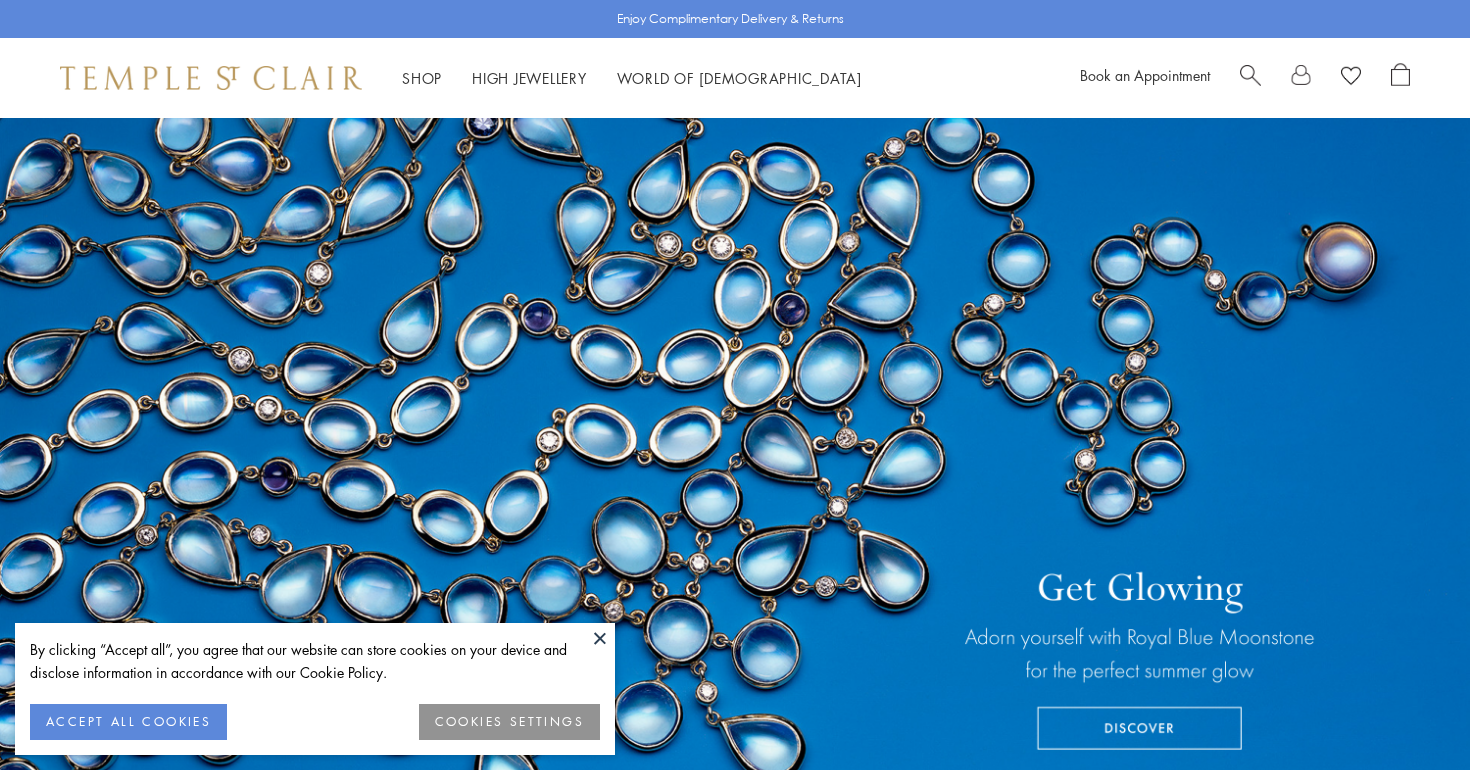 scroll, scrollTop: 0, scrollLeft: 0, axis: both 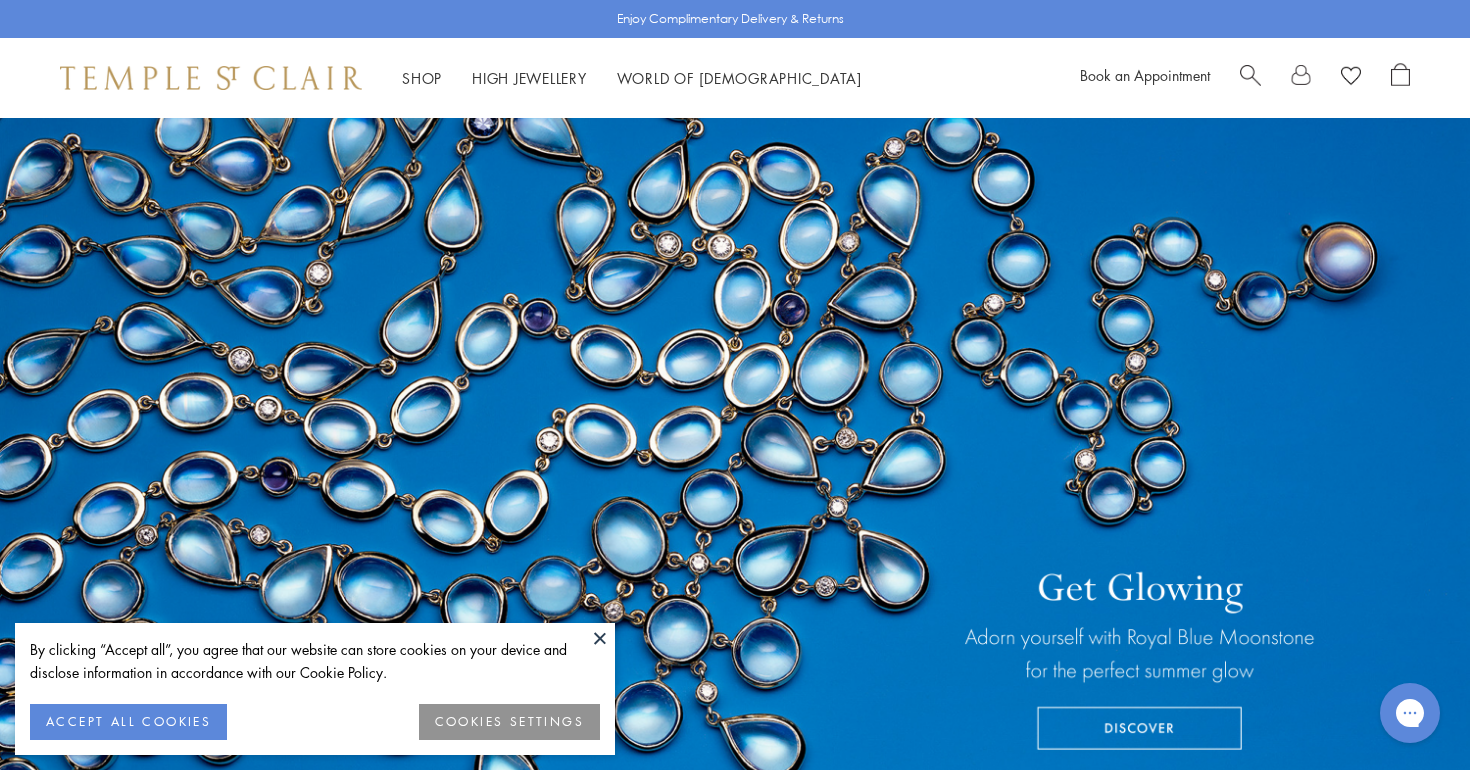 click at bounding box center (1250, 73) 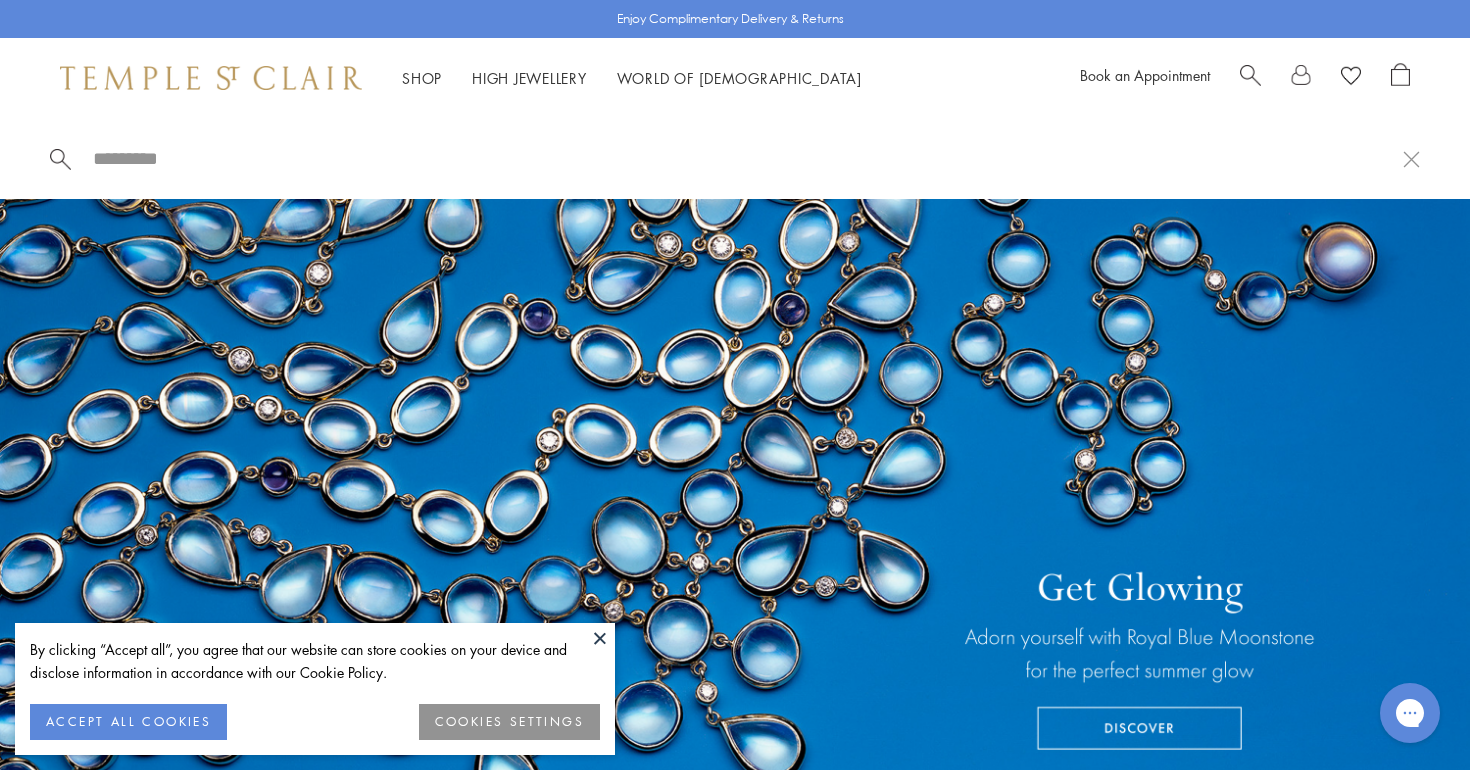 paste on "**********" 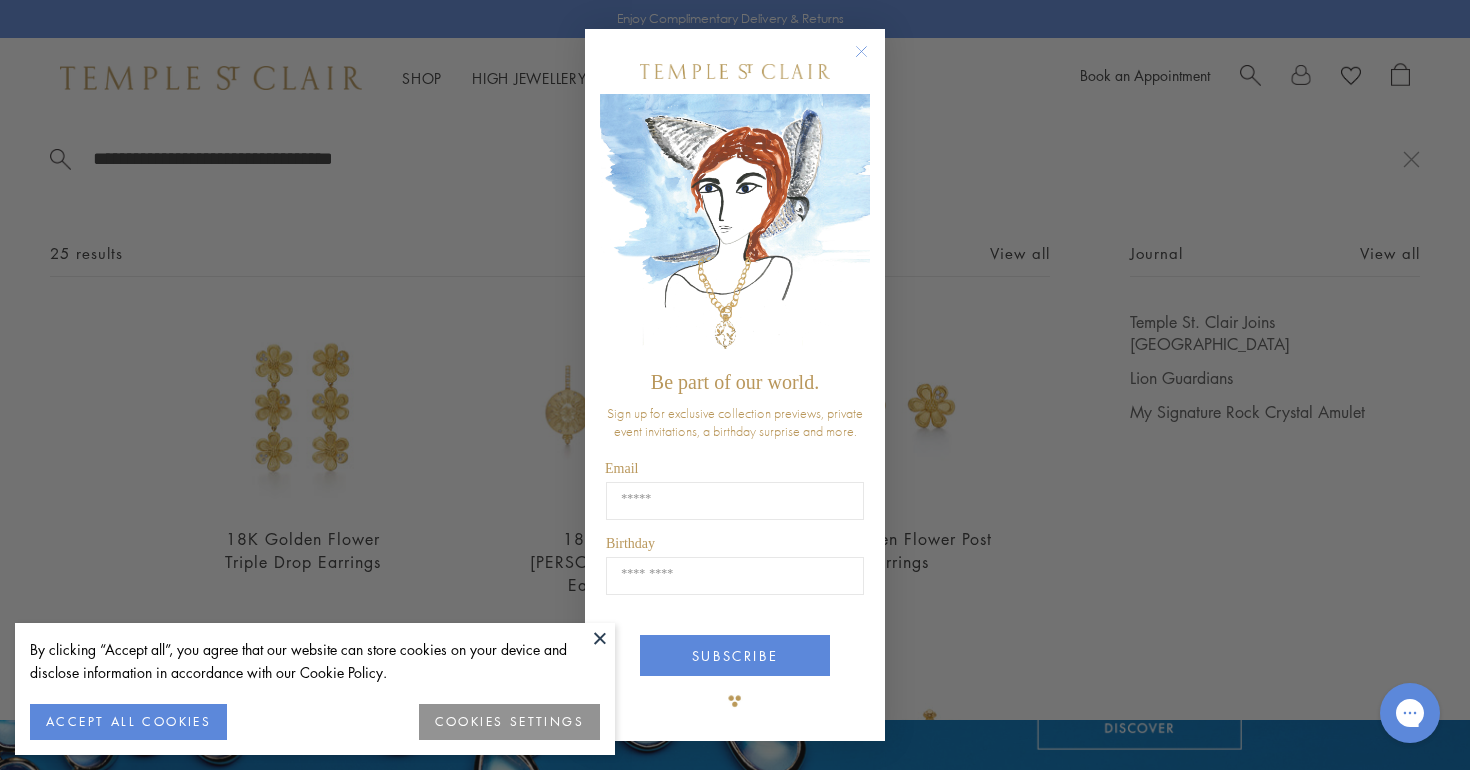 click 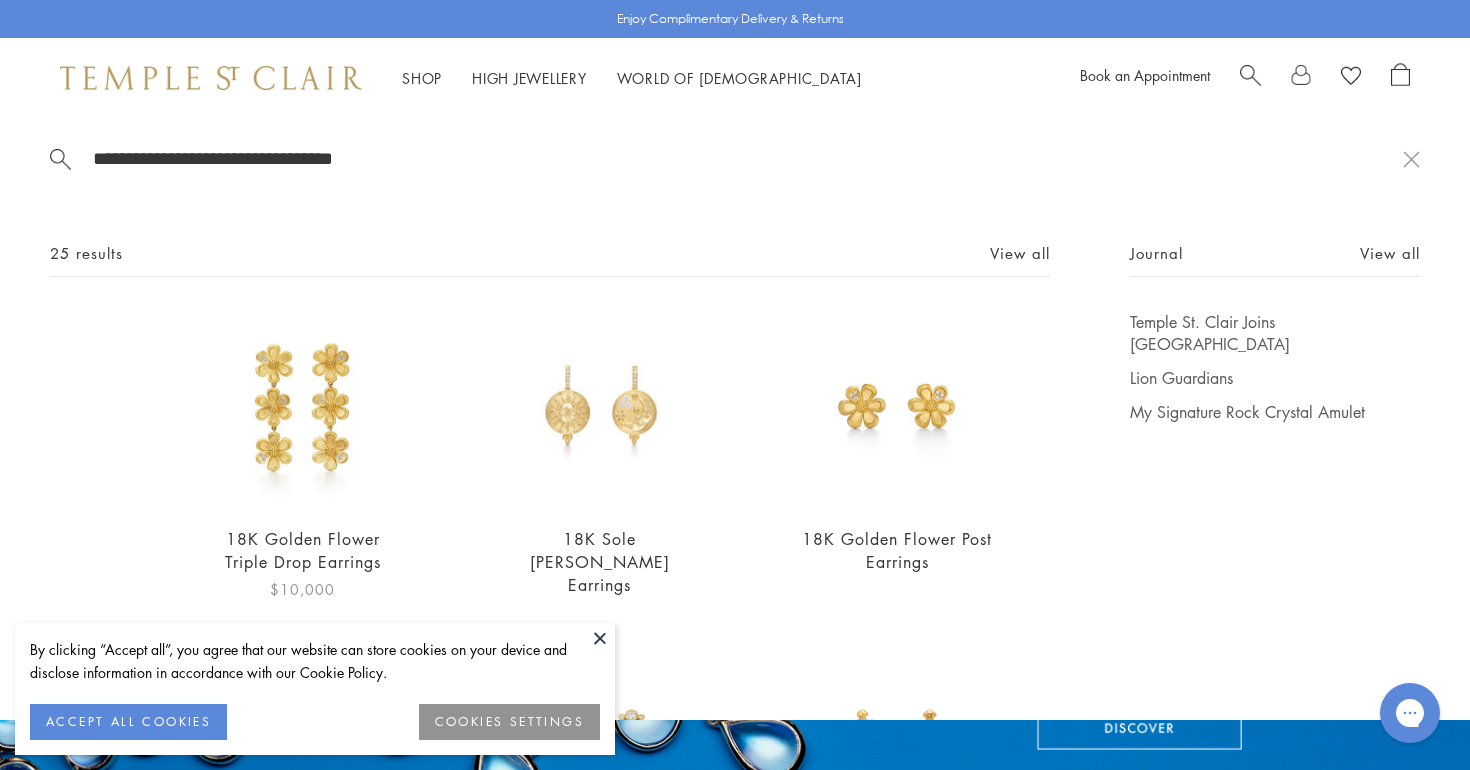 scroll, scrollTop: 82, scrollLeft: 0, axis: vertical 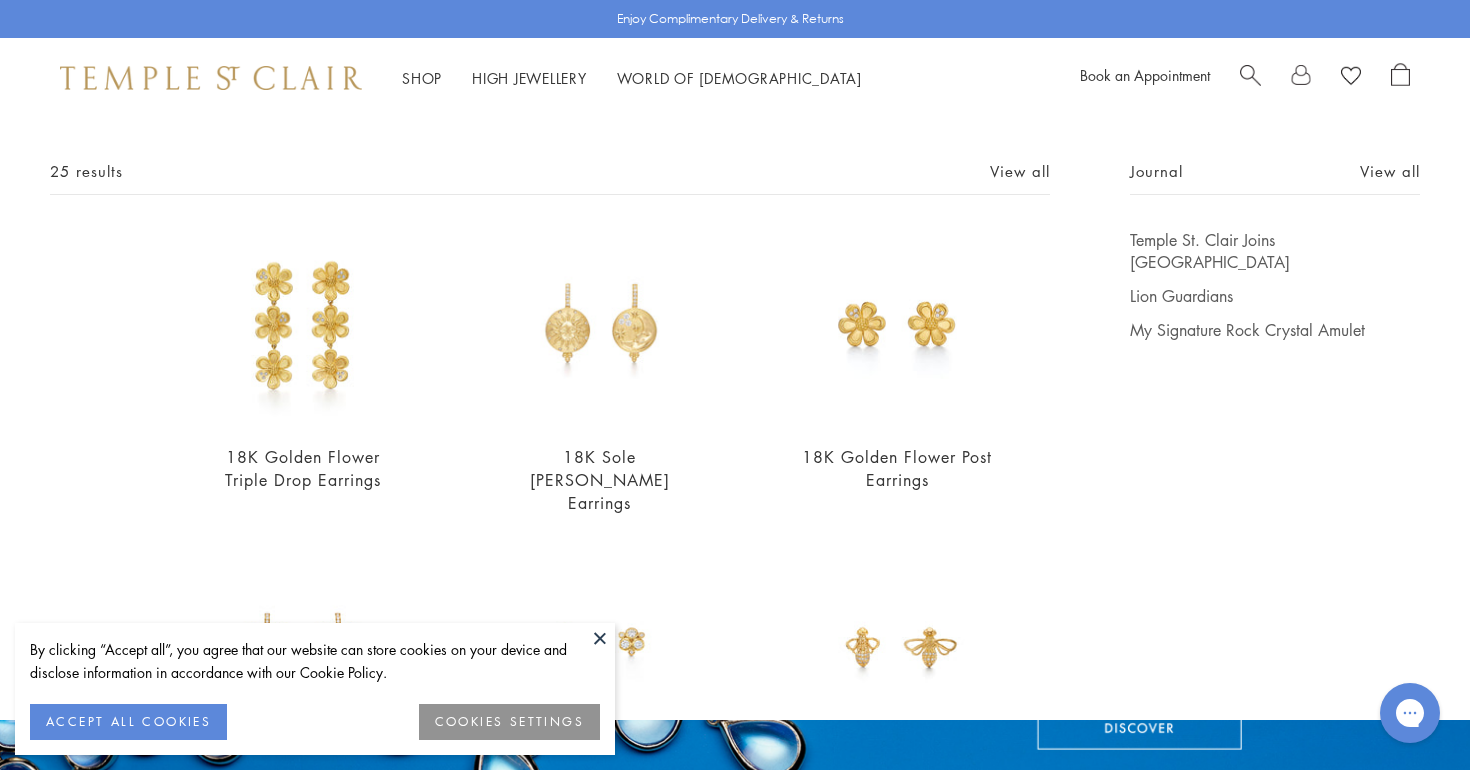 click at bounding box center [1325, 78] 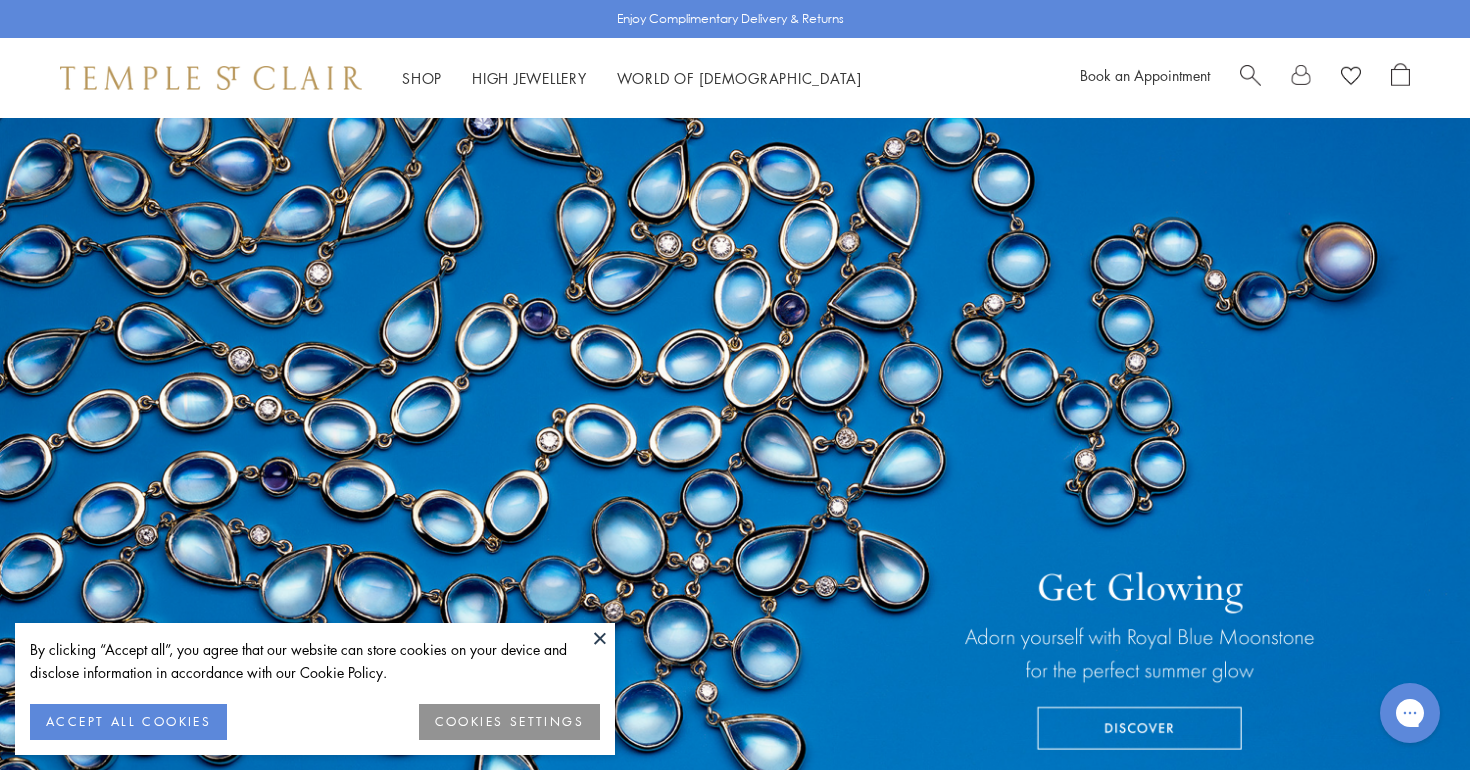 click at bounding box center (1250, 73) 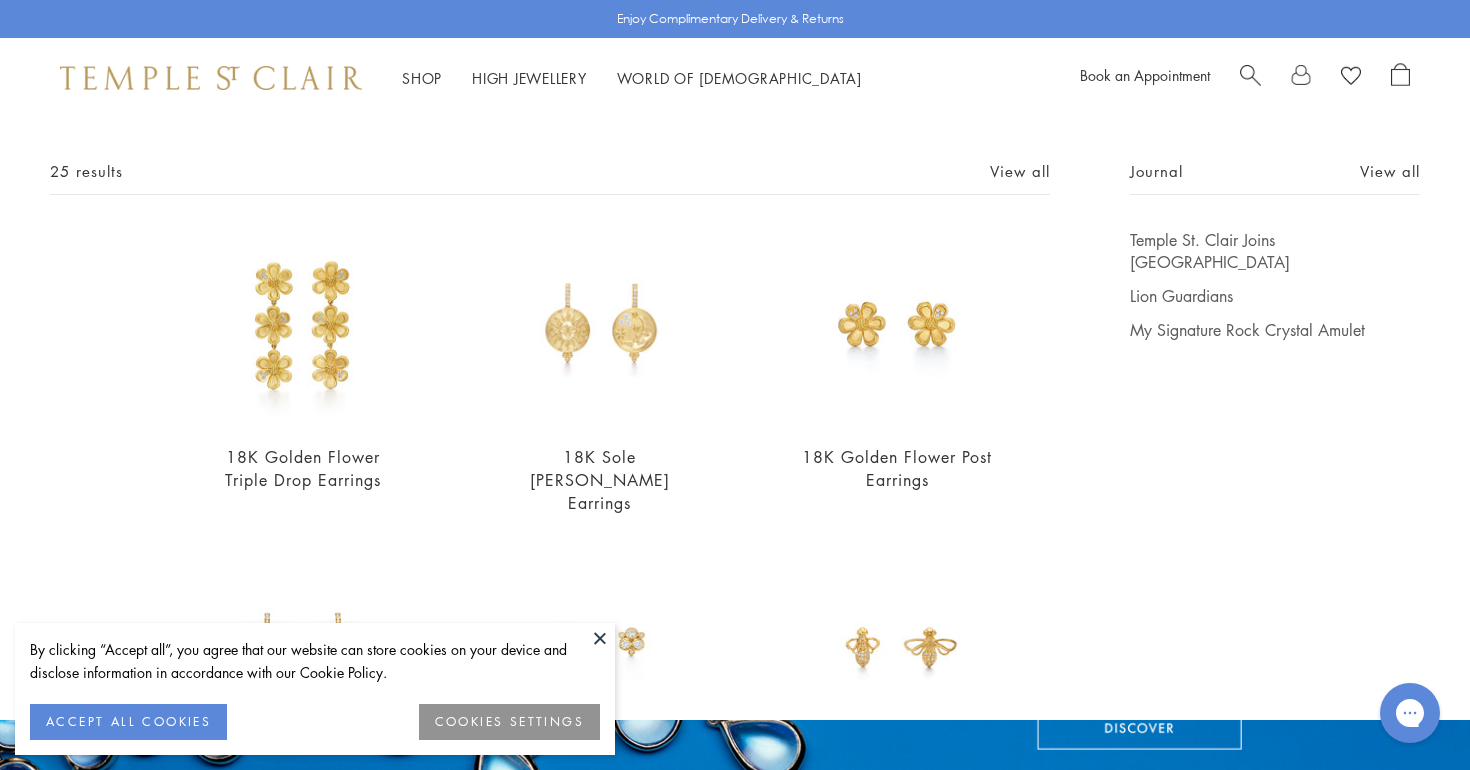 scroll, scrollTop: 0, scrollLeft: 0, axis: both 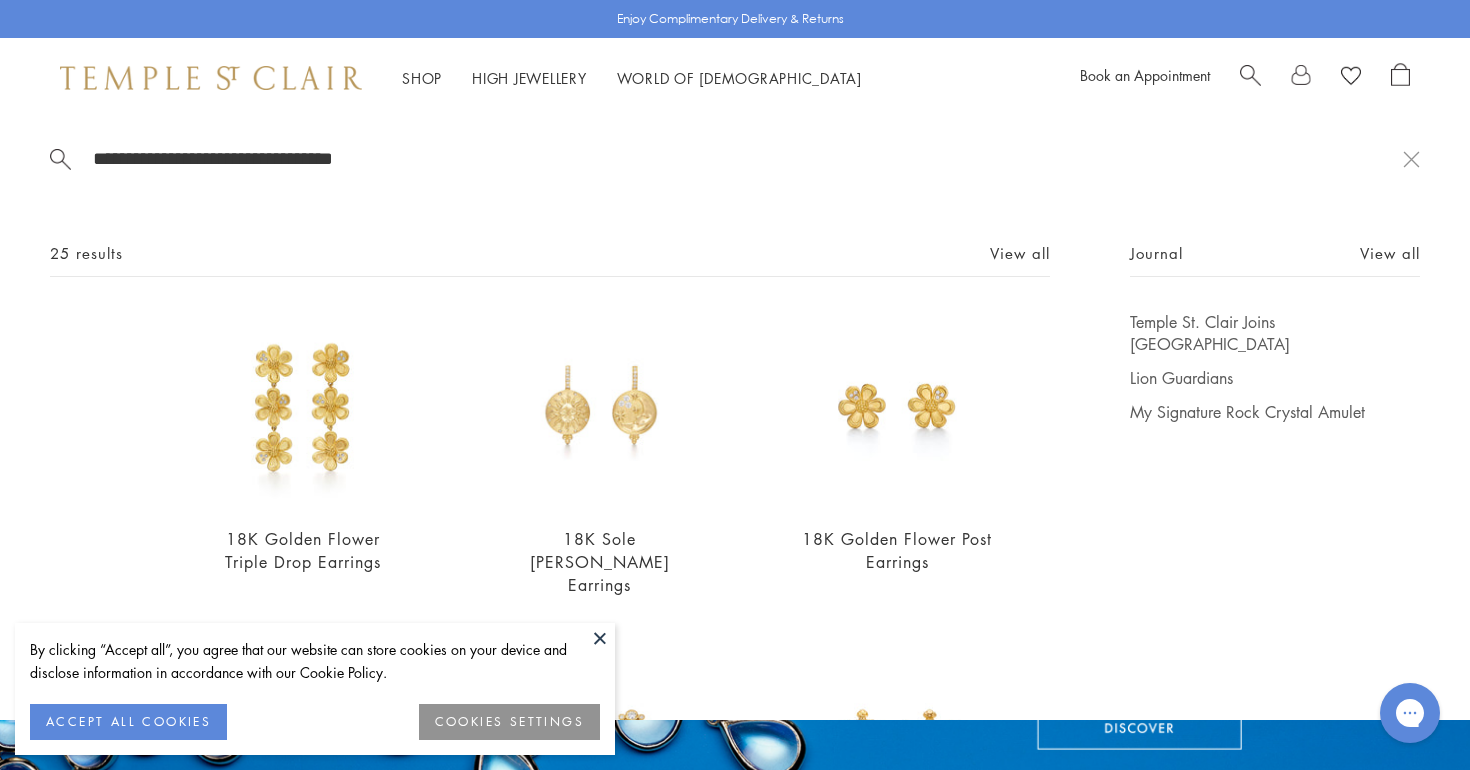 click on "**********" at bounding box center (747, 158) 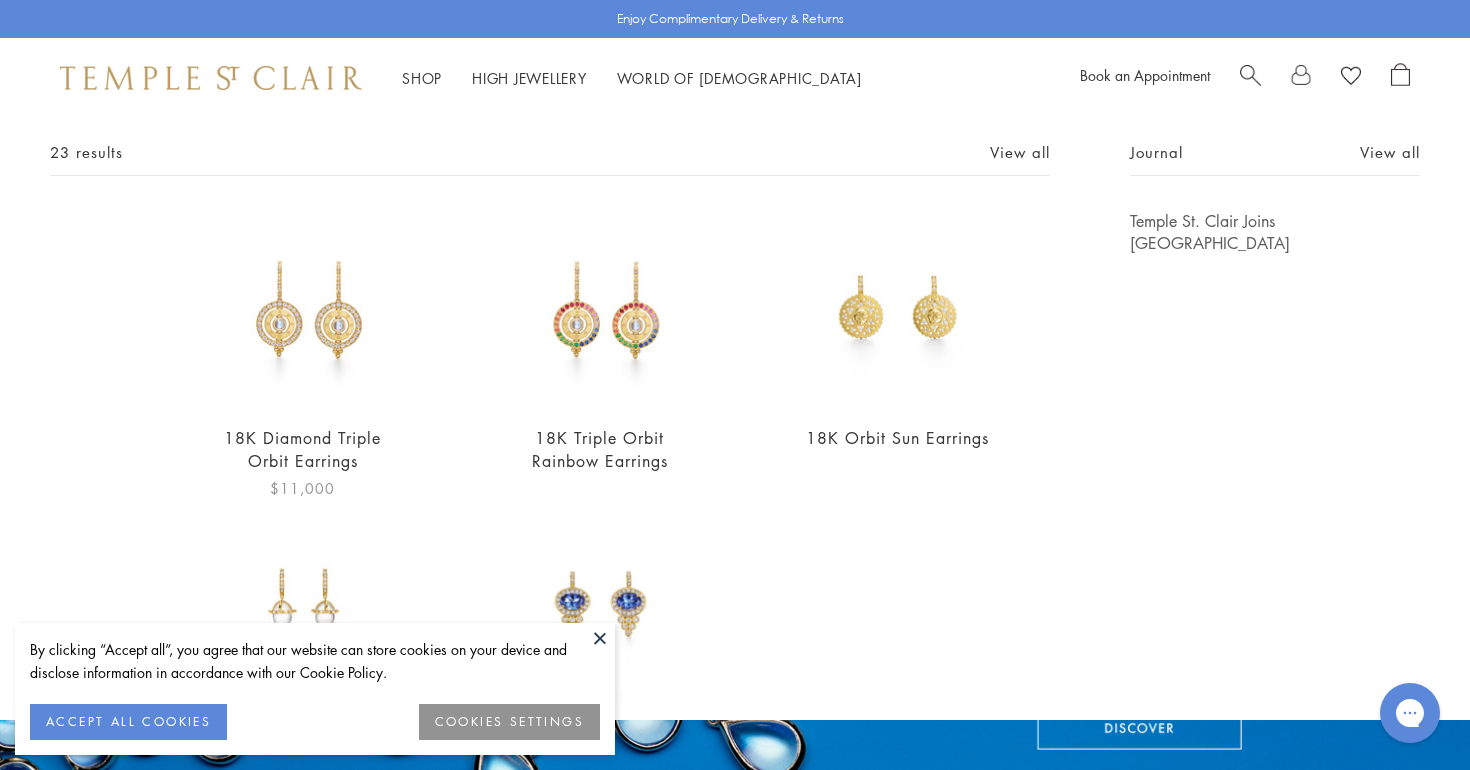 scroll, scrollTop: 102, scrollLeft: 0, axis: vertical 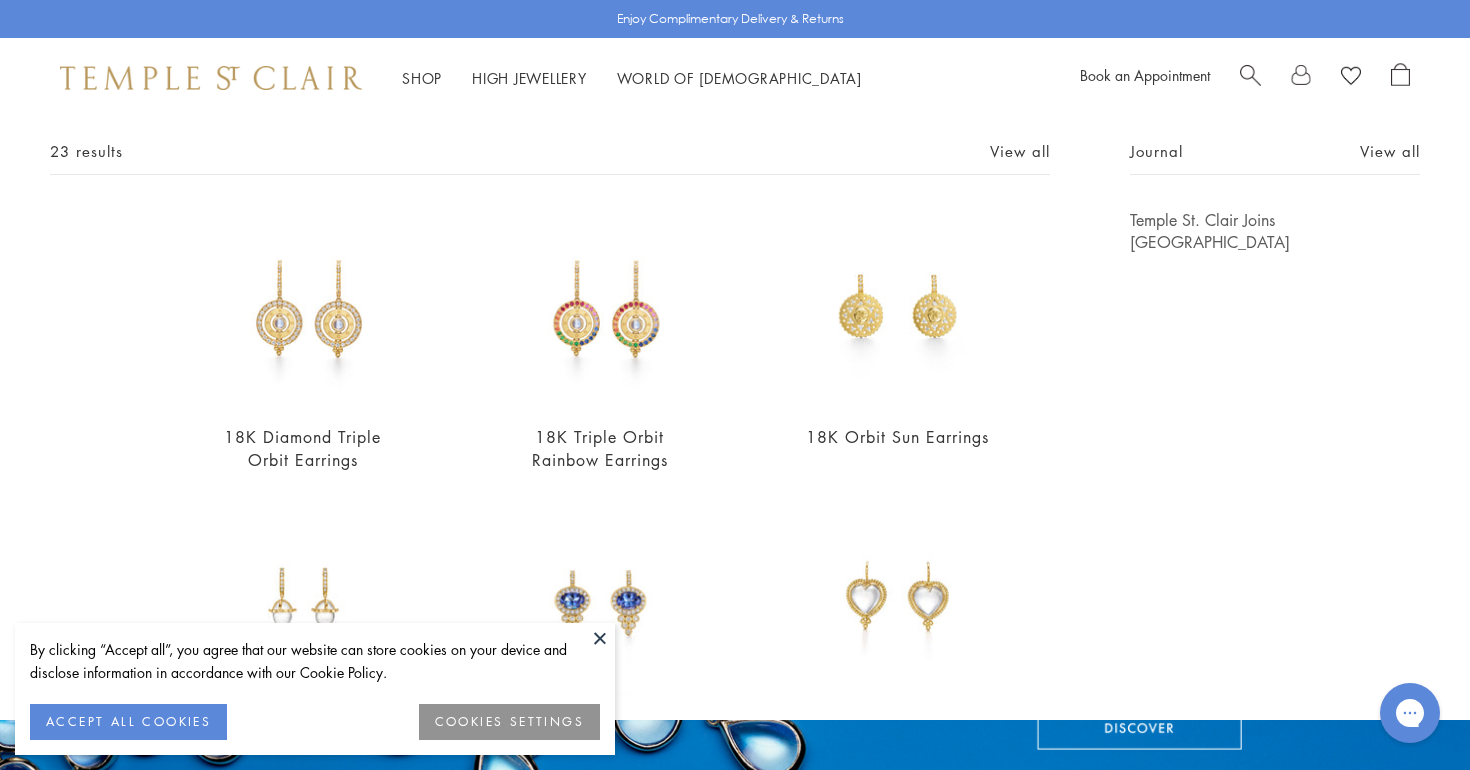 click at bounding box center (1250, 73) 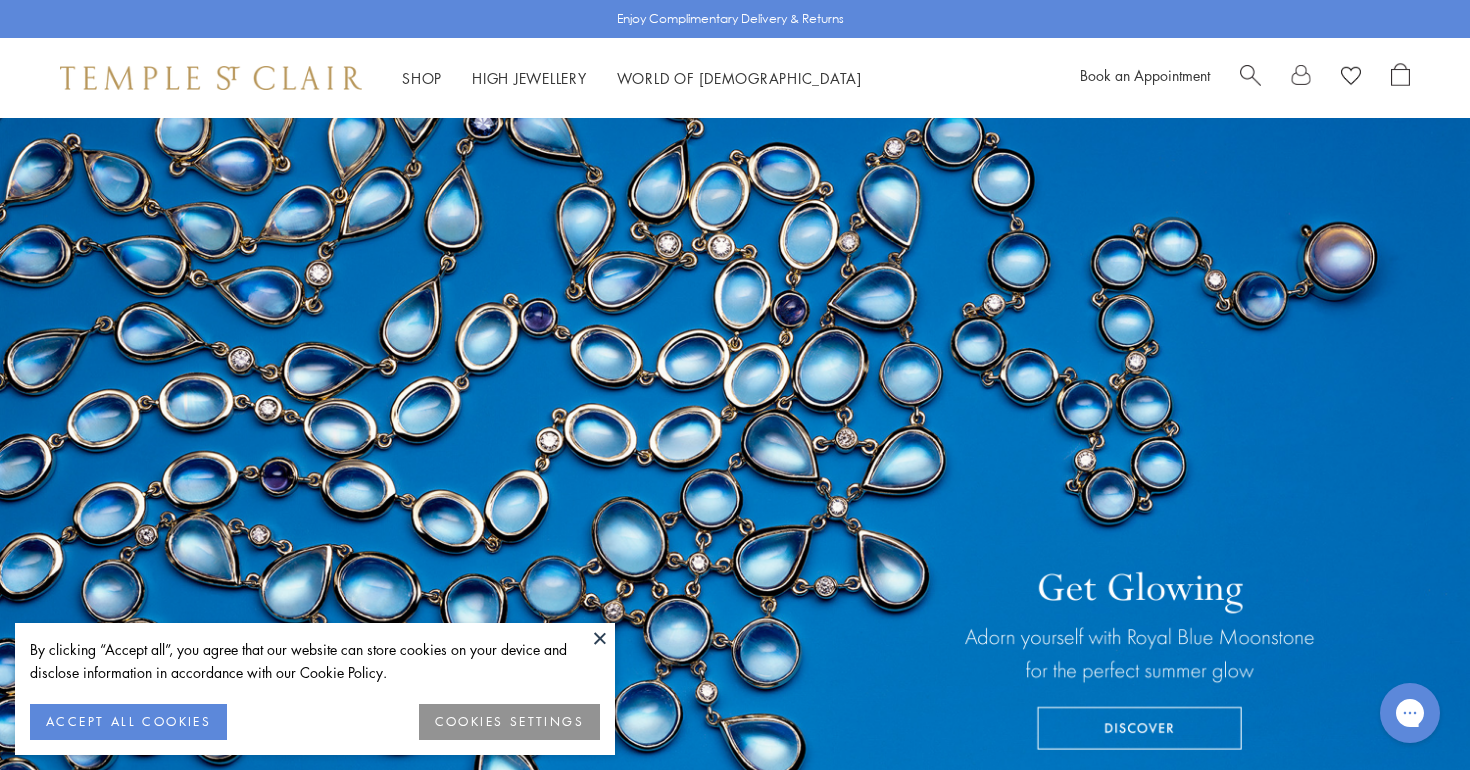click at bounding box center [1250, 73] 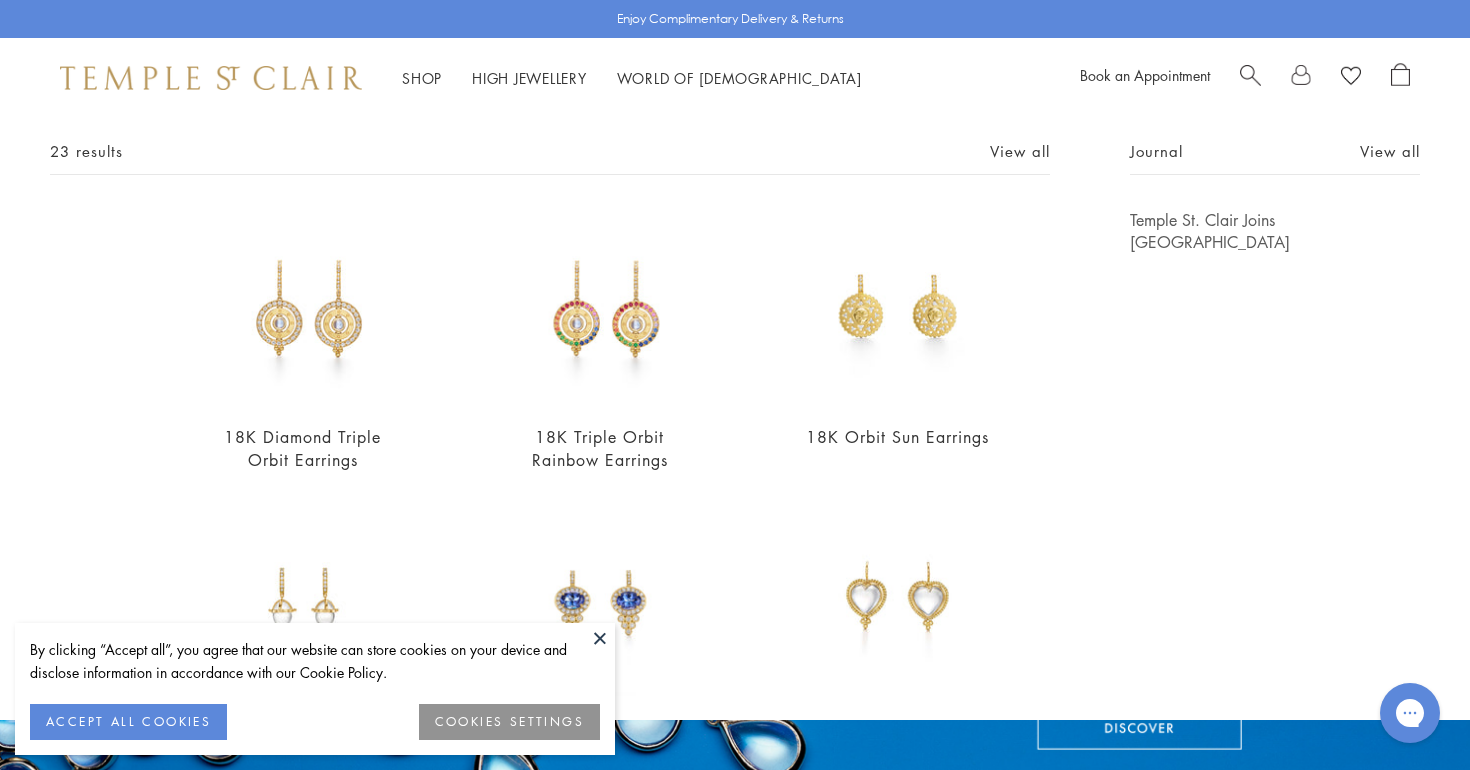 scroll, scrollTop: 0, scrollLeft: 0, axis: both 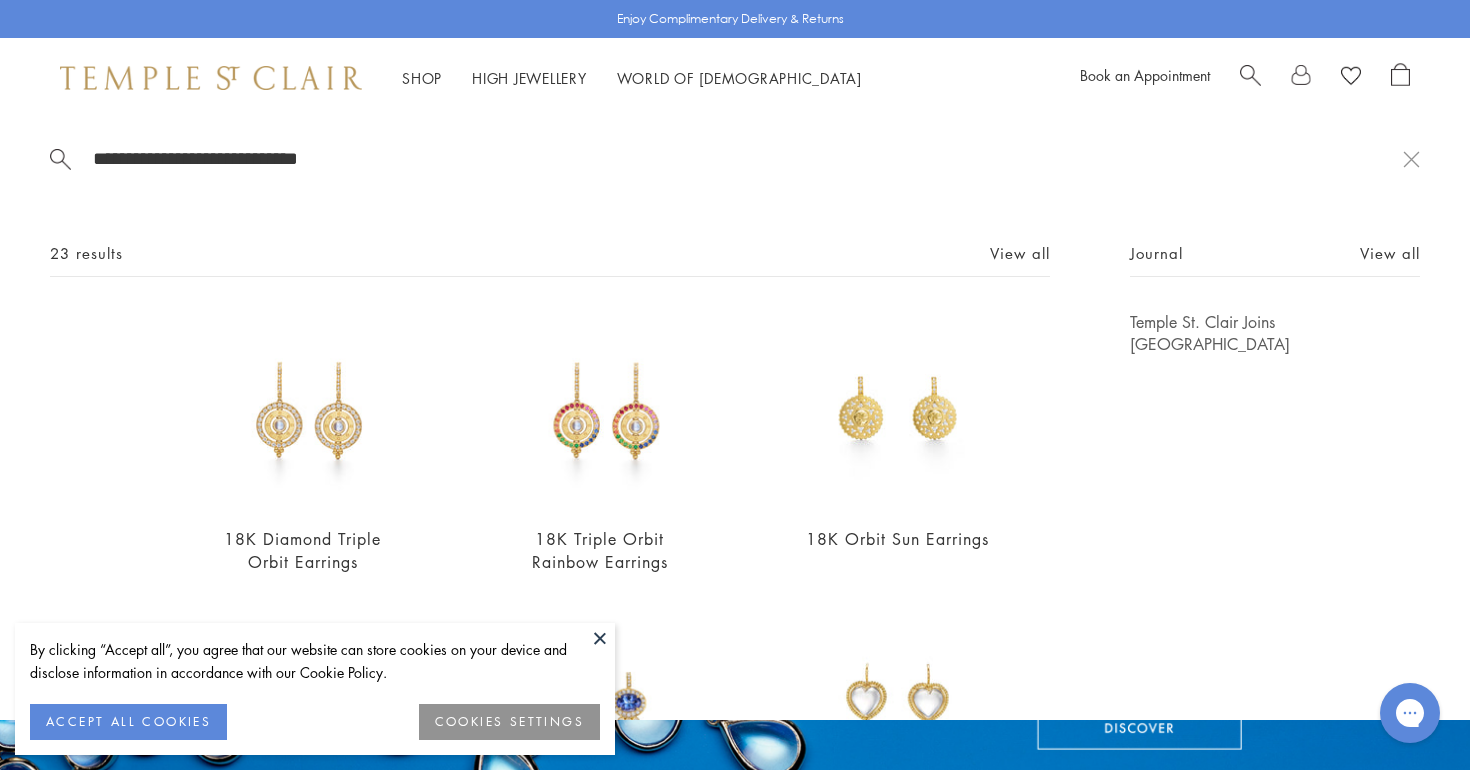 click on "**********" at bounding box center [735, 419] 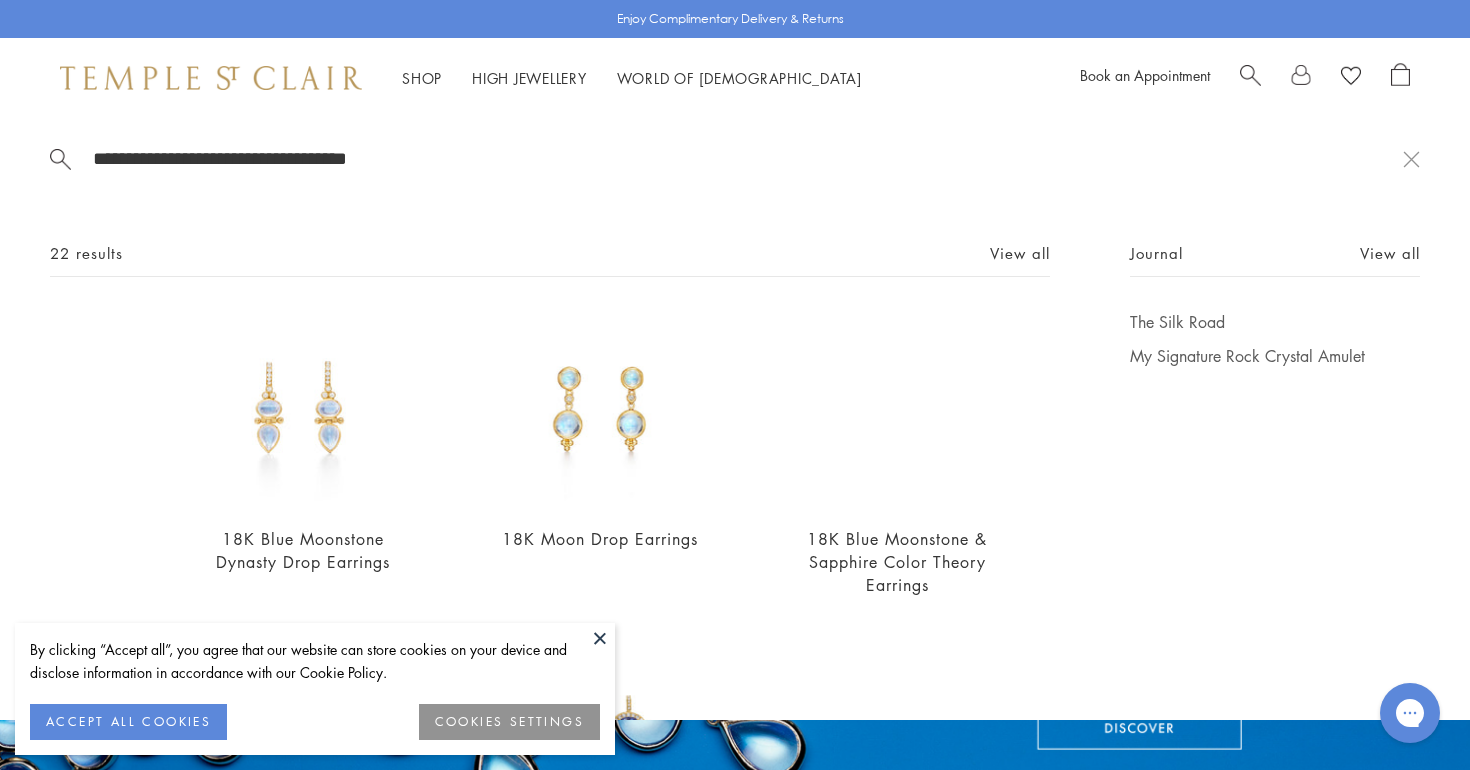 scroll, scrollTop: 55, scrollLeft: 0, axis: vertical 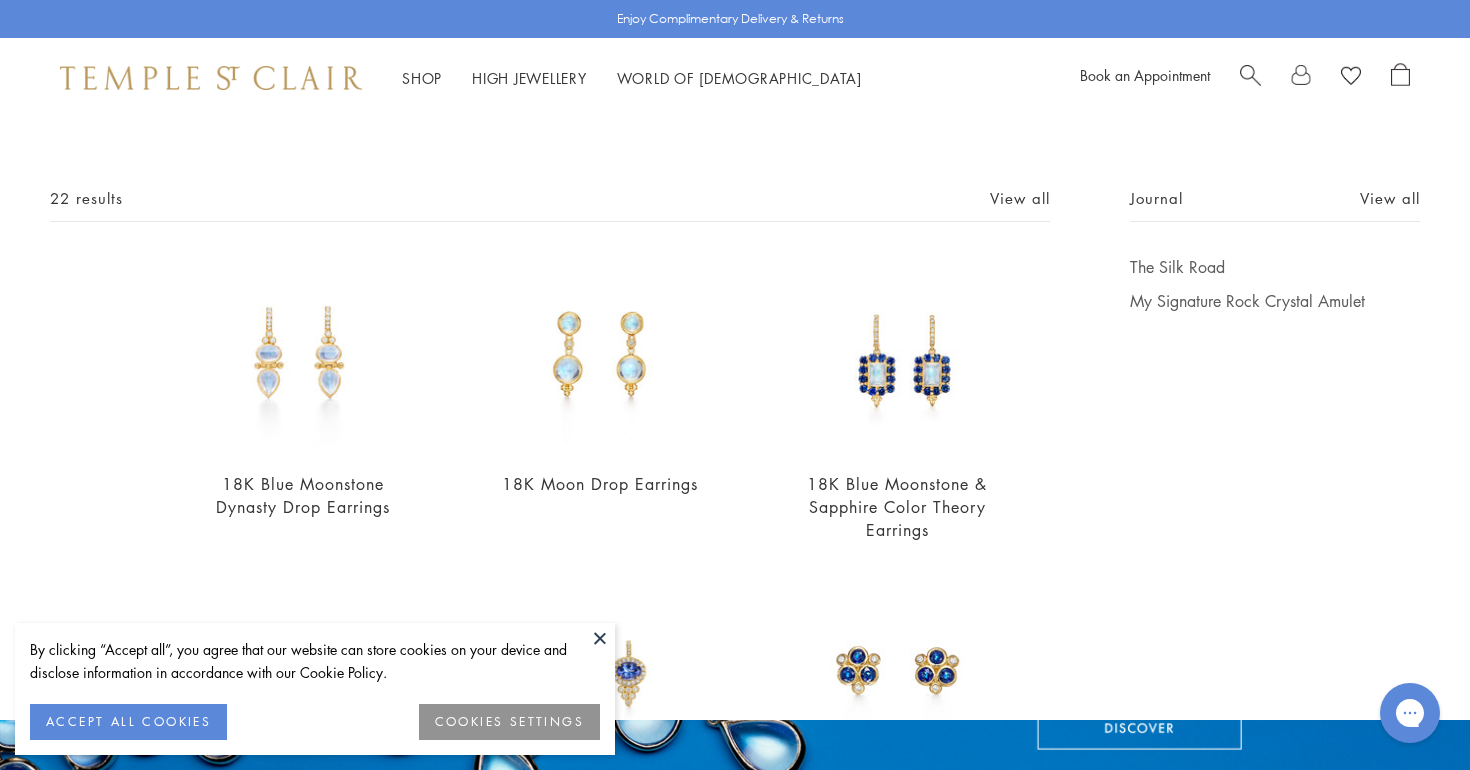click at bounding box center (1250, 73) 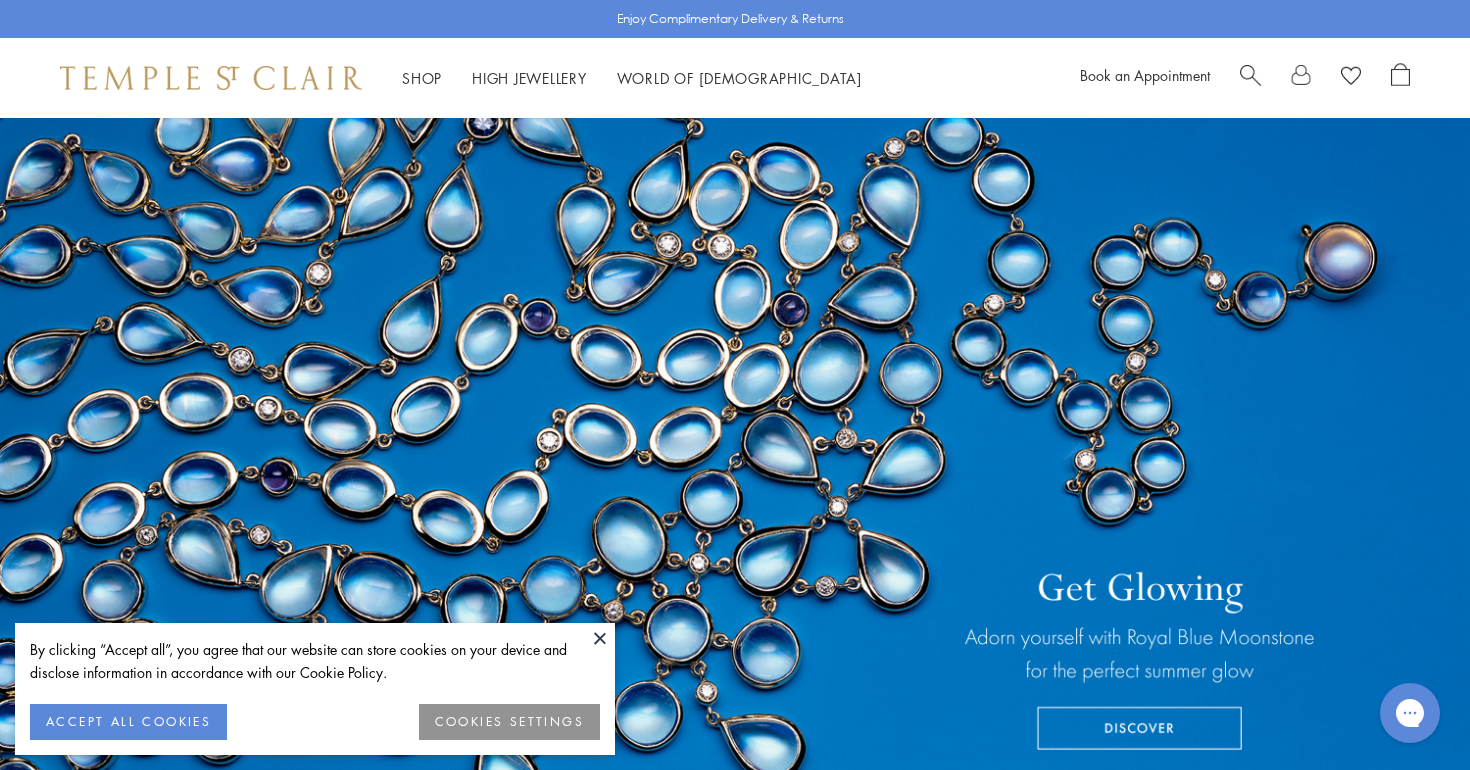 click at bounding box center [1250, 73] 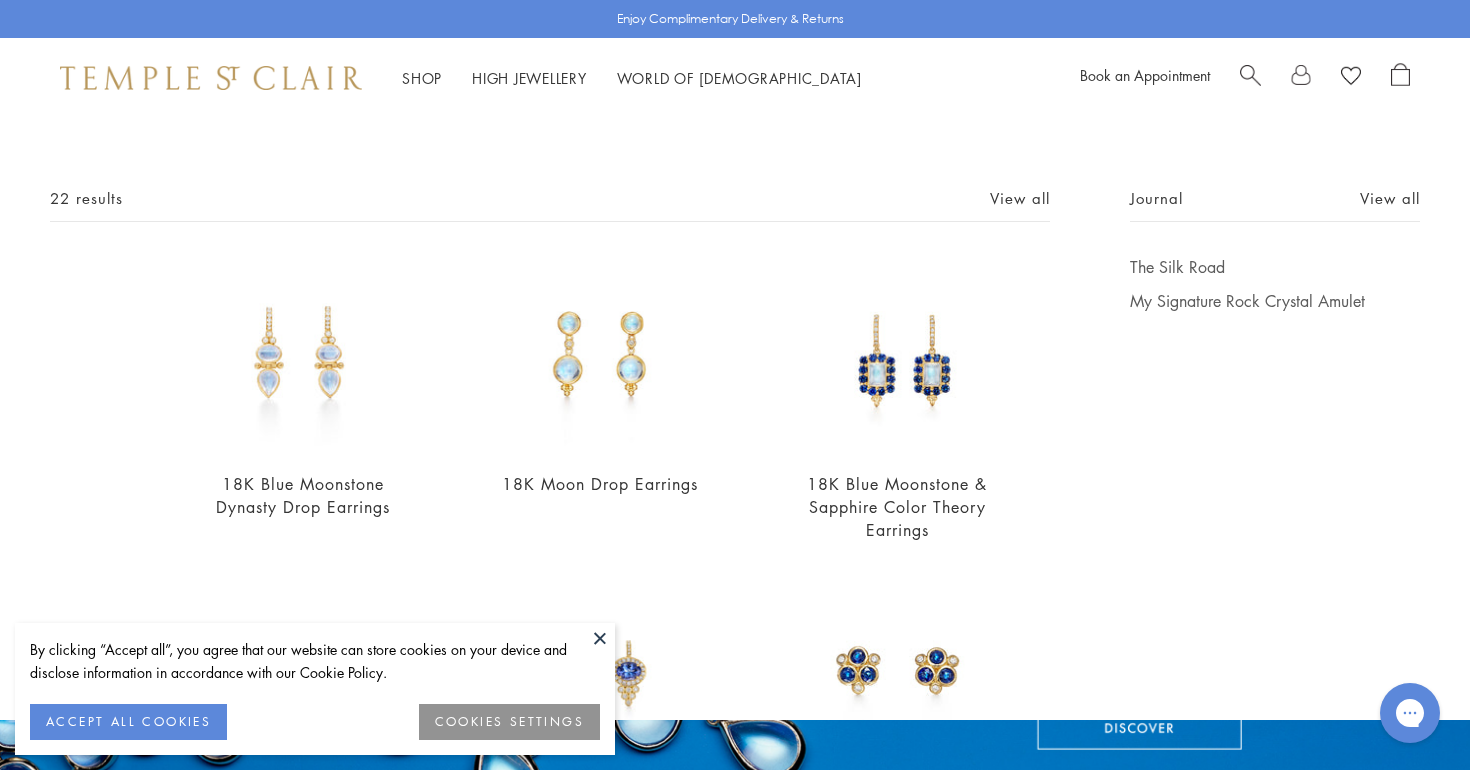 scroll, scrollTop: 0, scrollLeft: 0, axis: both 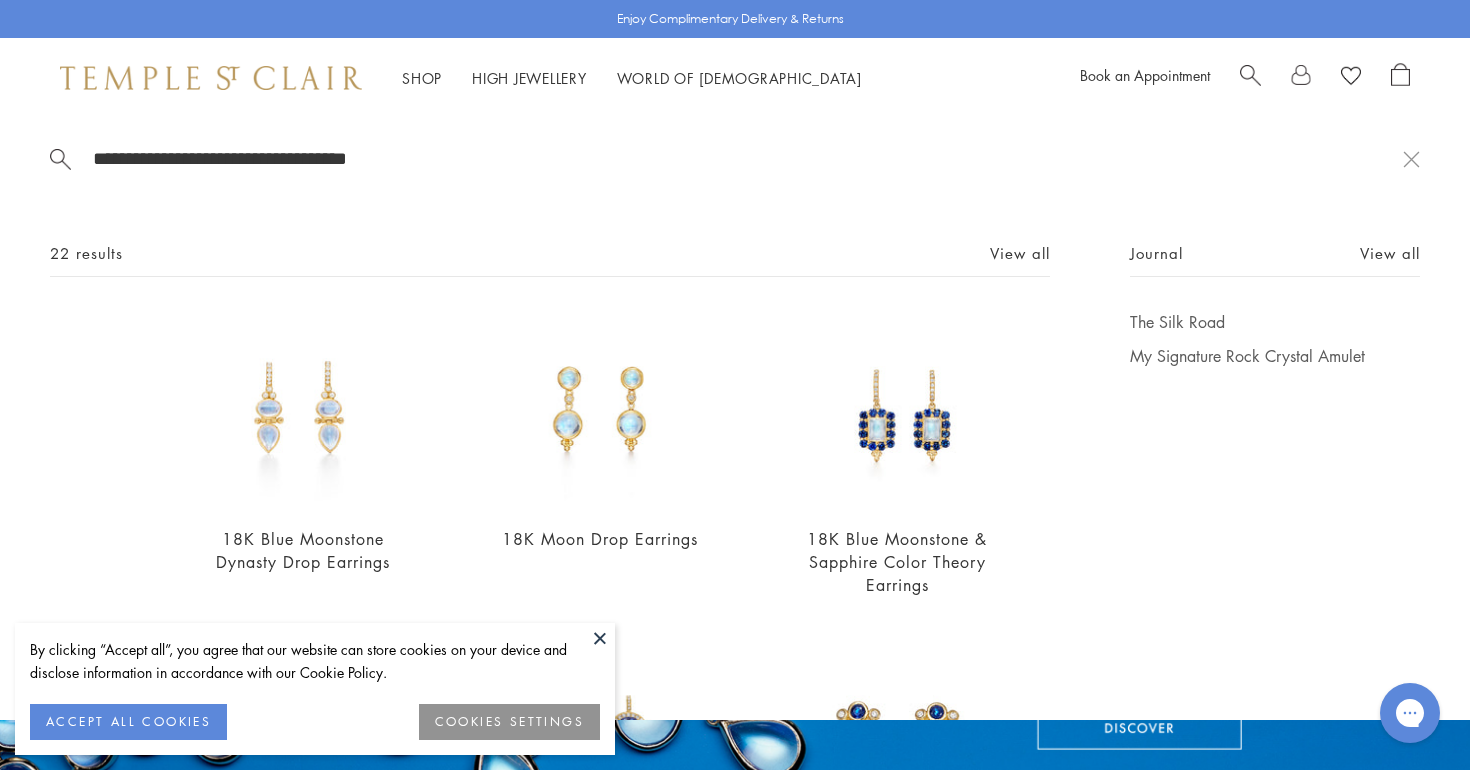 click on "**********" at bounding box center (747, 158) 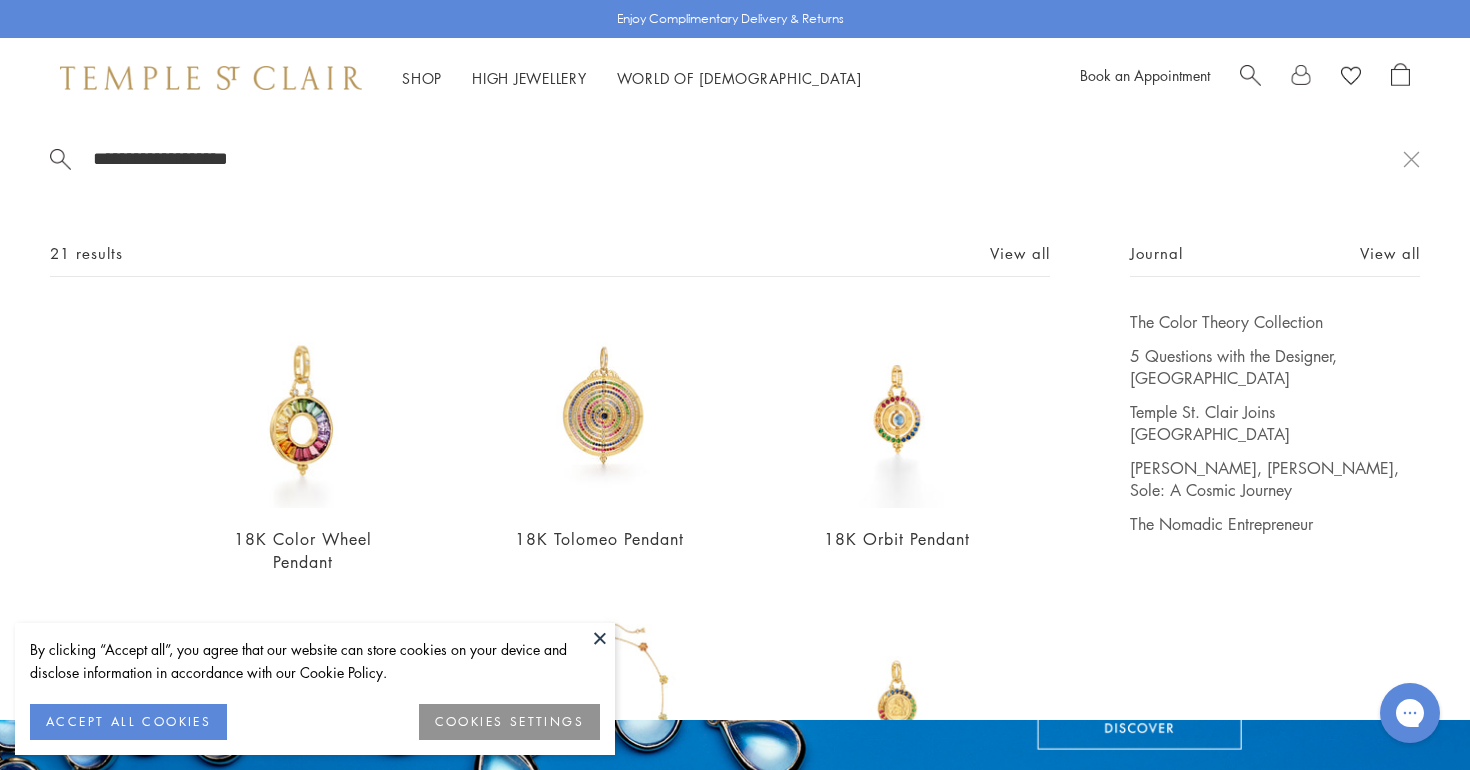 scroll, scrollTop: 25, scrollLeft: 0, axis: vertical 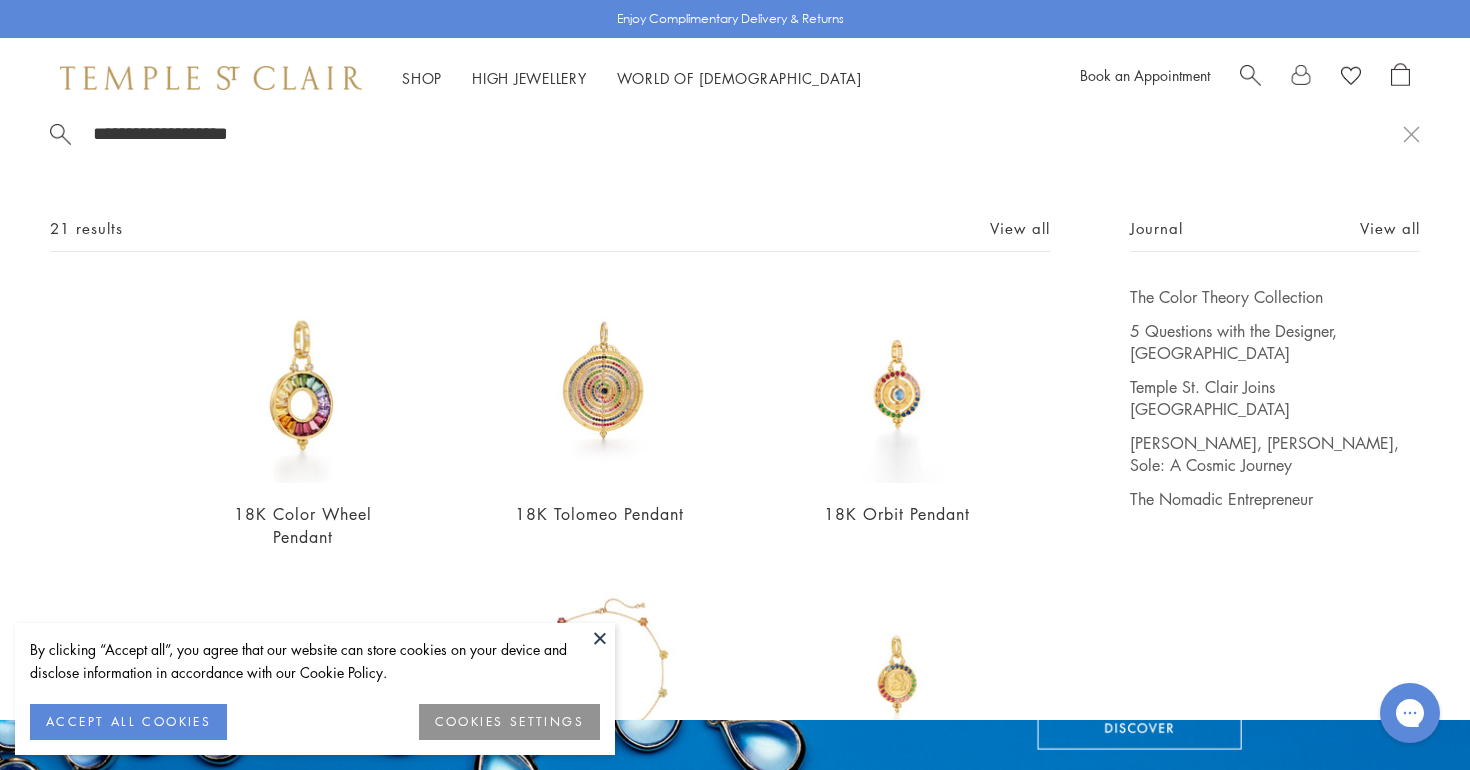 click at bounding box center (1250, 73) 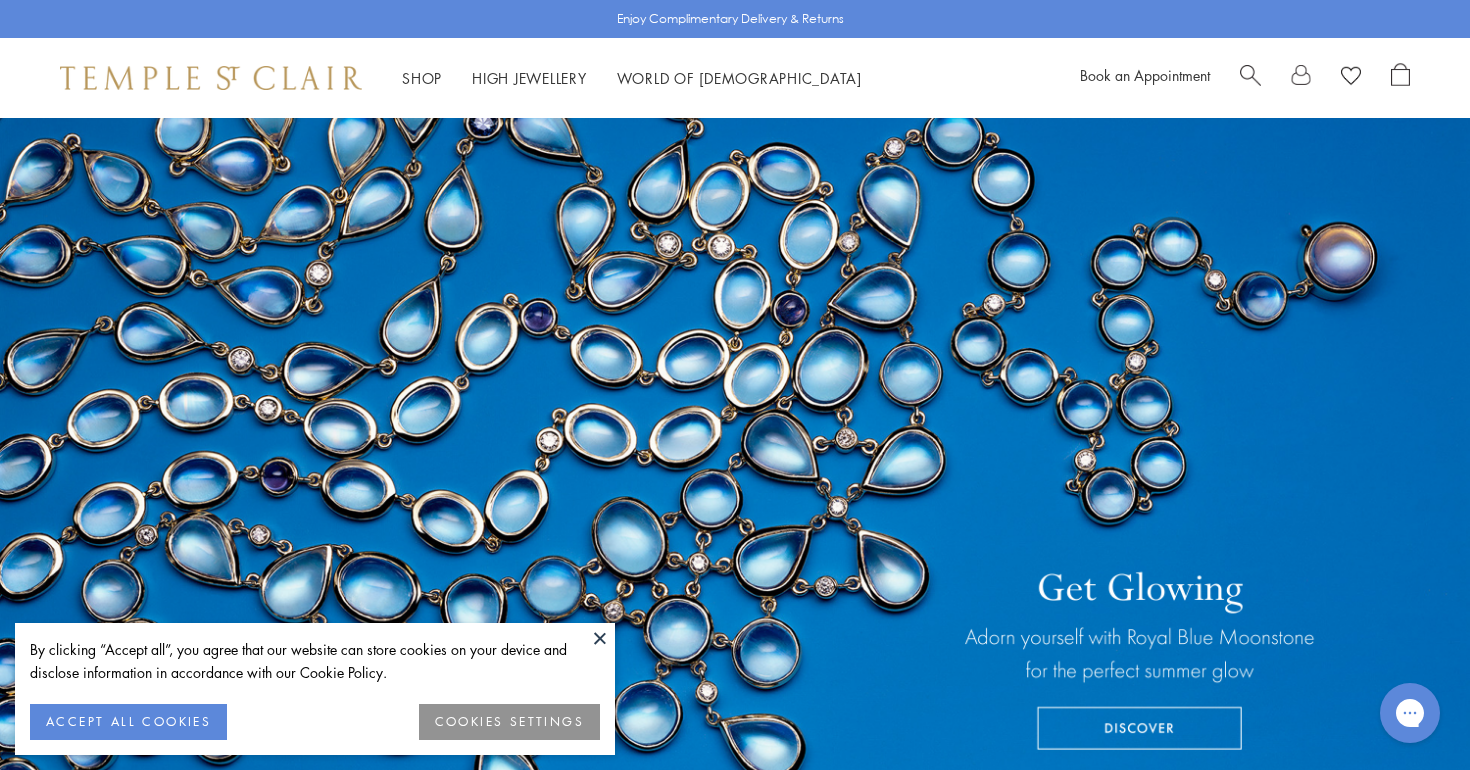 click at bounding box center [1250, 73] 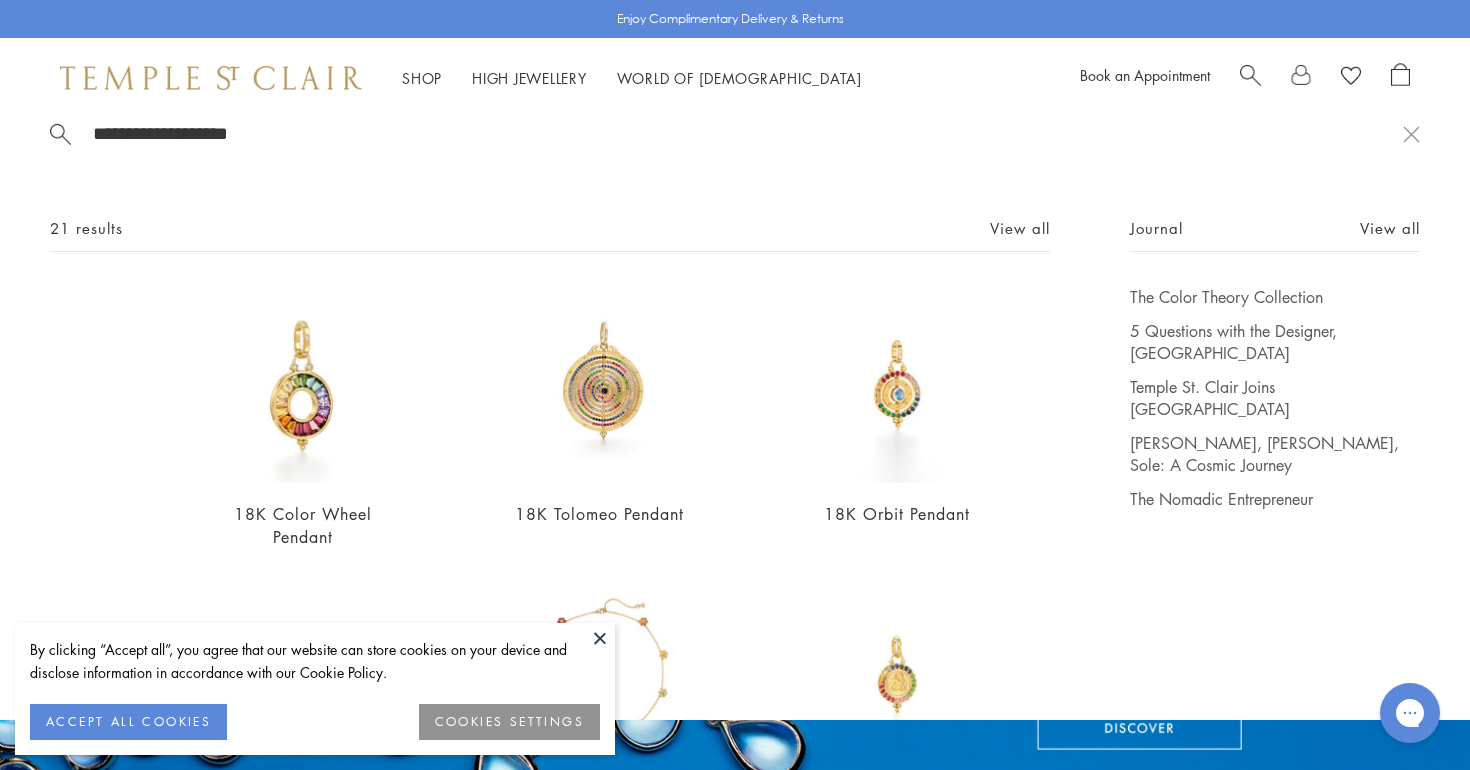 click on "**********" at bounding box center [747, 133] 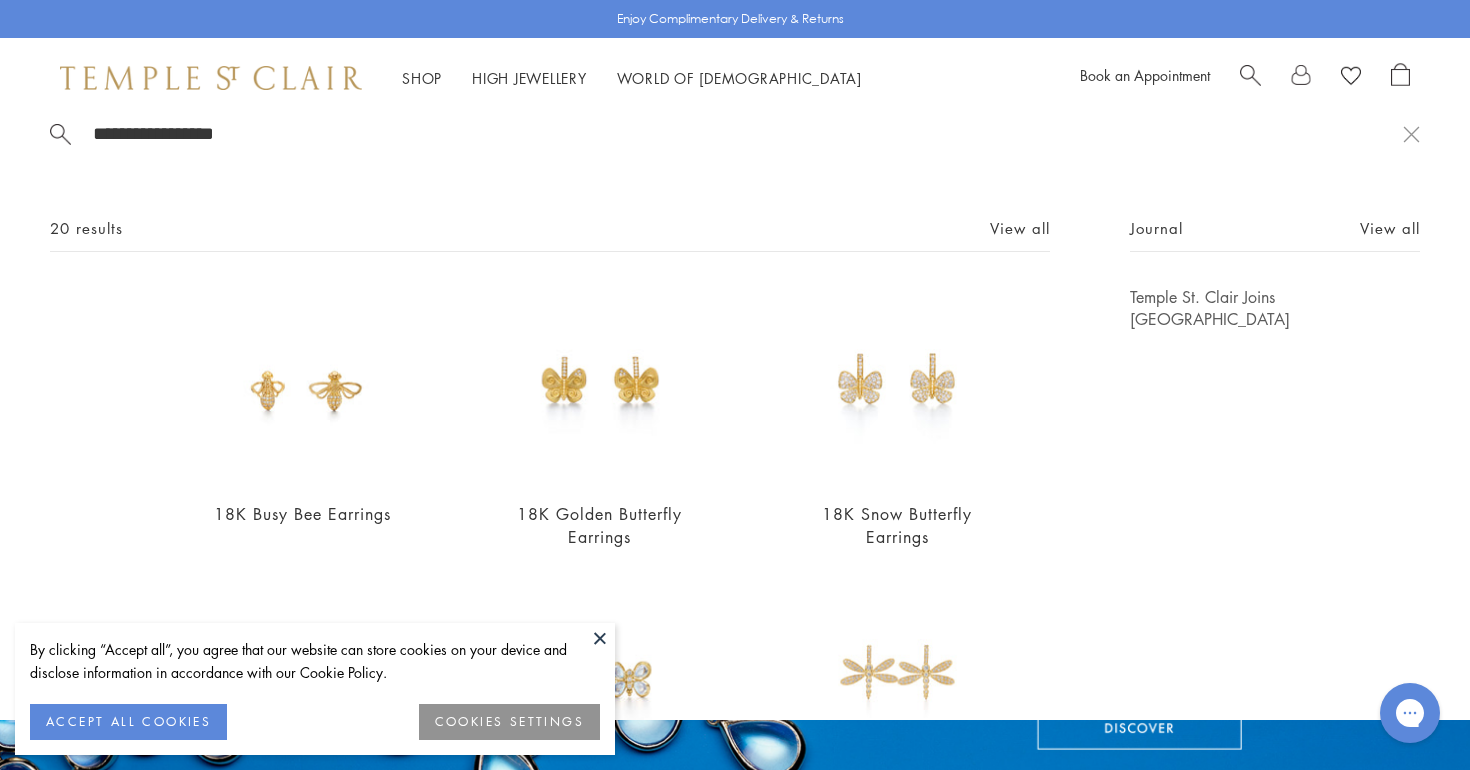 click on "**********" at bounding box center [735, 419] 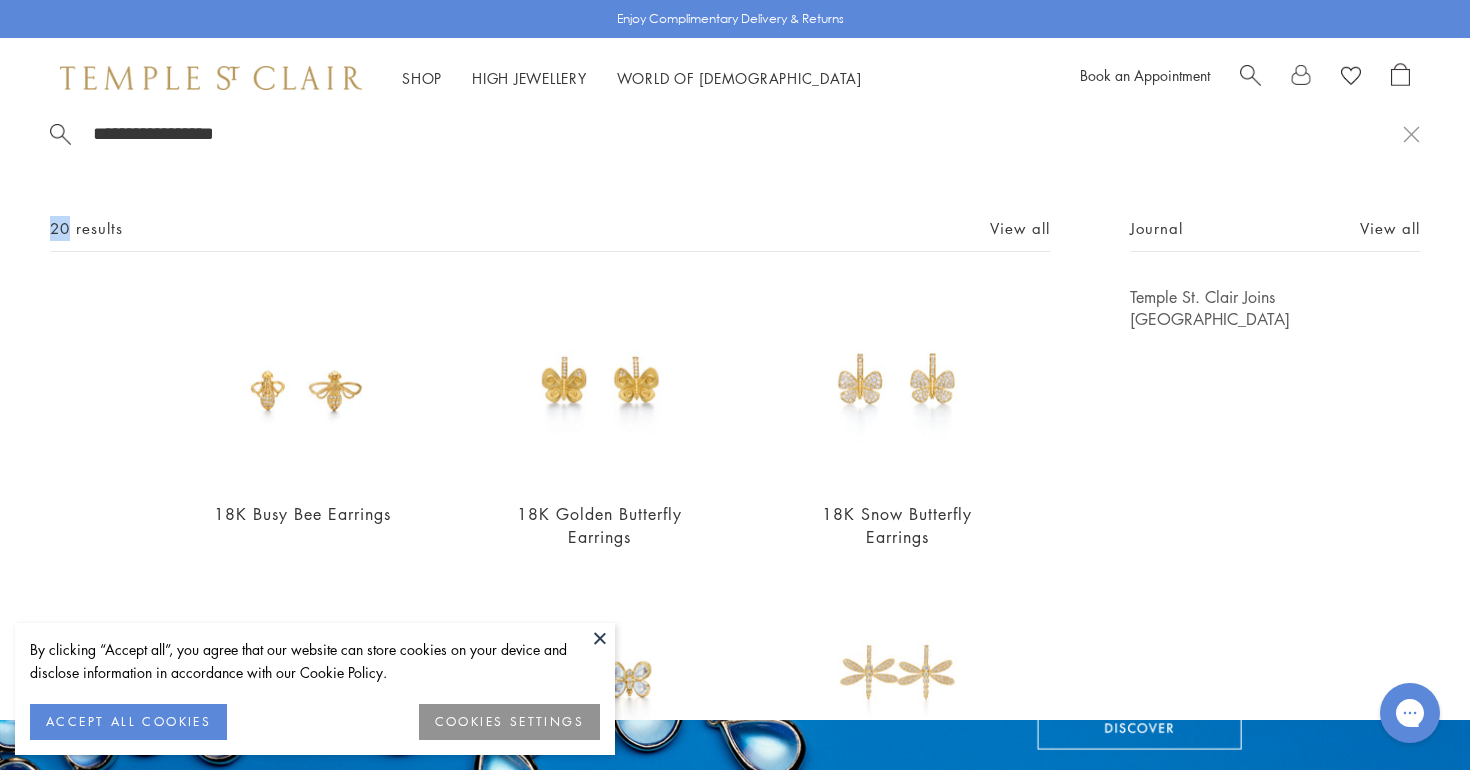click on "**********" at bounding box center (735, 419) 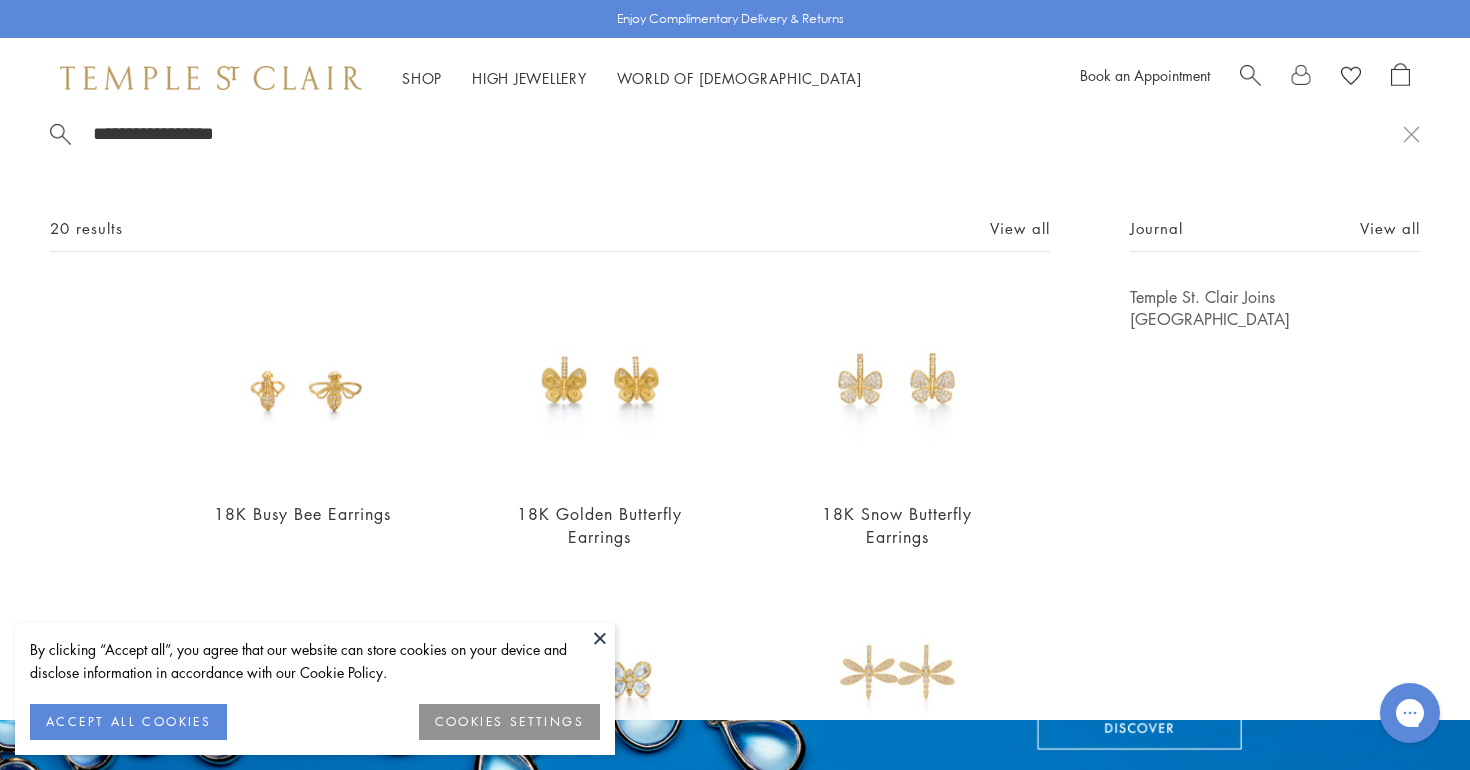 click on "**********" at bounding box center (747, 133) 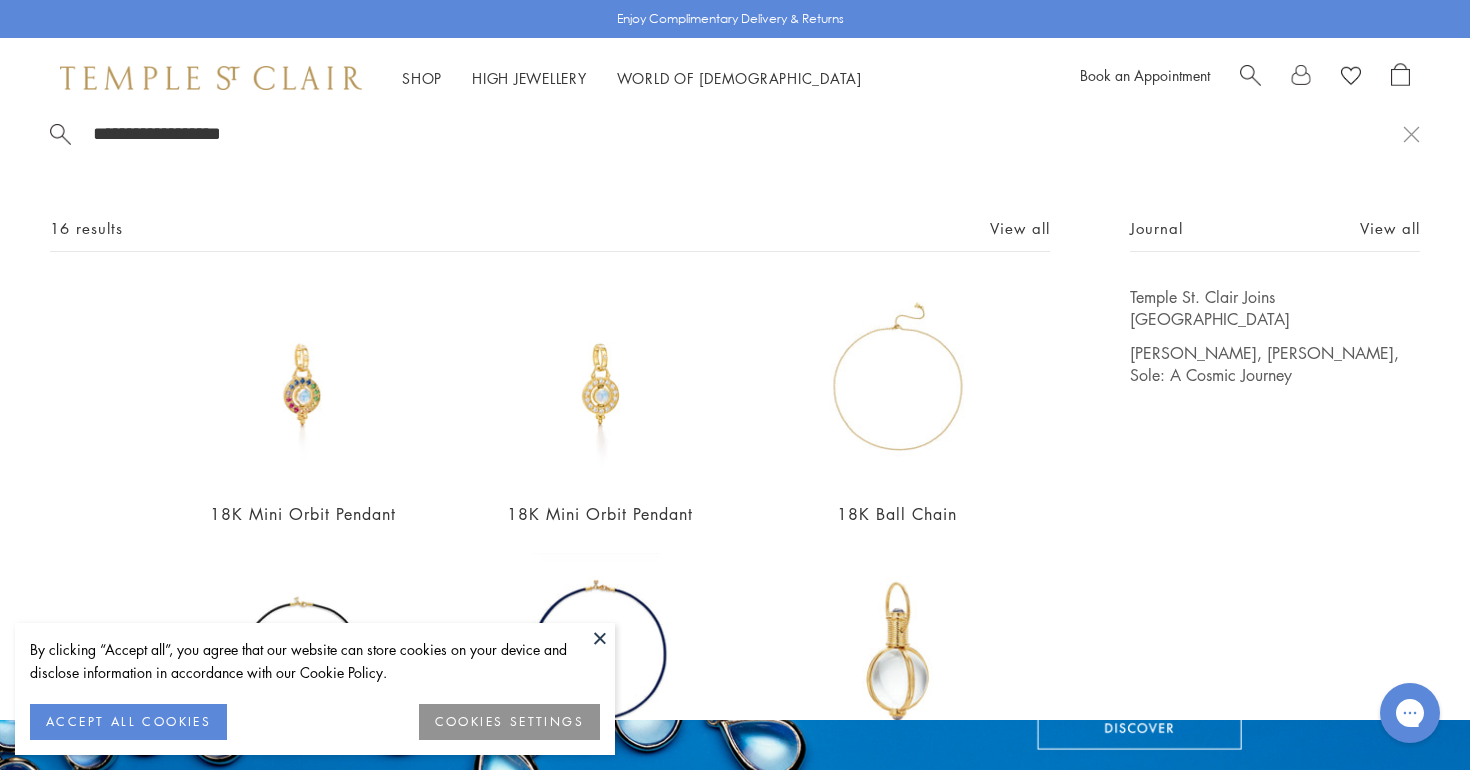 click on "**********" at bounding box center (735, 419) 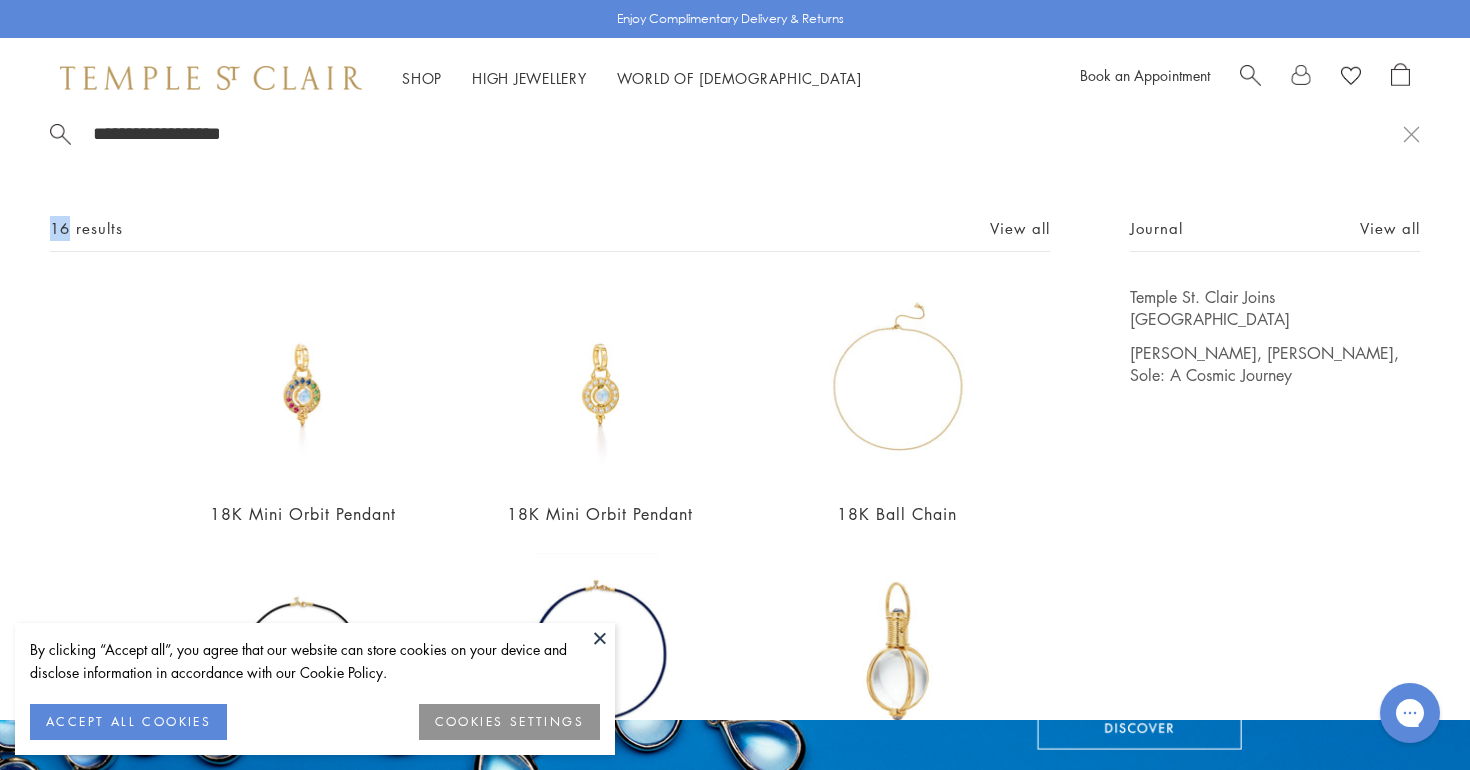 click on "**********" at bounding box center (735, 419) 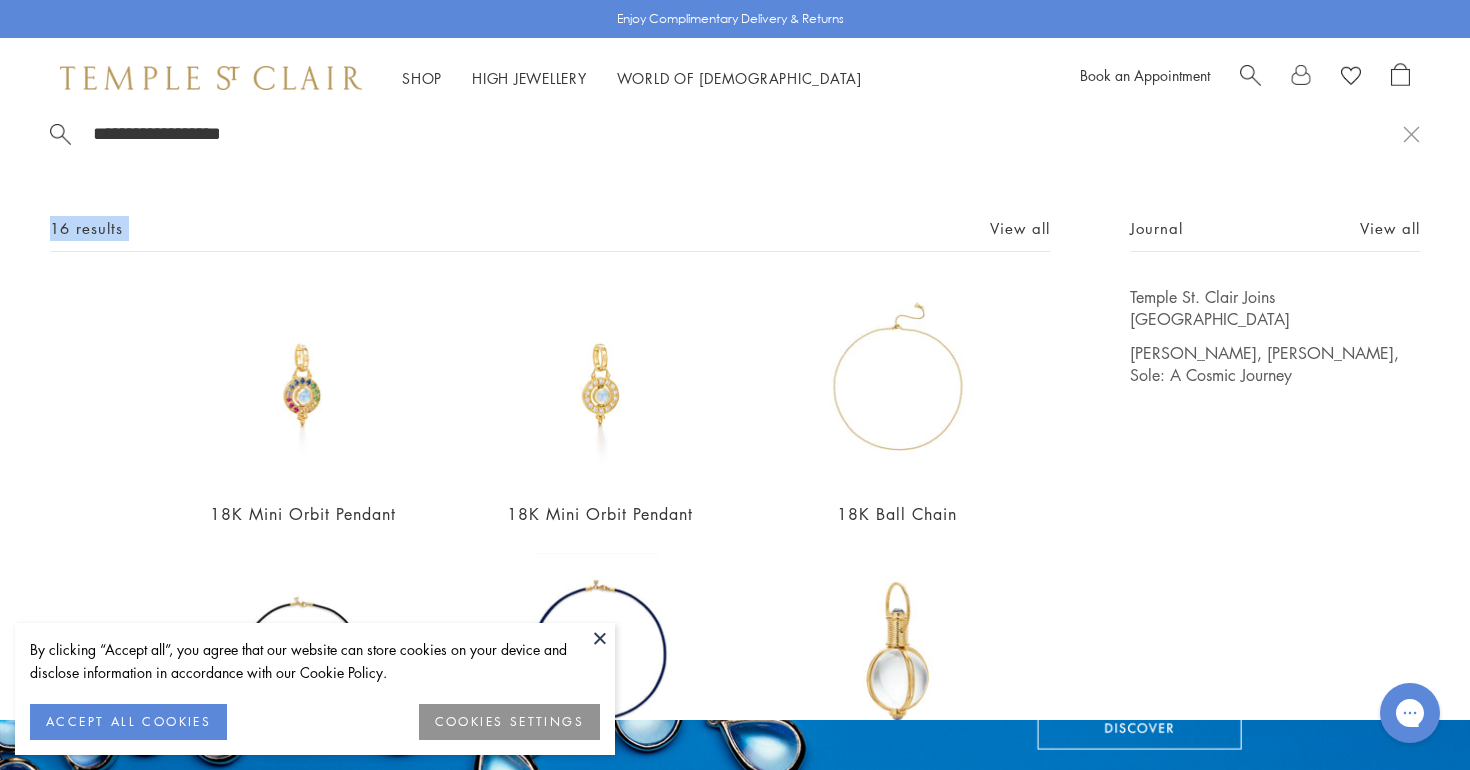 click on "**********" at bounding box center [735, 419] 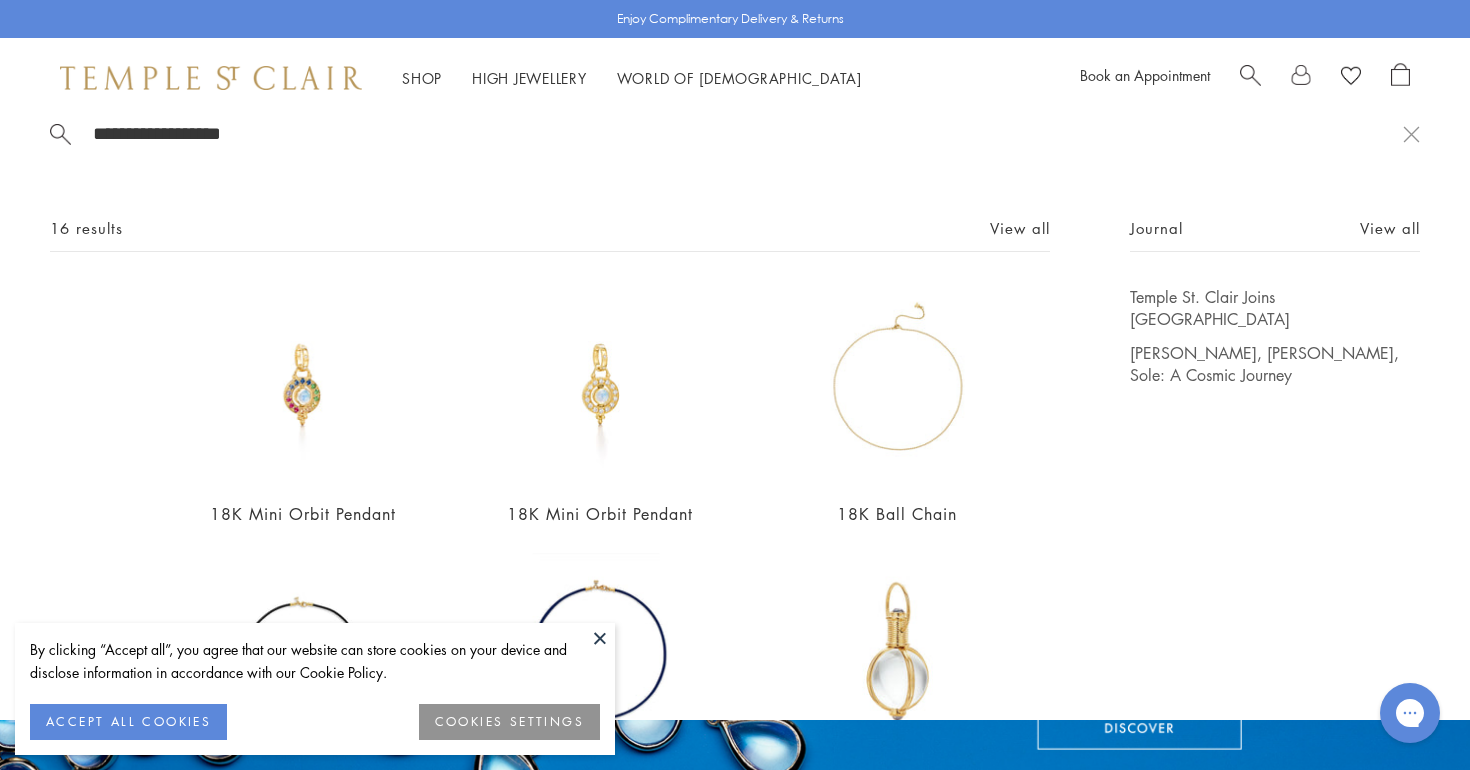 click on "**********" at bounding box center (735, 419) 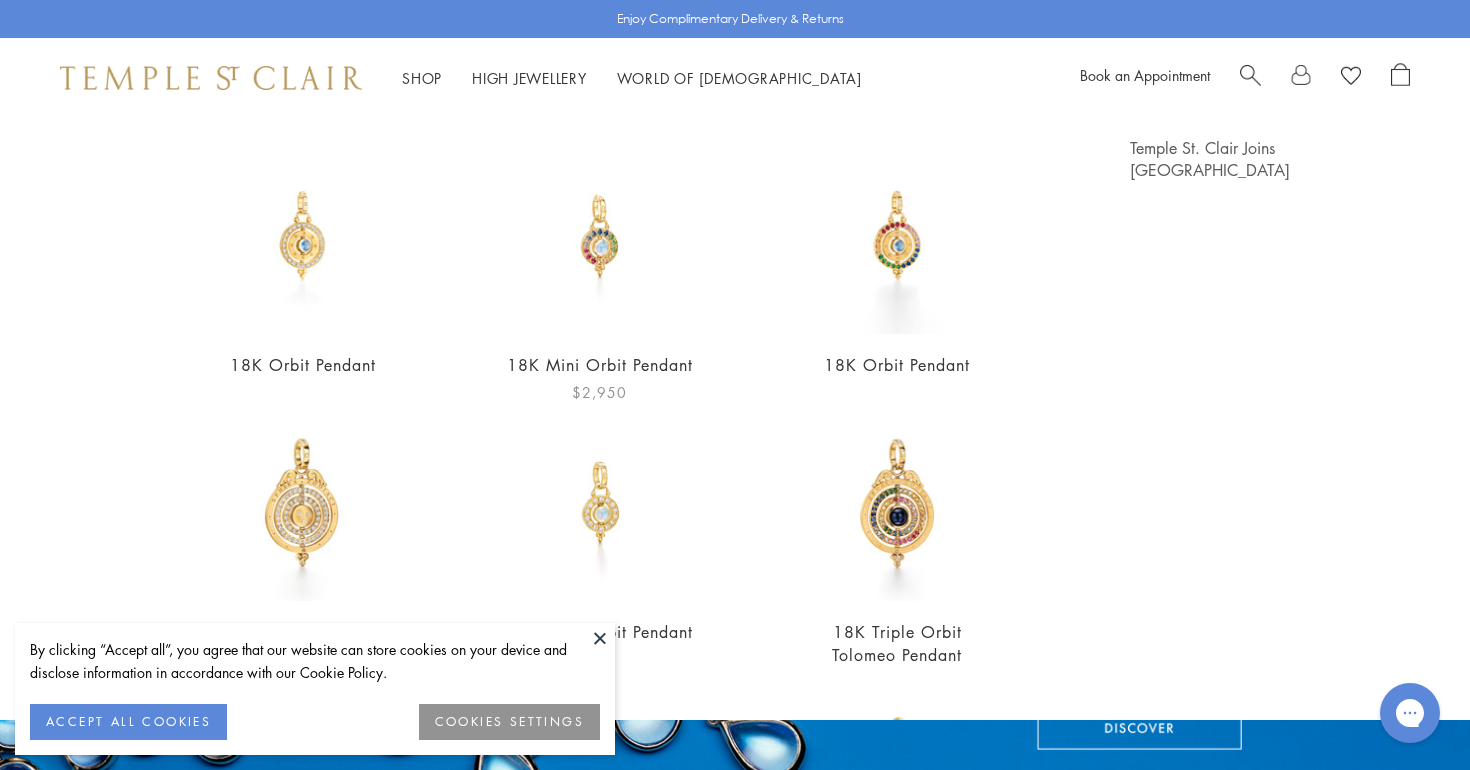 scroll, scrollTop: 201, scrollLeft: 0, axis: vertical 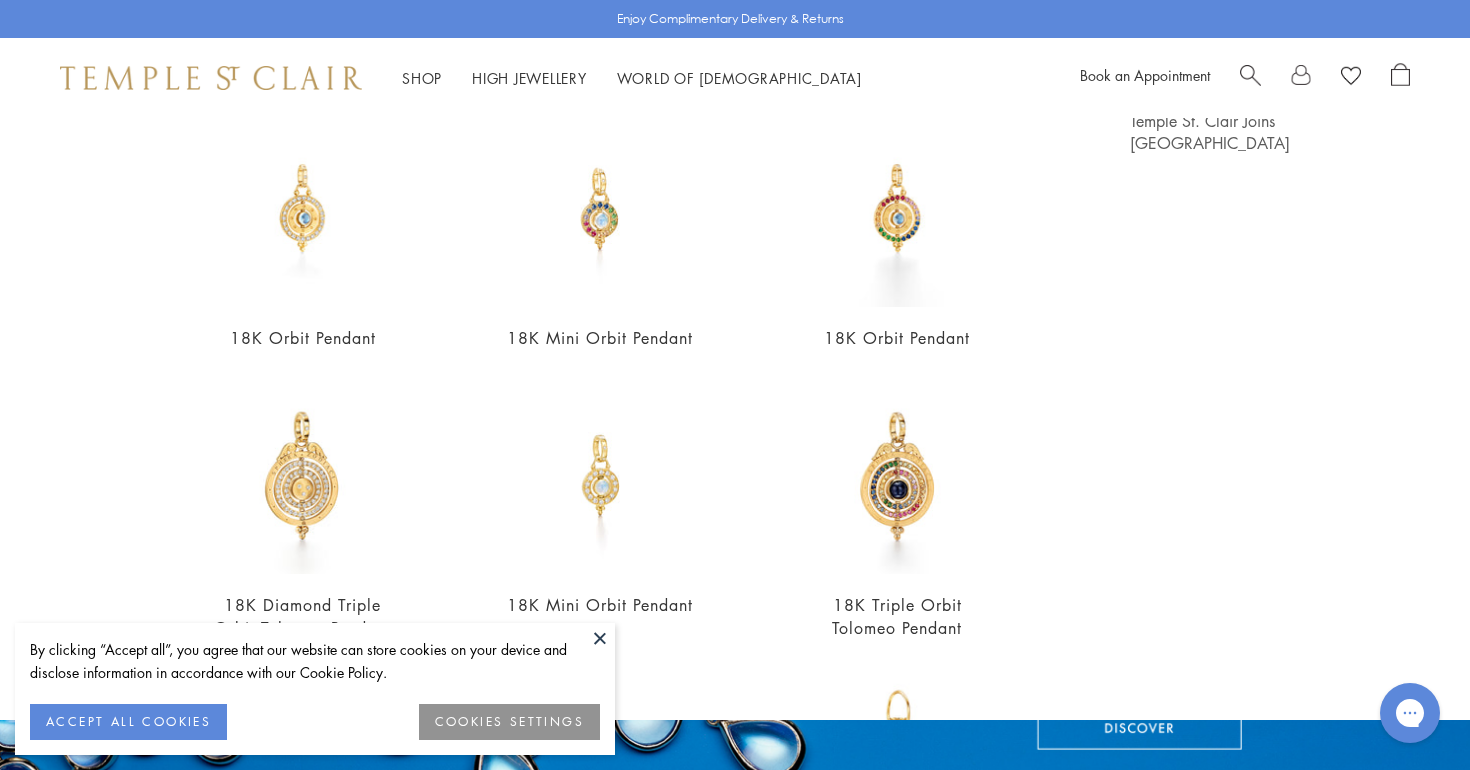click at bounding box center [1250, 73] 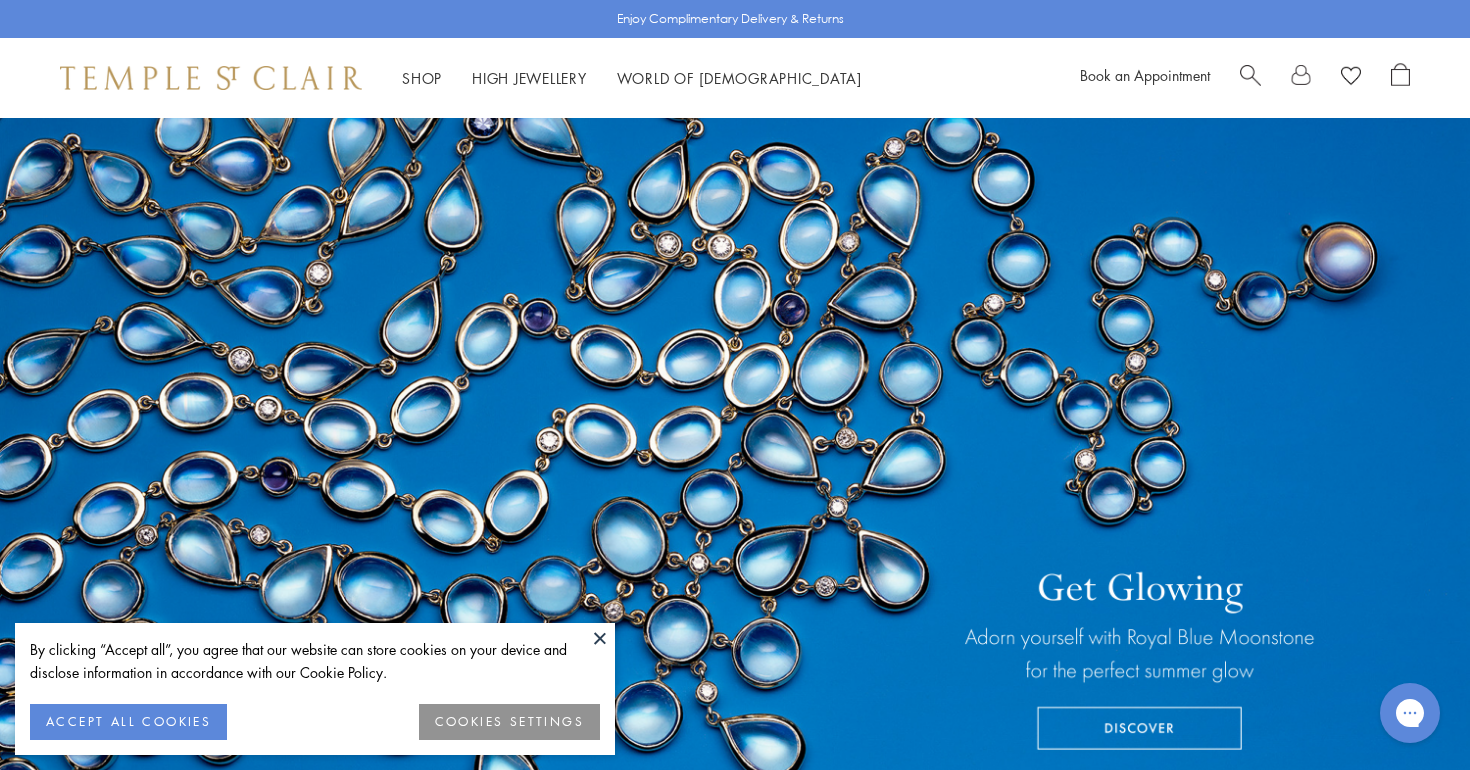 click at bounding box center [1250, 73] 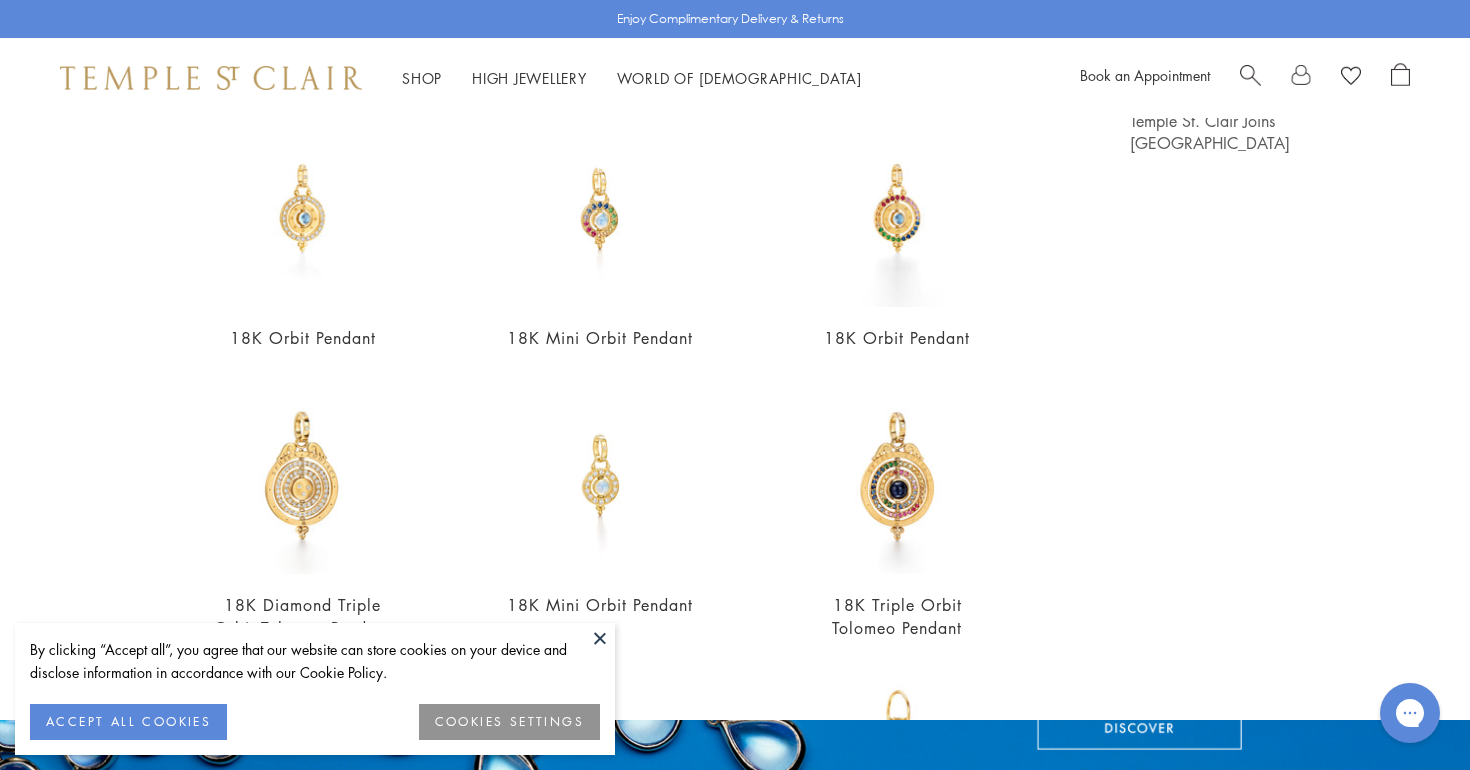 scroll, scrollTop: 0, scrollLeft: 0, axis: both 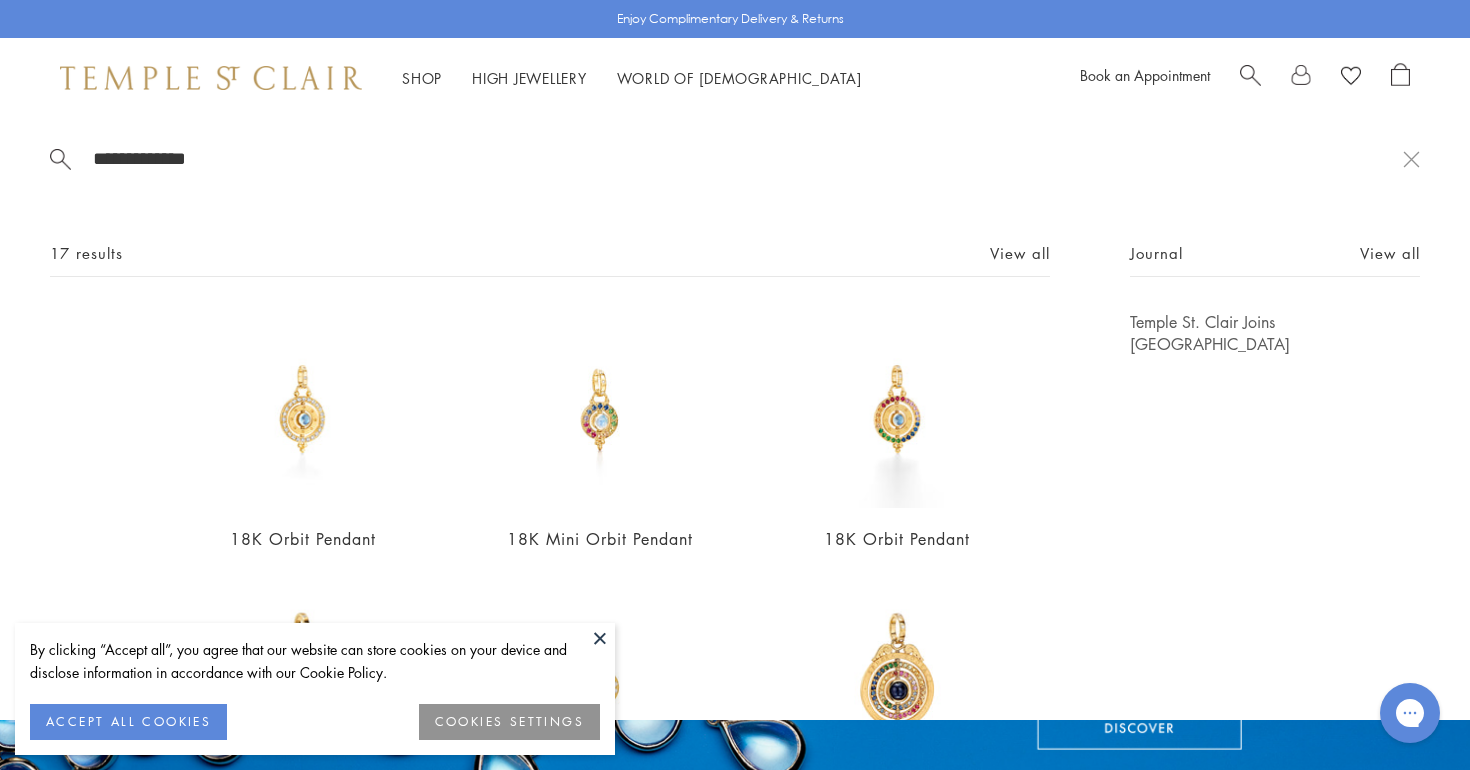 drag, startPoint x: 457, startPoint y: 172, endPoint x: 8, endPoint y: 224, distance: 452.0011 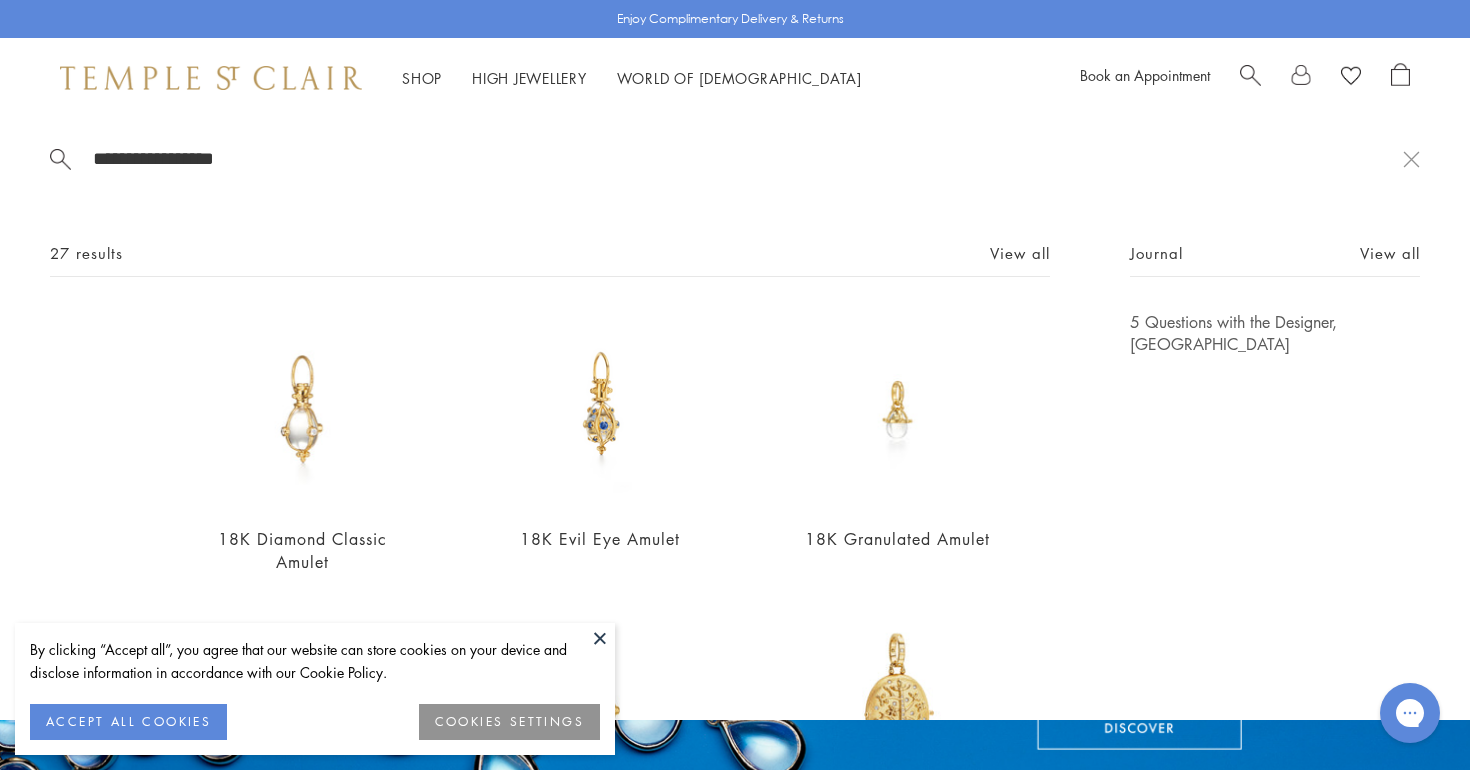 click on "**********" at bounding box center [747, 158] 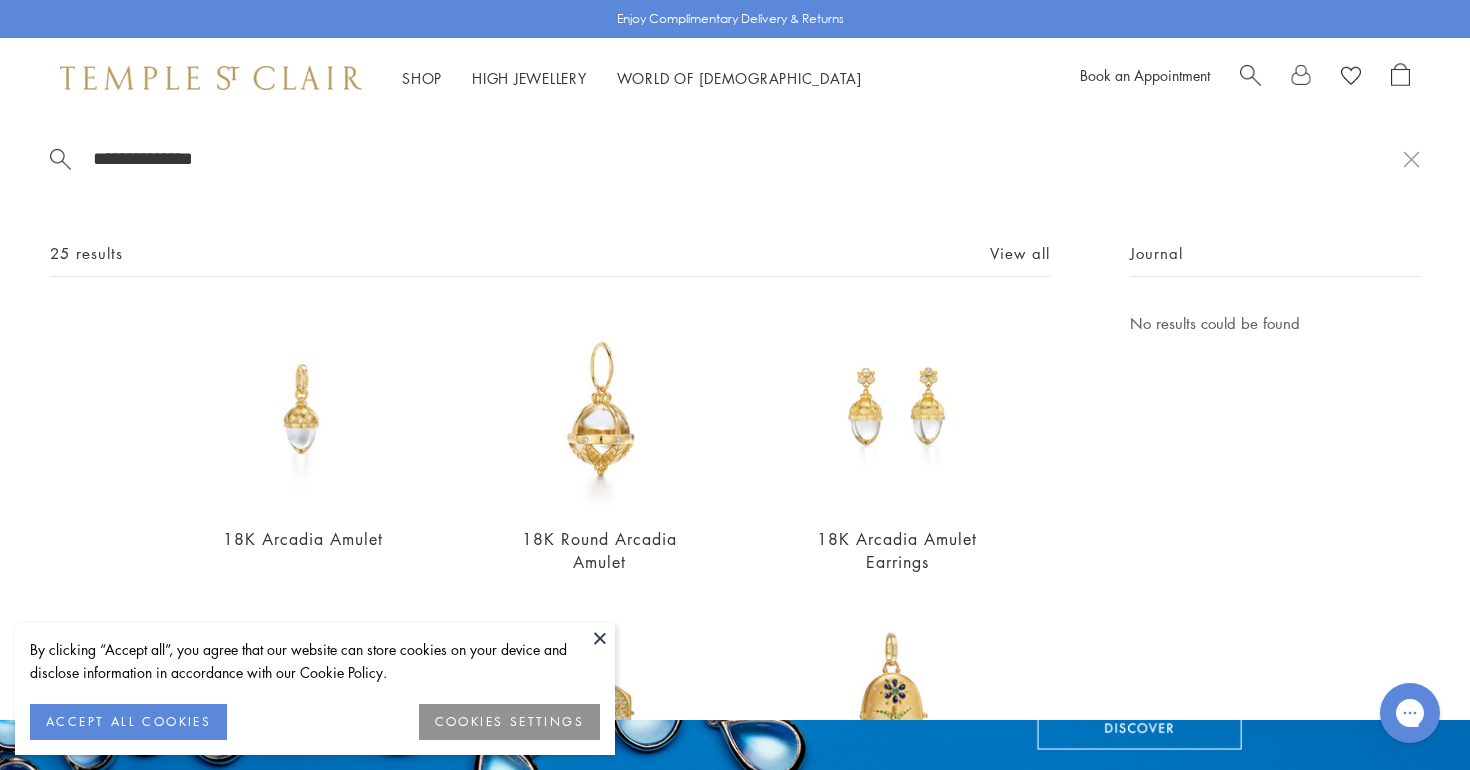click on "**********" at bounding box center [726, 158] 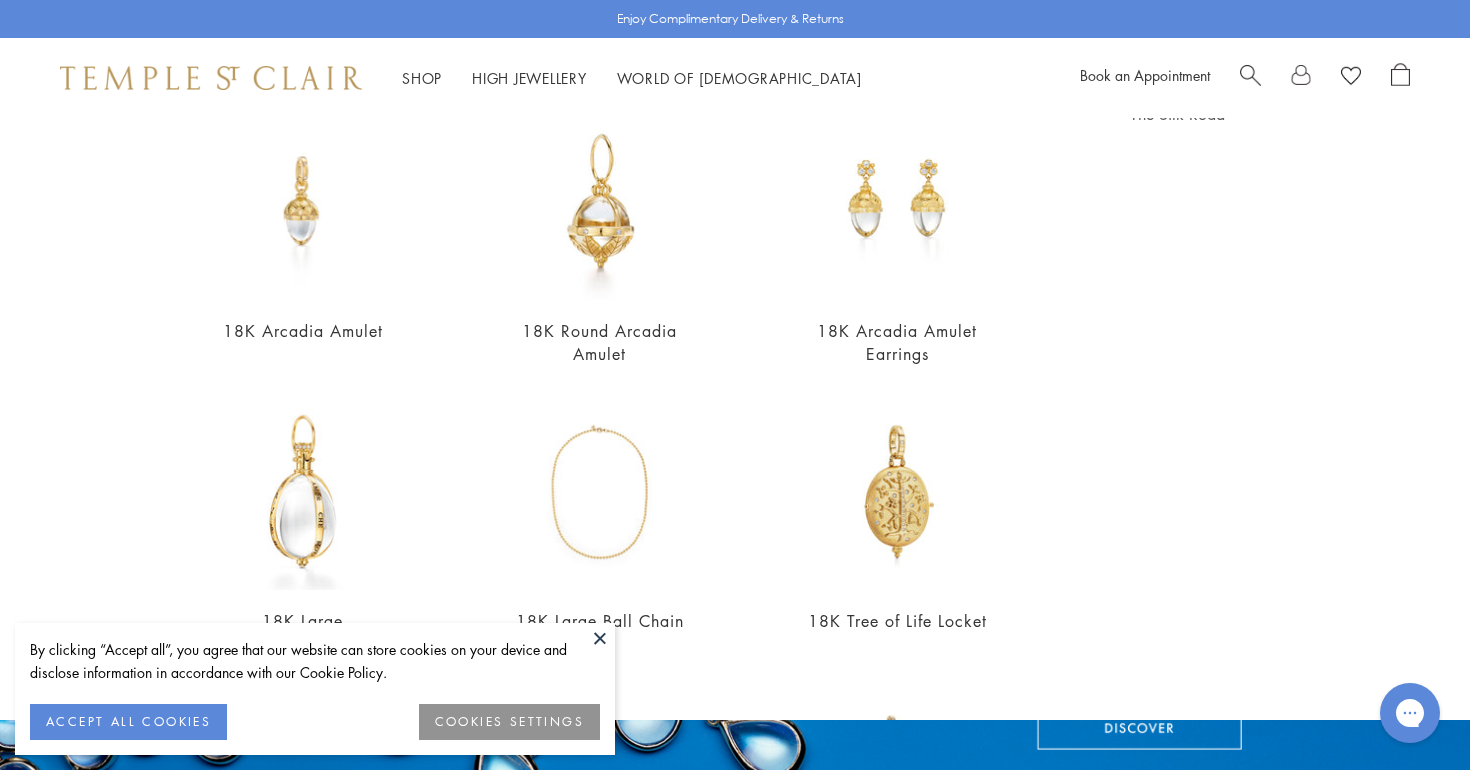 scroll, scrollTop: 0, scrollLeft: 0, axis: both 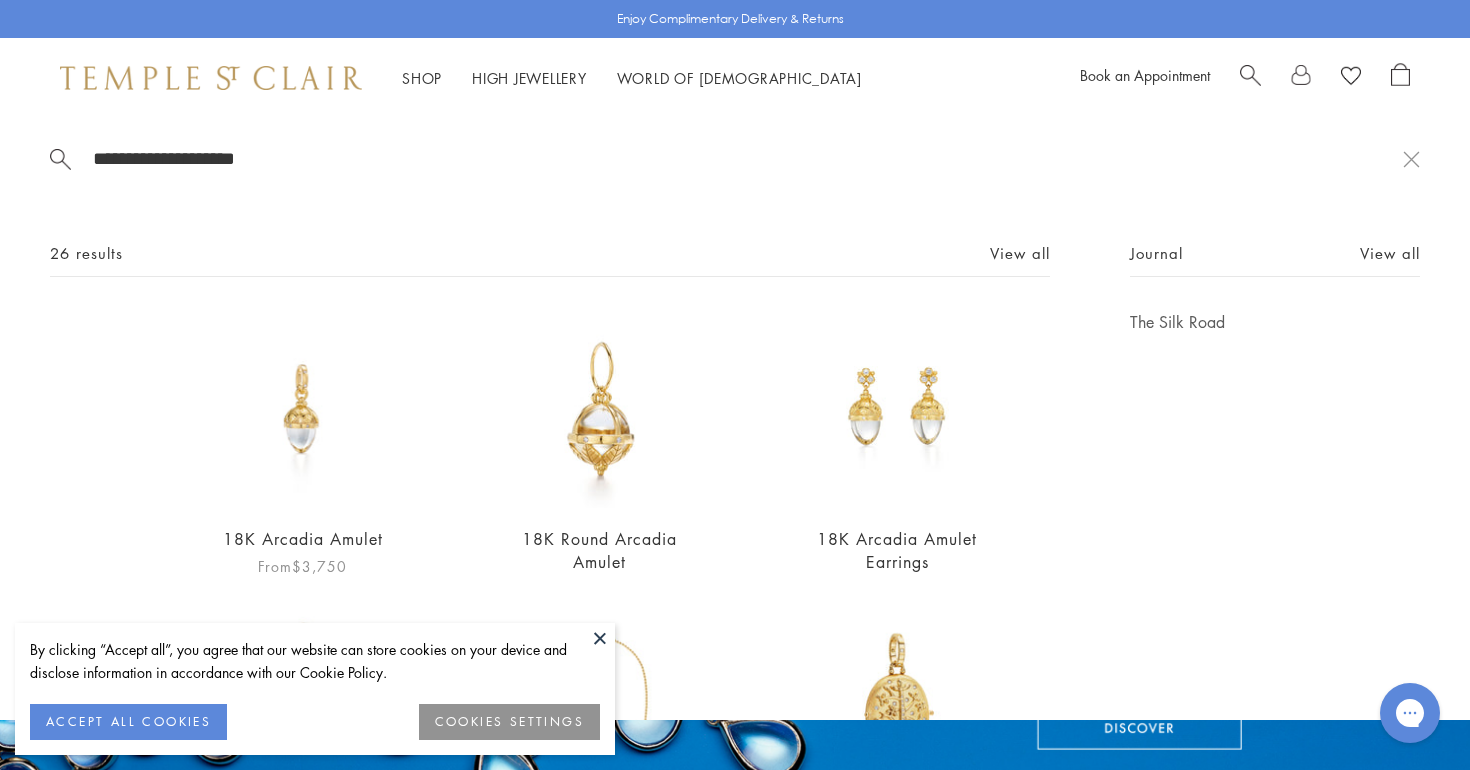 type on "**********" 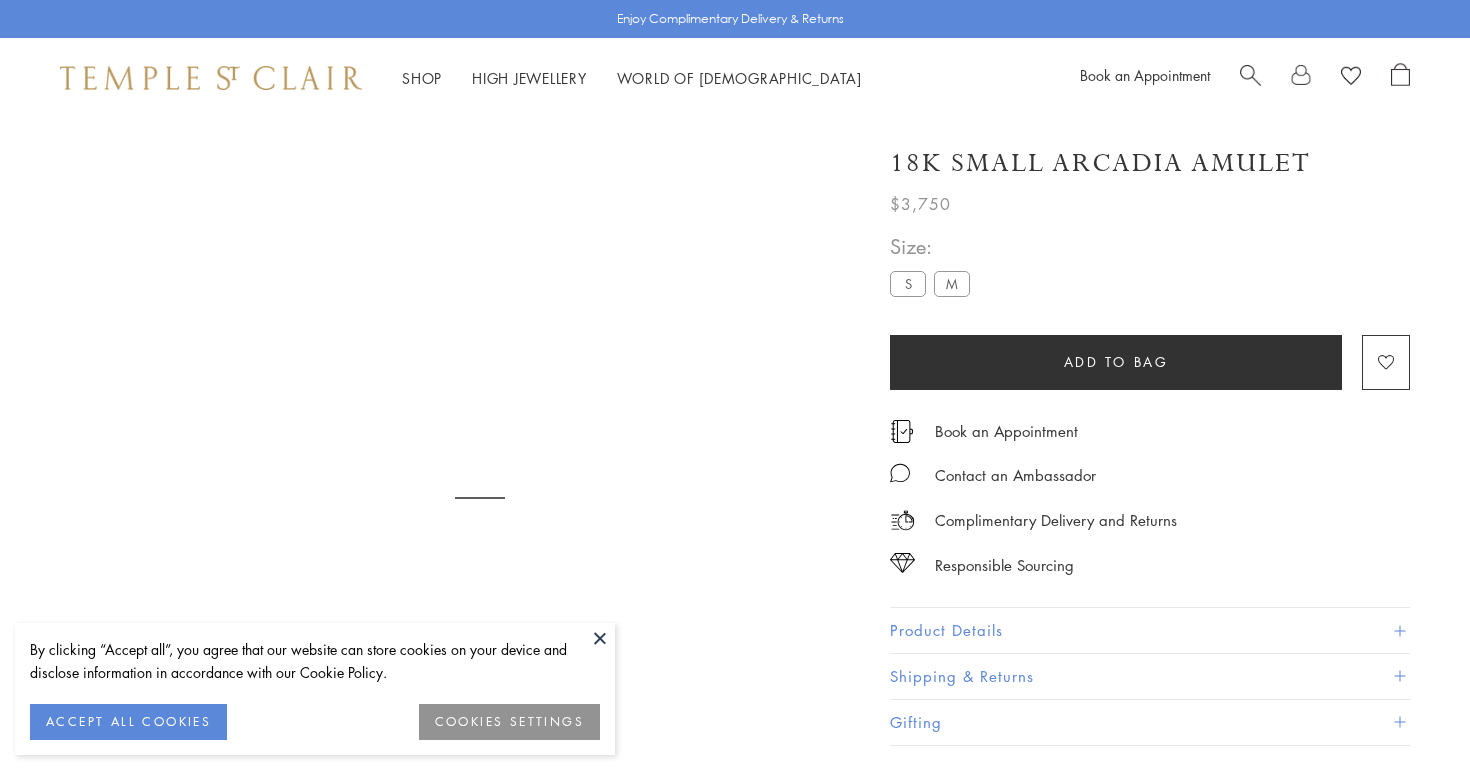 scroll, scrollTop: 0, scrollLeft: 0, axis: both 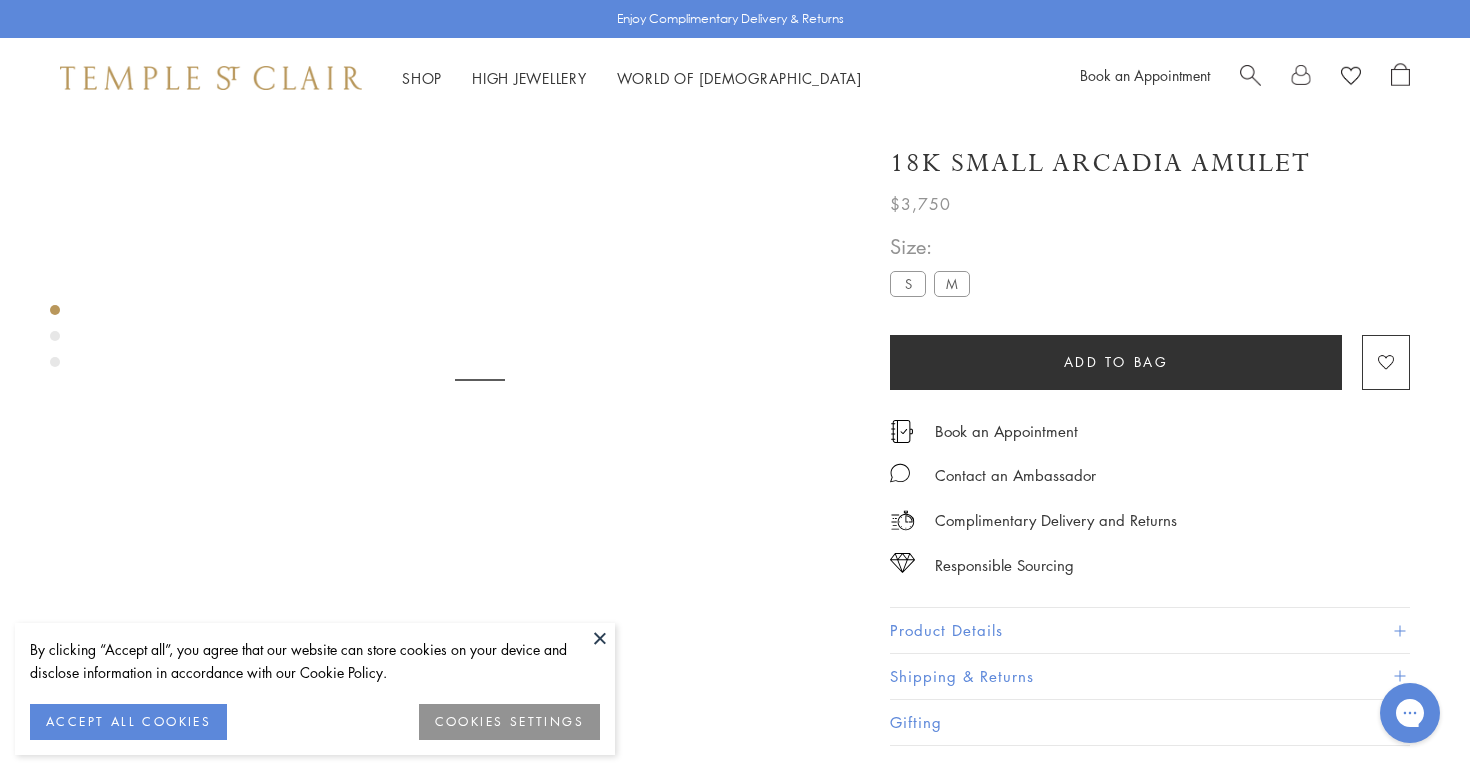 click on "M" at bounding box center [952, 283] 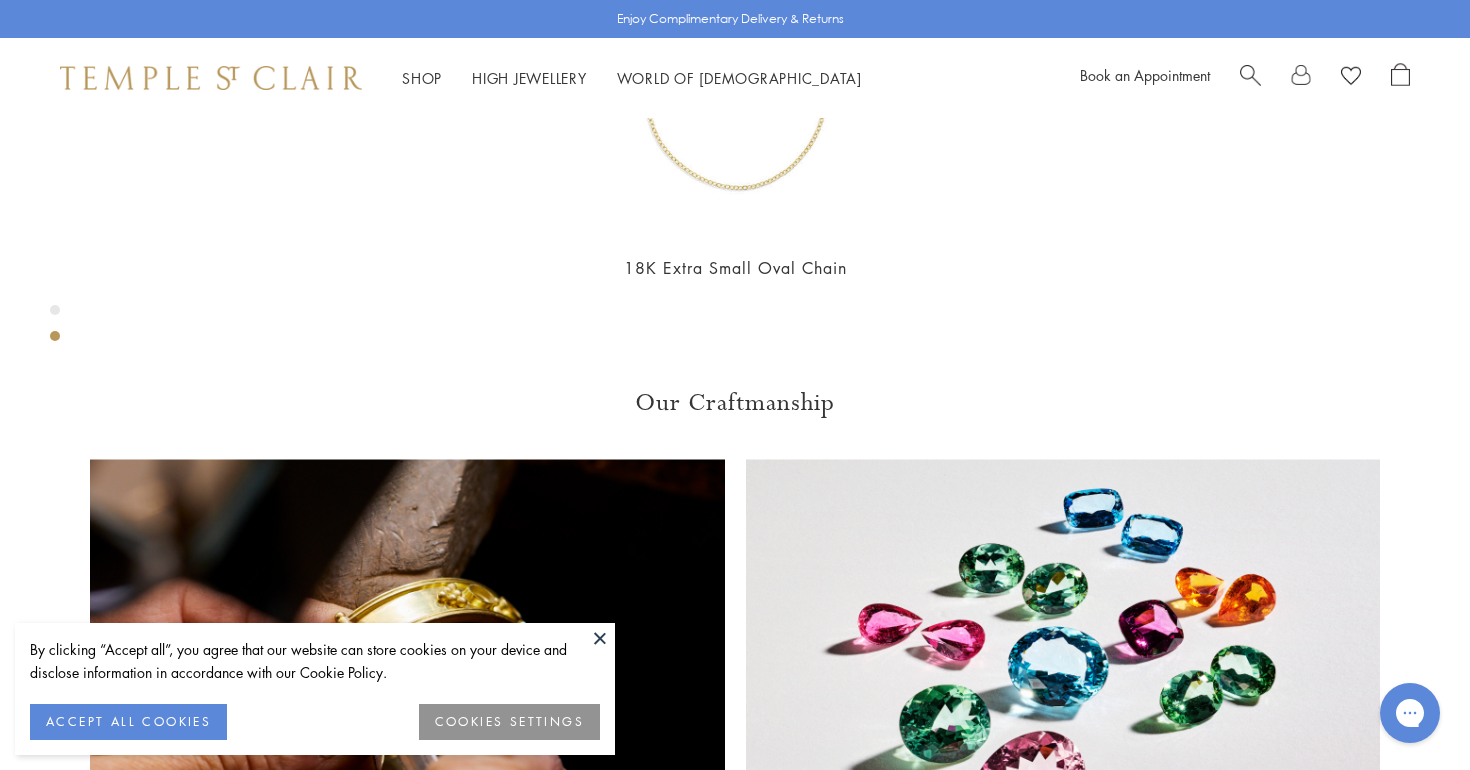 scroll, scrollTop: 0, scrollLeft: 0, axis: both 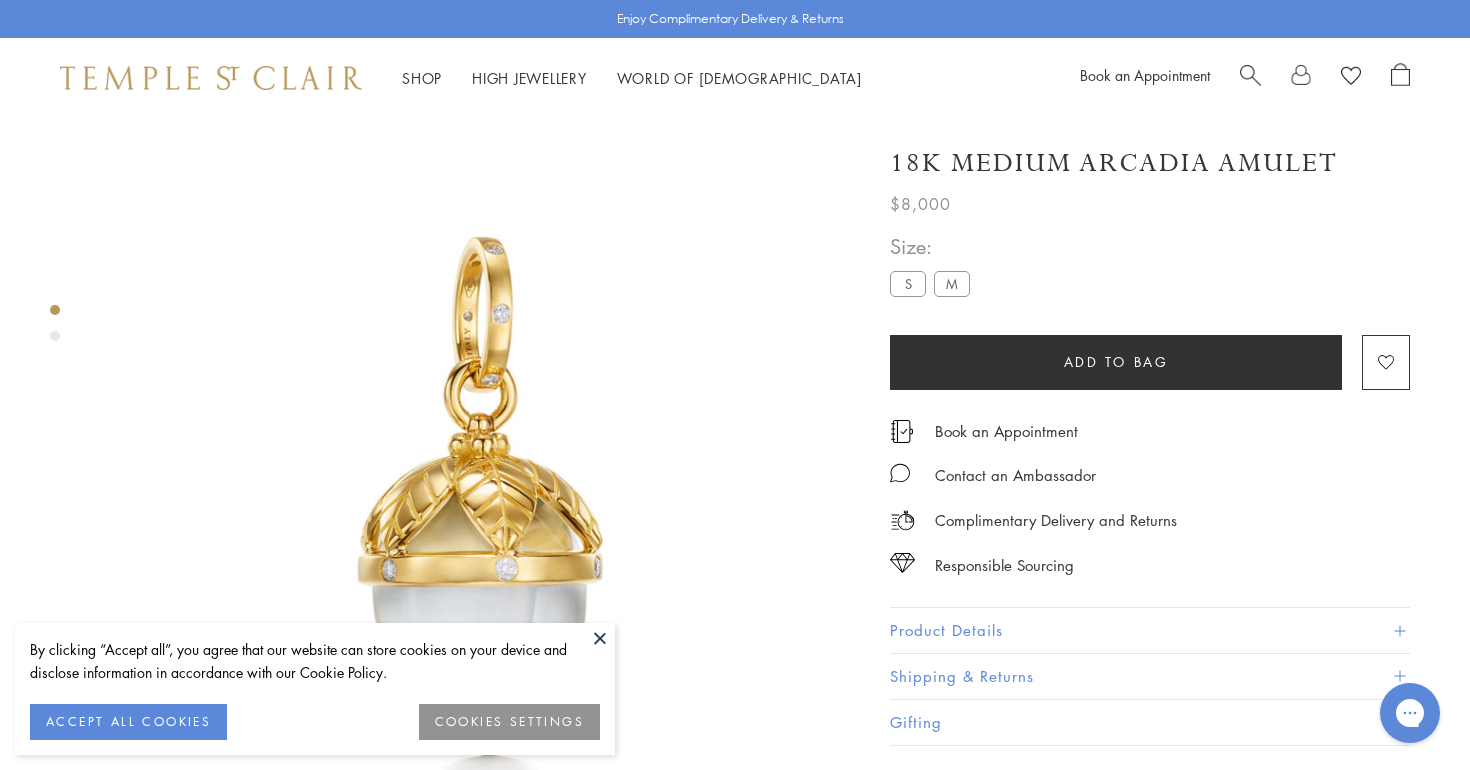 click at bounding box center (1250, 73) 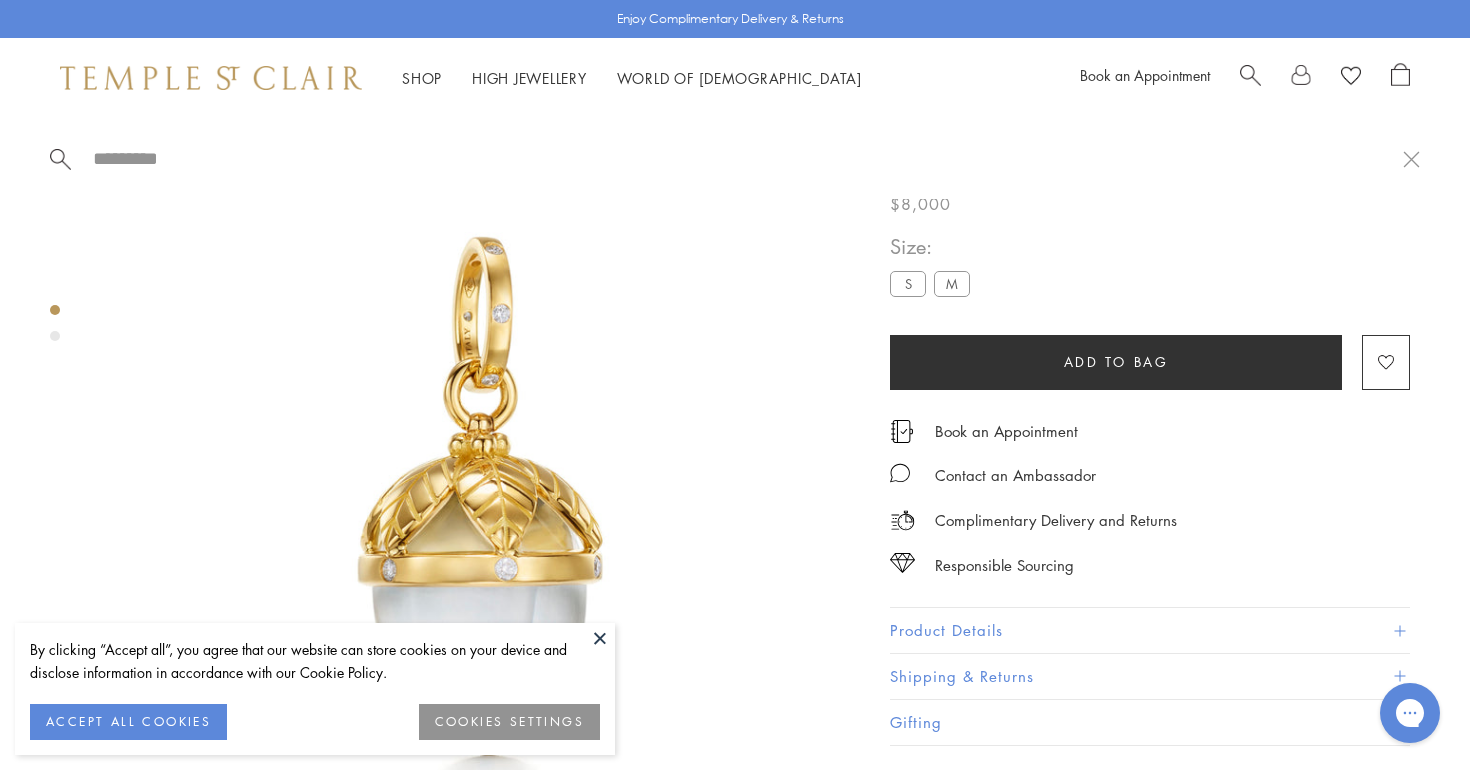 paste on "**********" 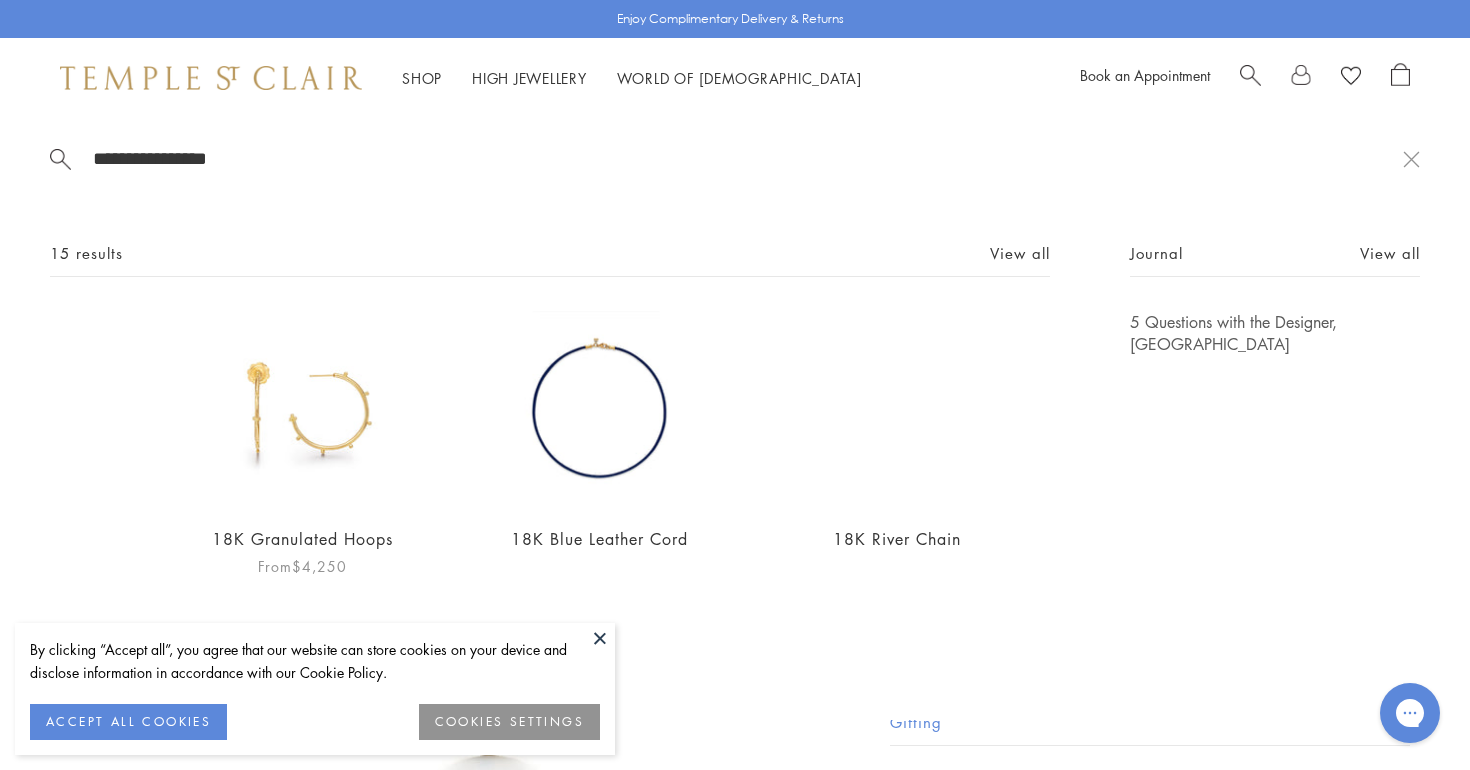 scroll, scrollTop: 5, scrollLeft: 0, axis: vertical 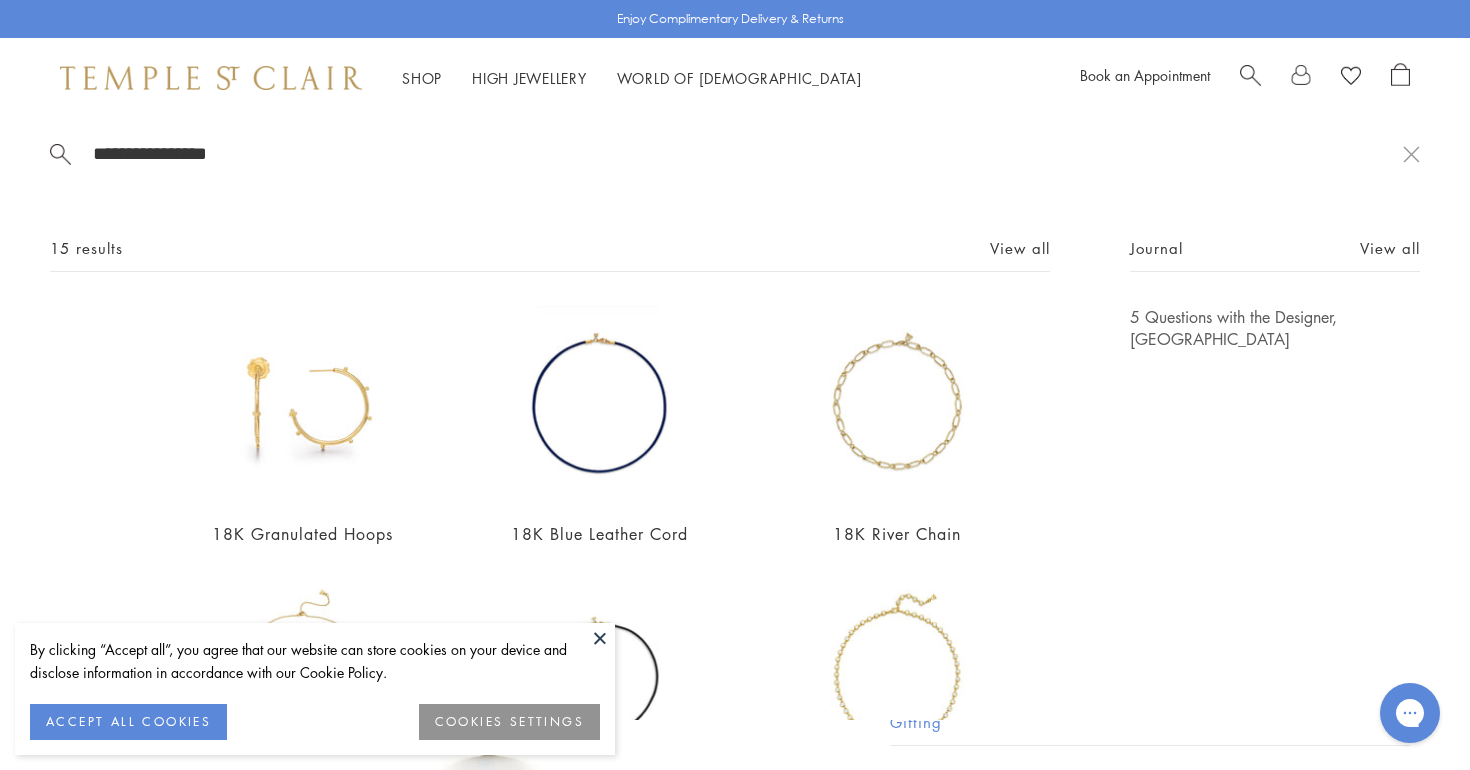 type on "**********" 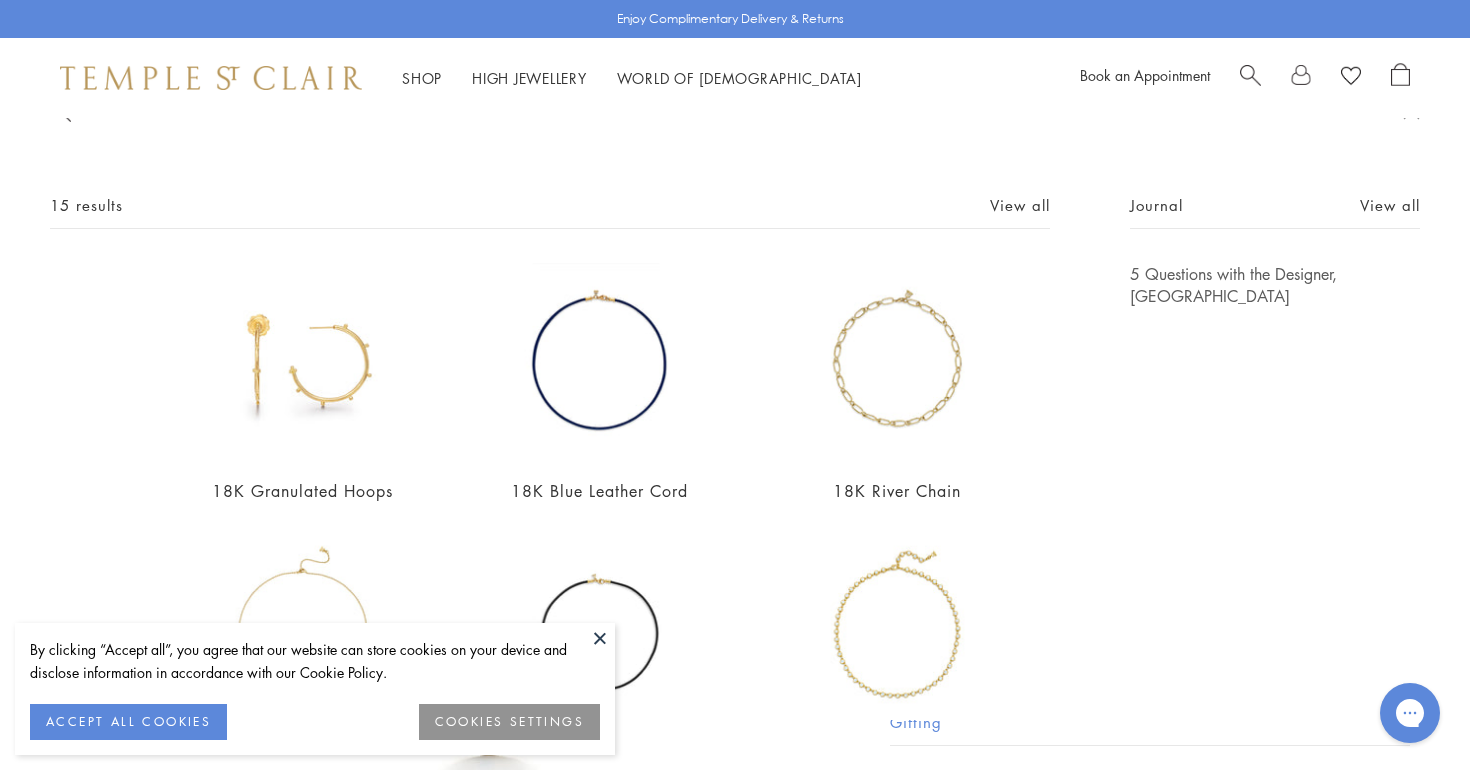 scroll, scrollTop: 0, scrollLeft: 0, axis: both 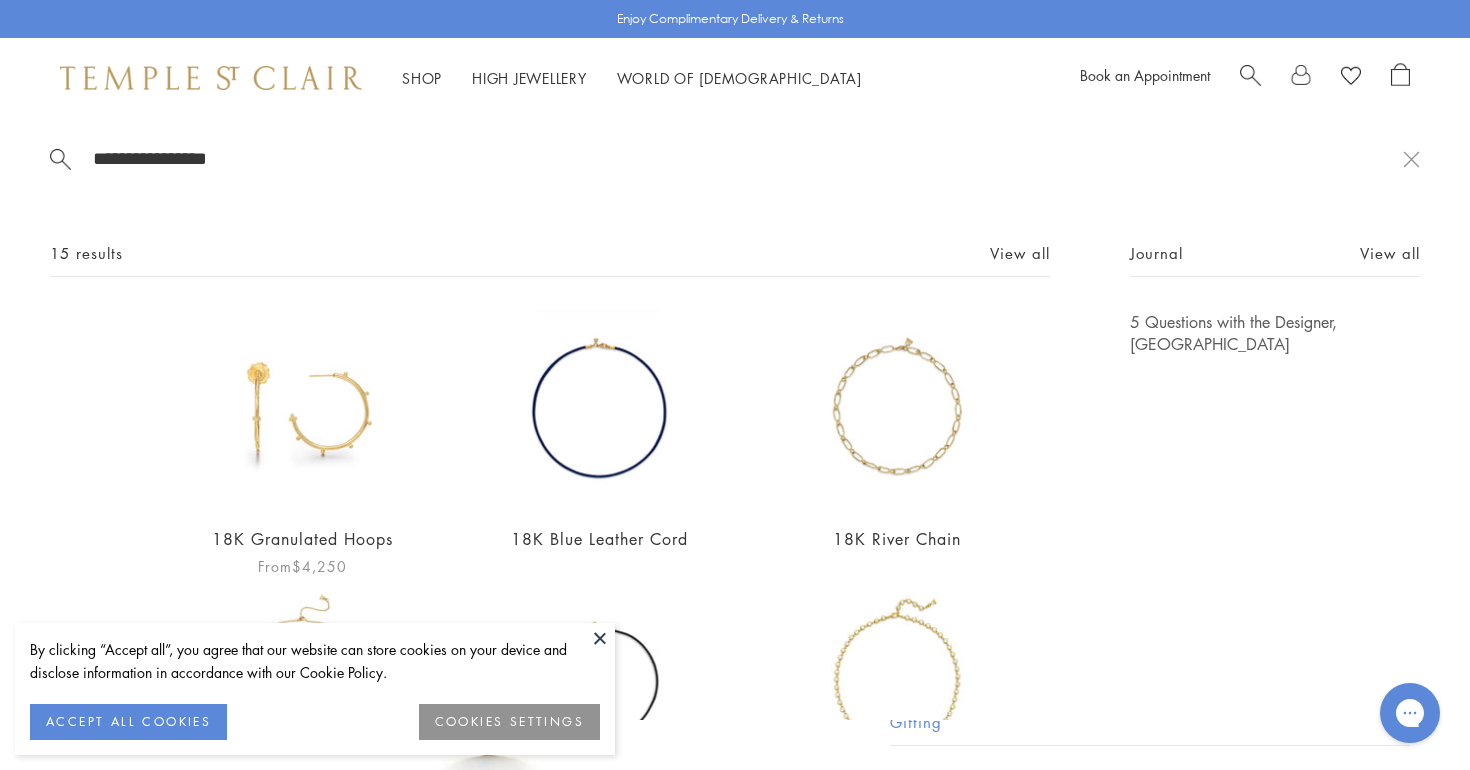 click at bounding box center [302, 409] 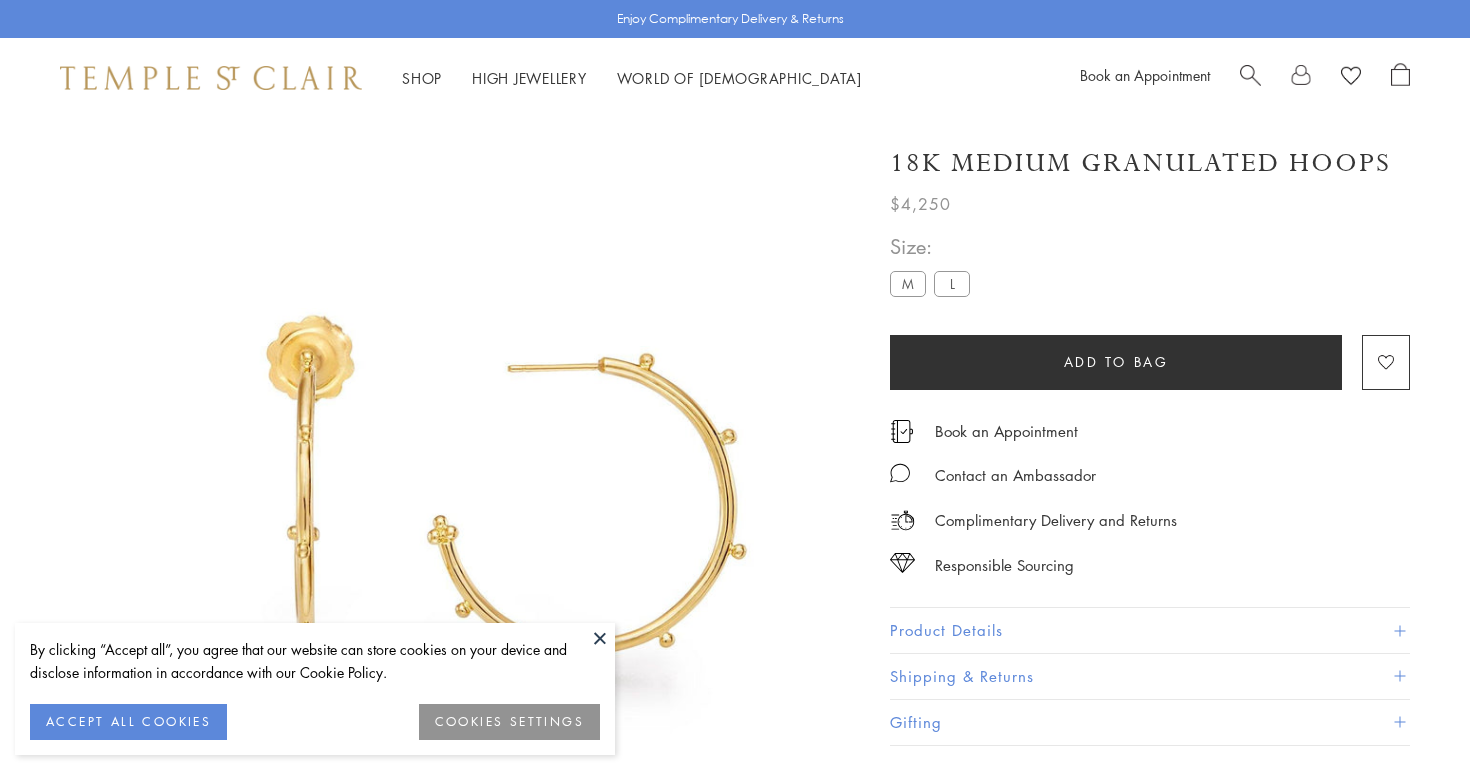 scroll, scrollTop: 0, scrollLeft: 0, axis: both 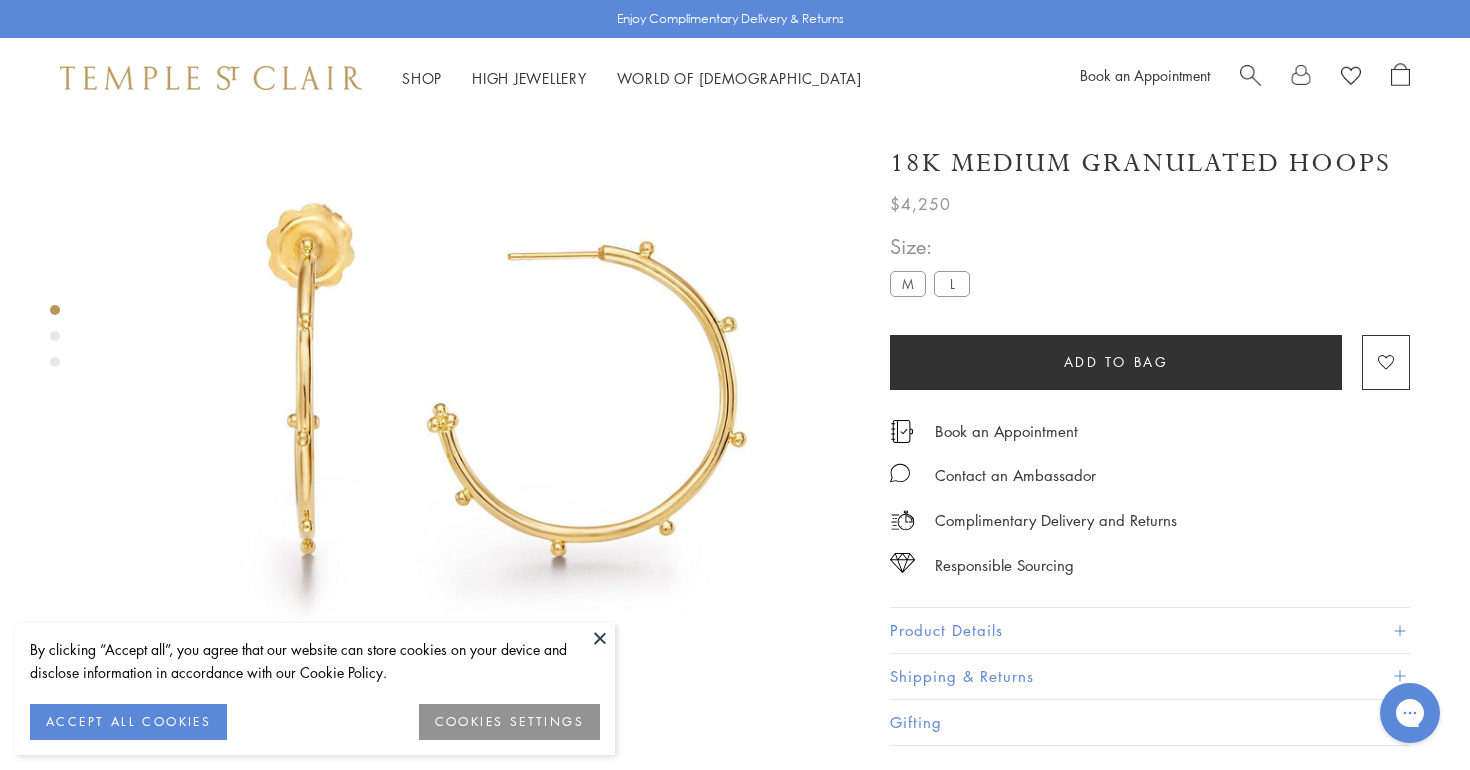 click on "L" at bounding box center [952, 283] 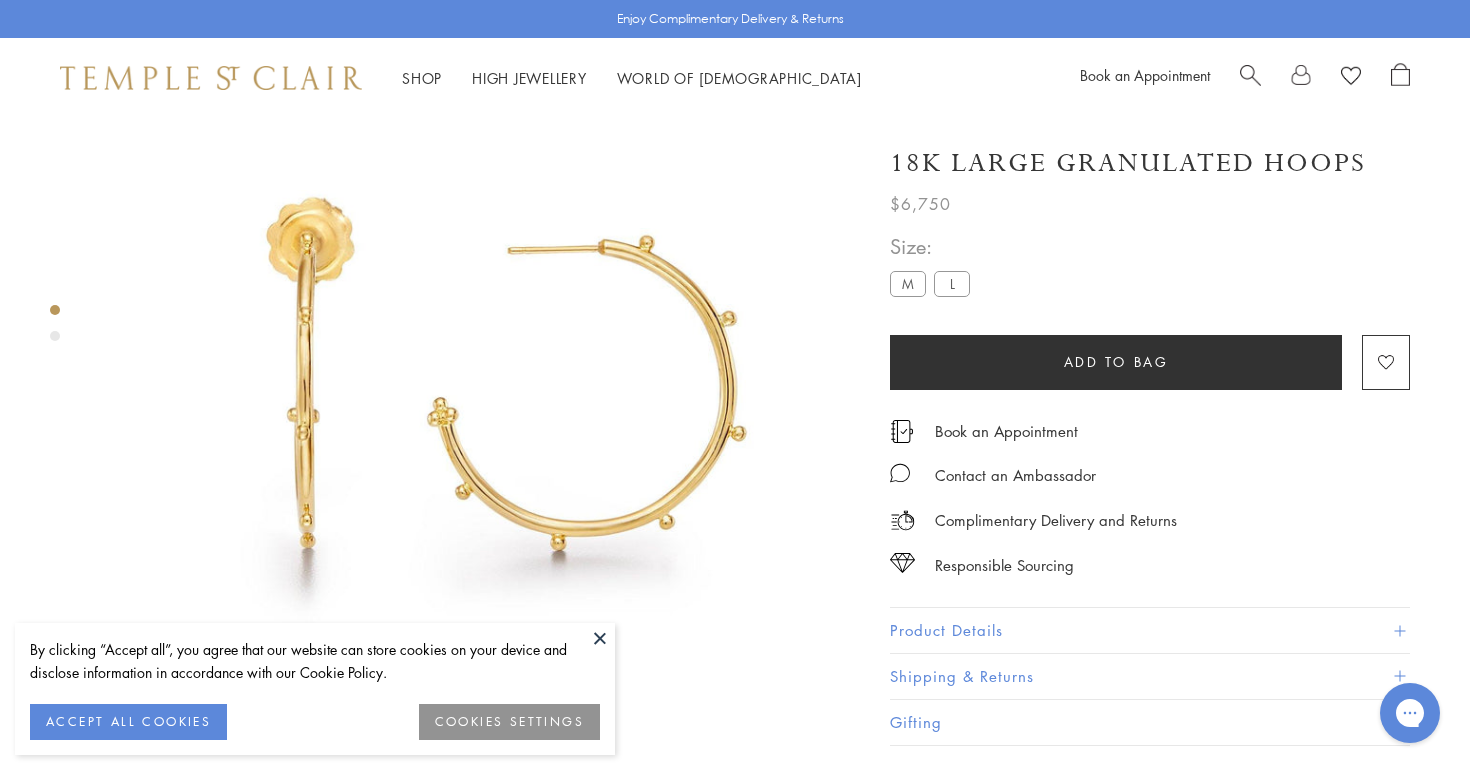 click at bounding box center [1250, 73] 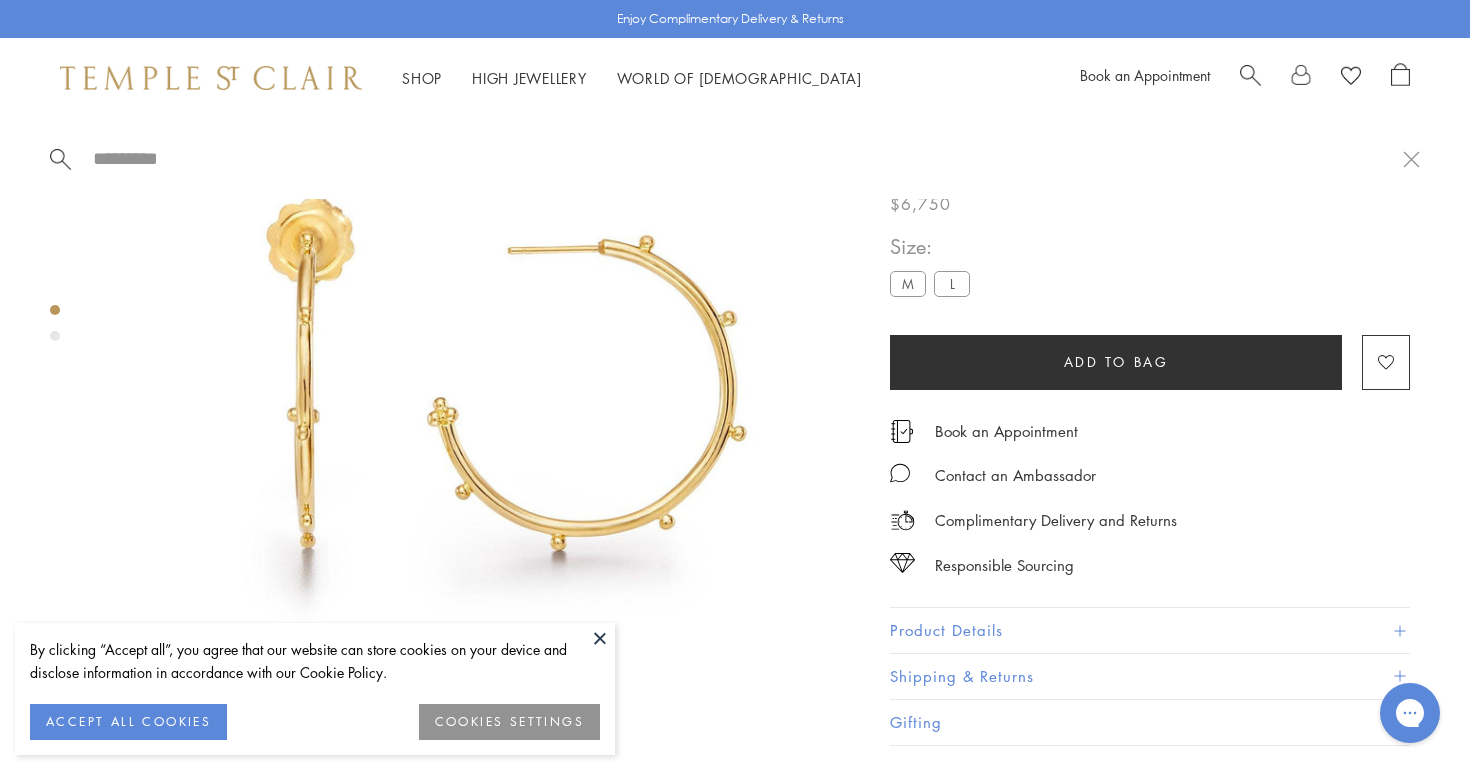 paste on "**********" 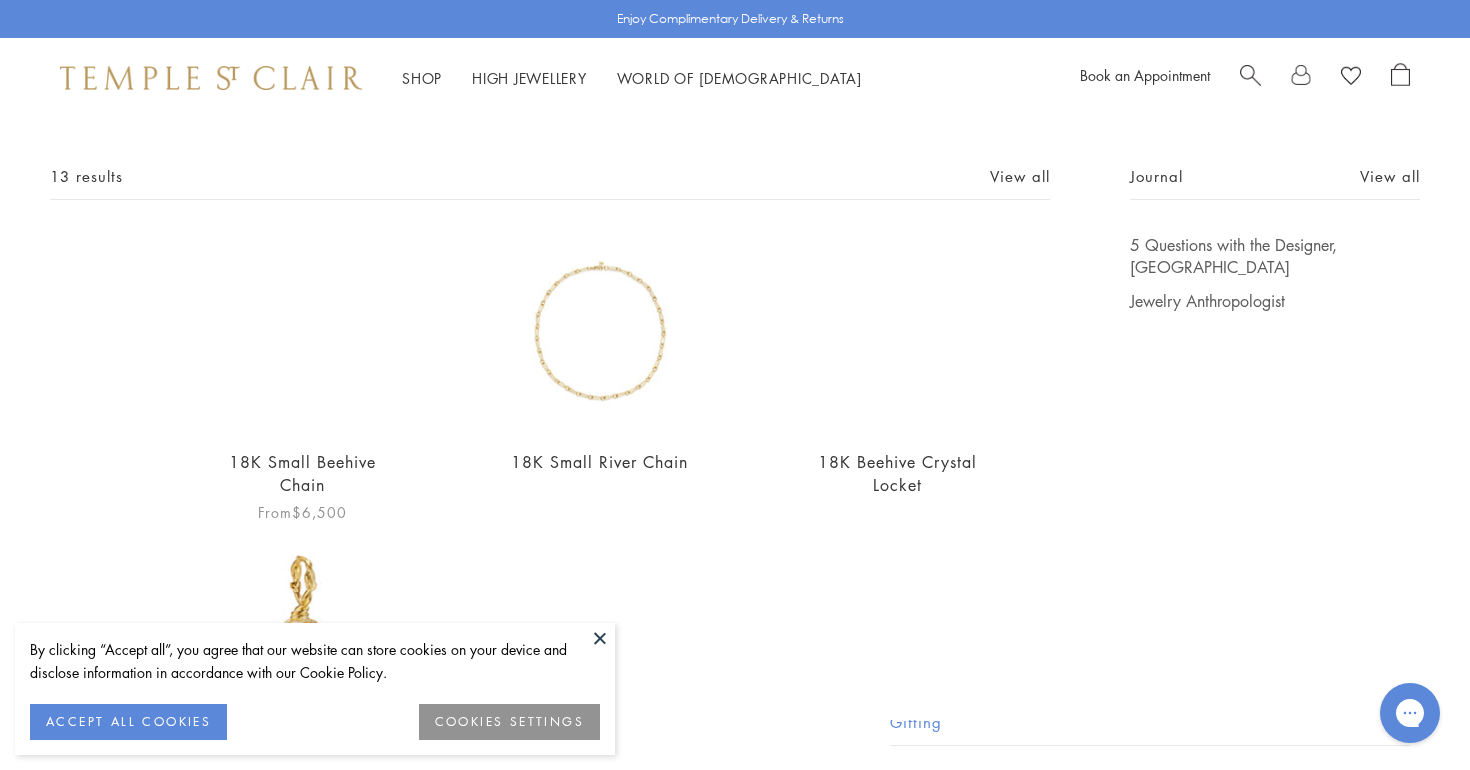 scroll, scrollTop: 87, scrollLeft: 0, axis: vertical 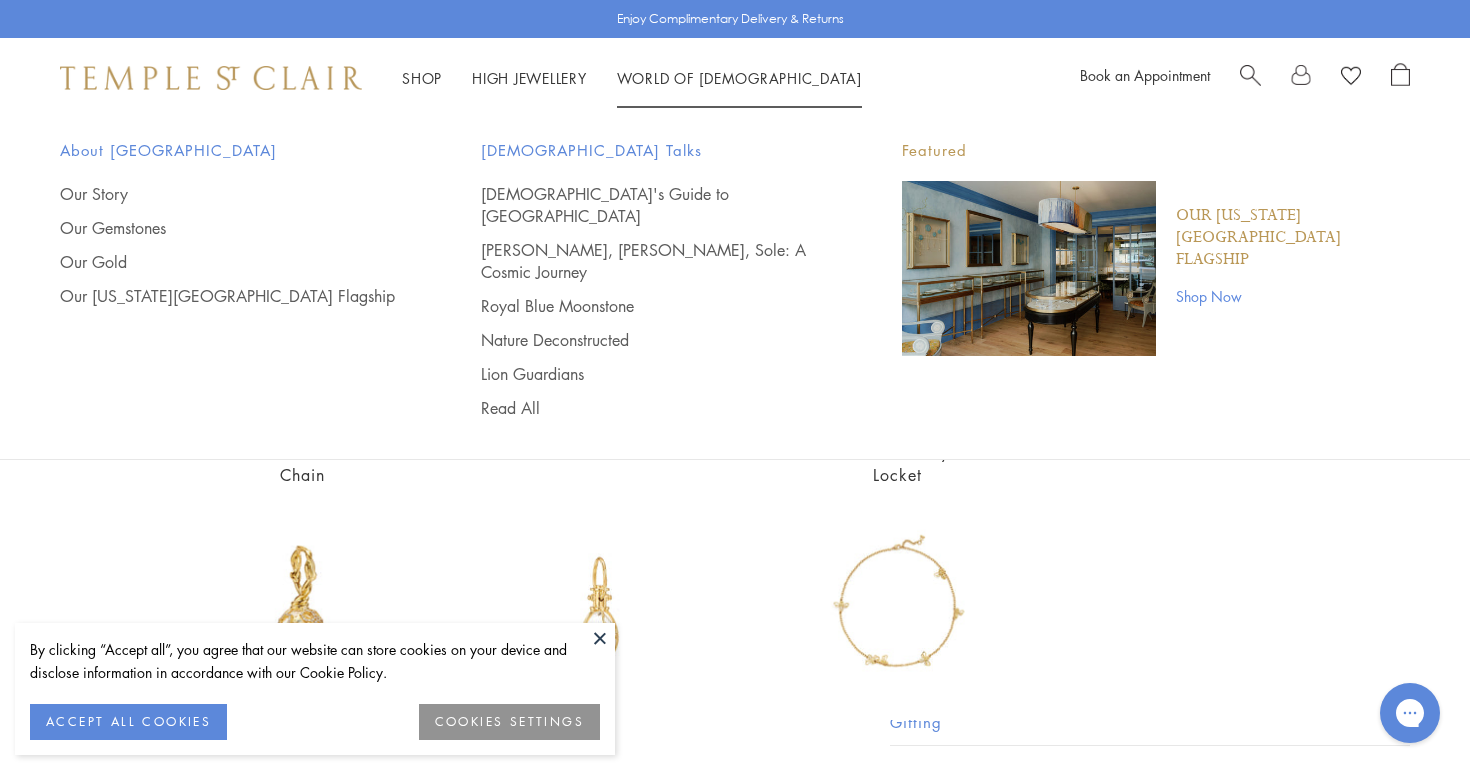 click at bounding box center (1250, 73) 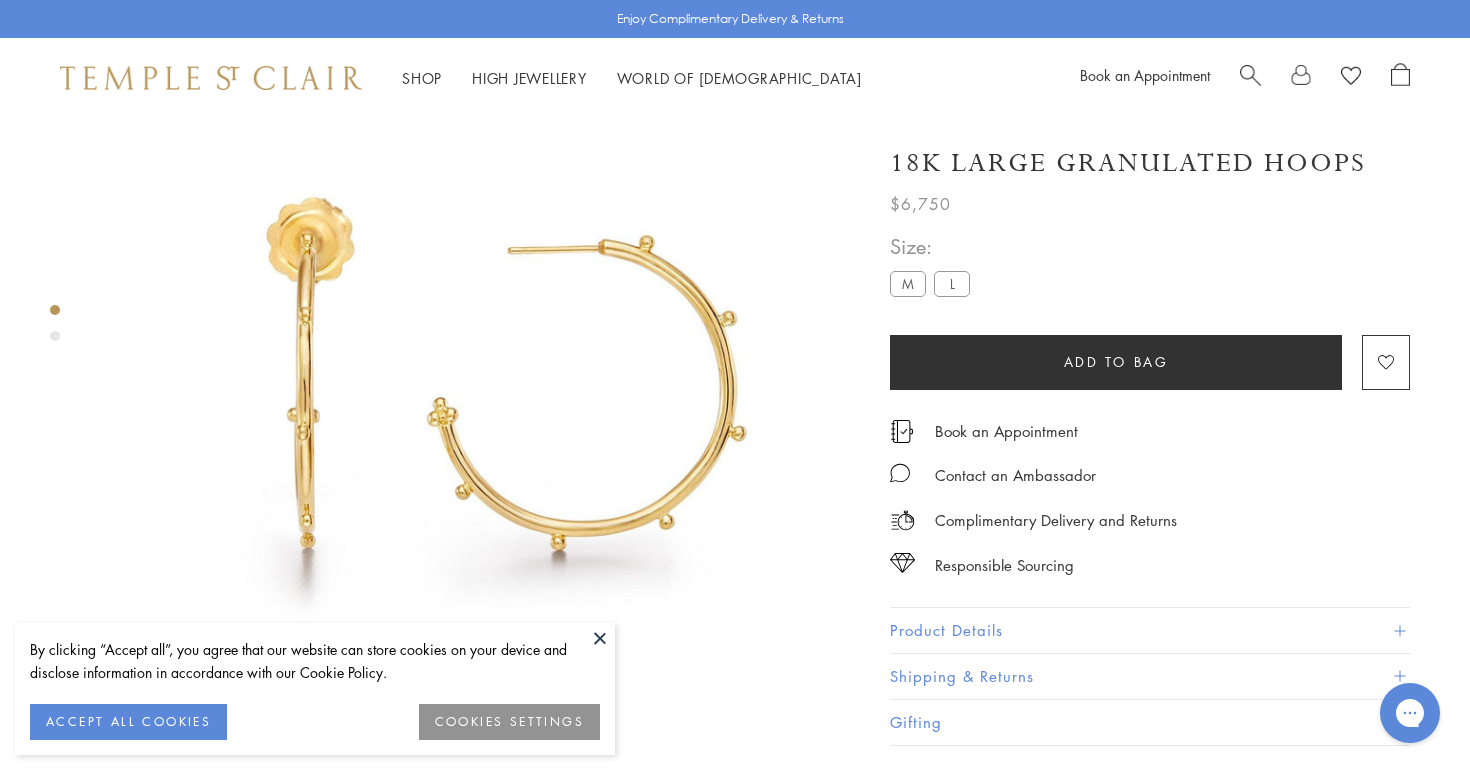 click at bounding box center [1250, 73] 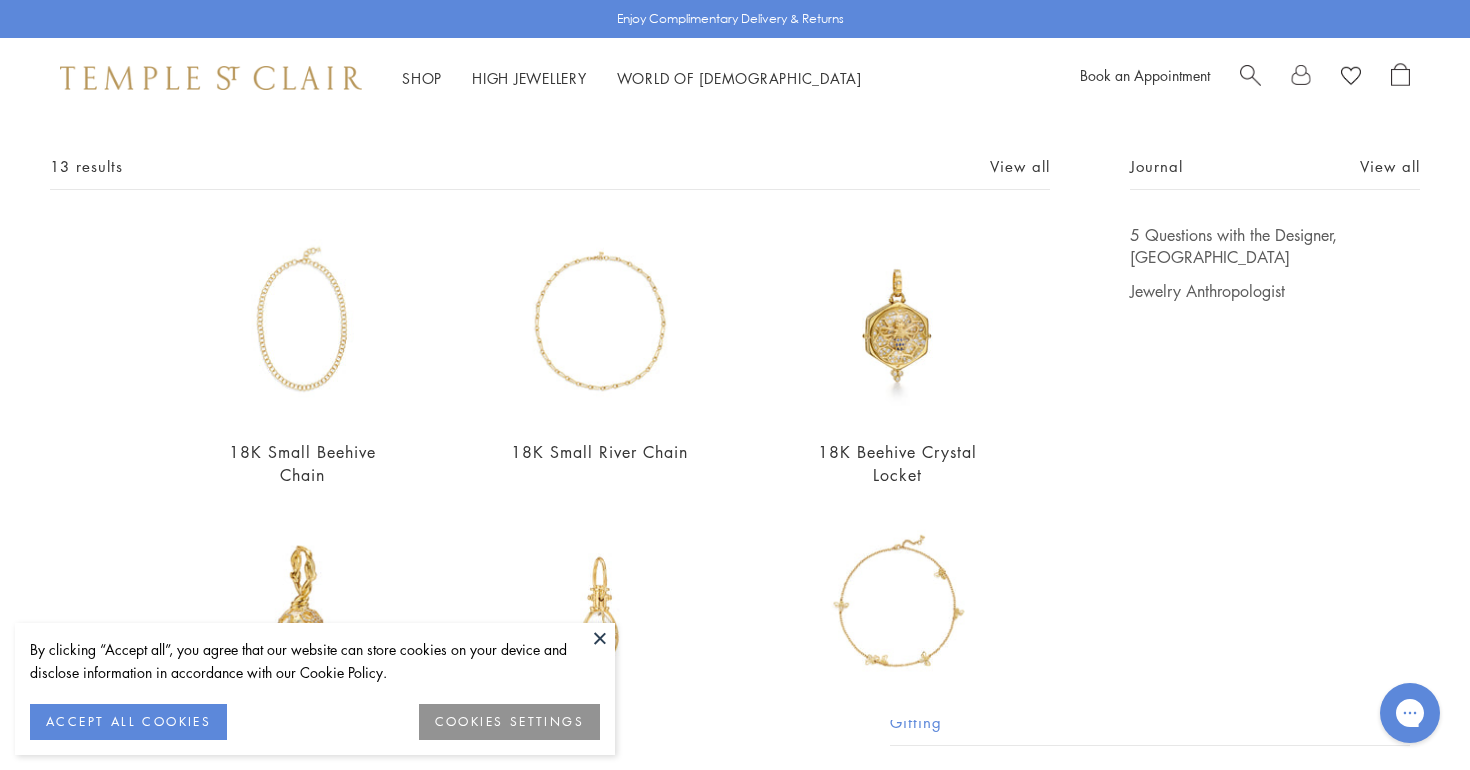 scroll, scrollTop: 0, scrollLeft: 0, axis: both 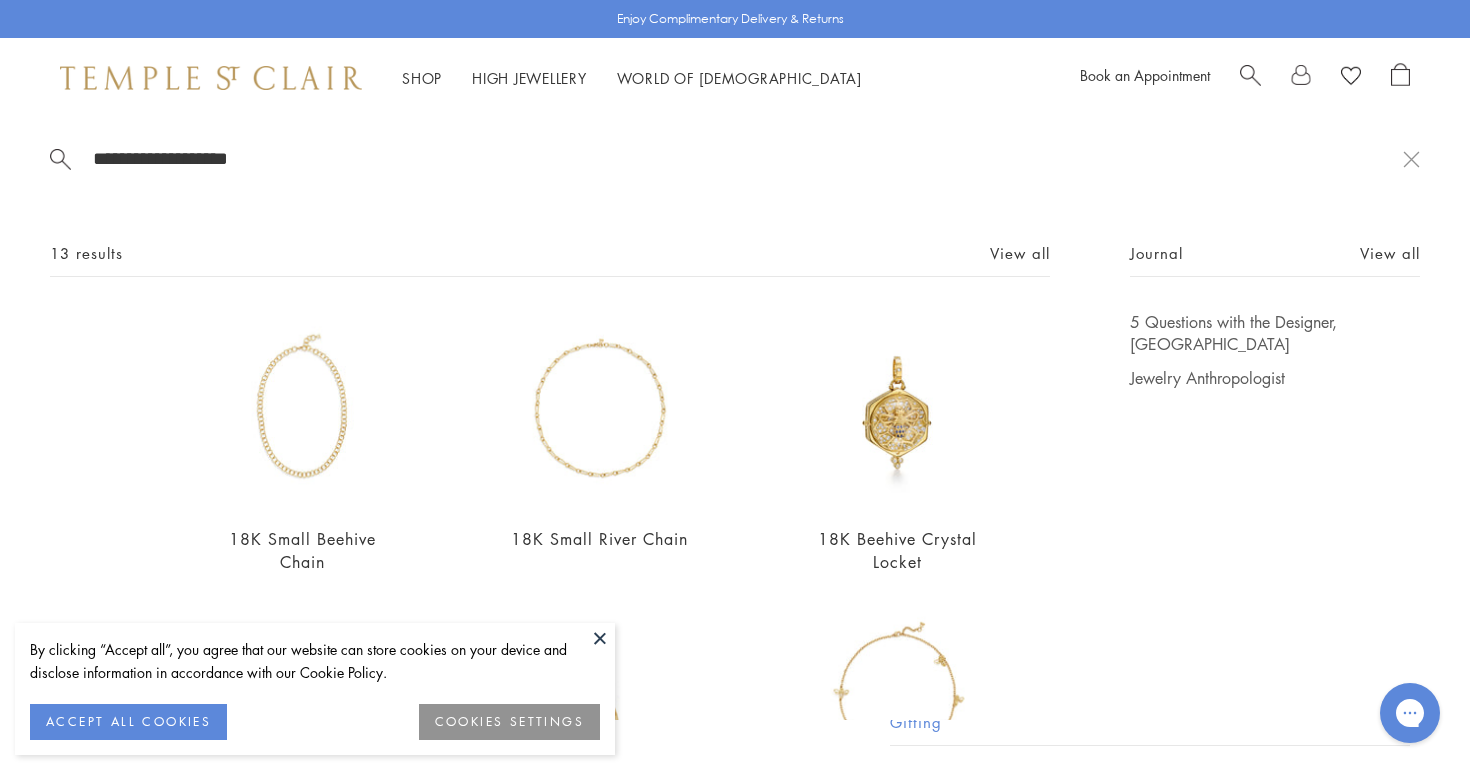 click on "**********" at bounding box center (747, 158) 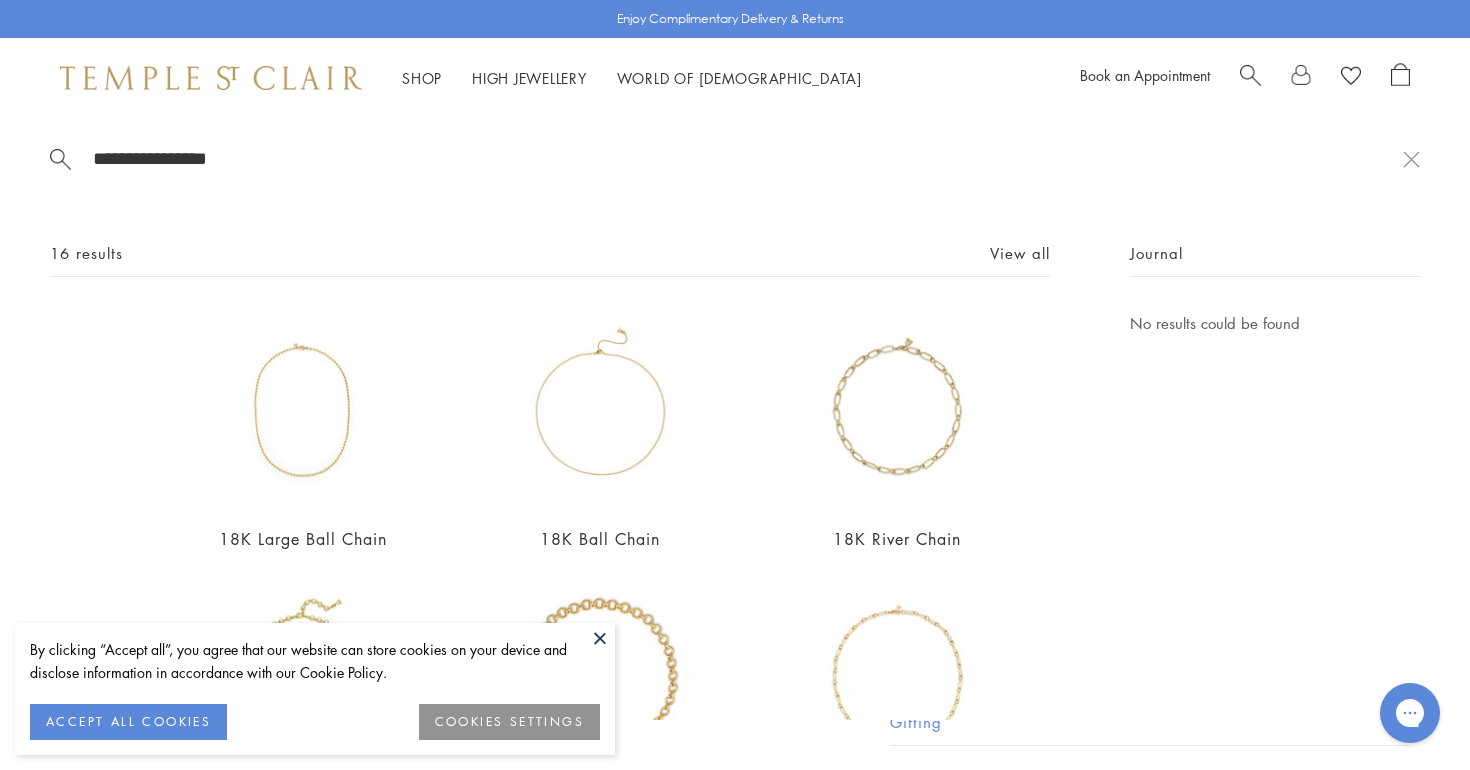 type on "**********" 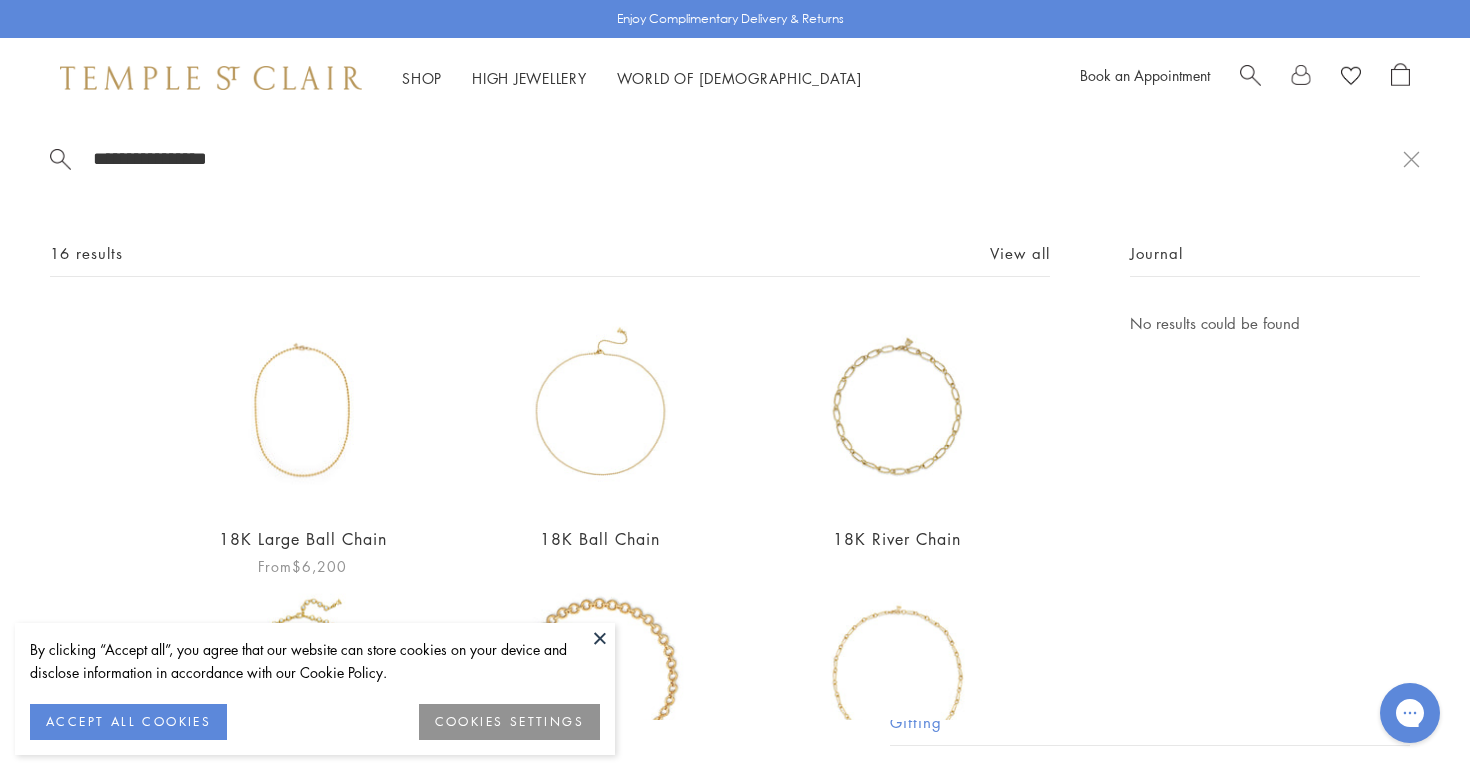 click at bounding box center [302, 409] 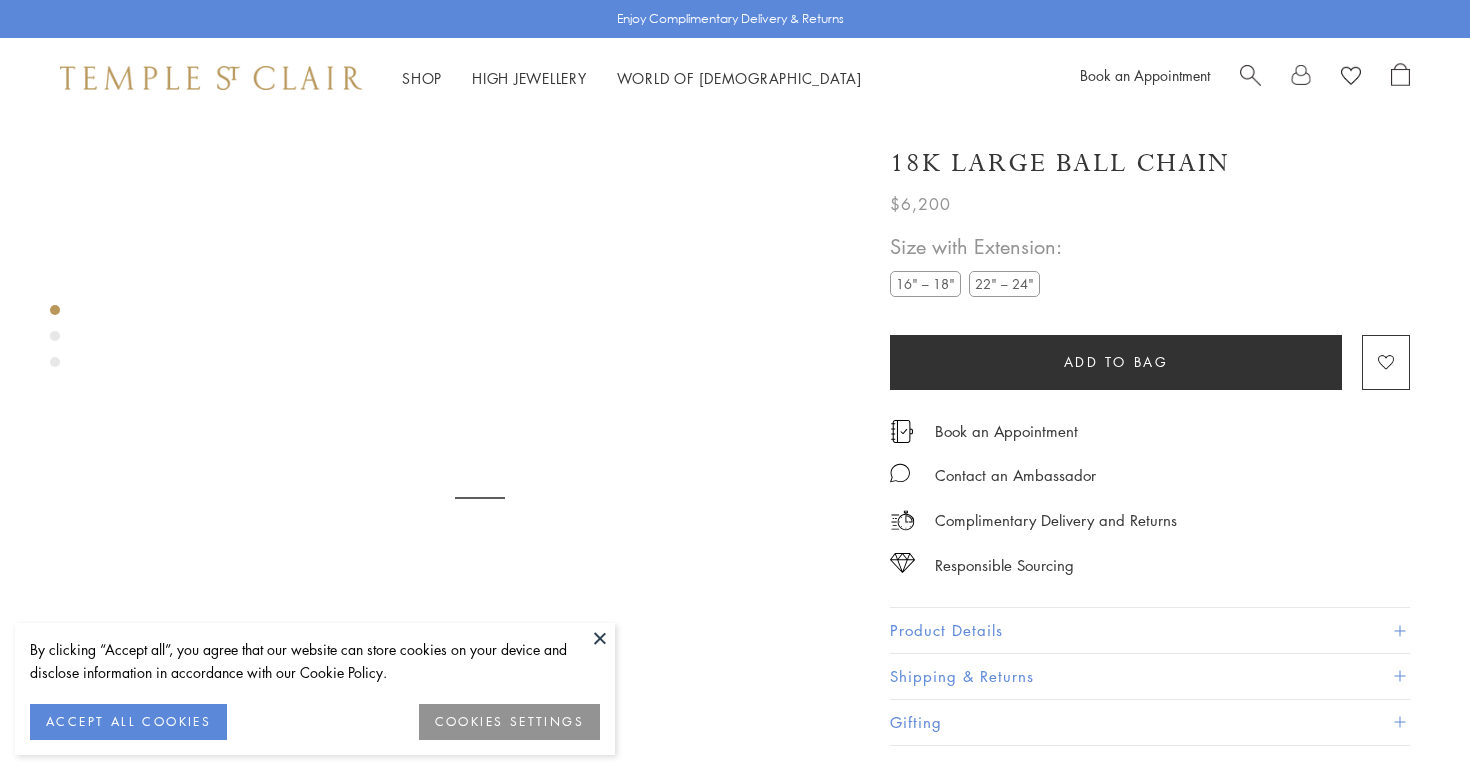 scroll, scrollTop: 50, scrollLeft: 0, axis: vertical 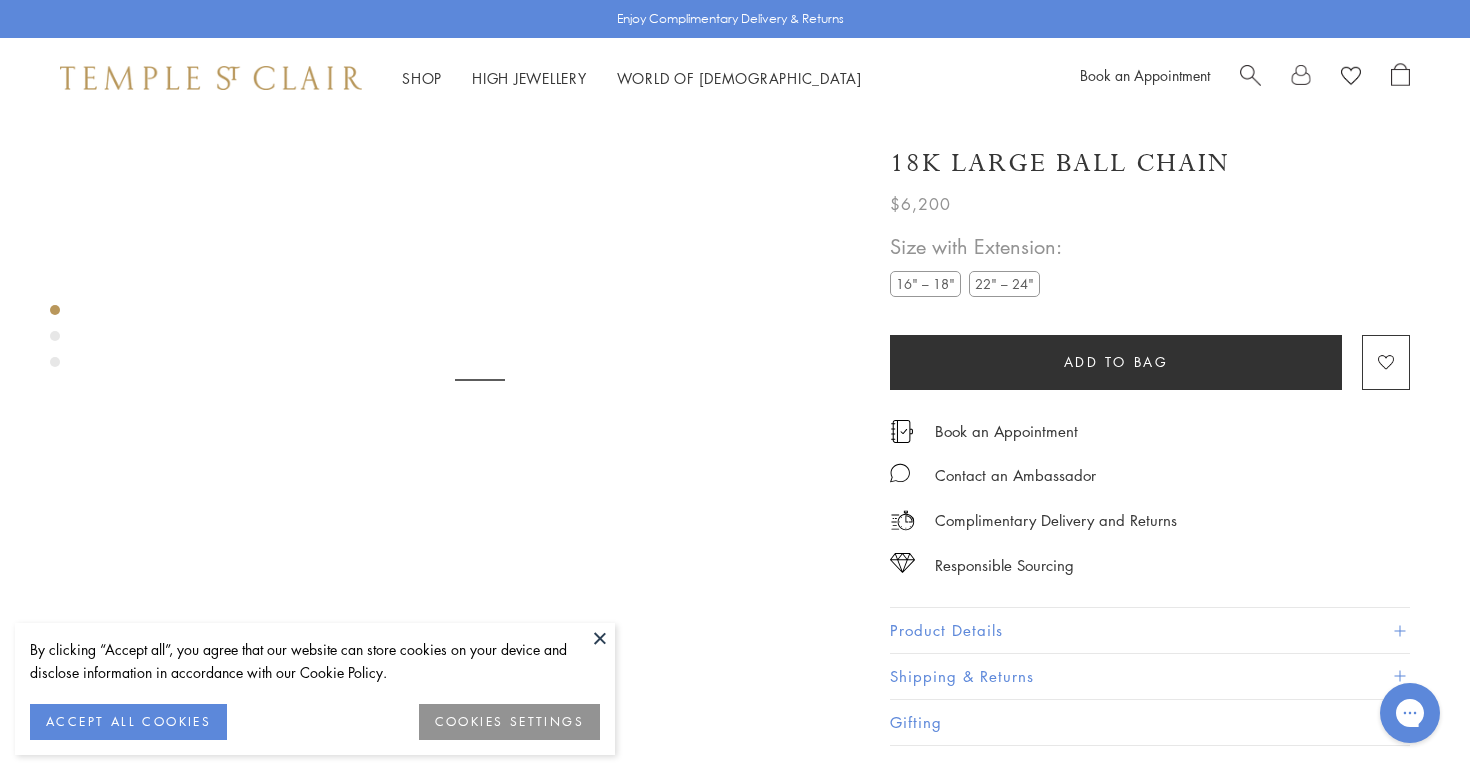 click on "22" – 24"" at bounding box center [1004, 283] 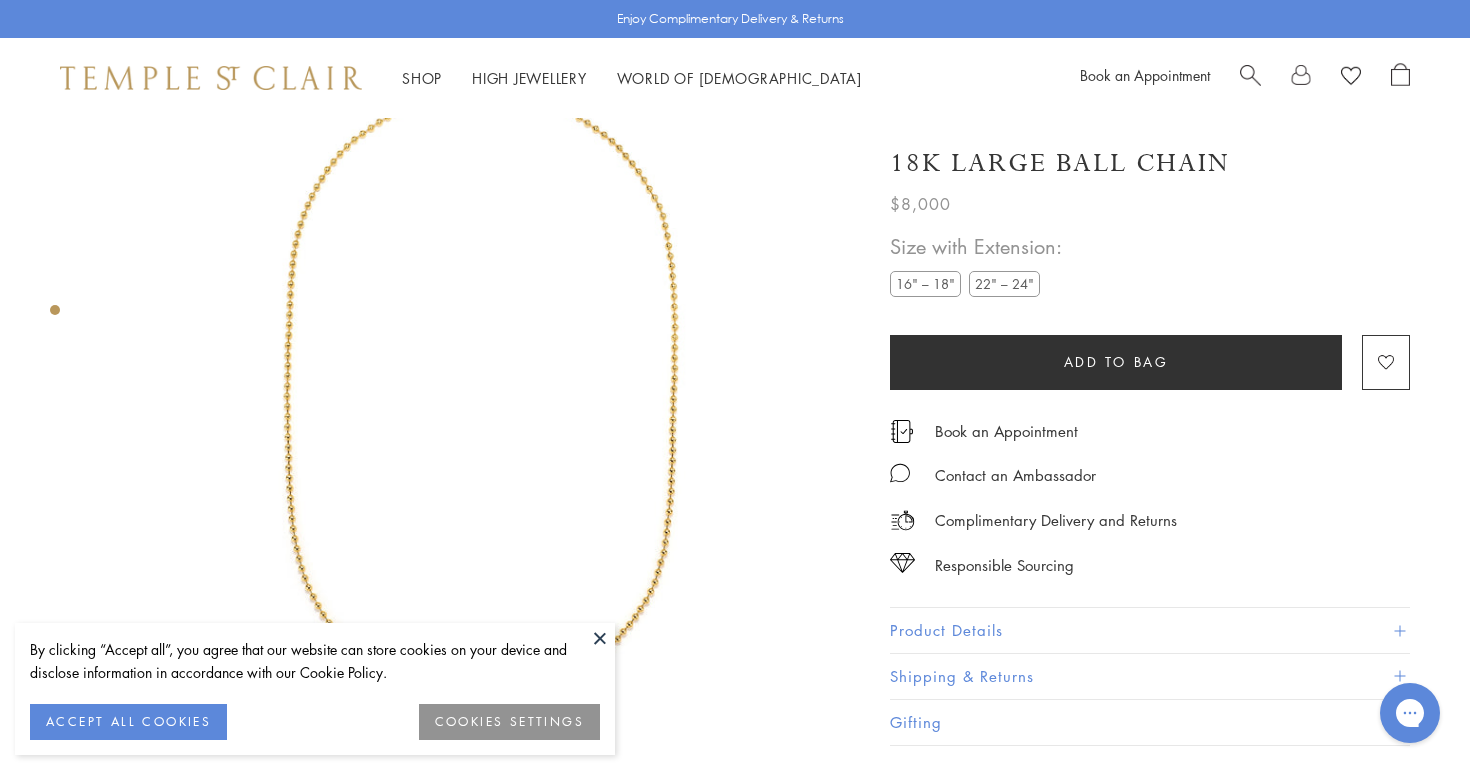 click at bounding box center (1250, 73) 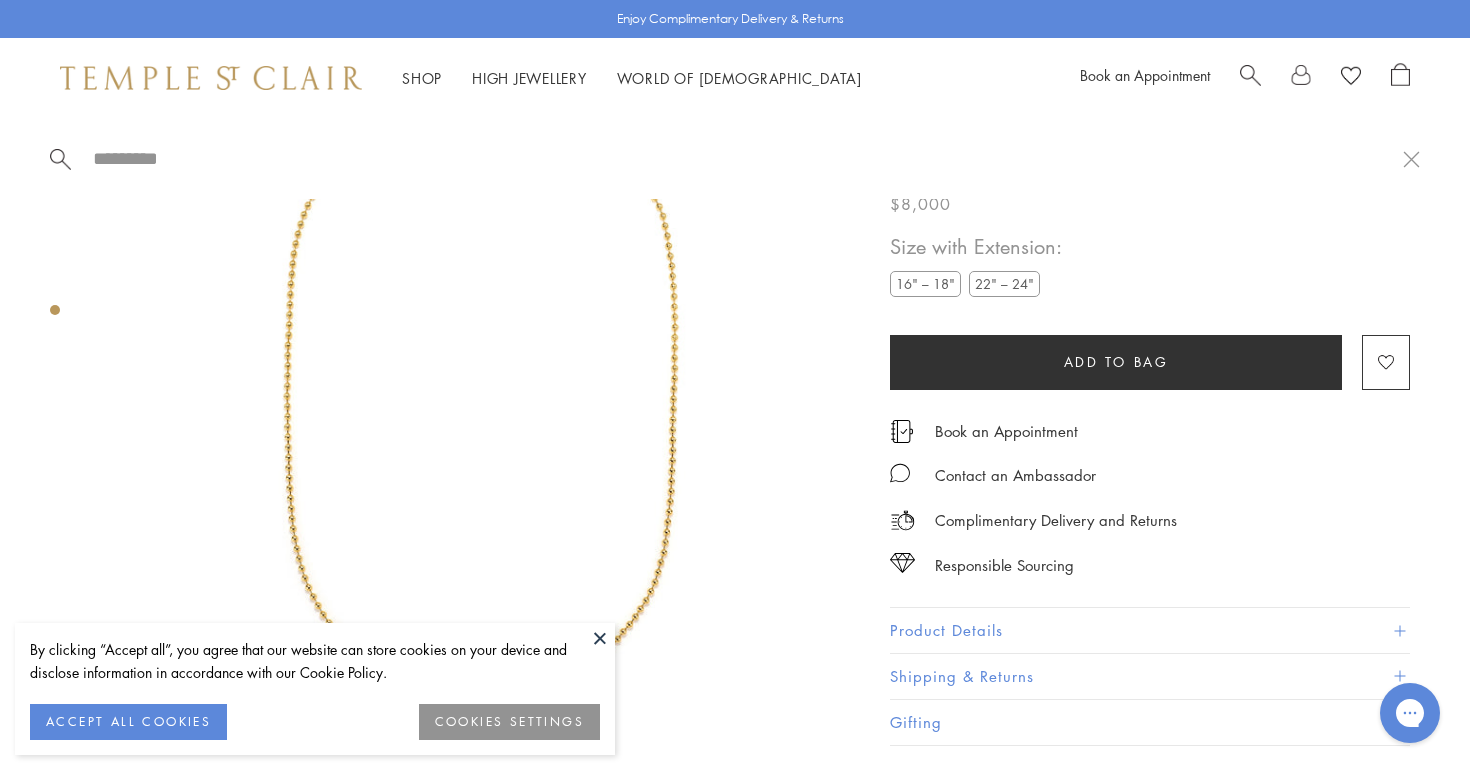 paste on "**********" 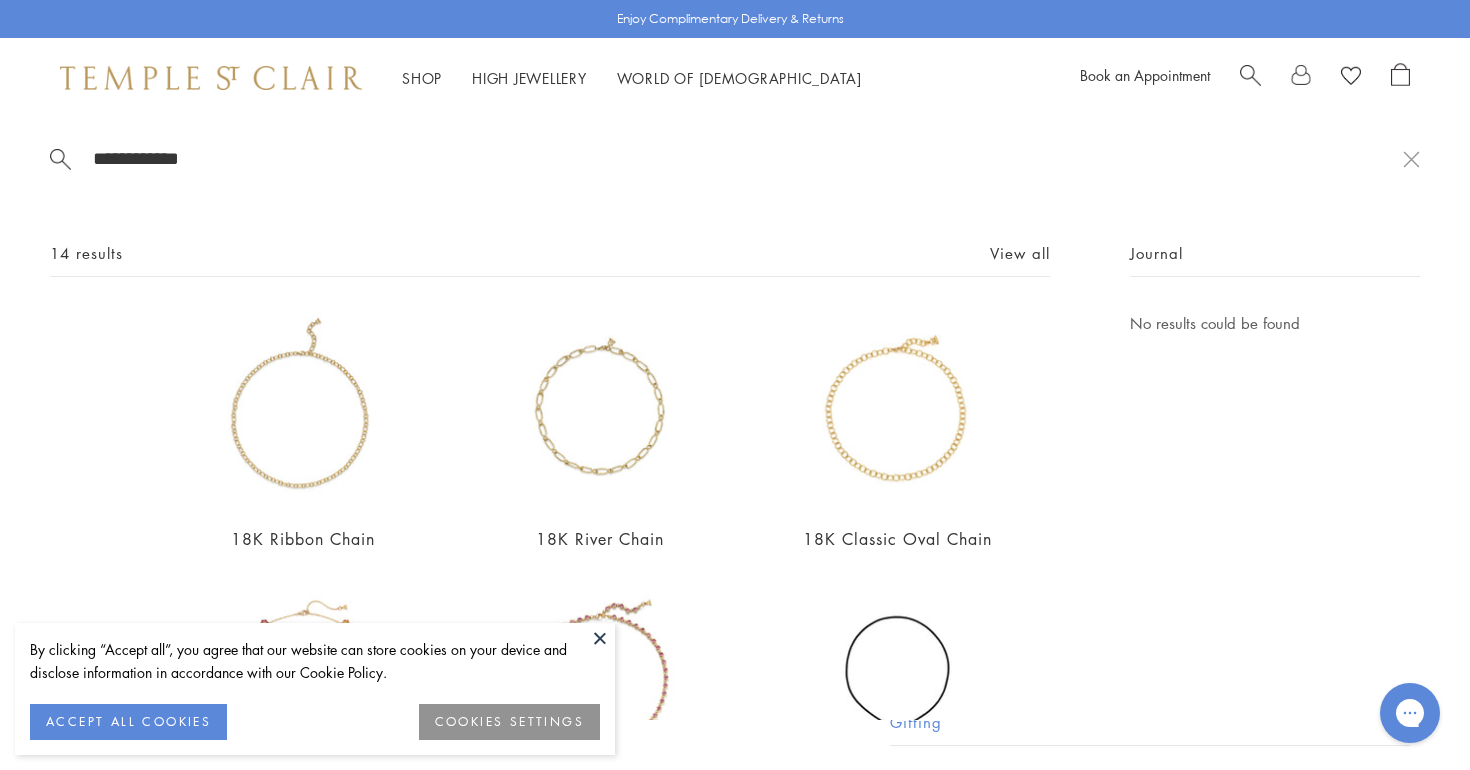 click at bounding box center (1250, 73) 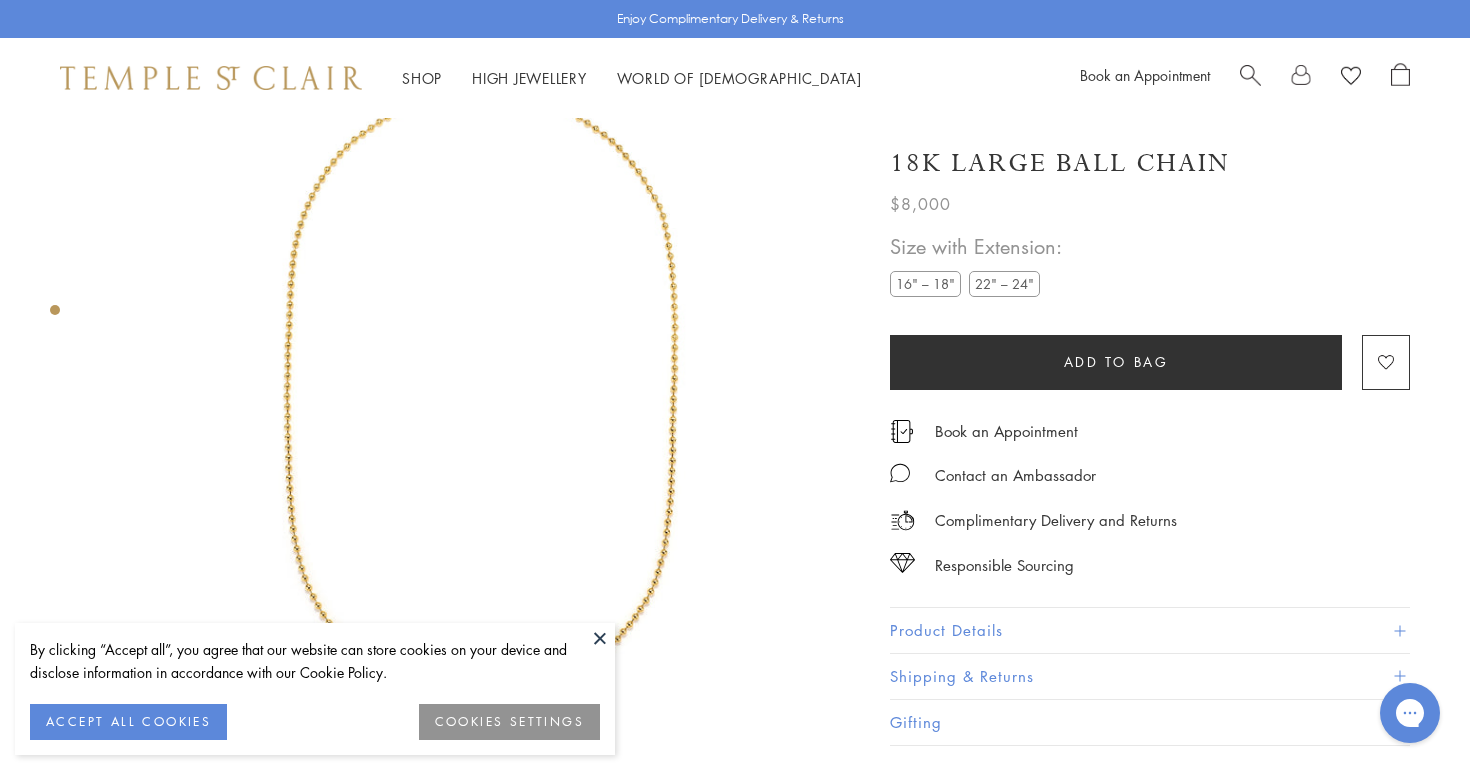 click at bounding box center (1250, 73) 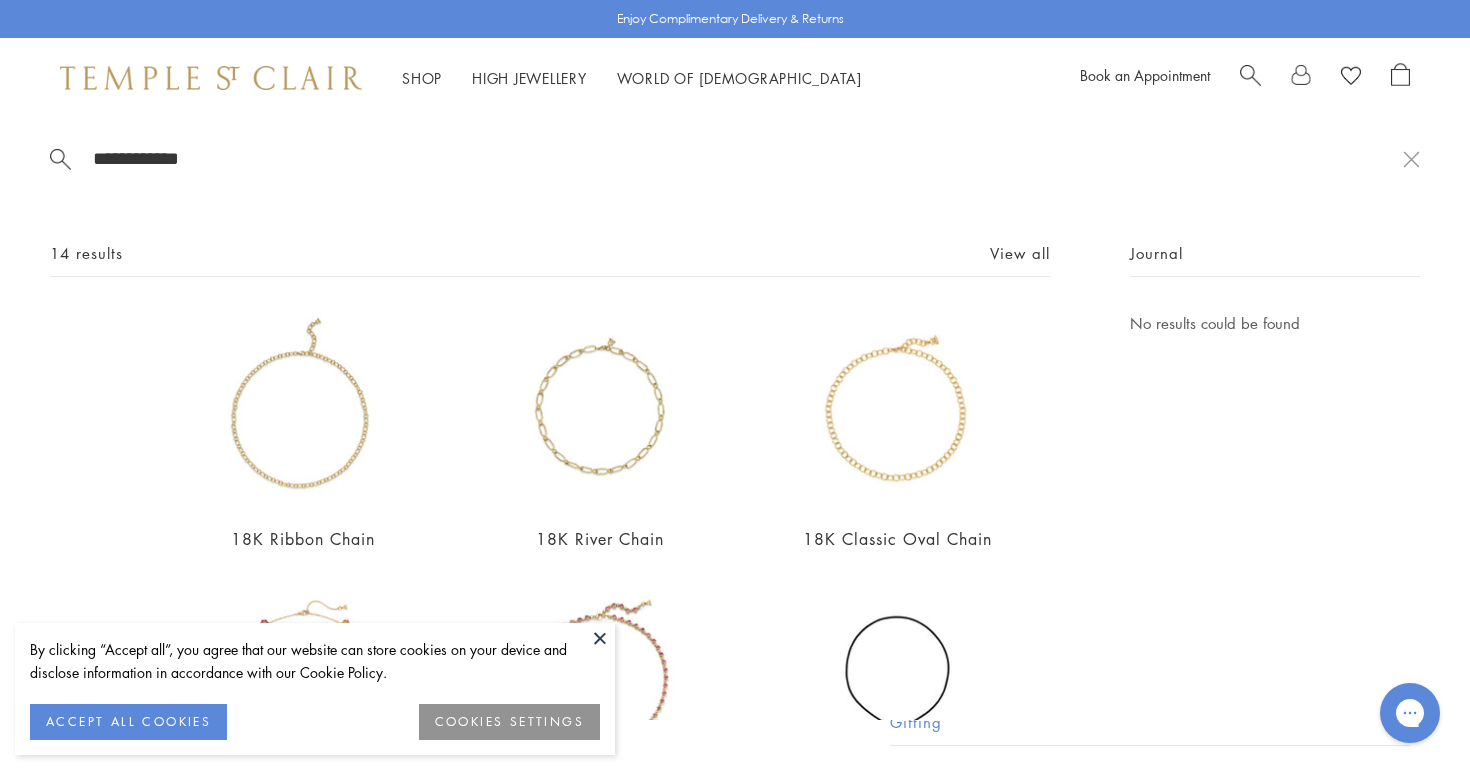 click on "**********" at bounding box center (747, 158) 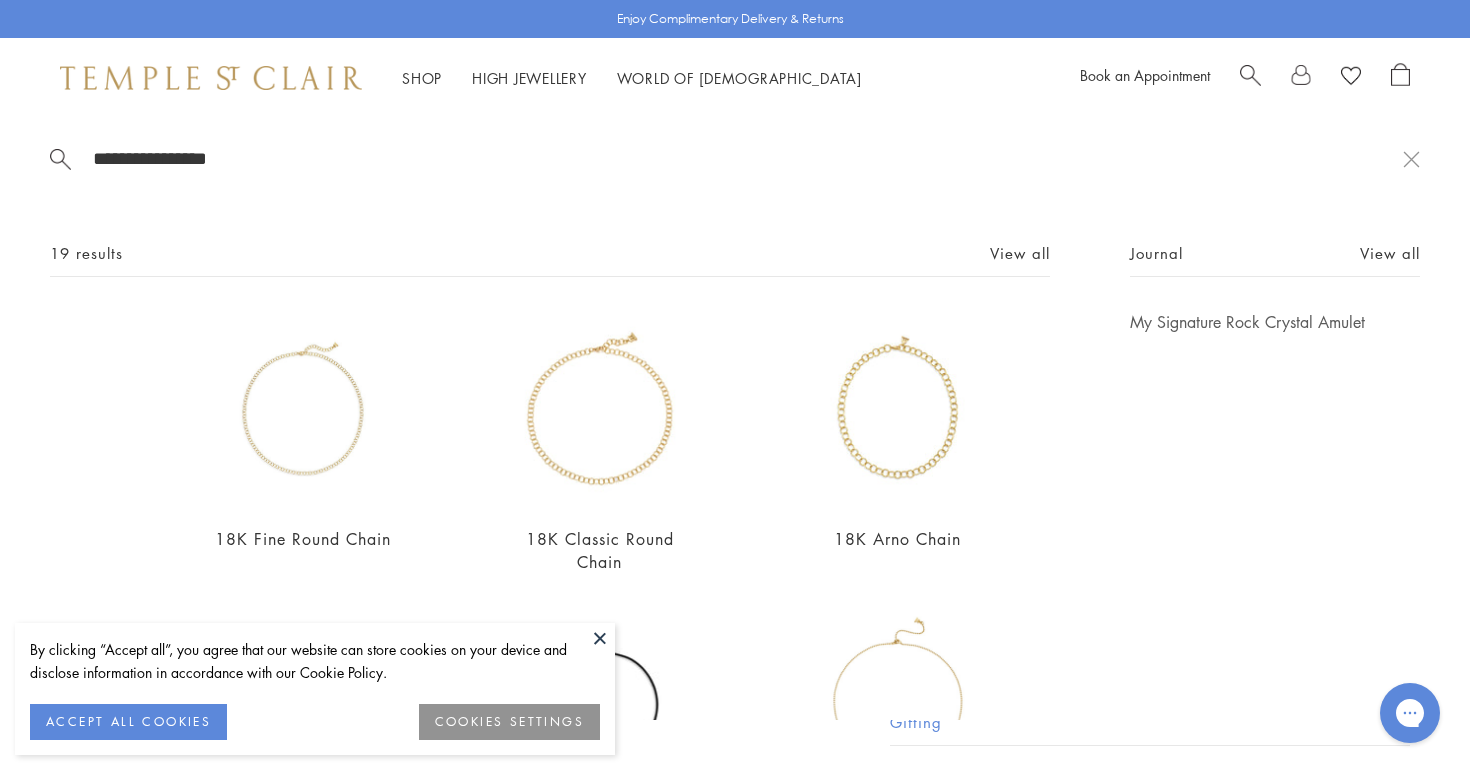 type on "**********" 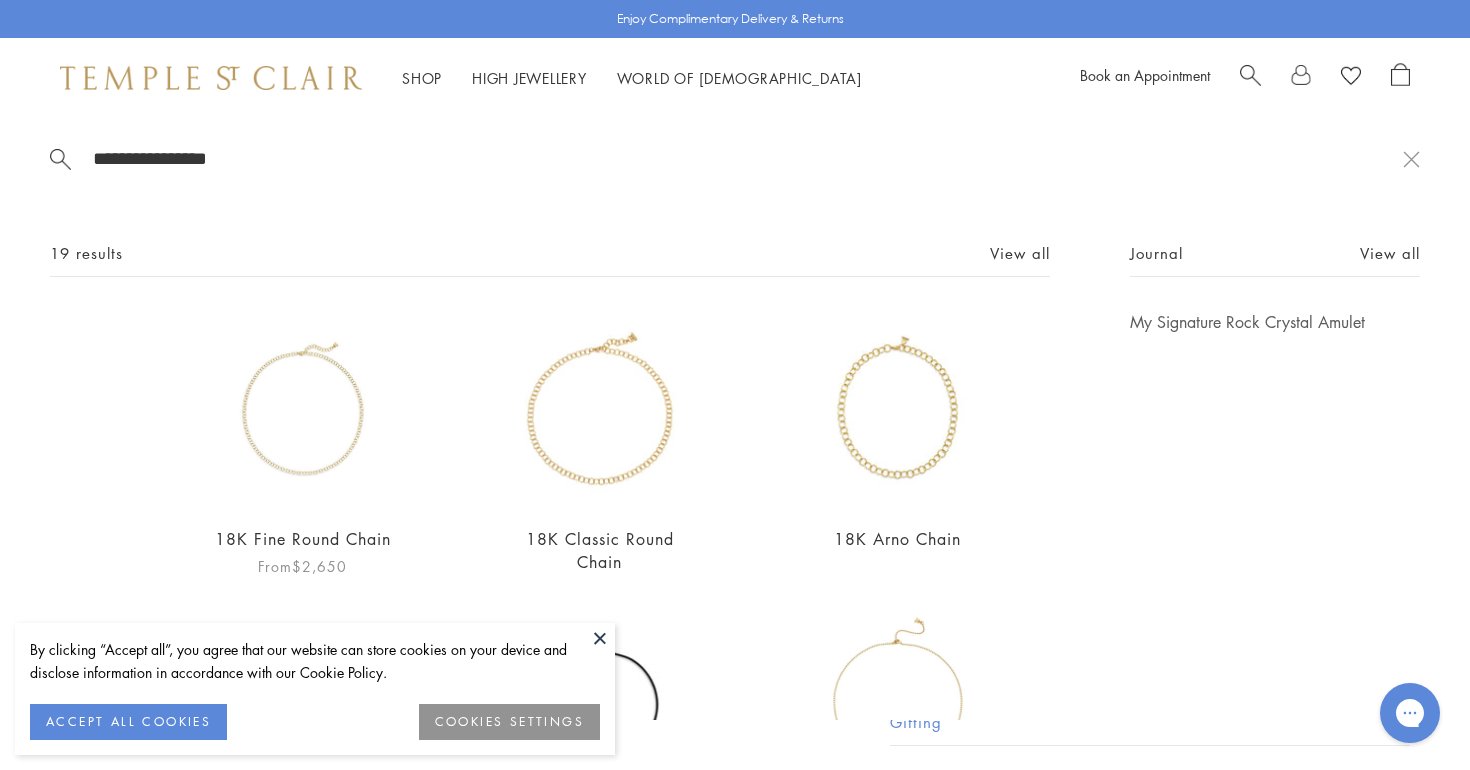 click at bounding box center (302, 409) 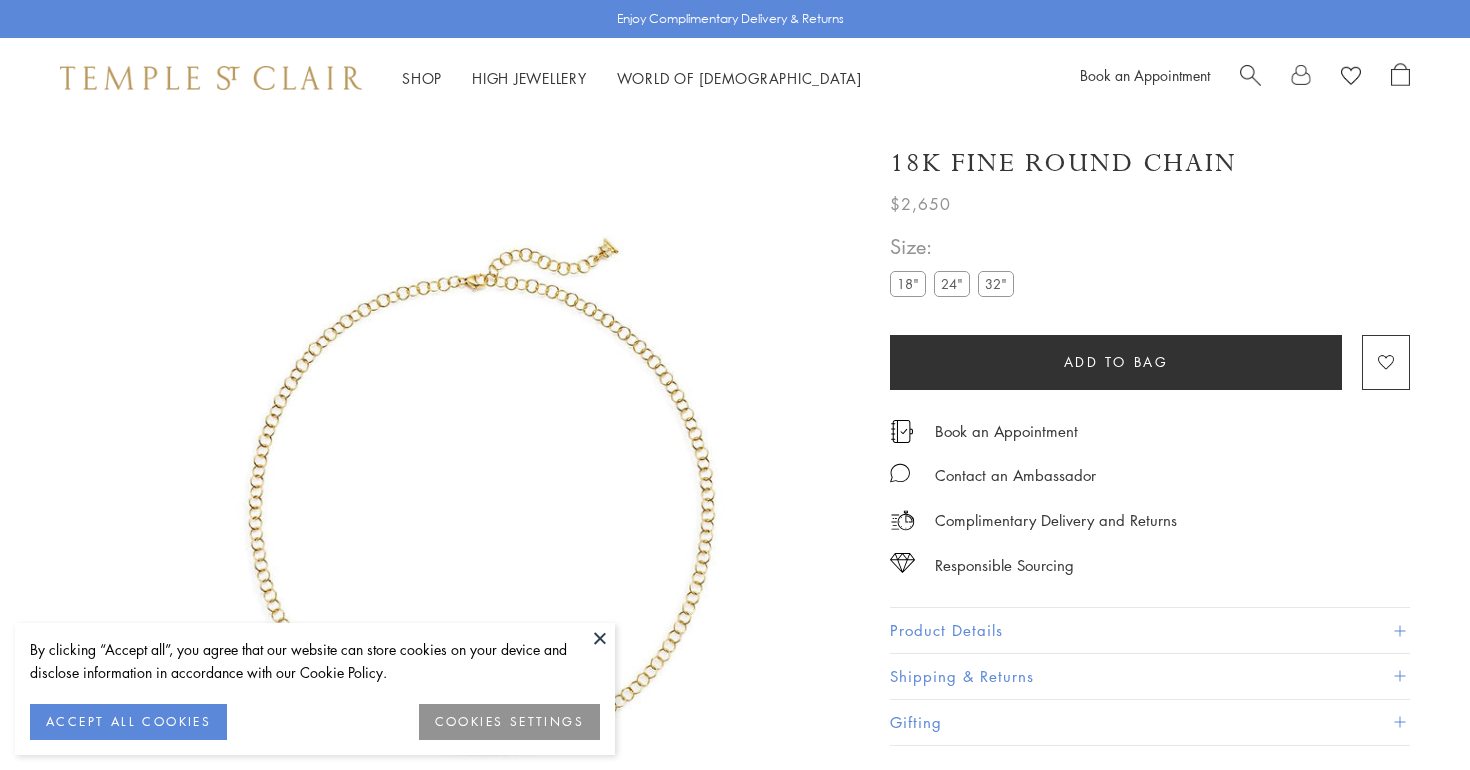 scroll, scrollTop: 0, scrollLeft: 0, axis: both 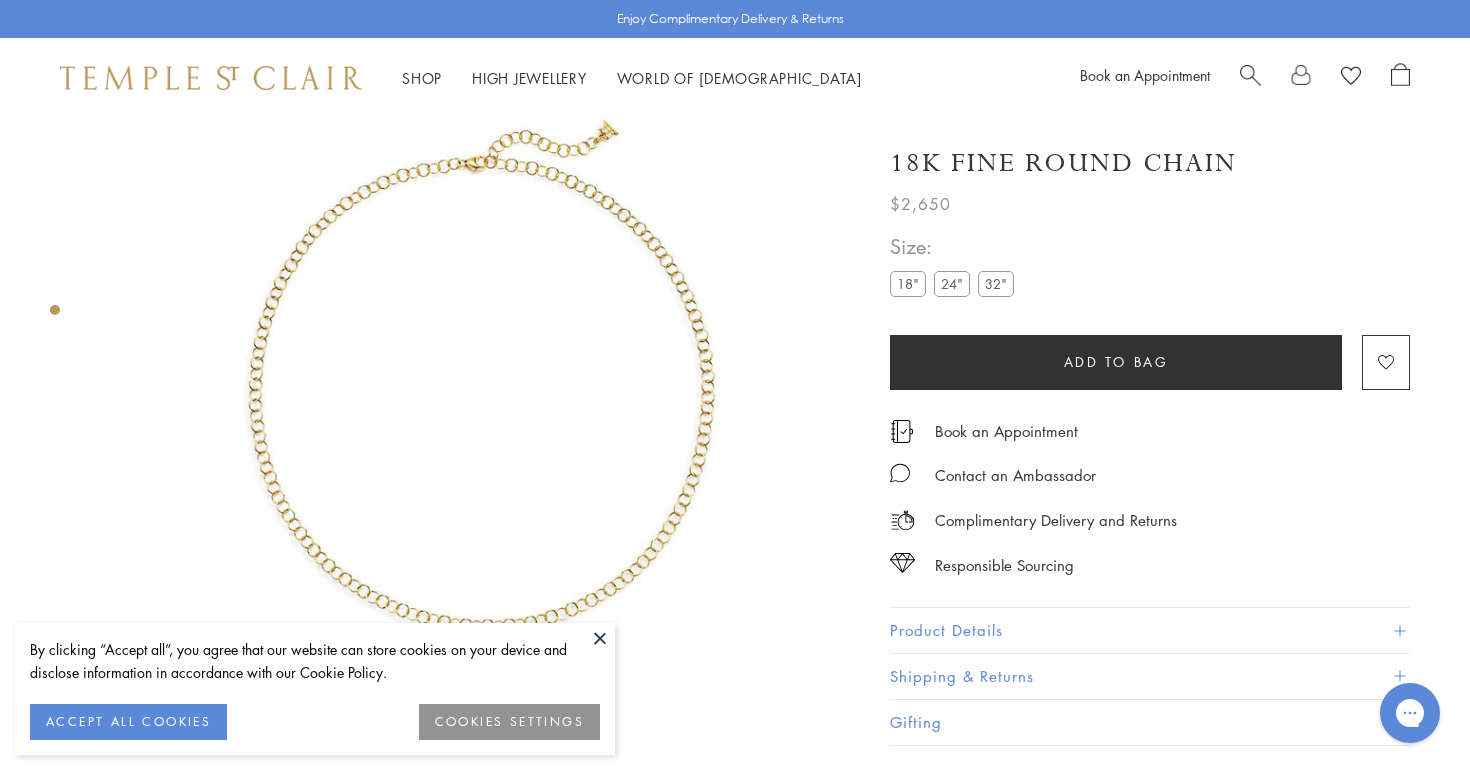 click on "18"" at bounding box center (908, 283) 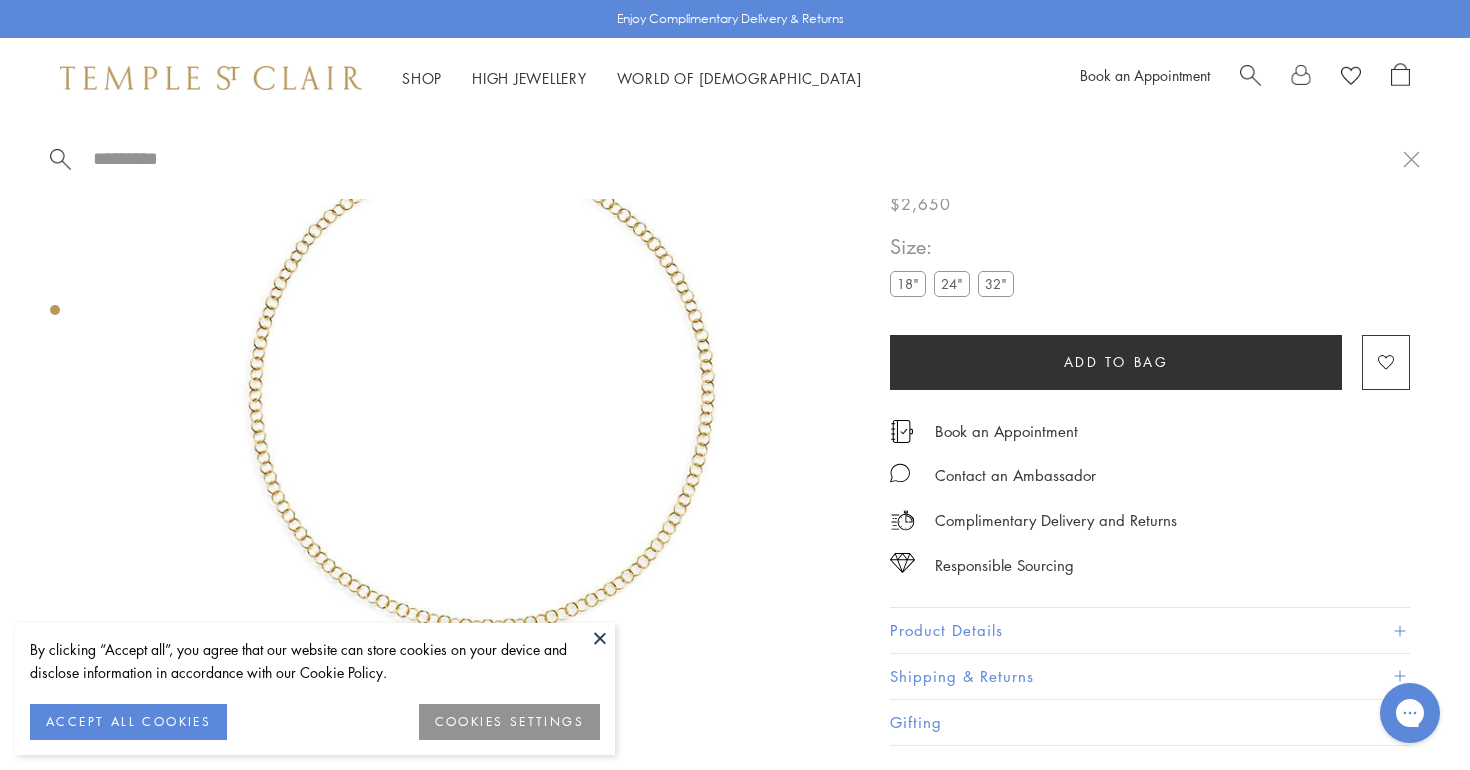 paste on "**********" 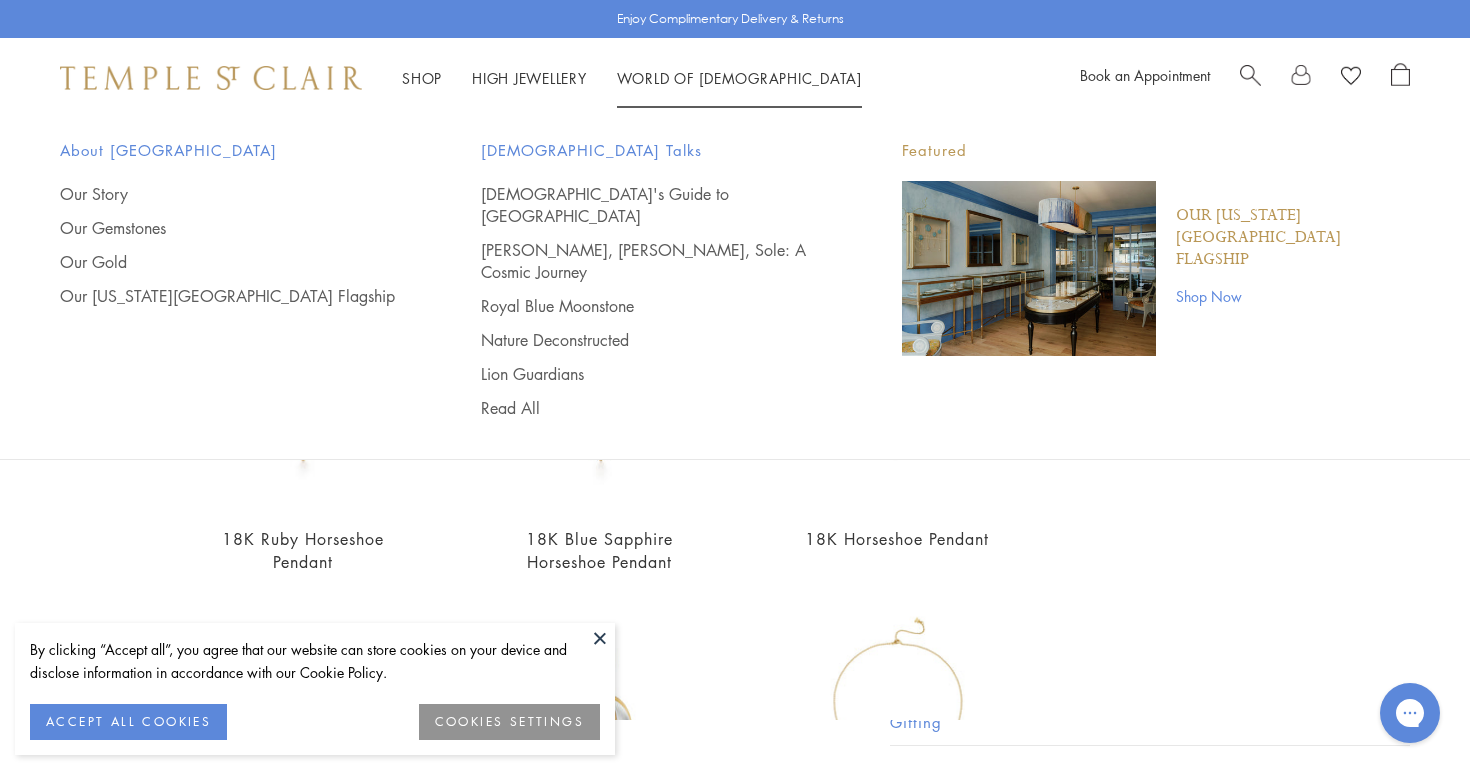 click at bounding box center [1250, 73] 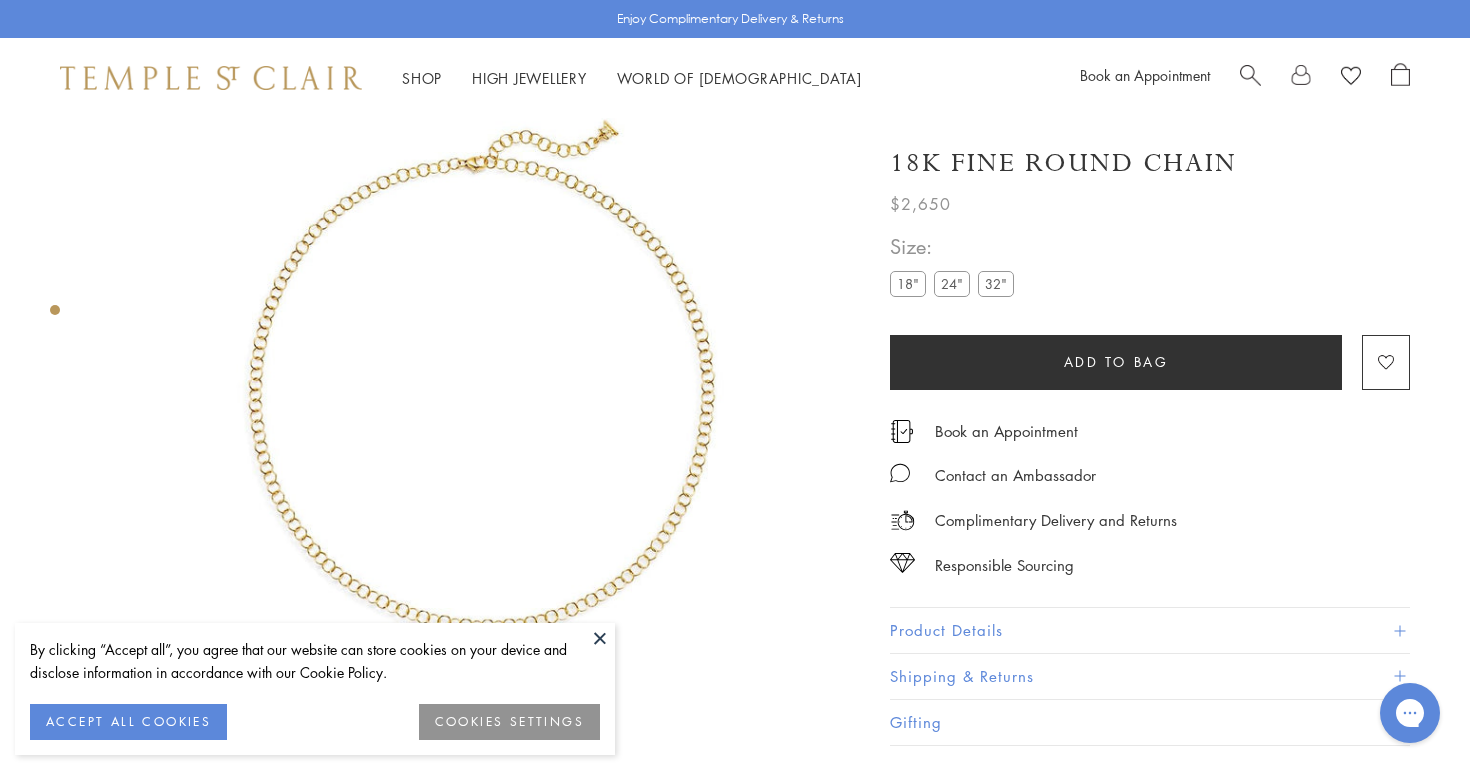 click at bounding box center [1250, 73] 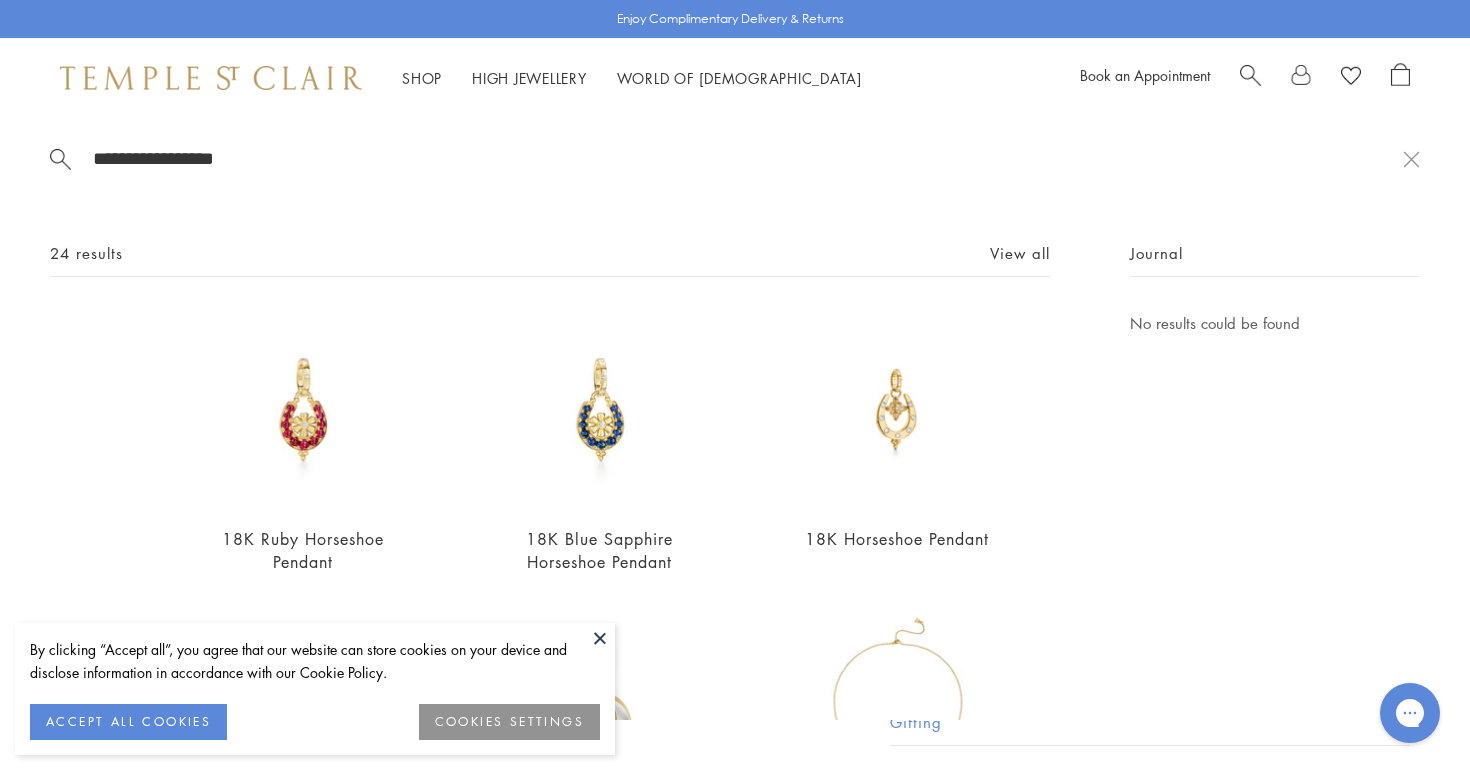 click on "**********" at bounding box center [747, 158] 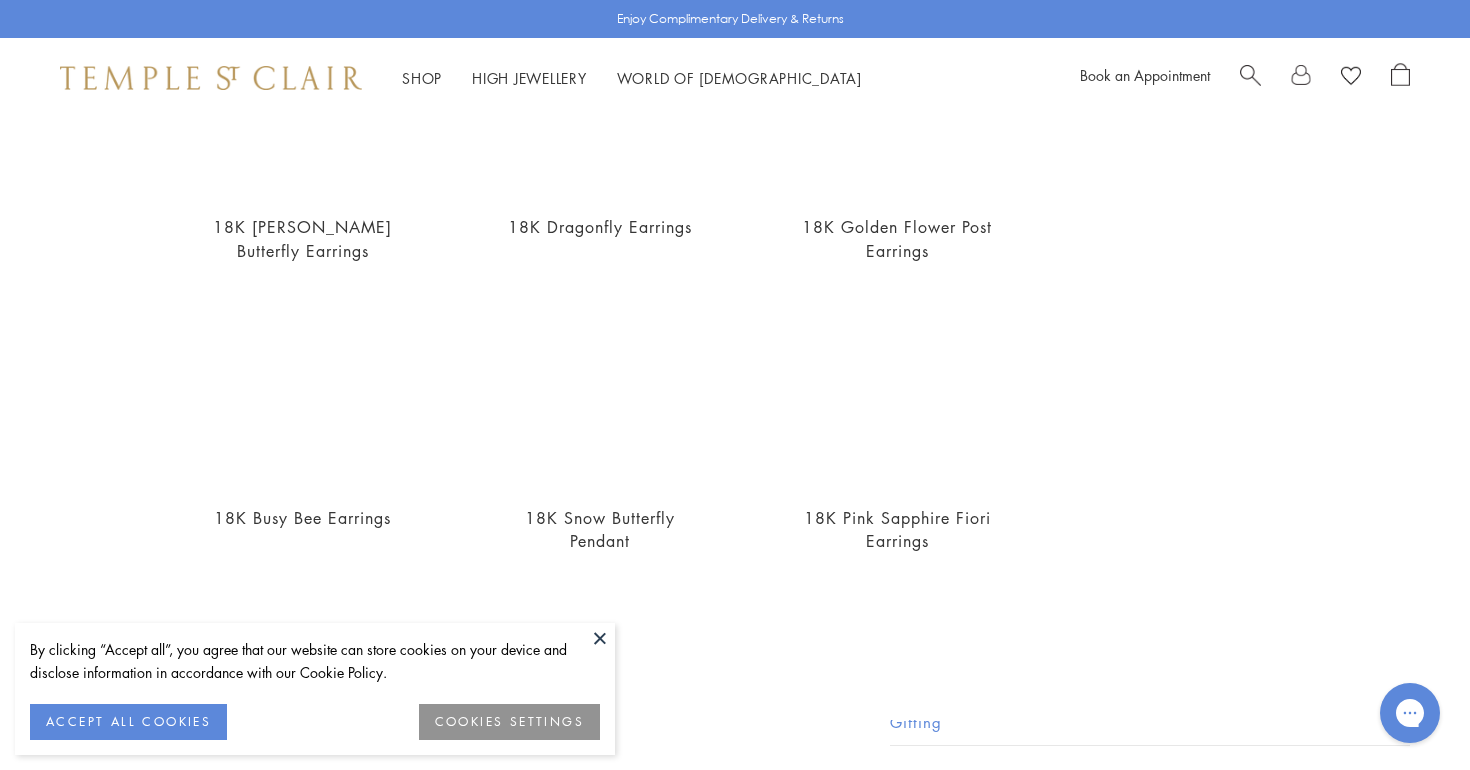 scroll, scrollTop: 829, scrollLeft: 0, axis: vertical 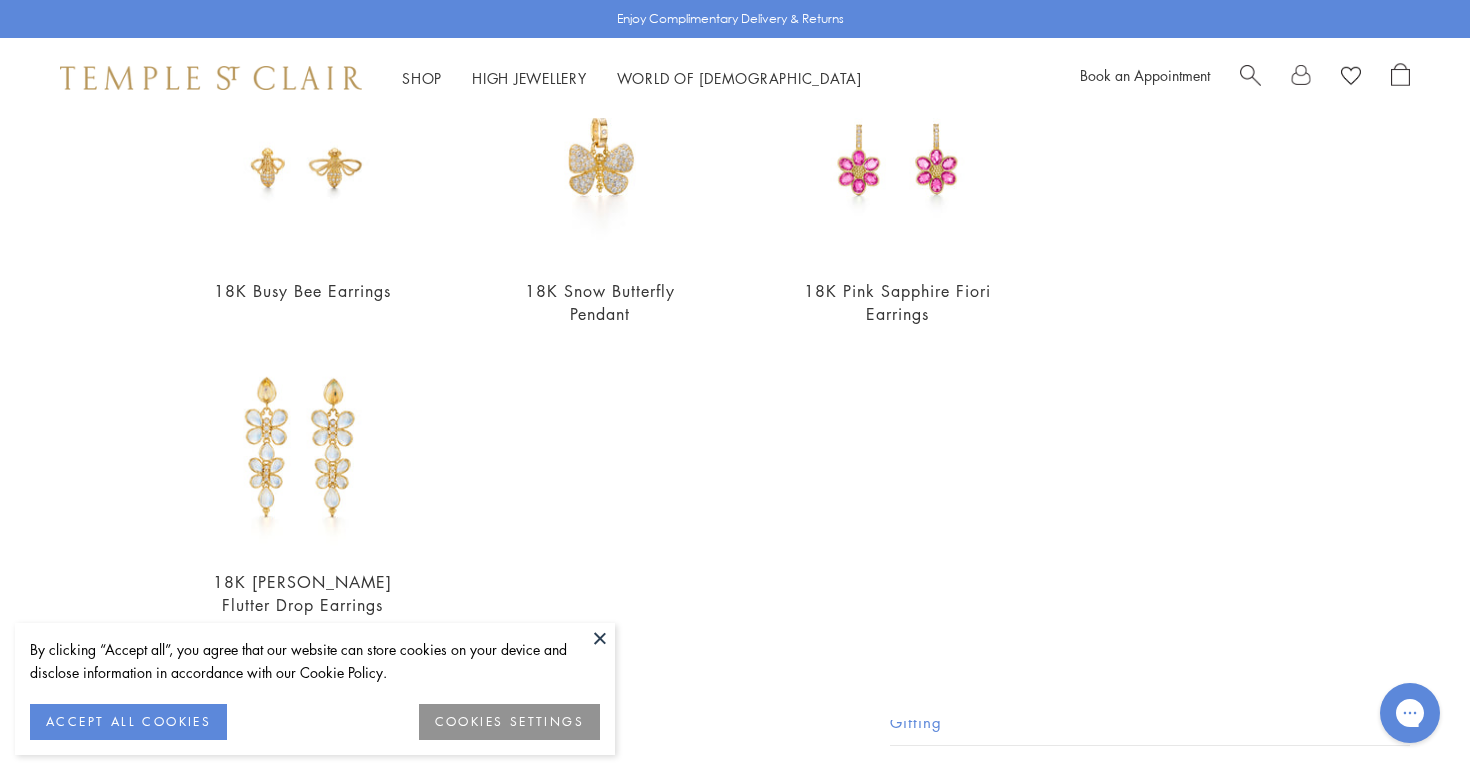 type on "**********" 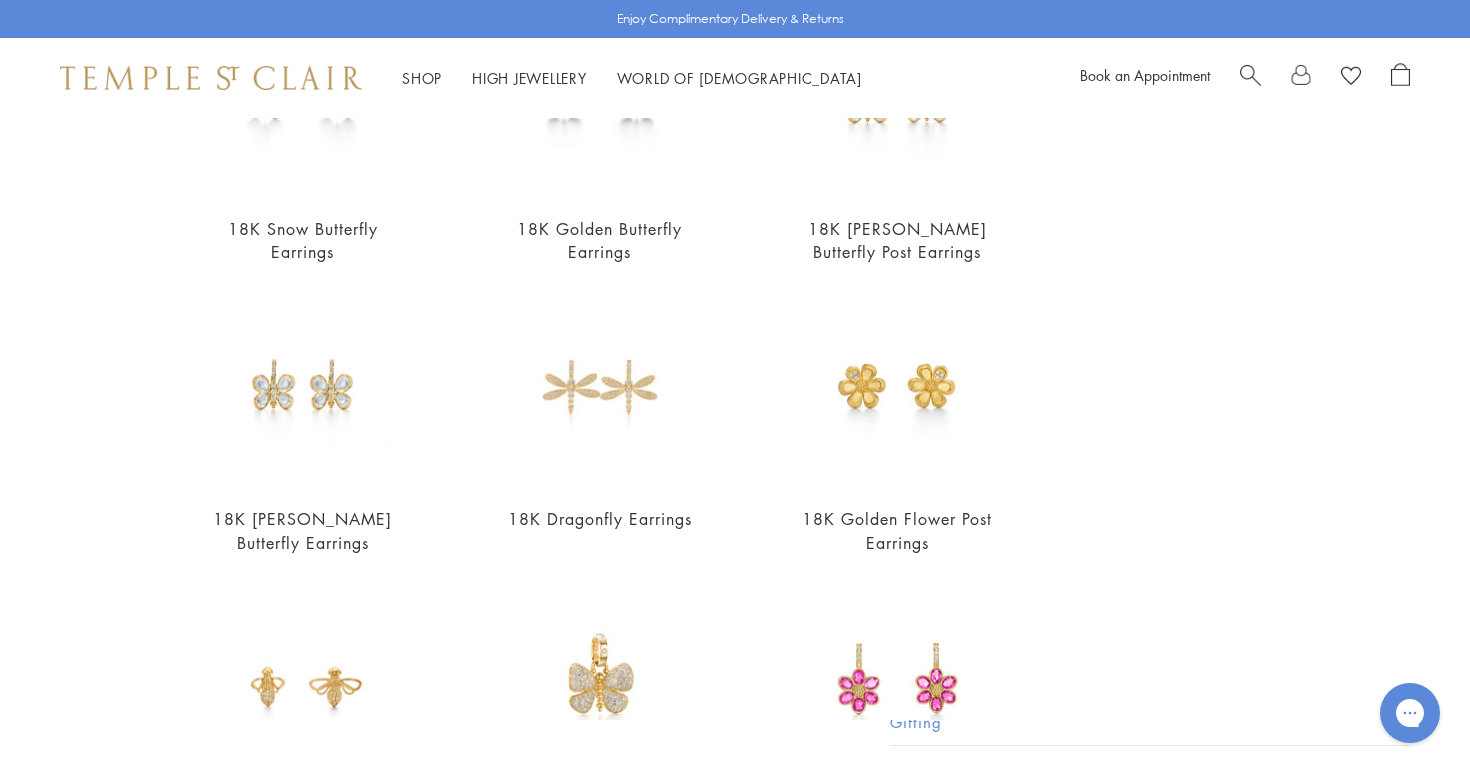 scroll, scrollTop: 0, scrollLeft: 0, axis: both 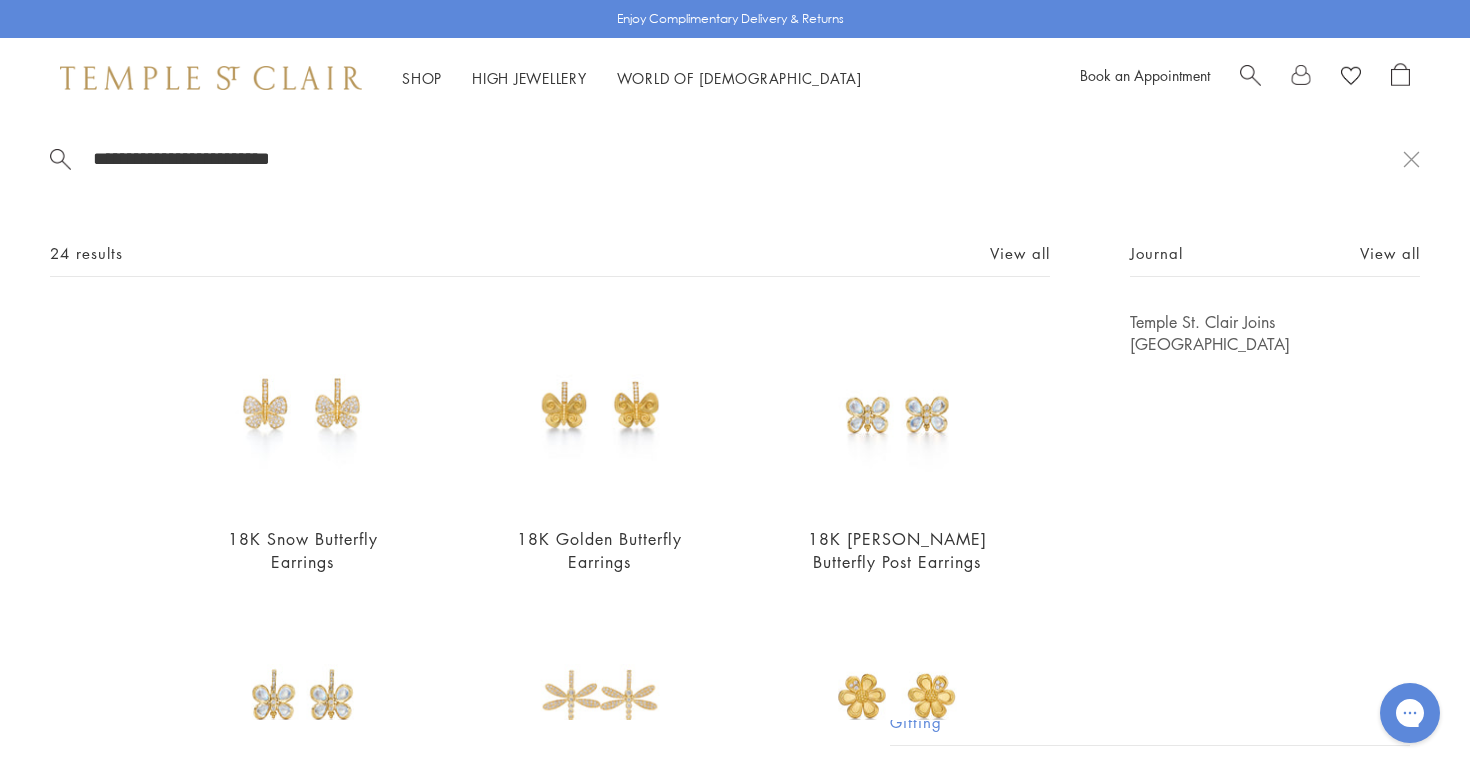 click on "**********" at bounding box center (747, 158) 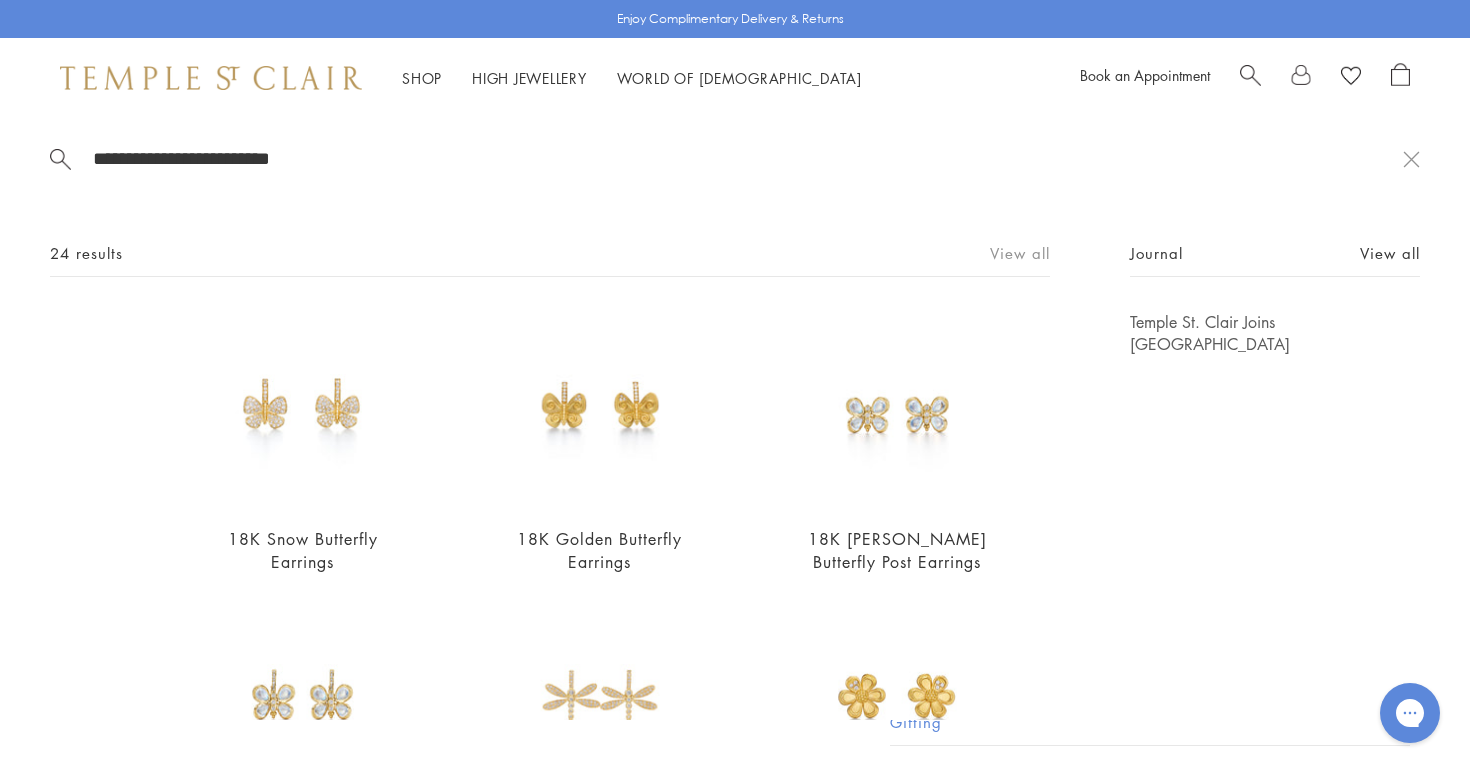 click on "View all" at bounding box center [1020, 253] 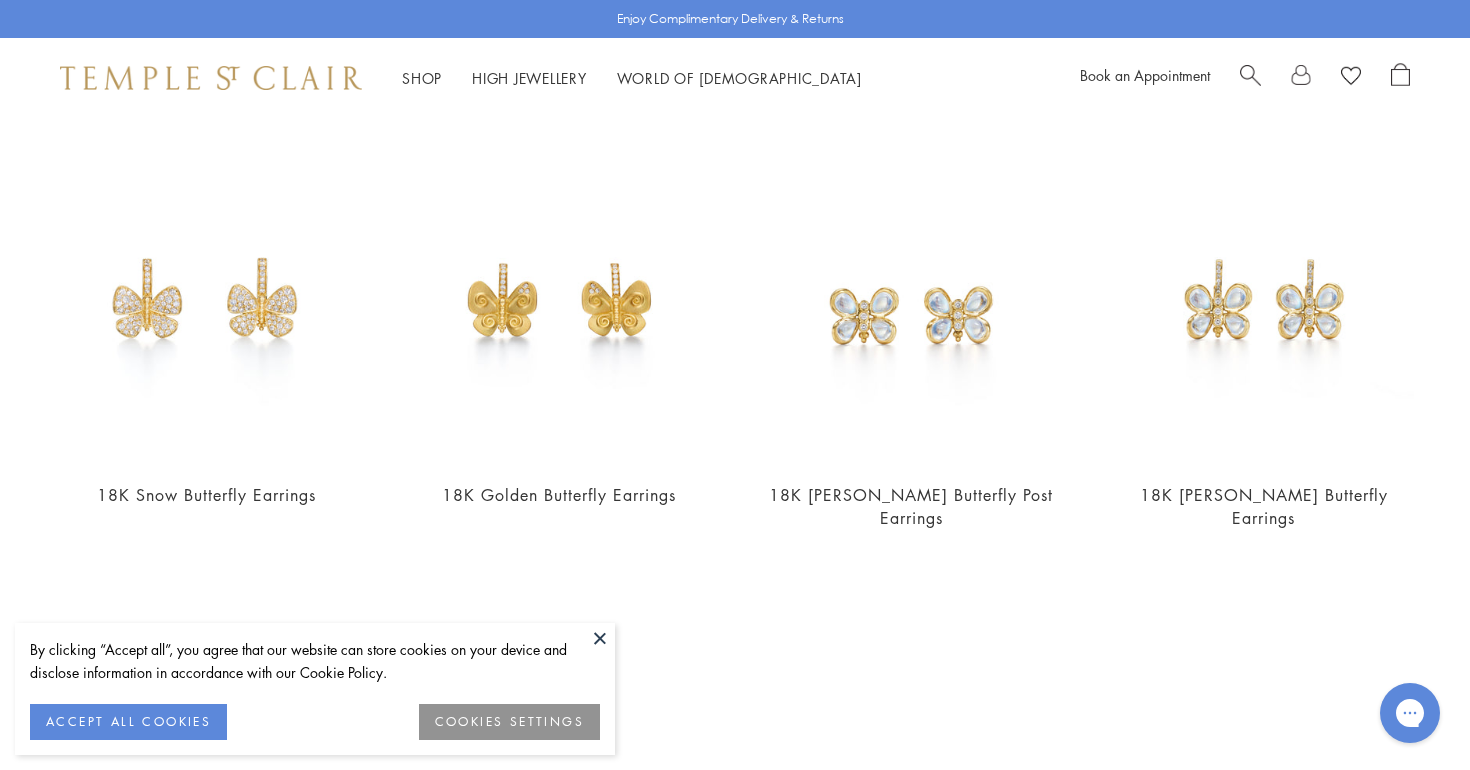 scroll, scrollTop: 0, scrollLeft: 0, axis: both 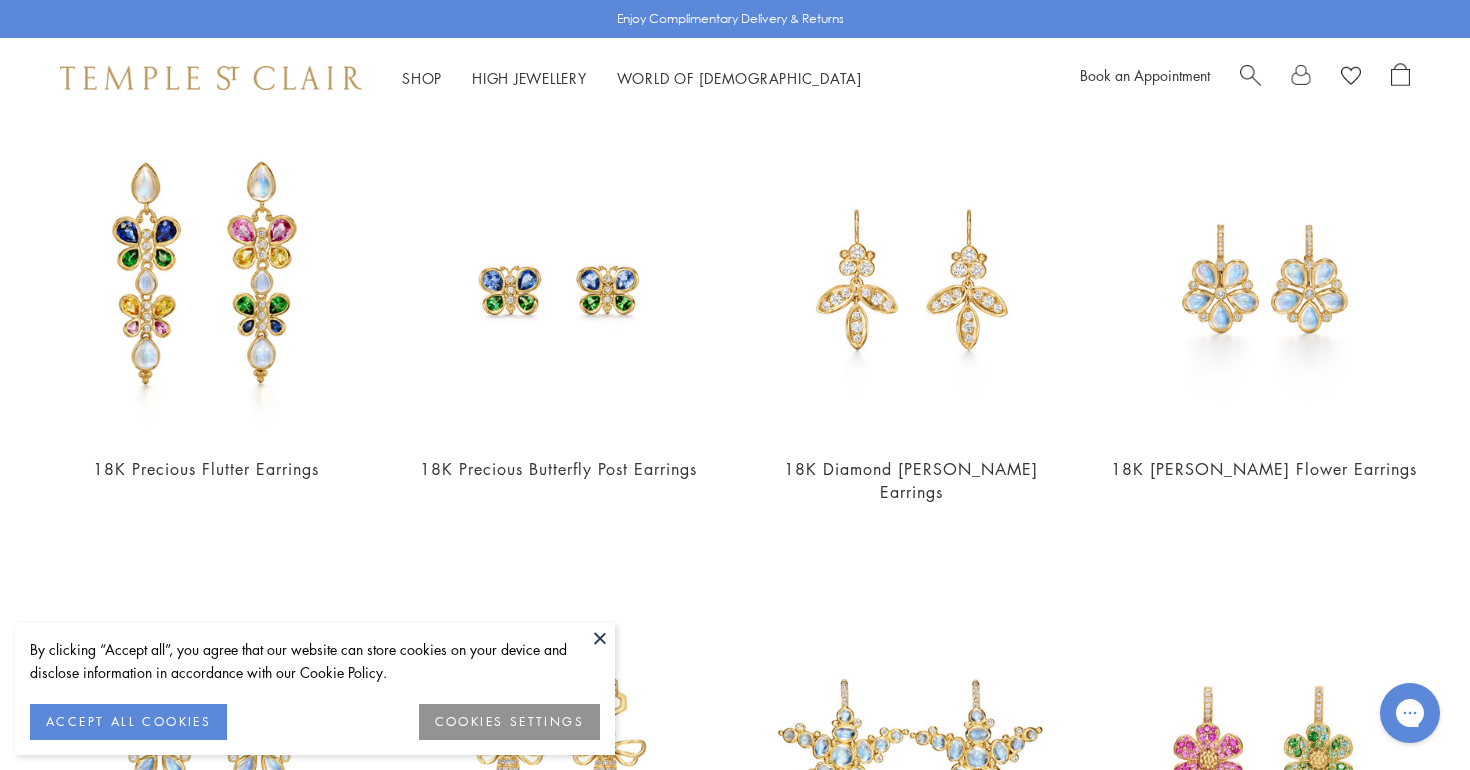 click at bounding box center (1250, 73) 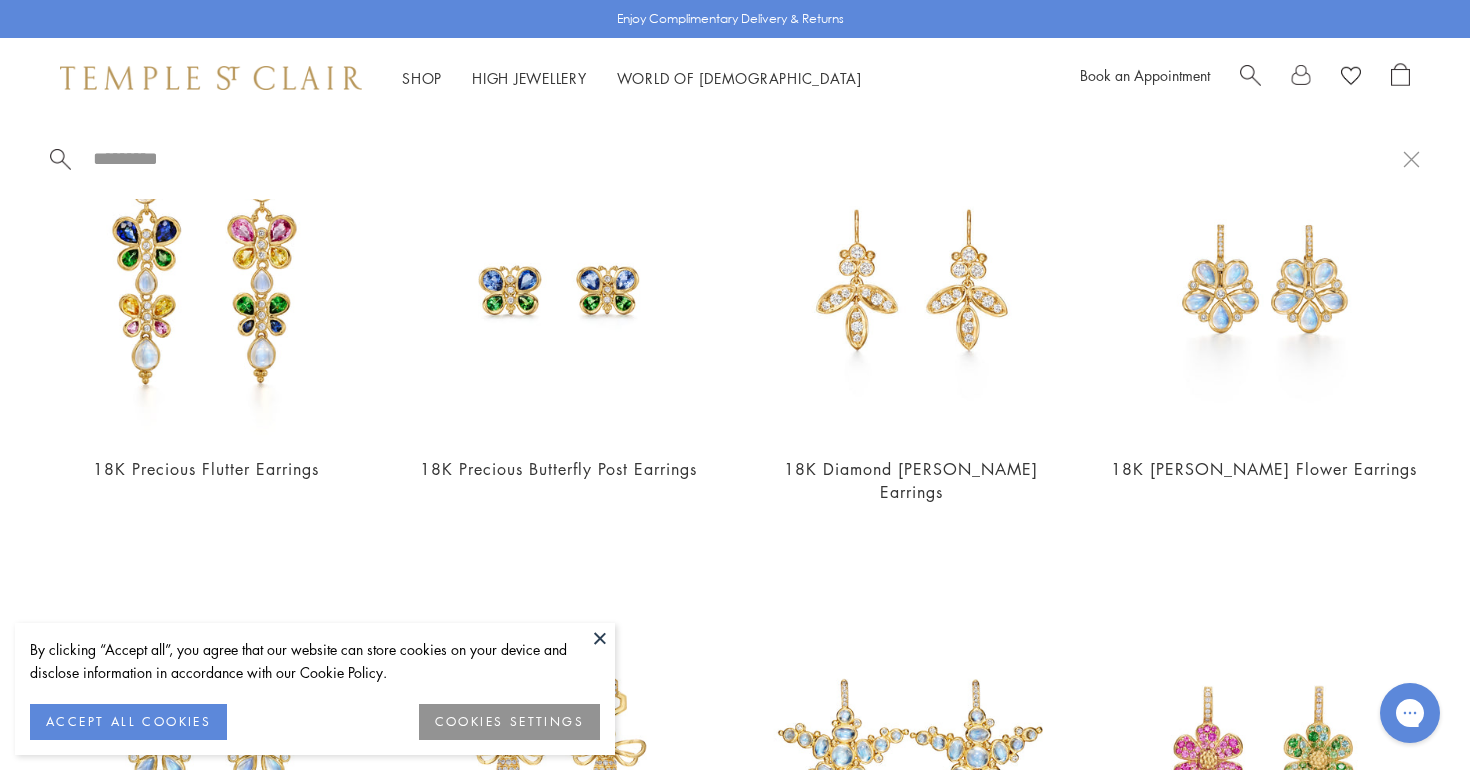 paste on "**********" 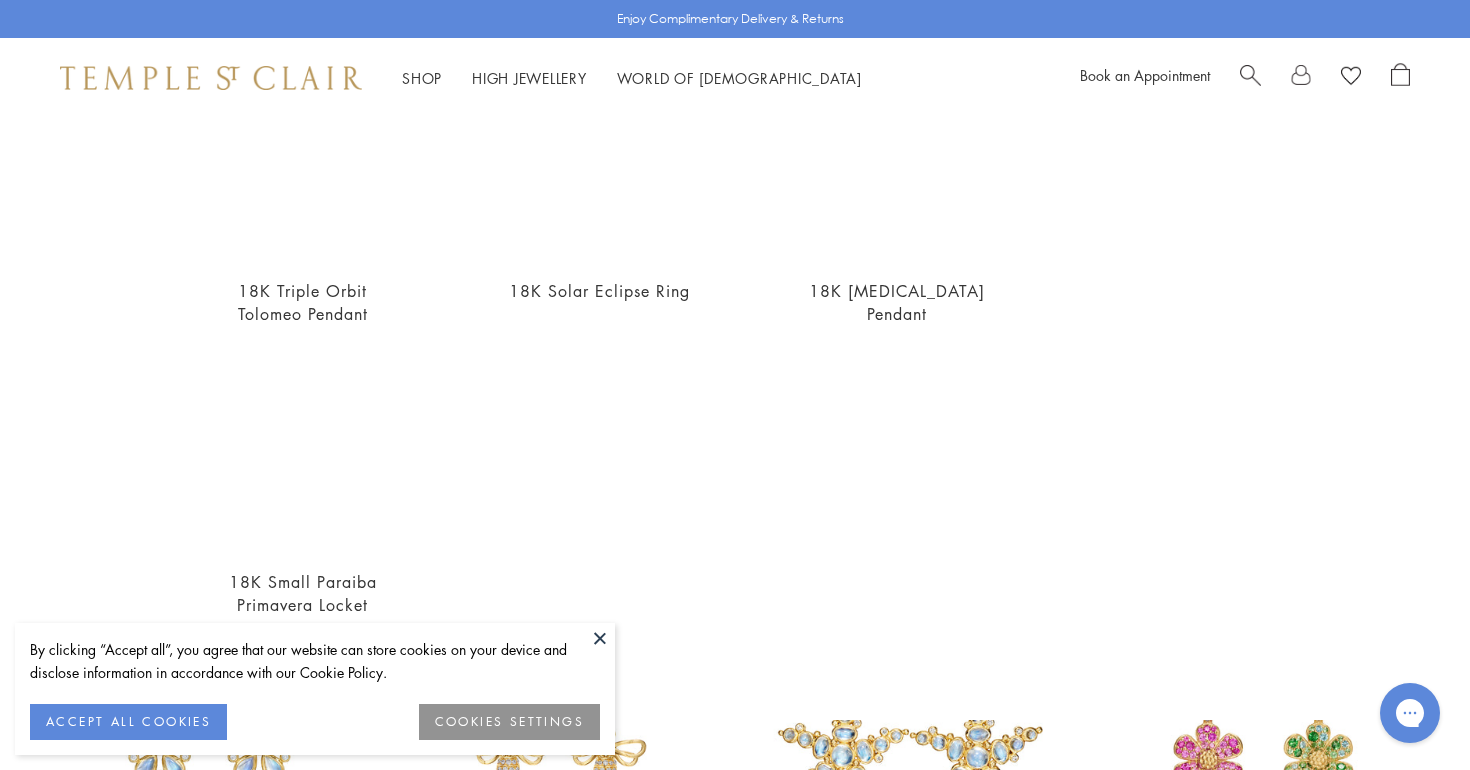 scroll, scrollTop: 0, scrollLeft: 0, axis: both 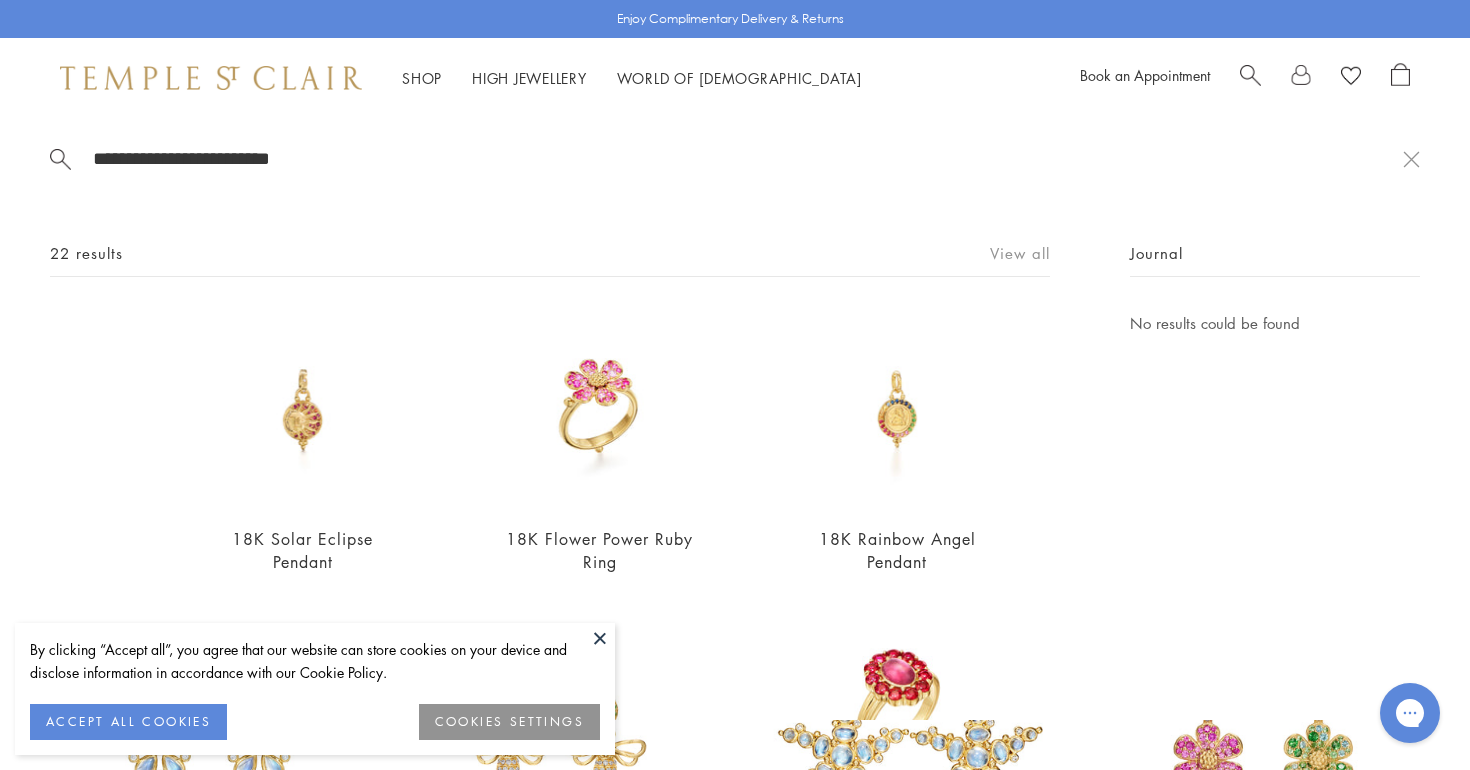 type on "**********" 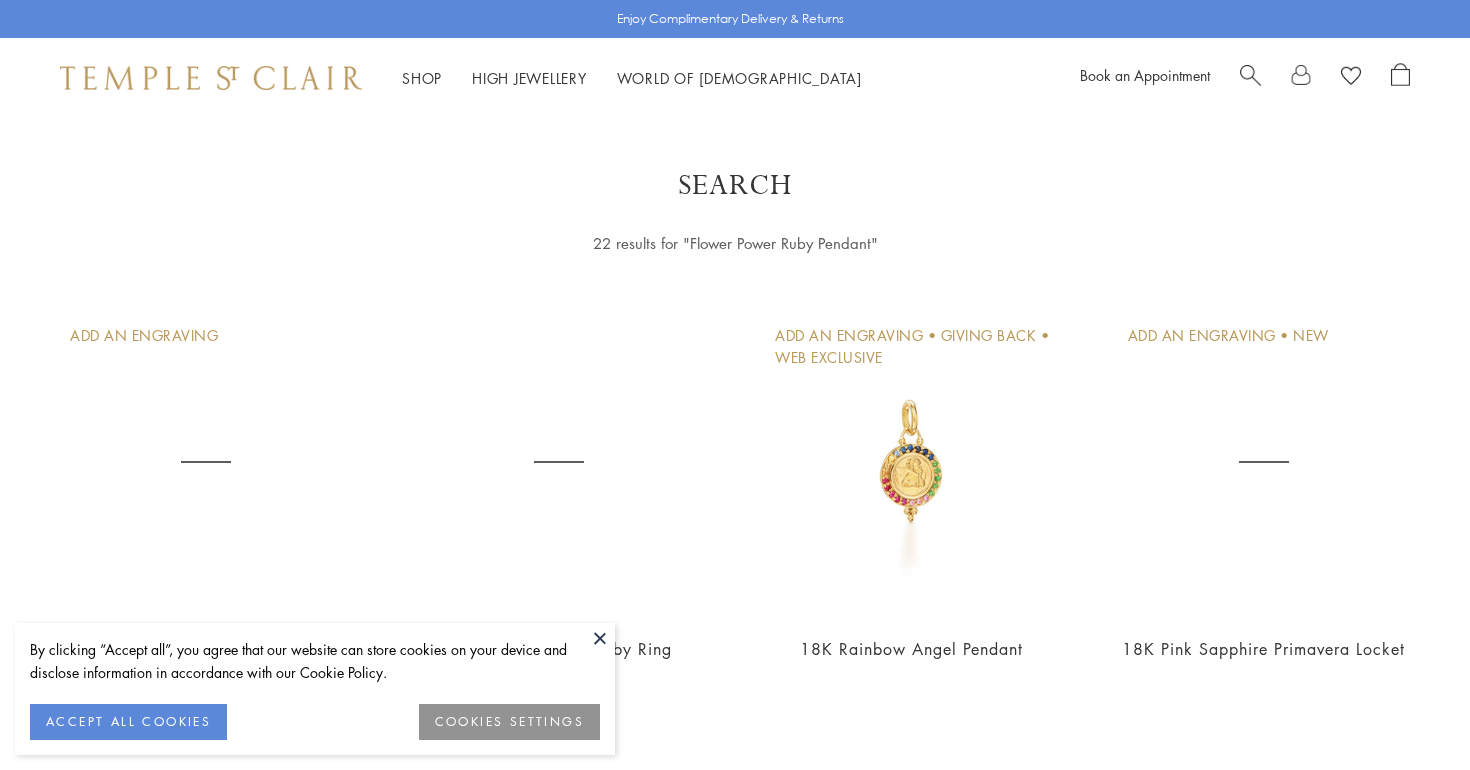 scroll, scrollTop: 0, scrollLeft: 0, axis: both 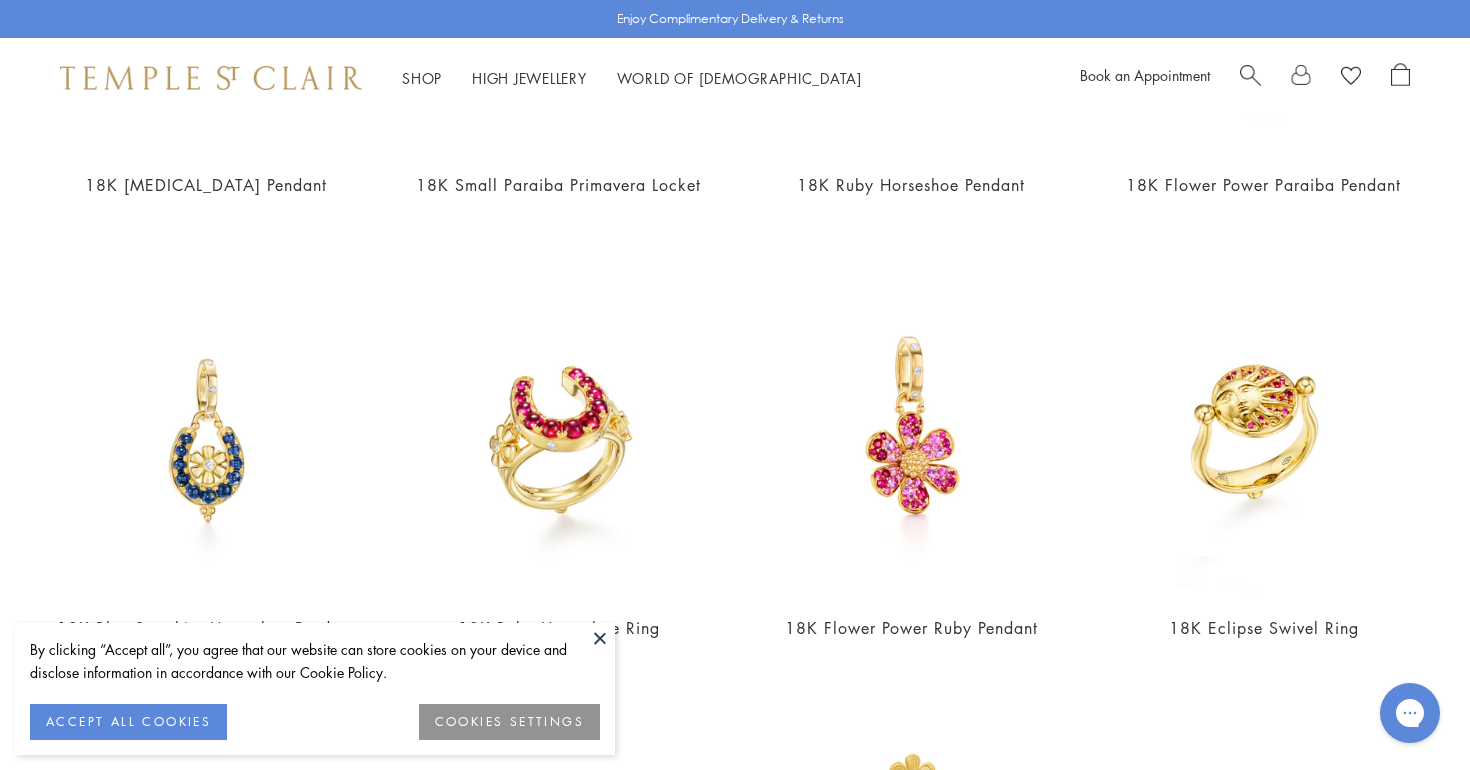 click at bounding box center [1250, 73] 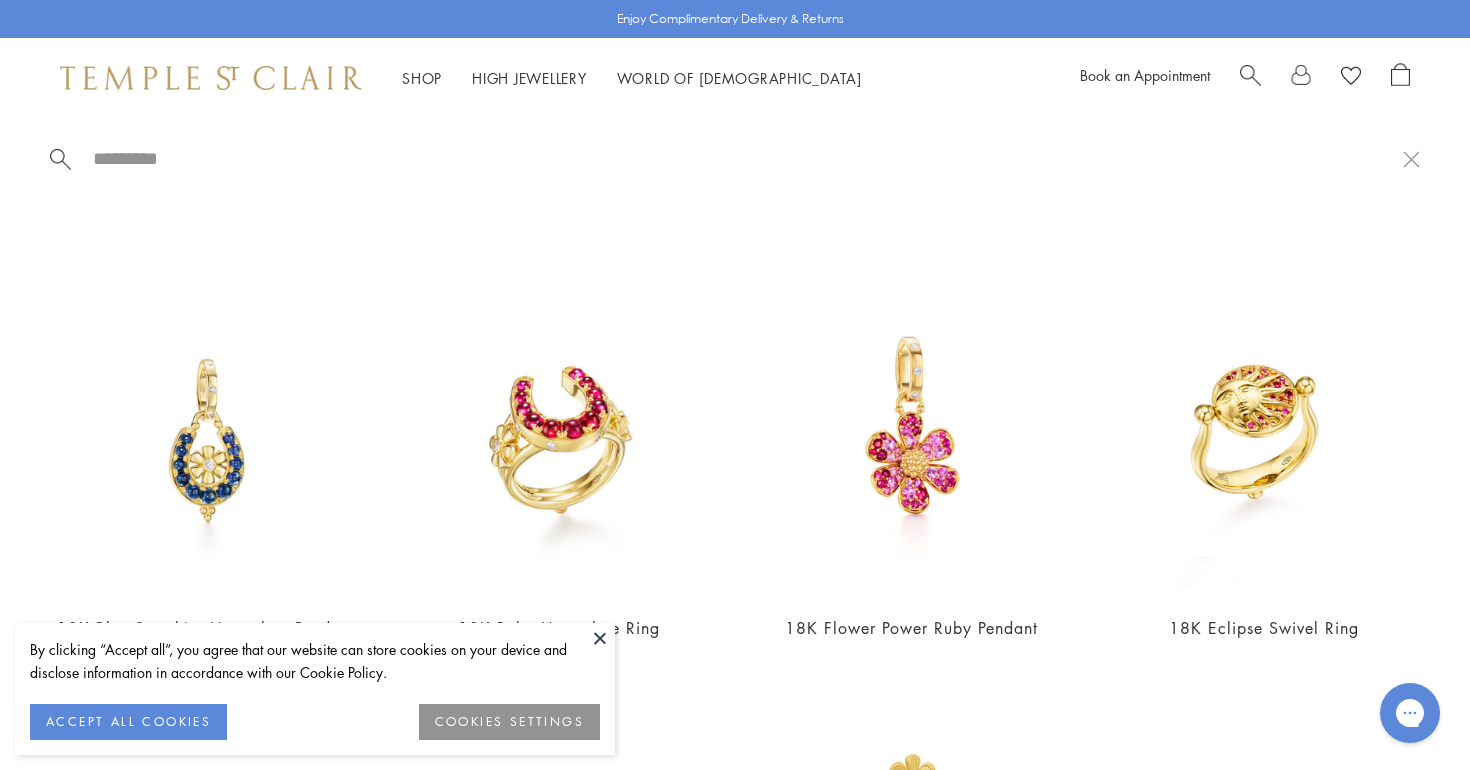 paste on "**********" 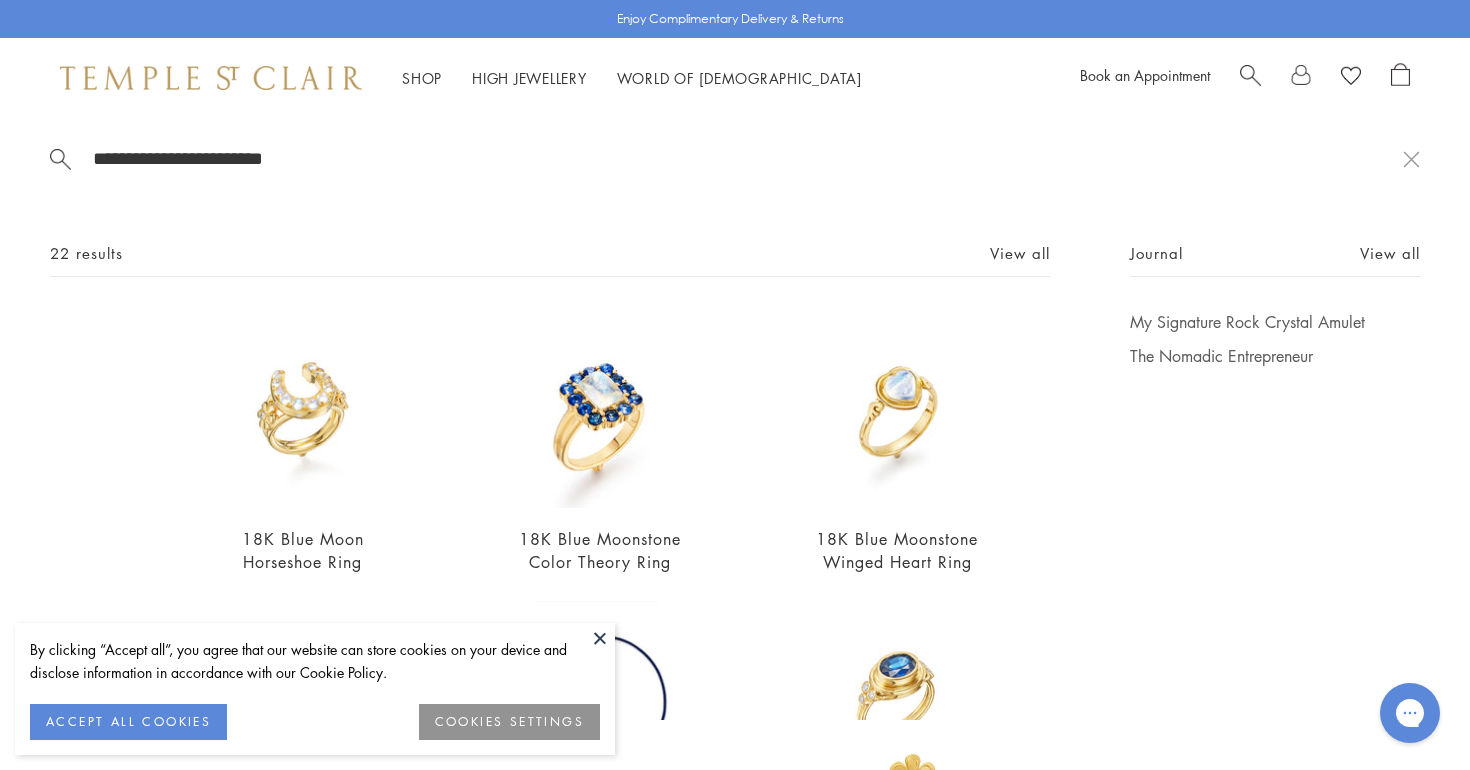 click on "Book an Appointment" at bounding box center [1245, 78] 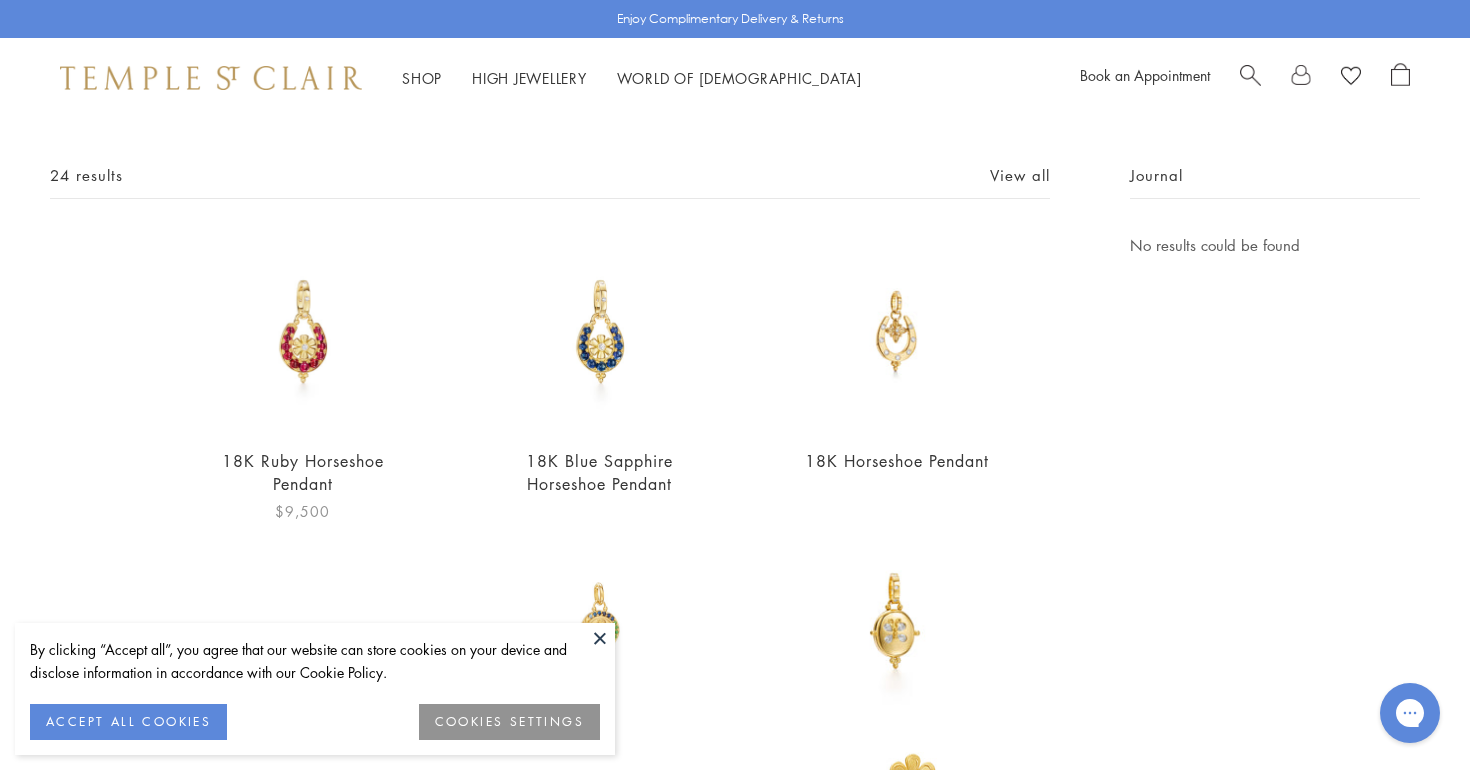 scroll, scrollTop: 105, scrollLeft: 0, axis: vertical 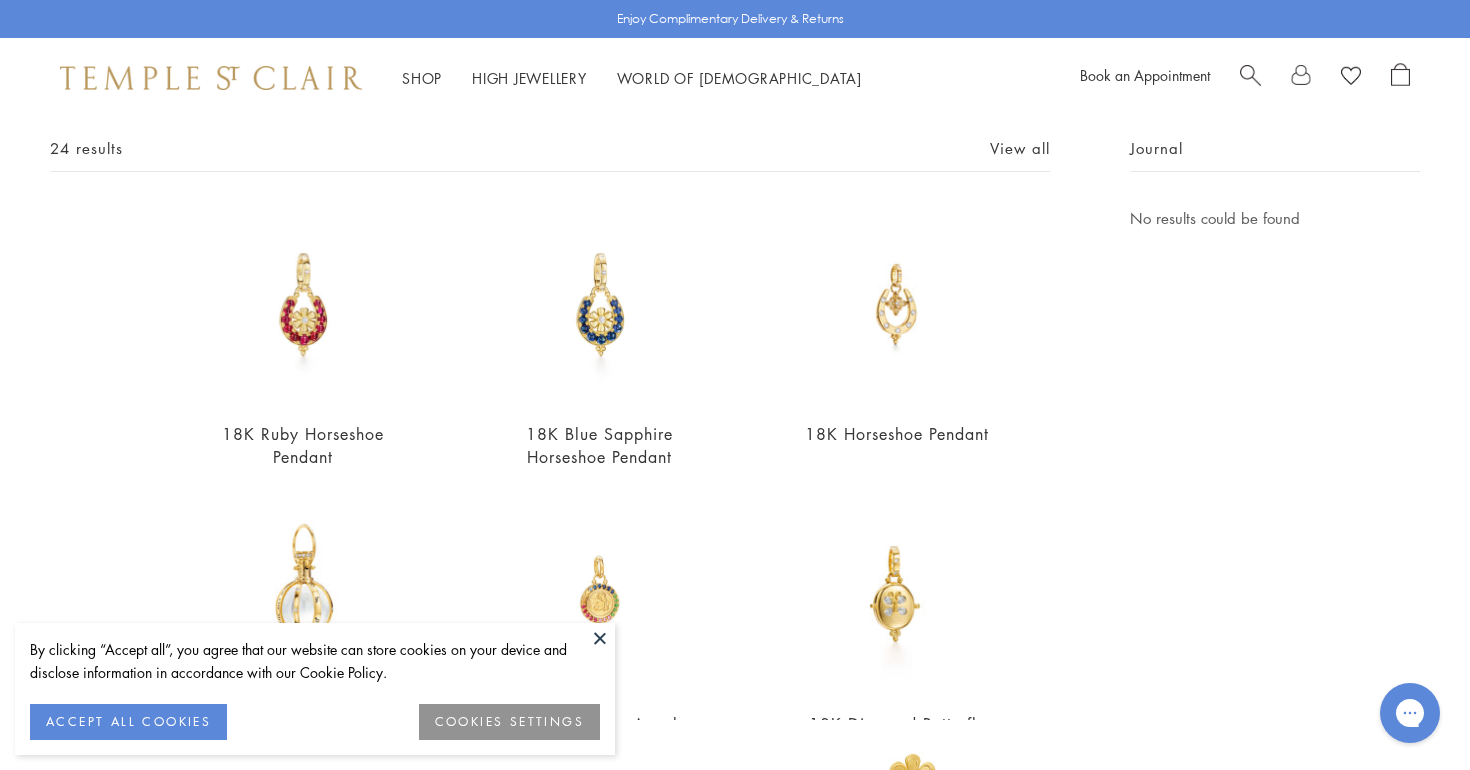 type on "**********" 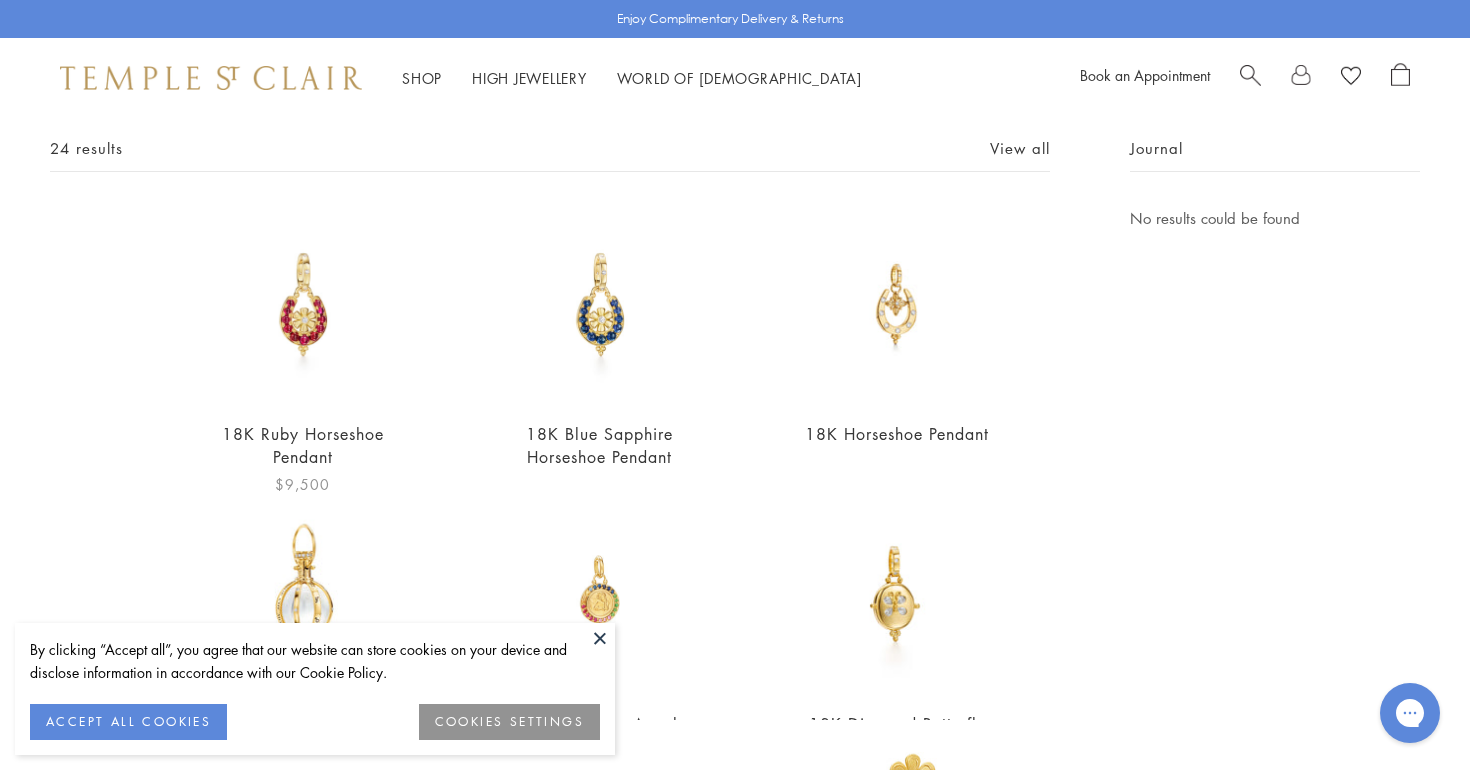 click at bounding box center [302, 304] 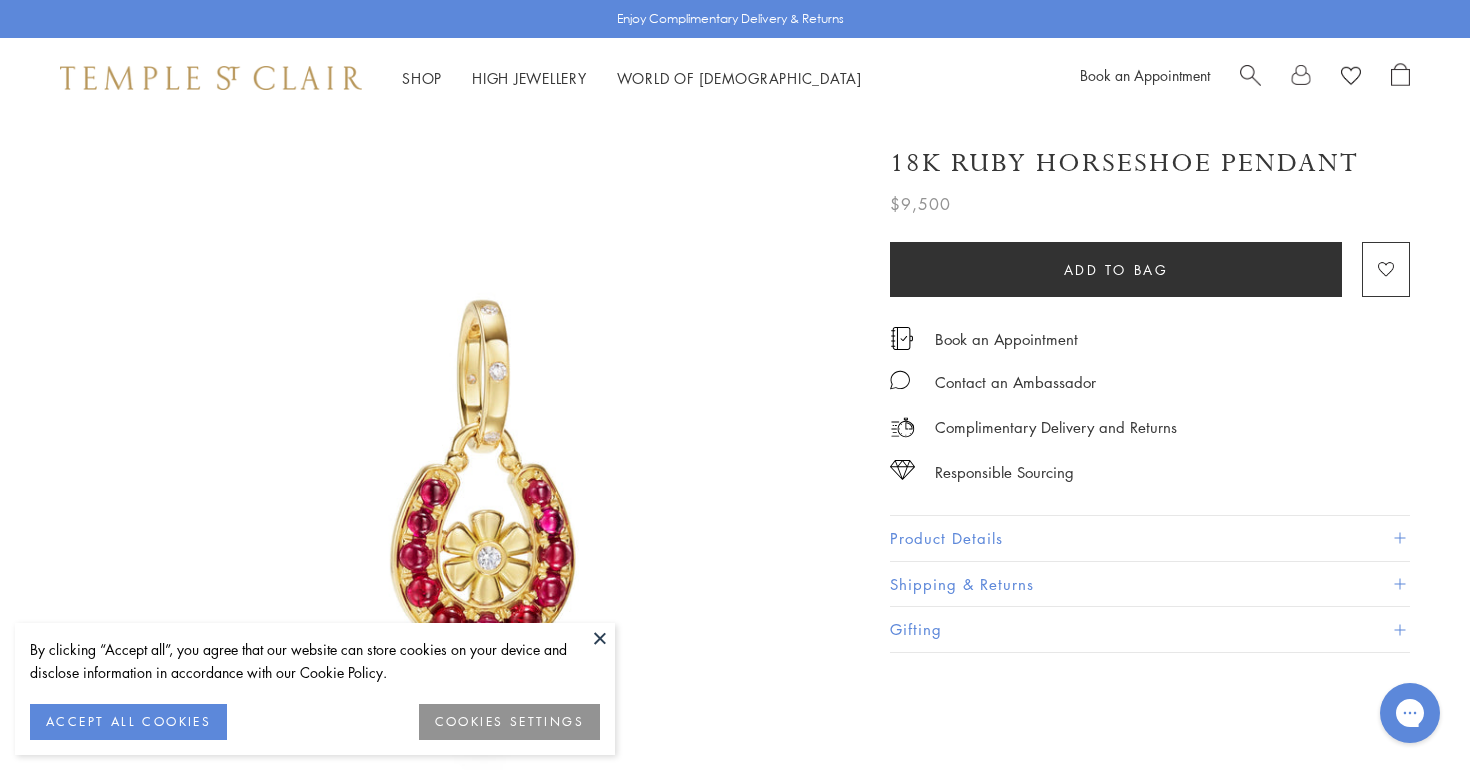 scroll, scrollTop: 0, scrollLeft: 0, axis: both 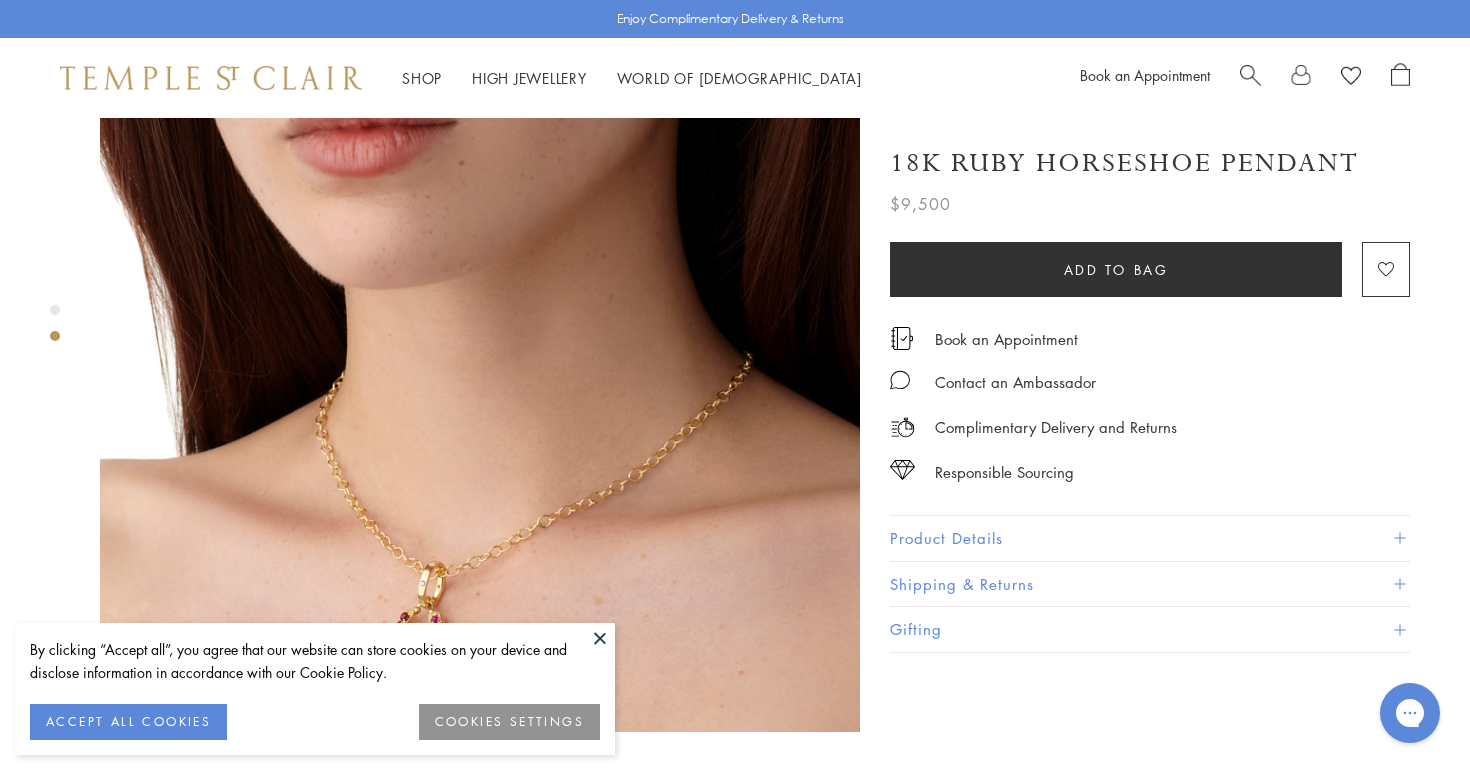 click on "Enjoy Complimentary Delivery & Returns
Shop Shop
Categories Amulets   Pendants & Charms   Lockets   Chains & Leather Cords   Earrings   Rings   Bracelets & Bangles   Necklaces   Books & Notebooks   View All   Collections Rock Crystal Amulet   Angels   Color Theory   Celestial   Tree of Life   Royal Blue Moonstone   Zodiac   Featured Travel Jewels   New Arrivals   S25 Fiori Collection   Our Exclusive Jewels   Jewels to Personalize   Limited Edition Jewels   Sassini Rings   Temple Classics   Curated for you Shop Now Shop Now" at bounding box center (735, 903) 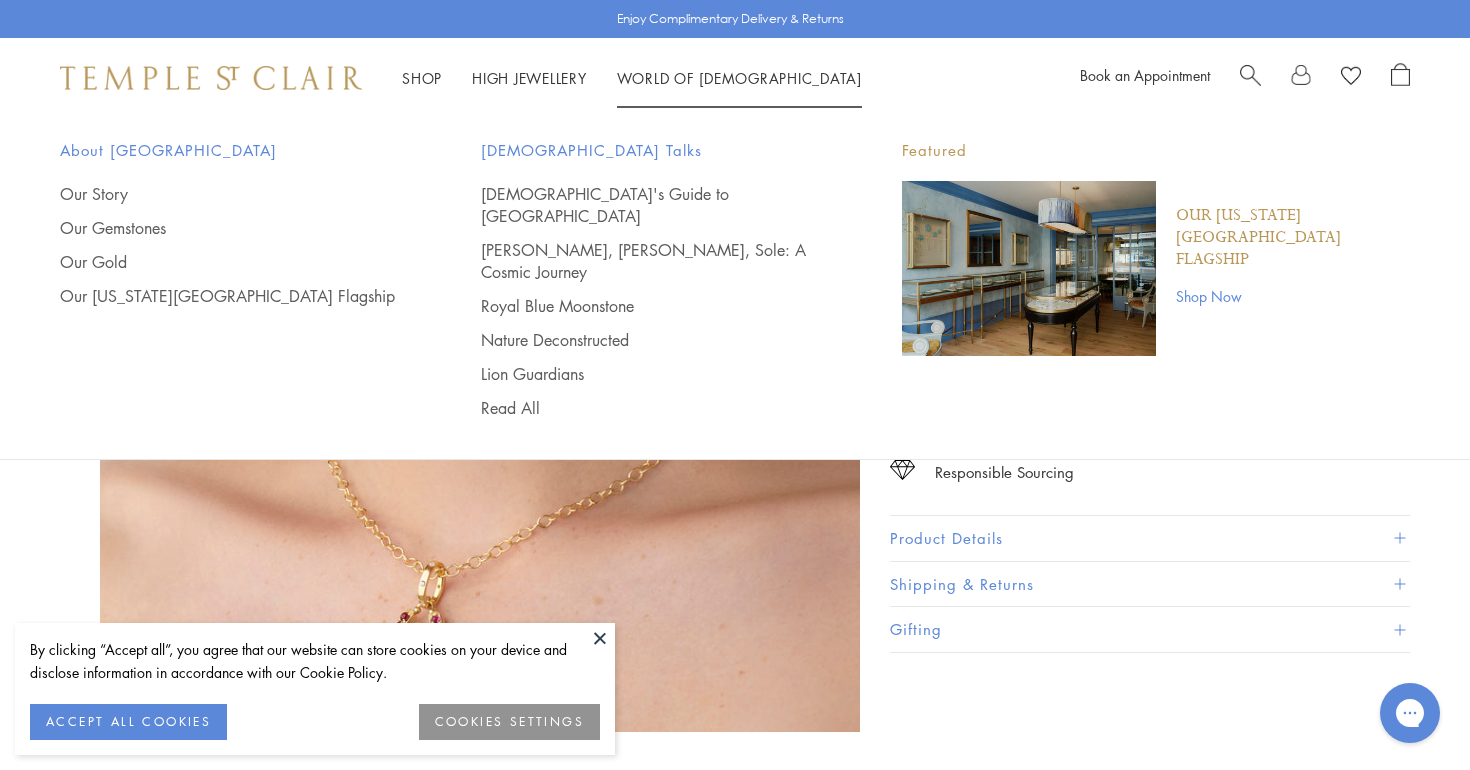 paste on "**********" 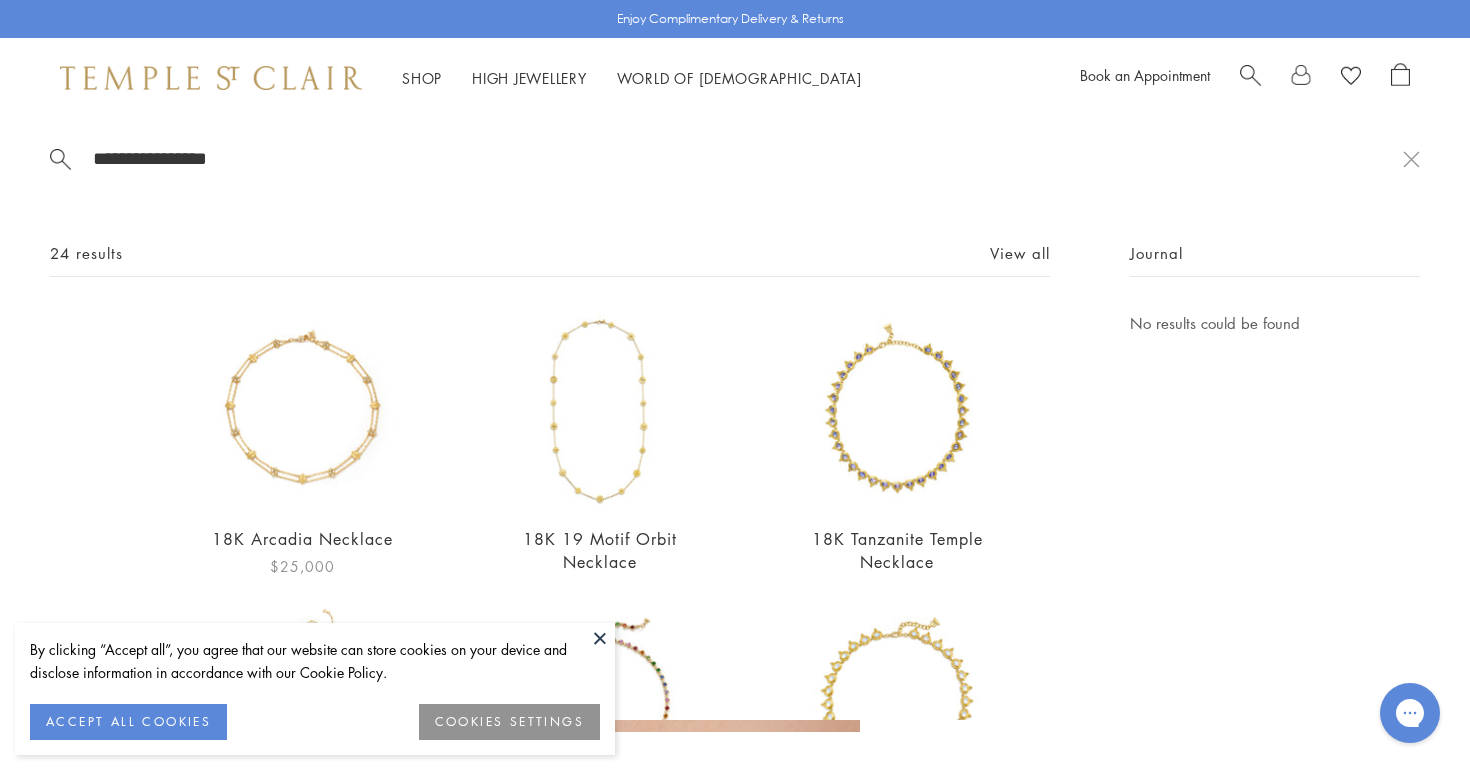 type on "**********" 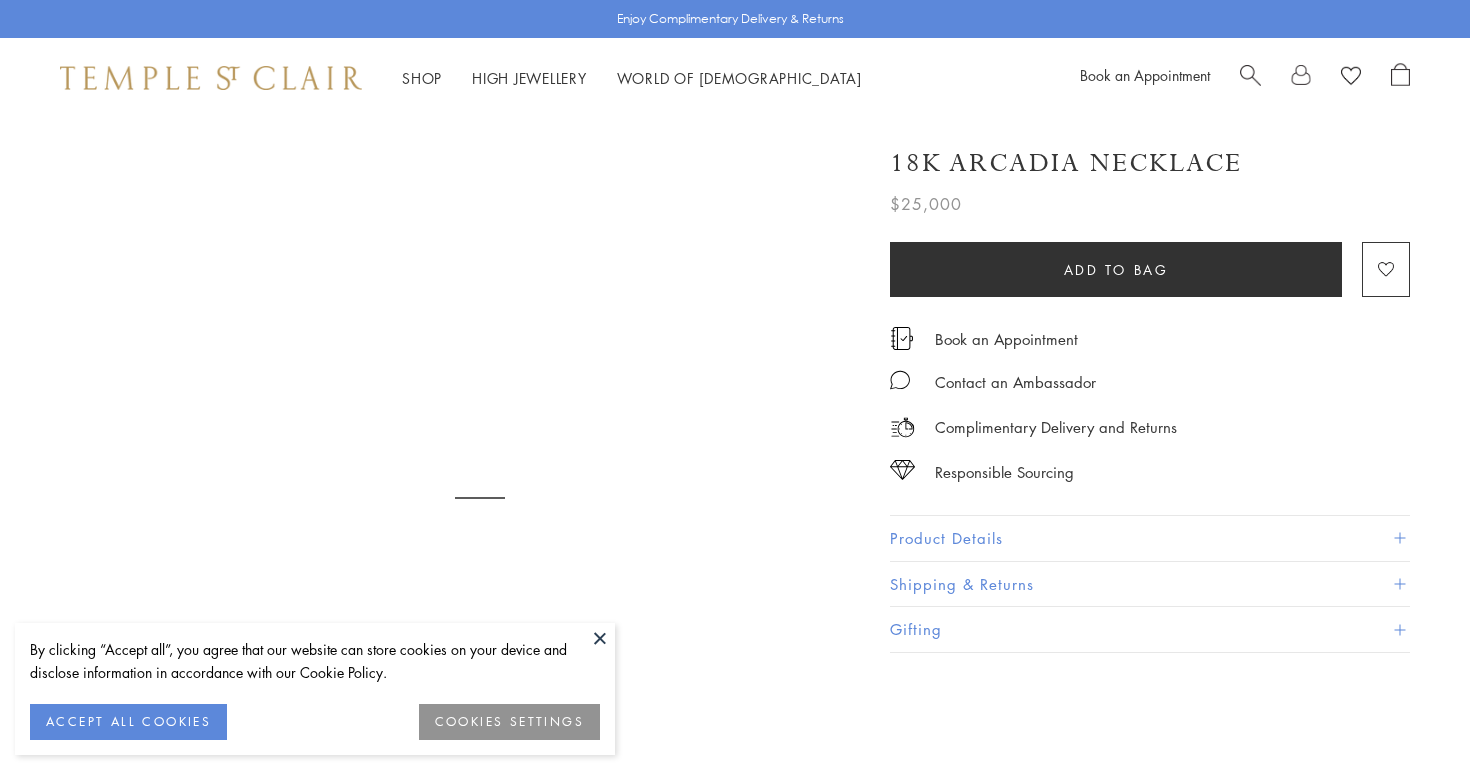 scroll, scrollTop: 0, scrollLeft: 0, axis: both 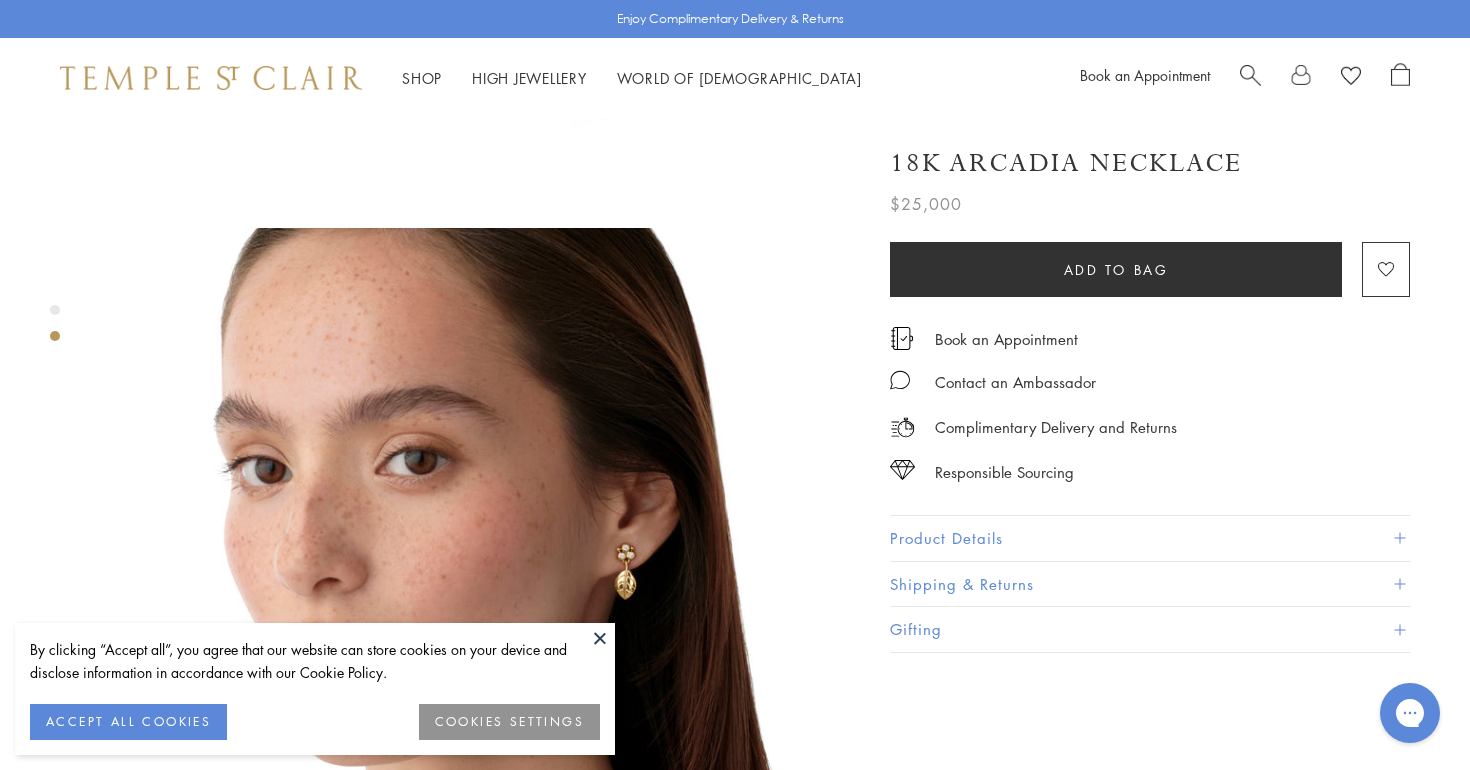 drag, startPoint x: 493, startPoint y: 363, endPoint x: 671, endPoint y: 9, distance: 396.23227 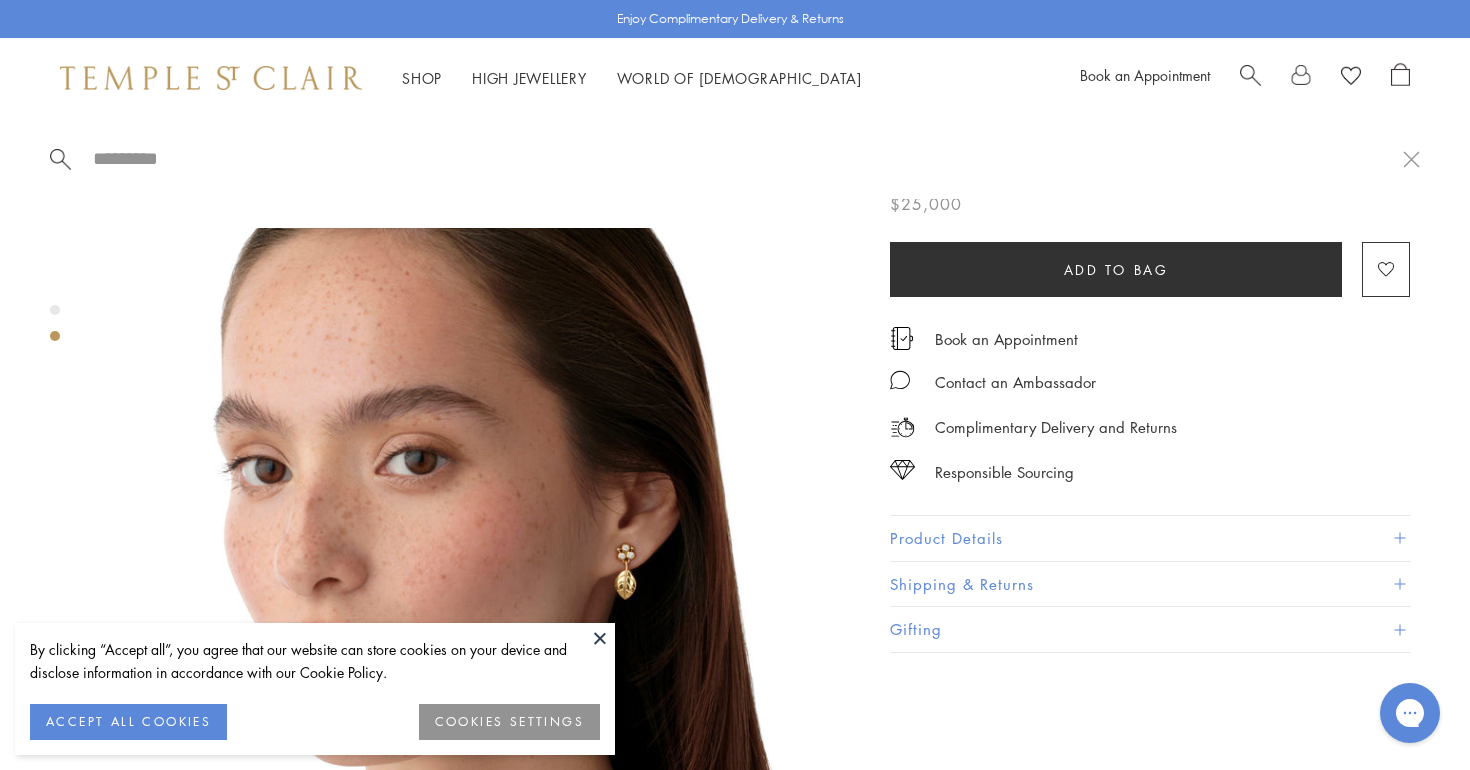 paste on "**********" 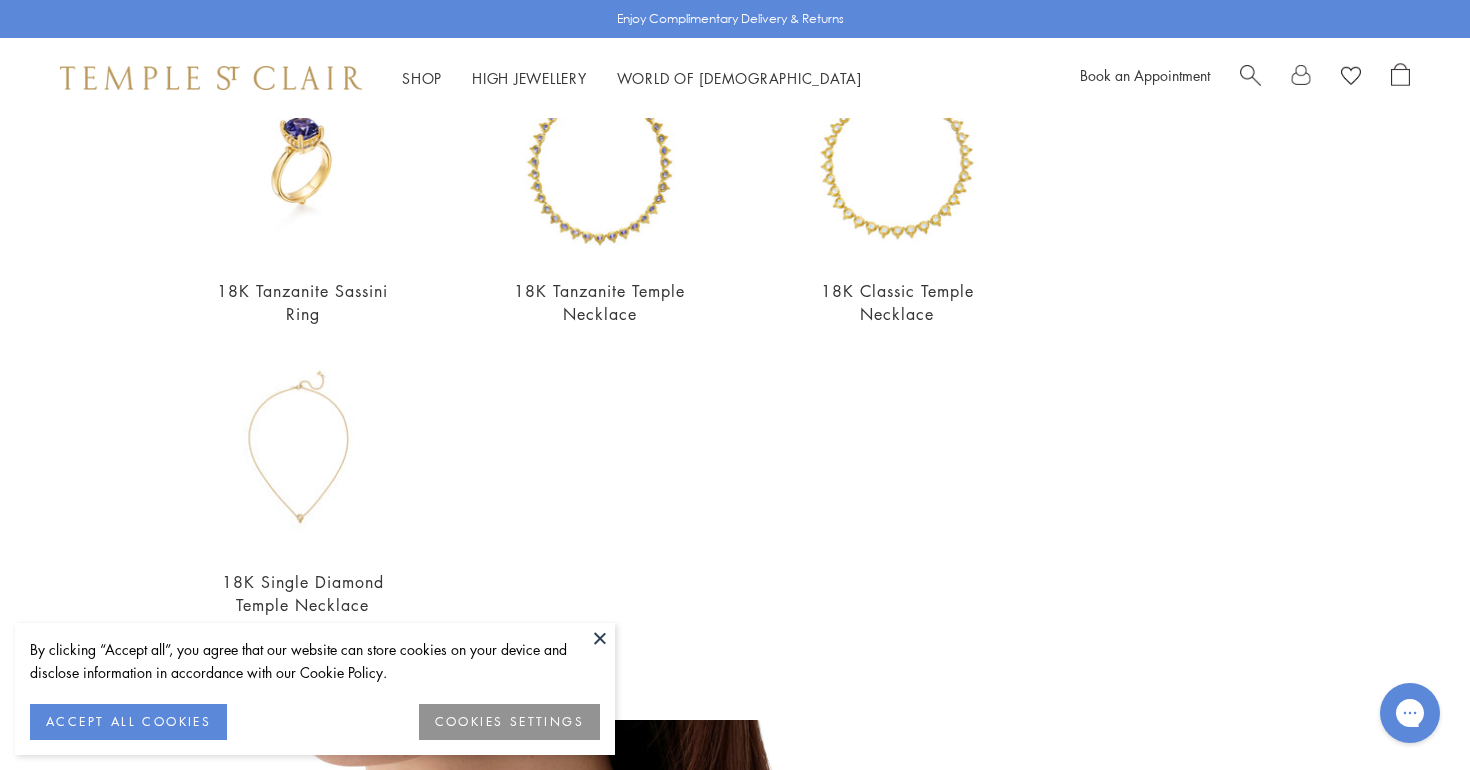 scroll, scrollTop: 0, scrollLeft: 0, axis: both 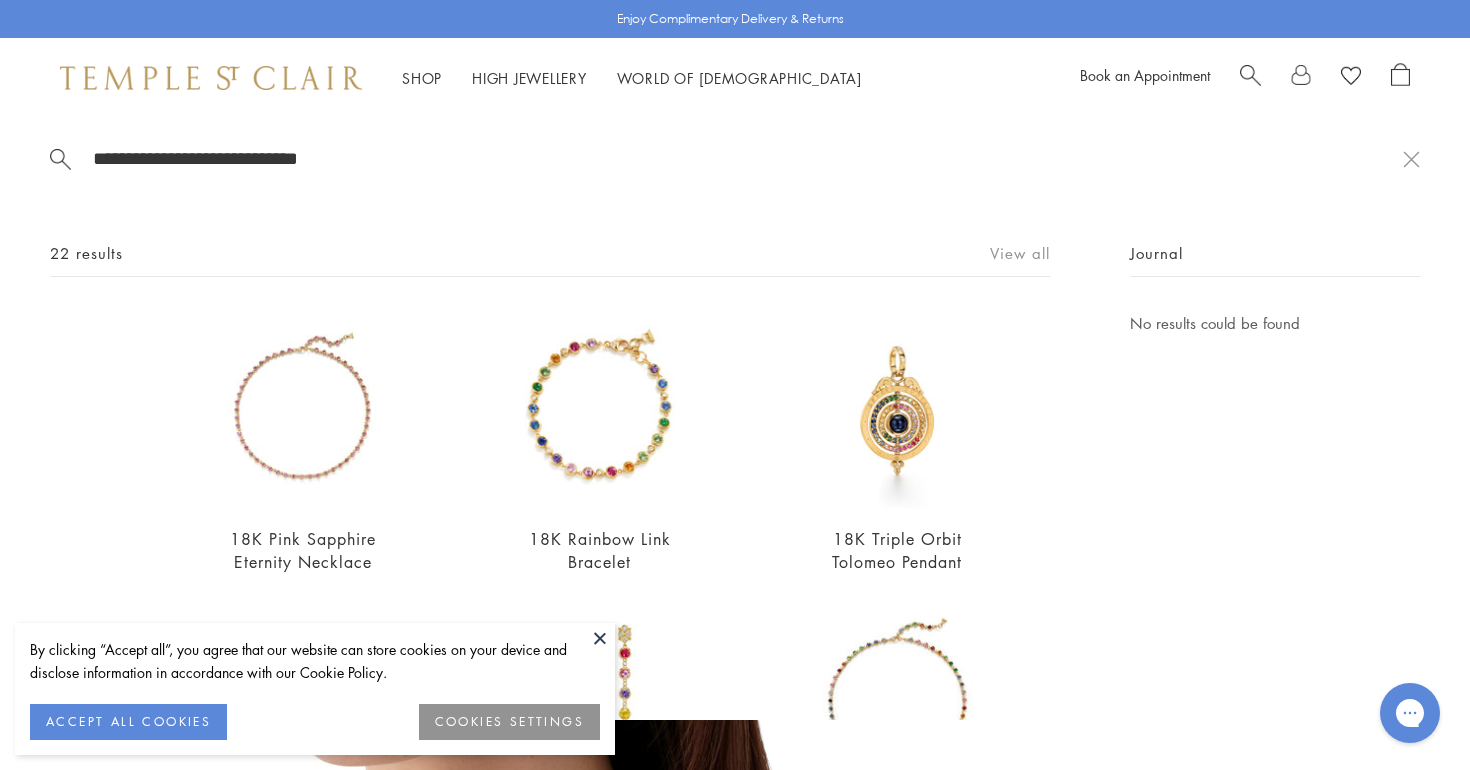 type on "**********" 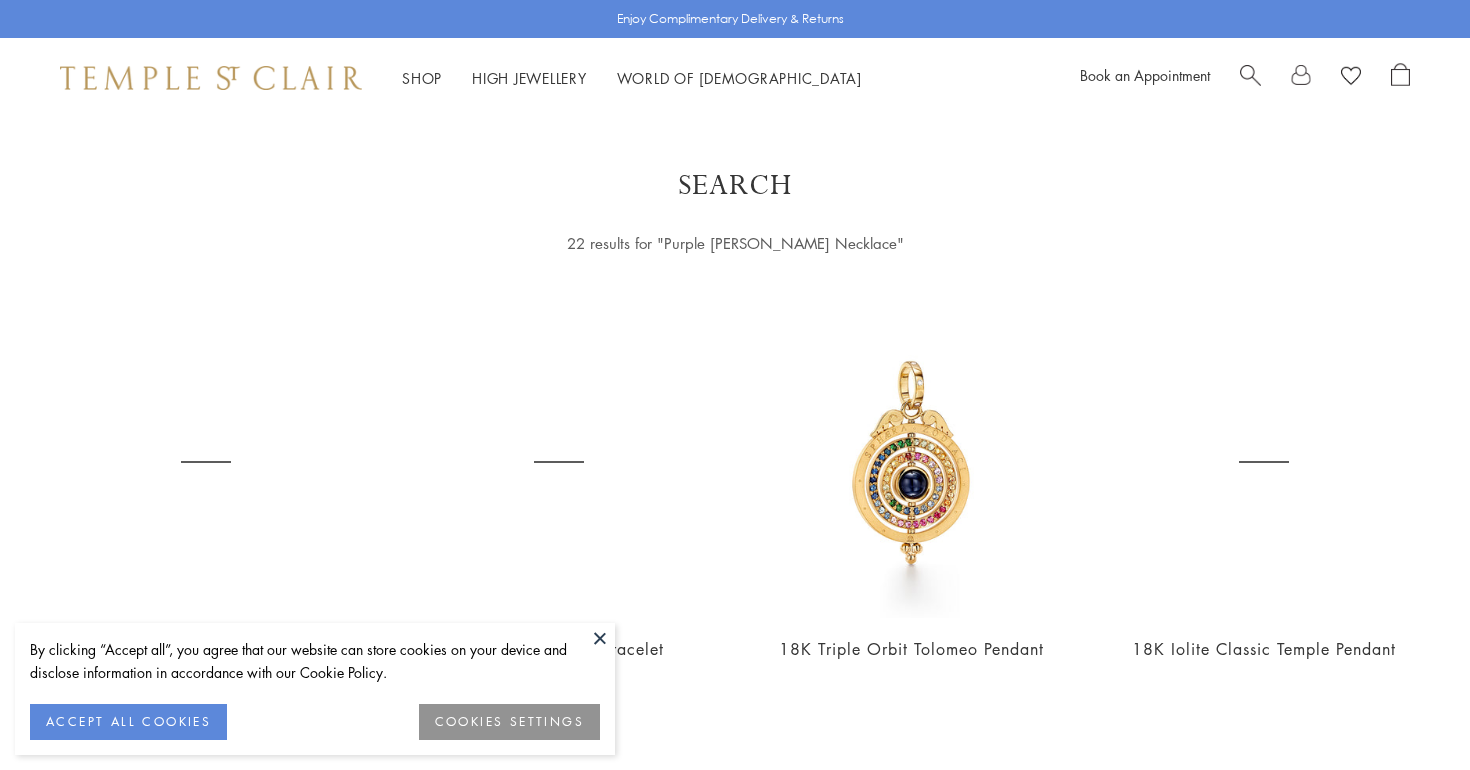 scroll, scrollTop: 0, scrollLeft: 0, axis: both 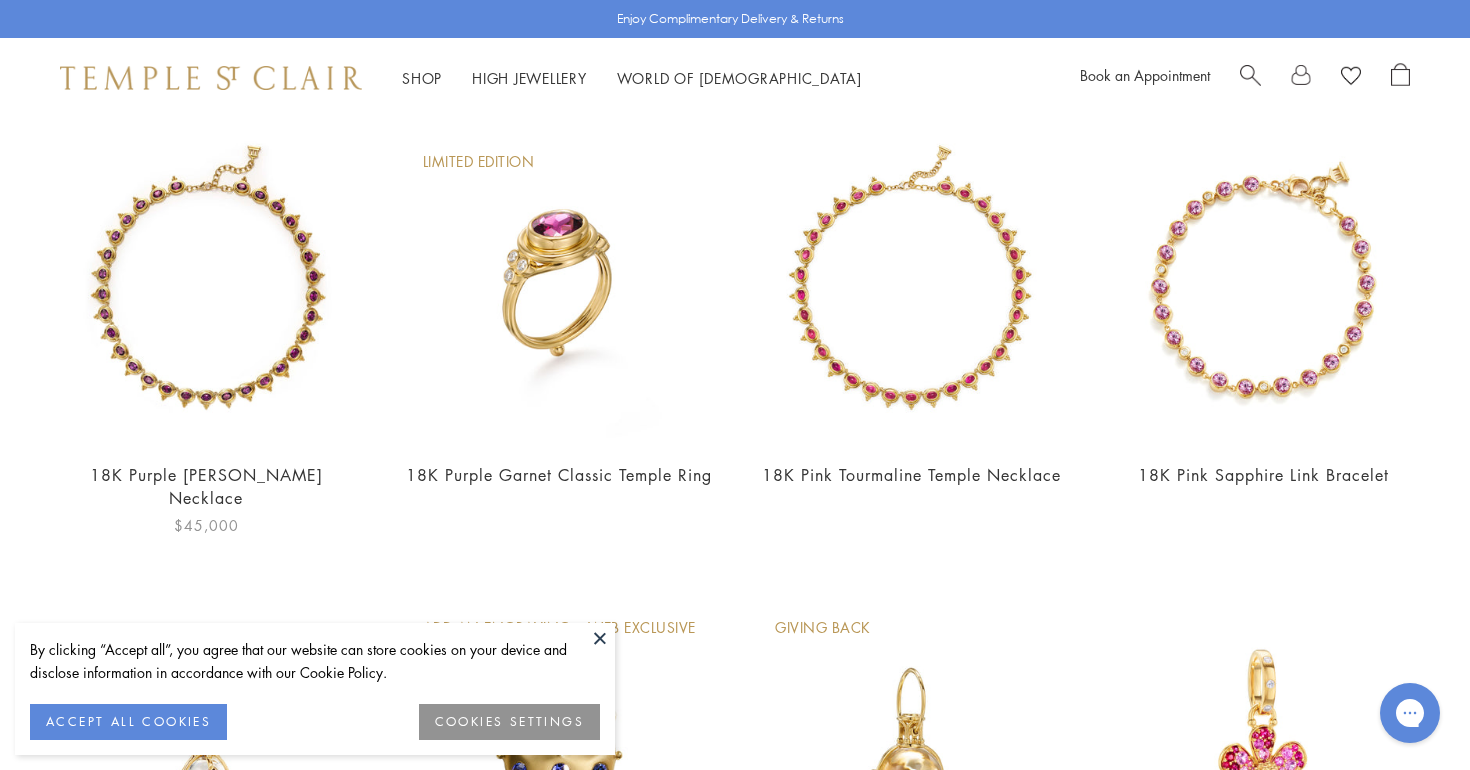 click at bounding box center [206, 287] 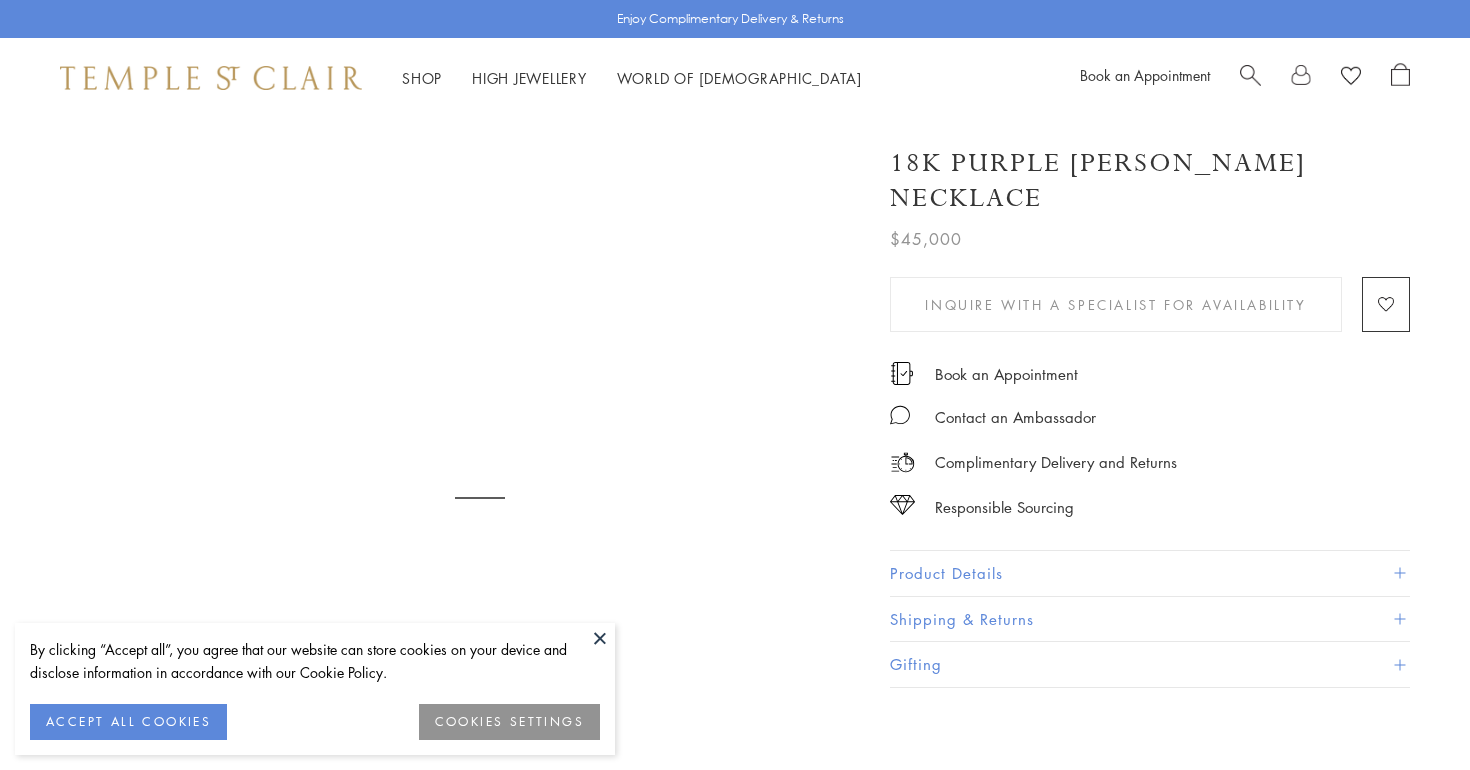 scroll, scrollTop: 0, scrollLeft: 0, axis: both 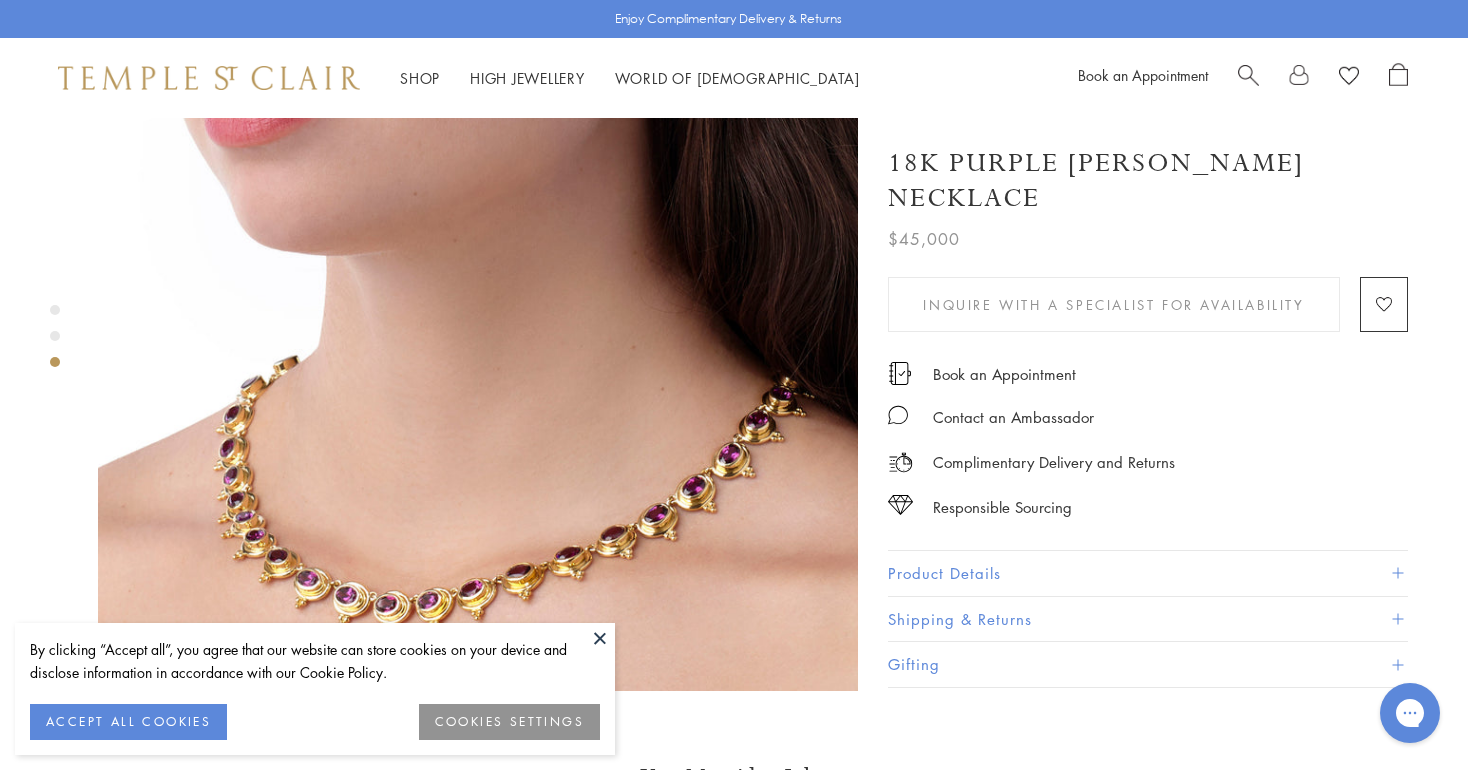 click on "Enjoy Complimentary Delivery & Returns
Shop Shop
Categories Amulets   Pendants & Charms   Lockets   Chains & Leather Cords   Earrings   Rings   Bracelets & Bangles   Necklaces   Books & Notebooks   View All   Collections Rock Crystal Amulet   Angels   Color Theory   Celestial   Tree of Life   Royal Blue Moonstone   Zodiac   Featured Travel Jewels   New Arrivals   S25 Fiori Collection   Our Exclusive Jewels   Jewels to Personalize   Limited Edition Jewels   Sassini Rings   Temple Classics   Curated for you Shop Now Shop Now" at bounding box center (733, 467) 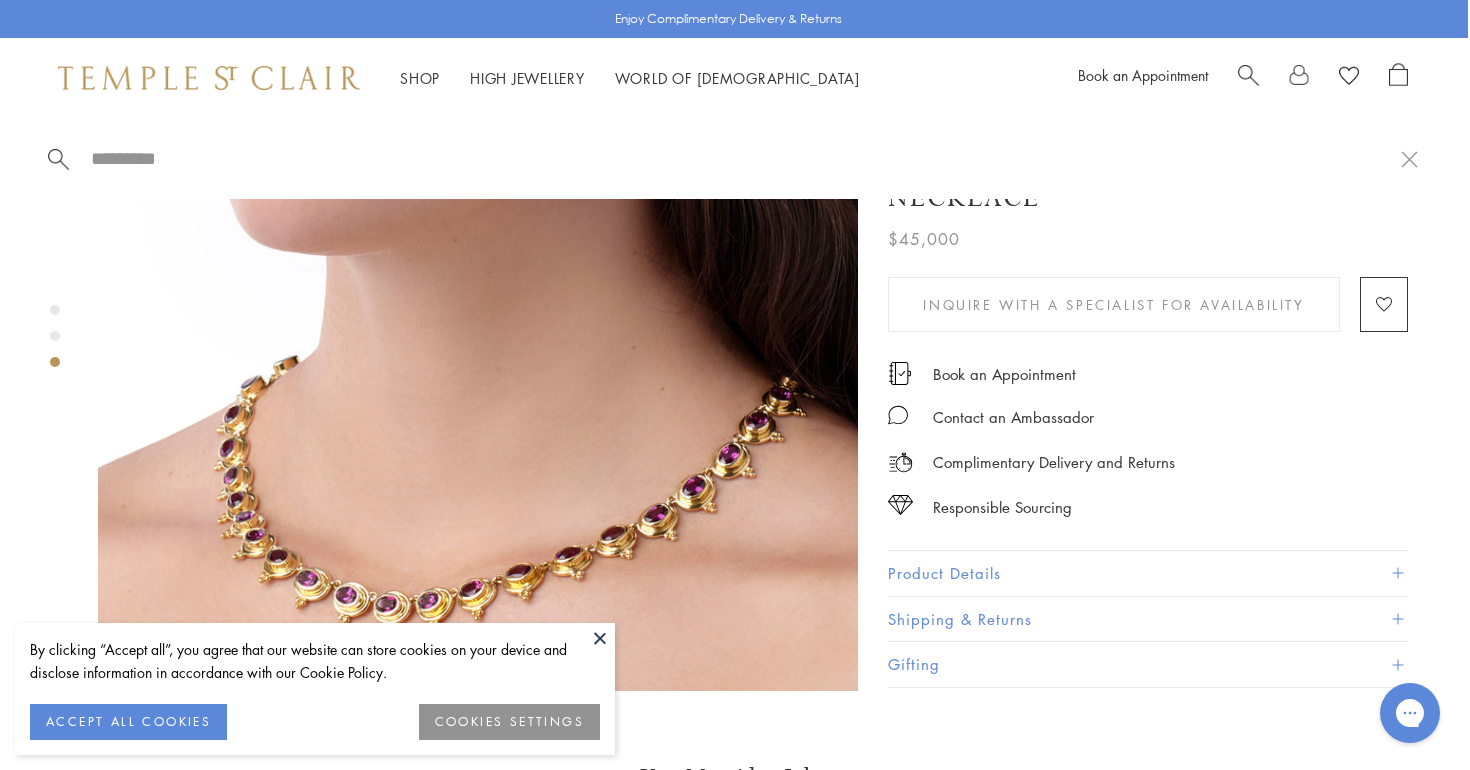 paste on "**********" 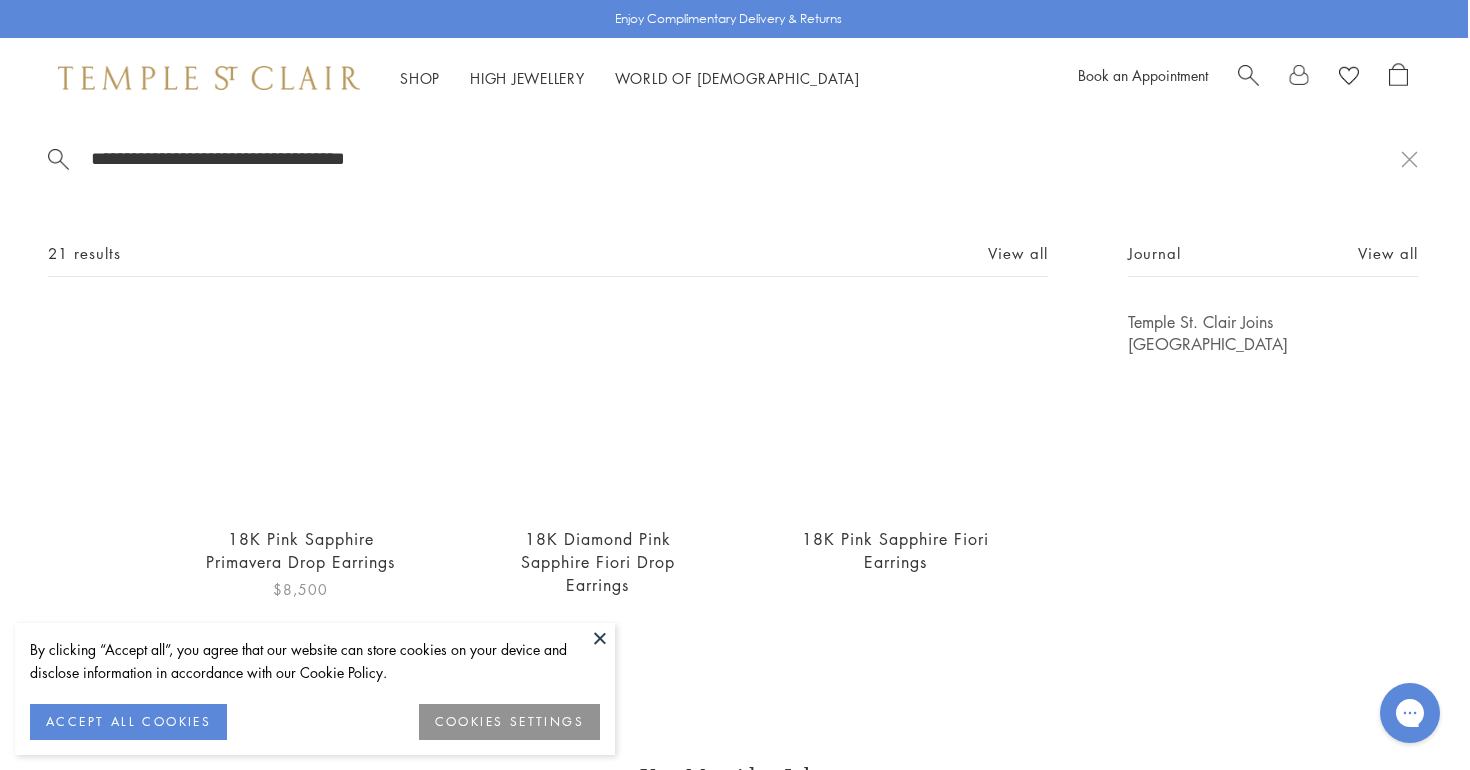 scroll, scrollTop: 29, scrollLeft: 0, axis: vertical 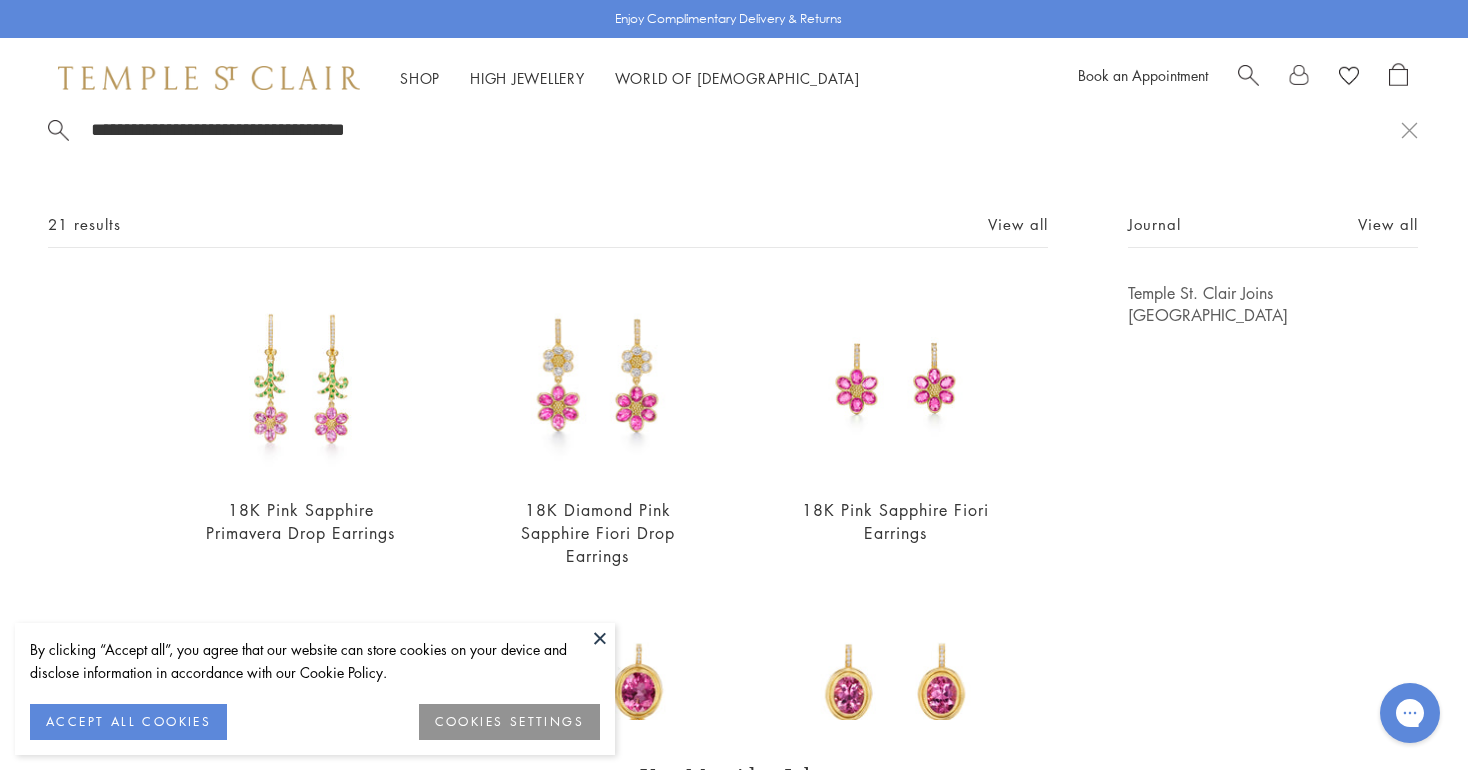 type on "**********" 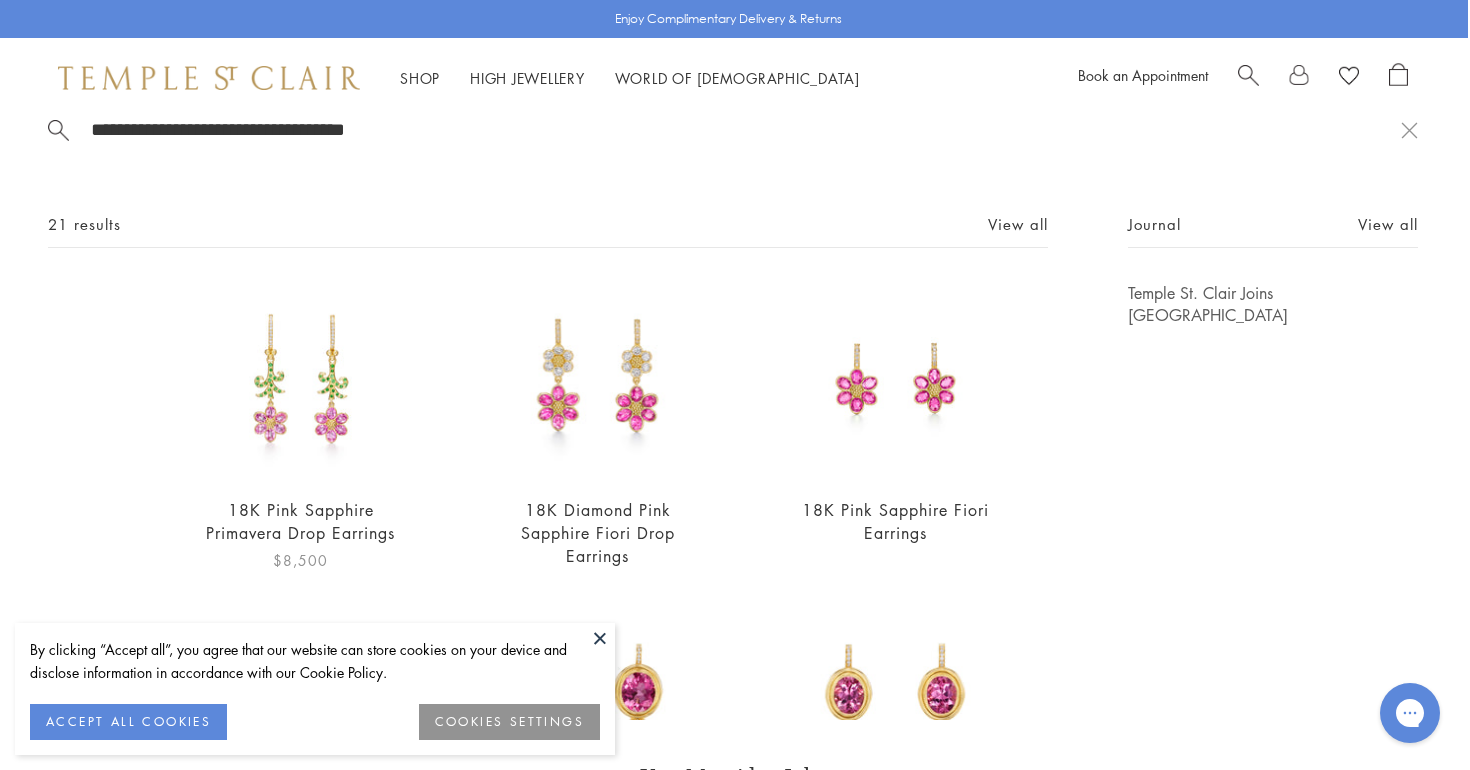 click at bounding box center (300, 380) 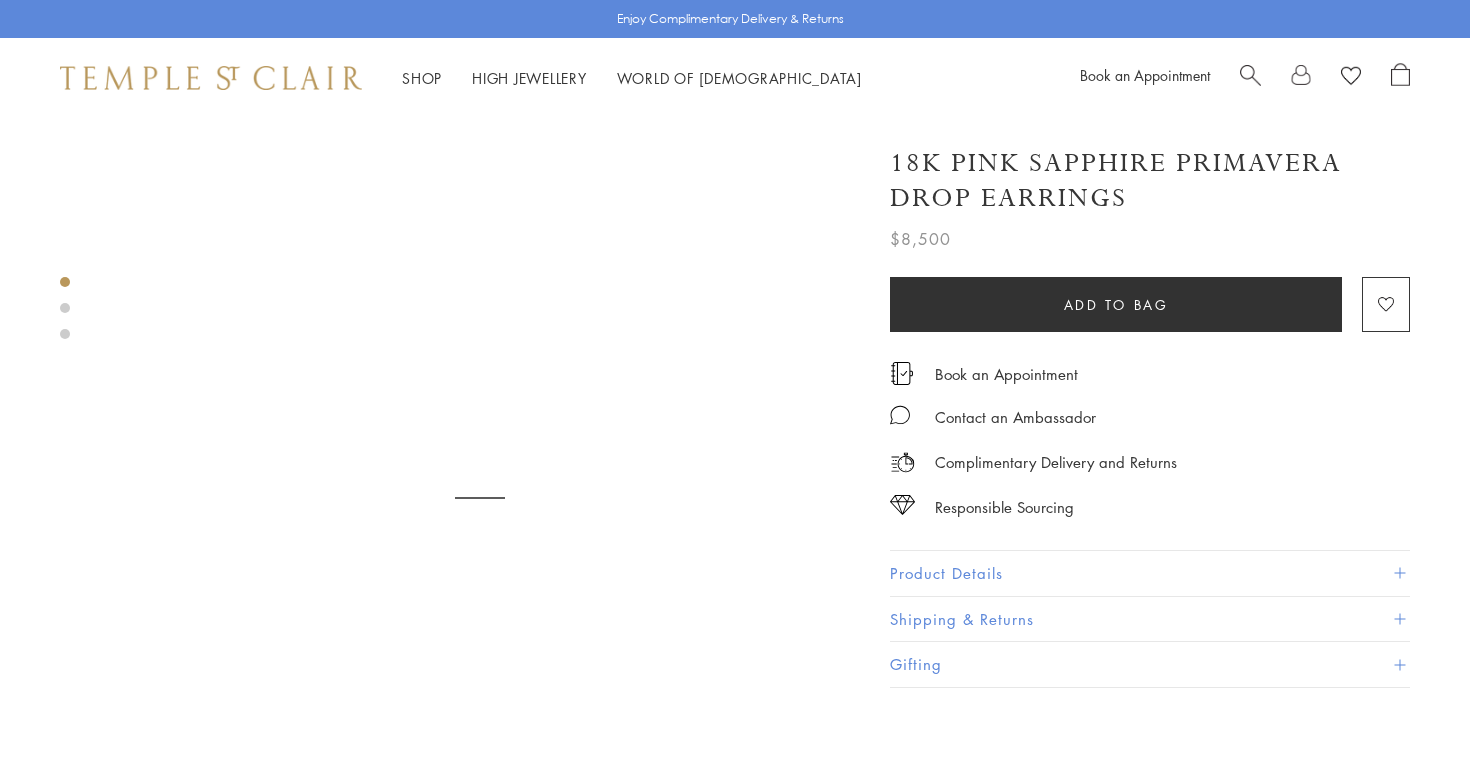 scroll, scrollTop: 0, scrollLeft: 0, axis: both 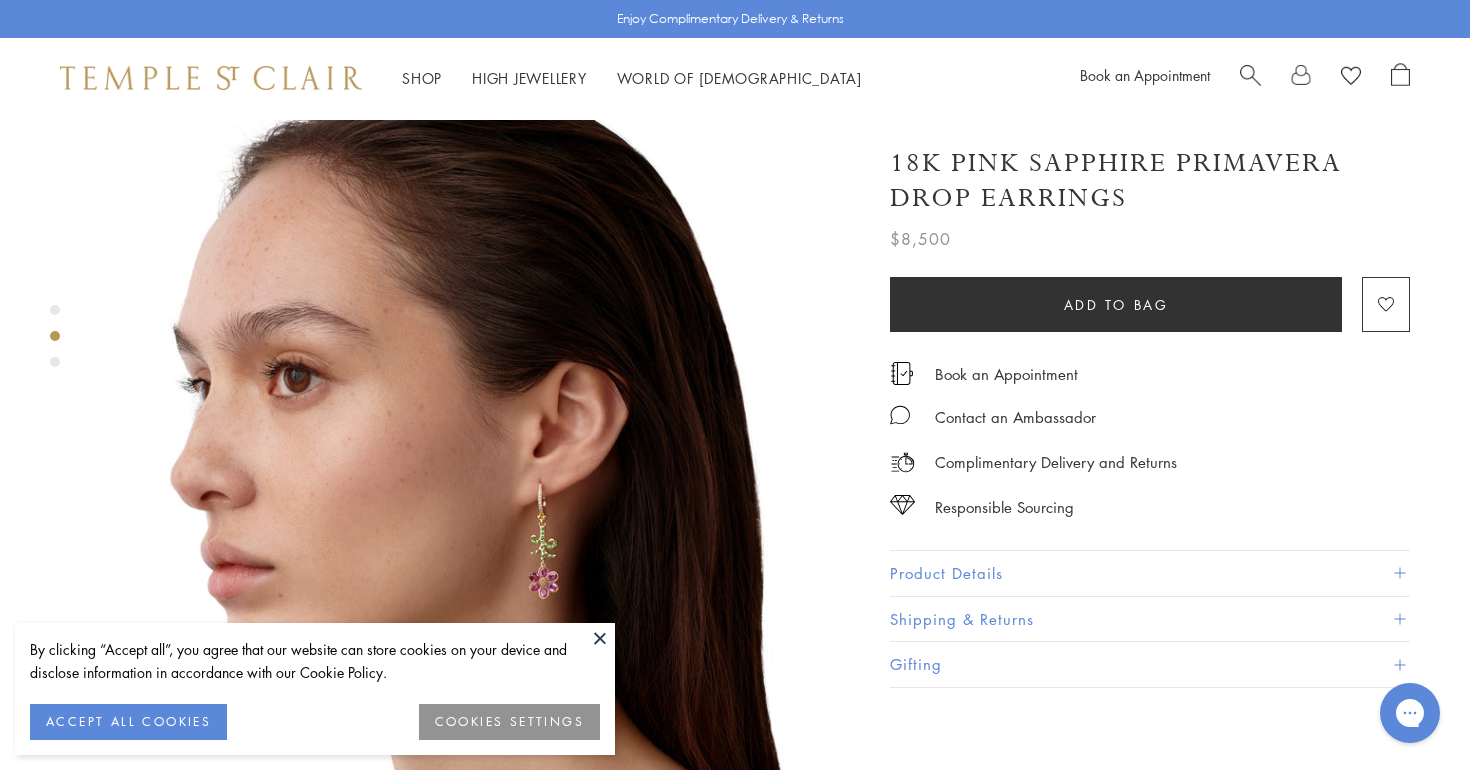 drag, startPoint x: 395, startPoint y: 395, endPoint x: 743, endPoint y: 2, distance: 524.9314 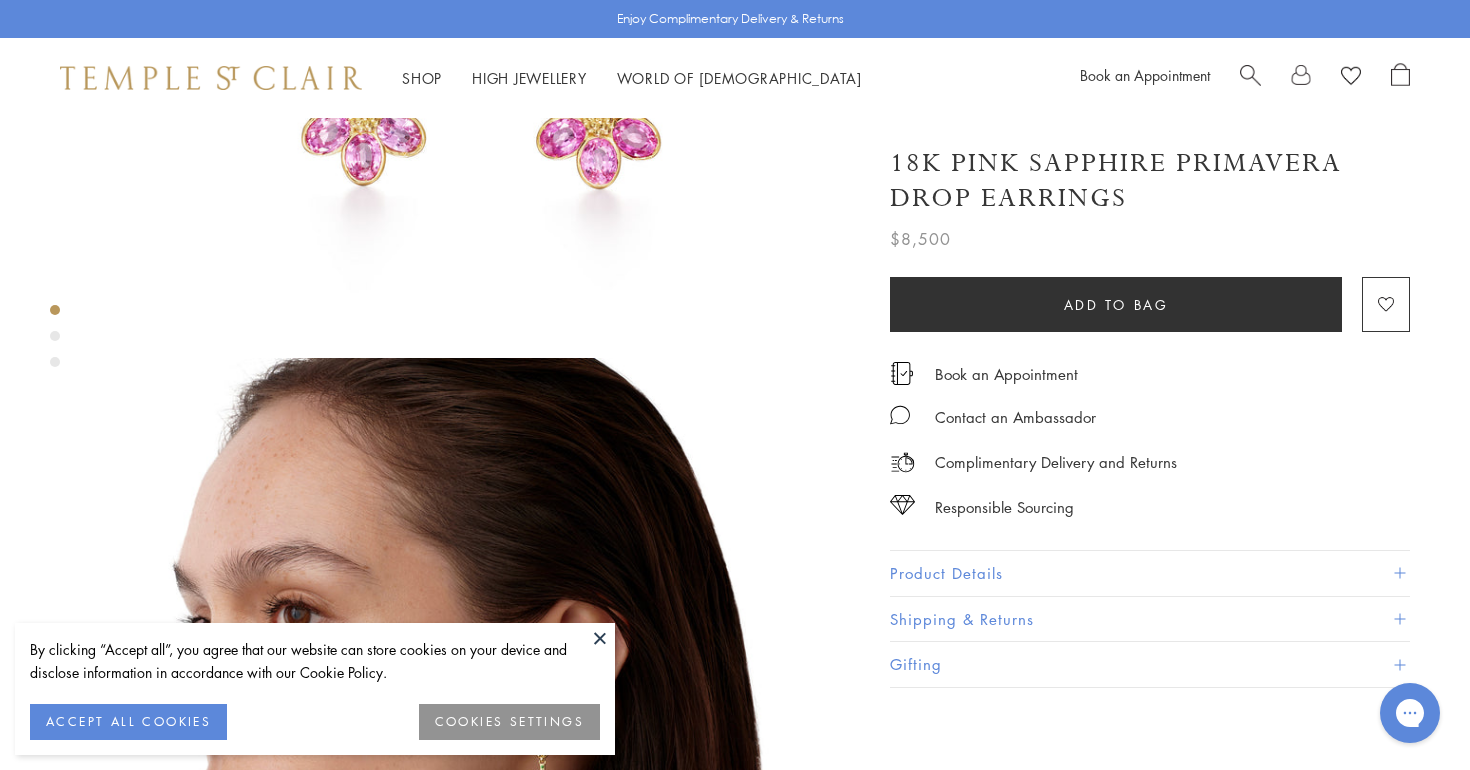 scroll, scrollTop: 0, scrollLeft: 0, axis: both 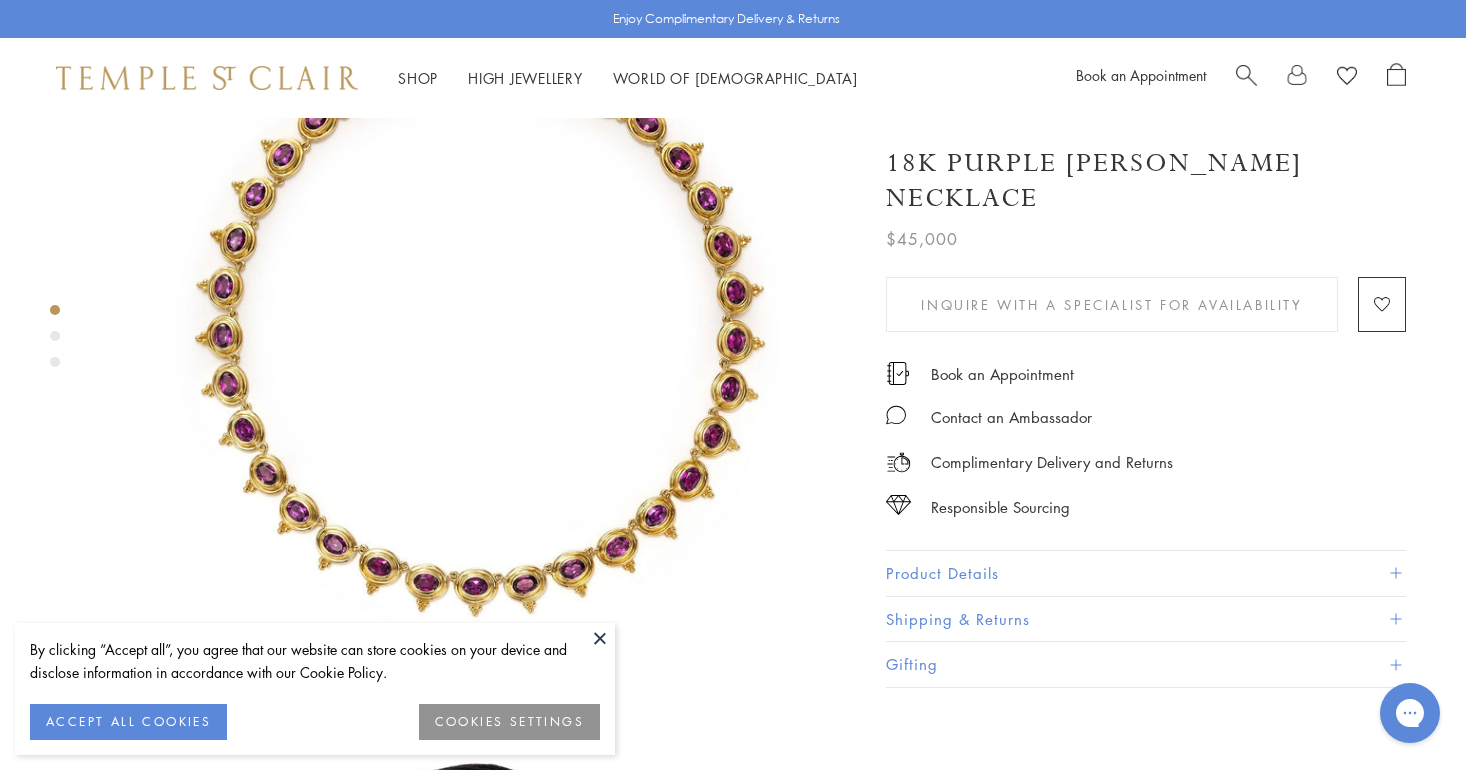 click at bounding box center [476, 320] 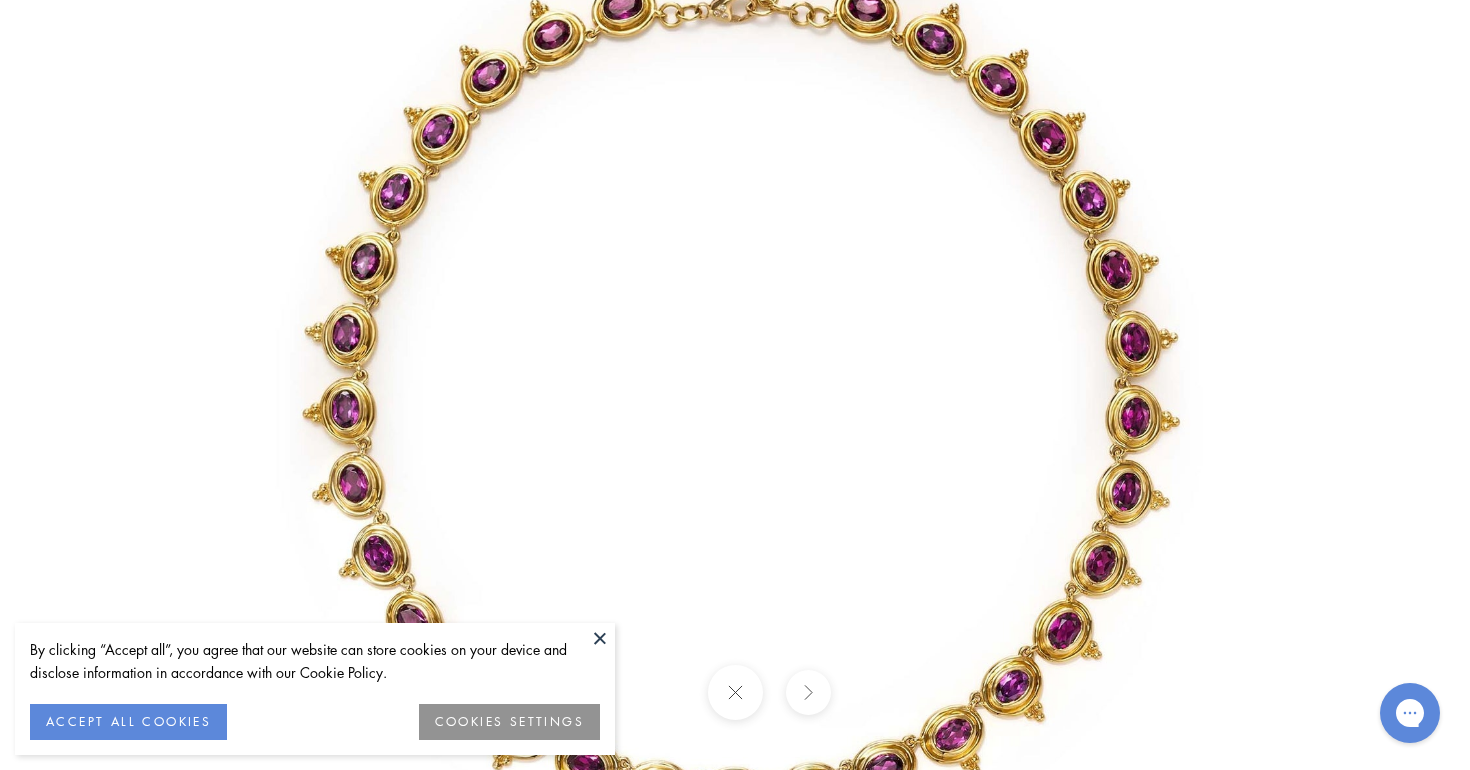 click at bounding box center [735, 385] 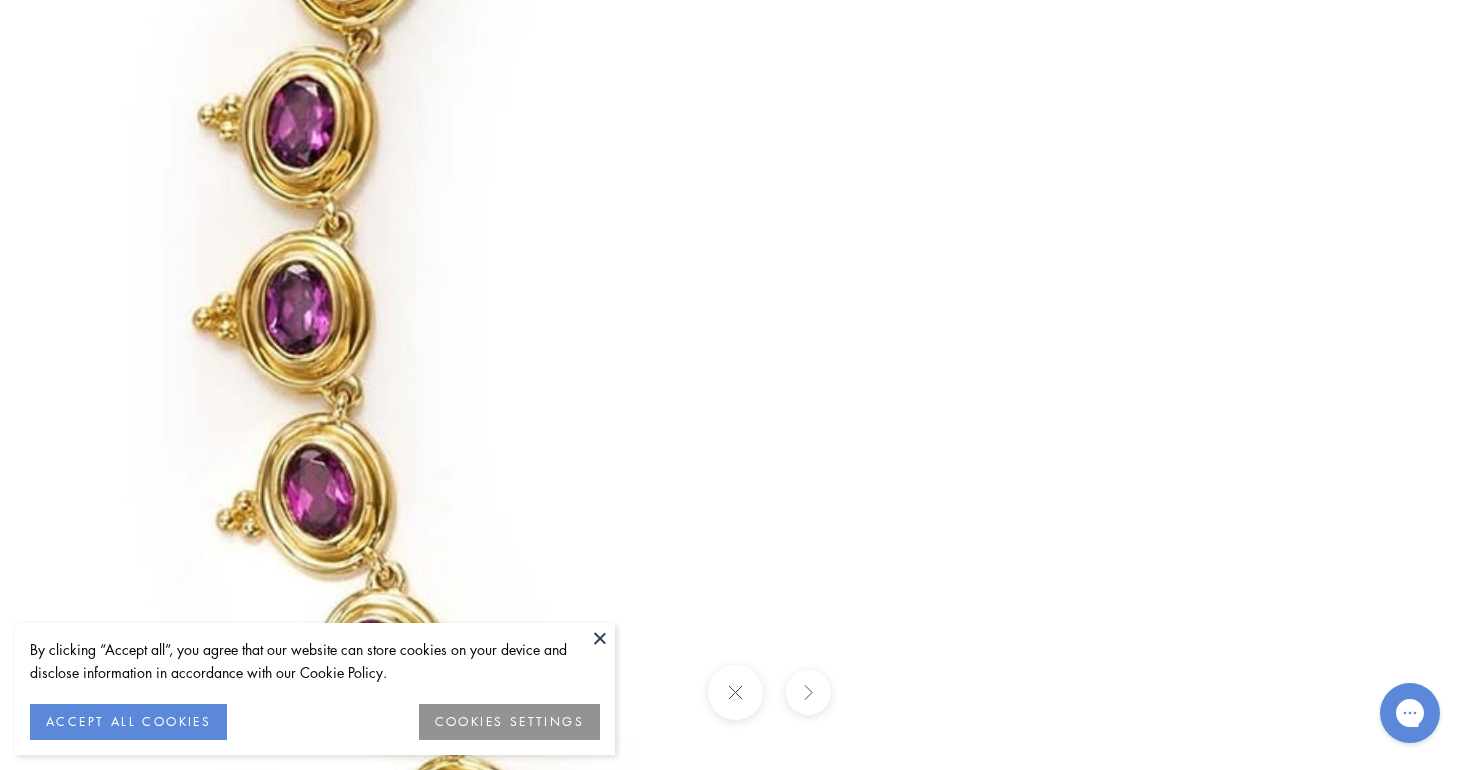 click at bounding box center [1257, 249] 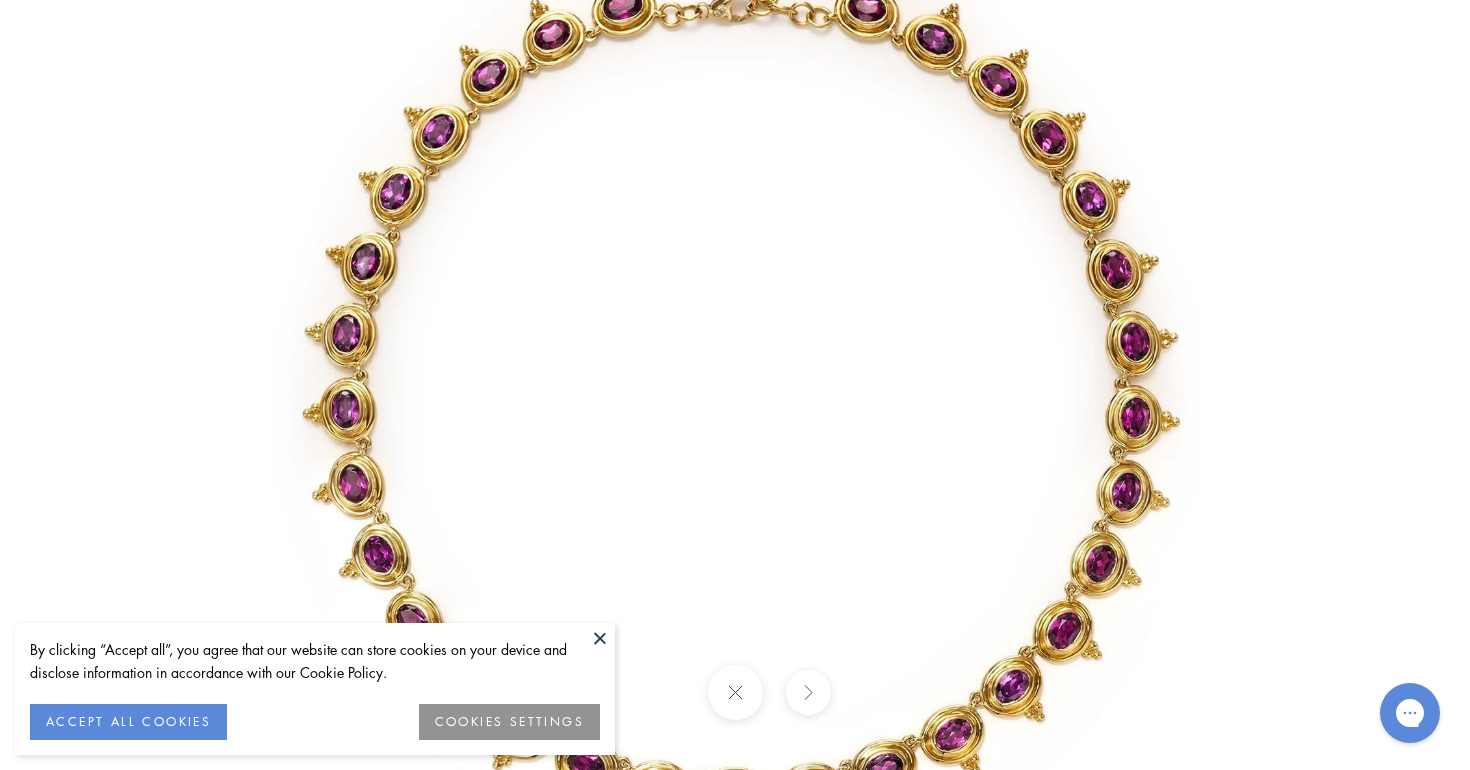 click at bounding box center [734, 692] 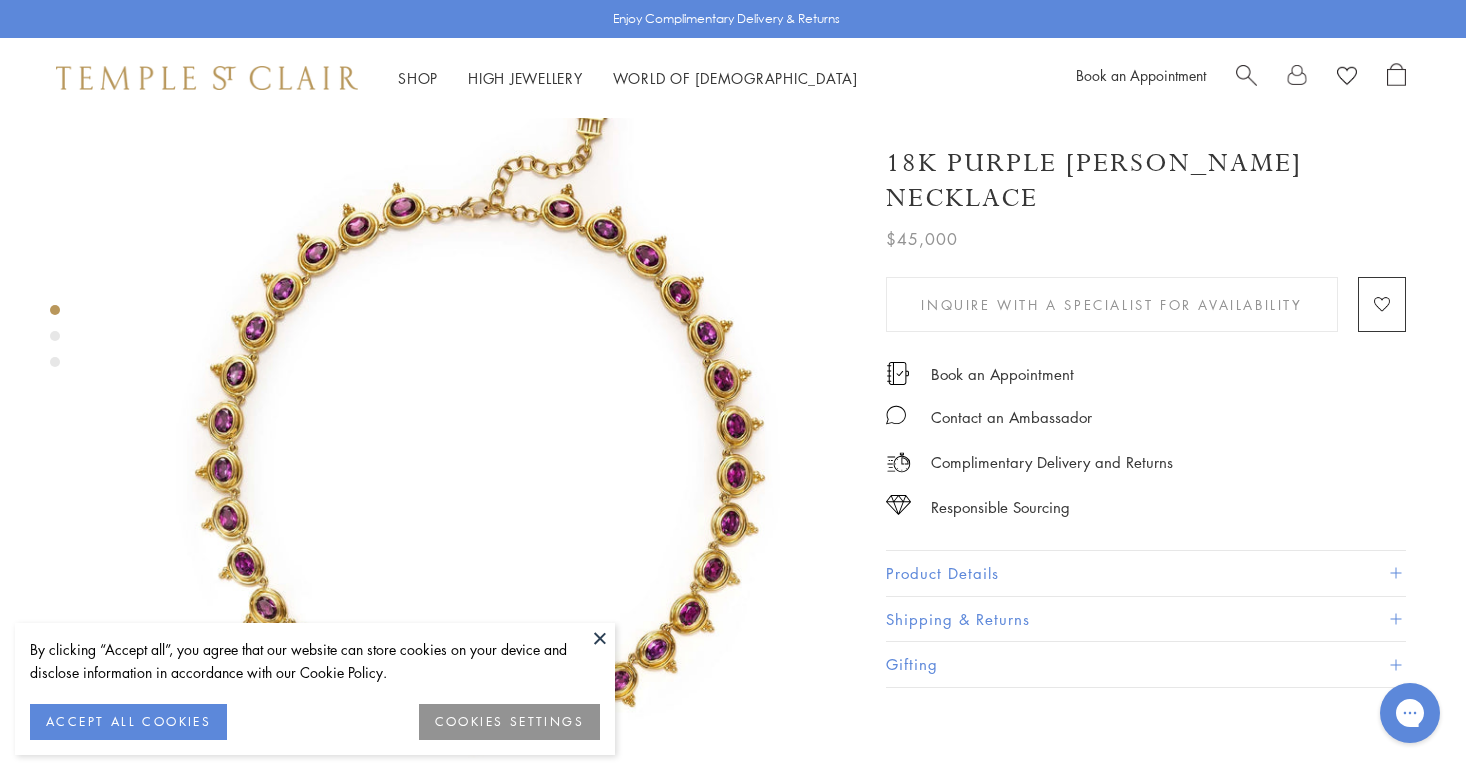 scroll, scrollTop: 0, scrollLeft: 4, axis: horizontal 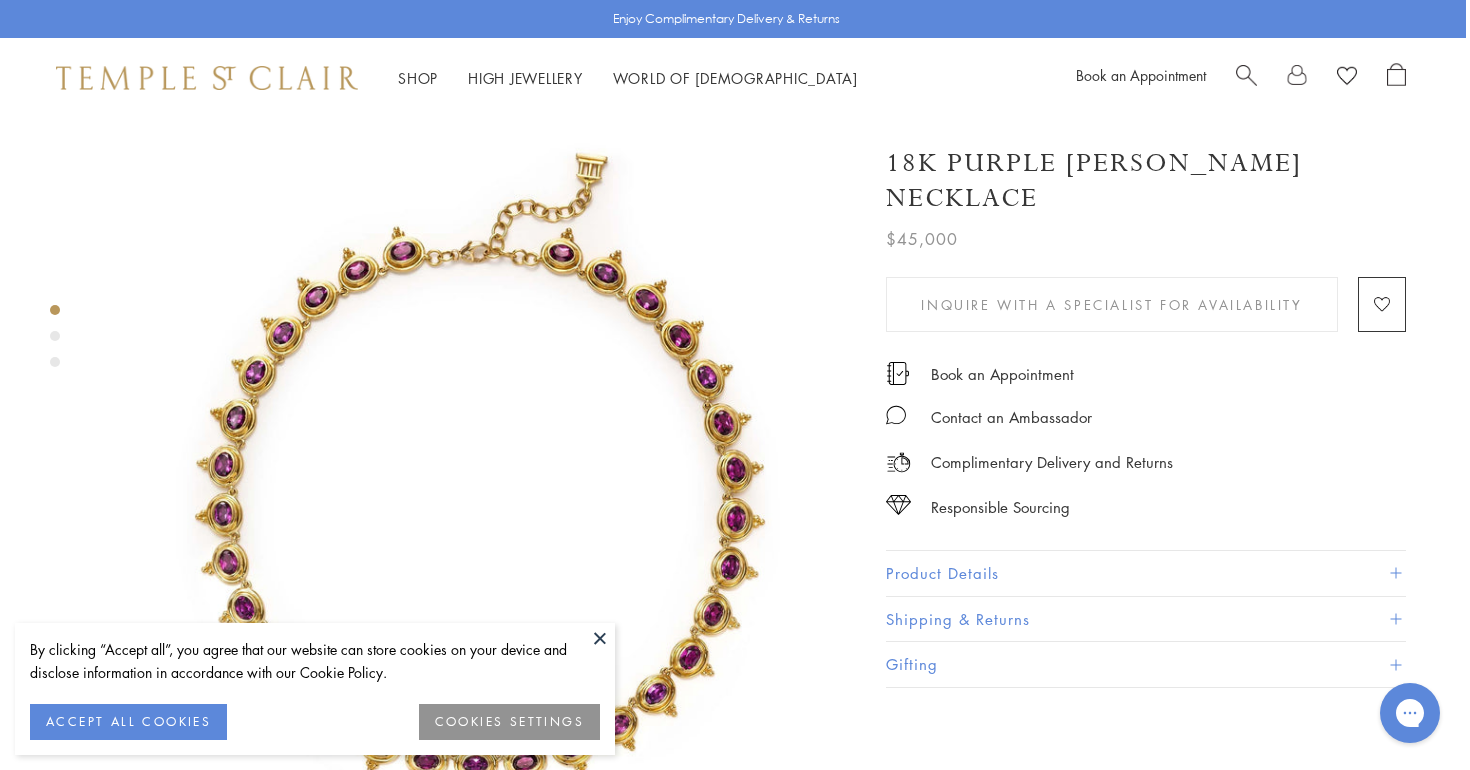 click at bounding box center [1246, 73] 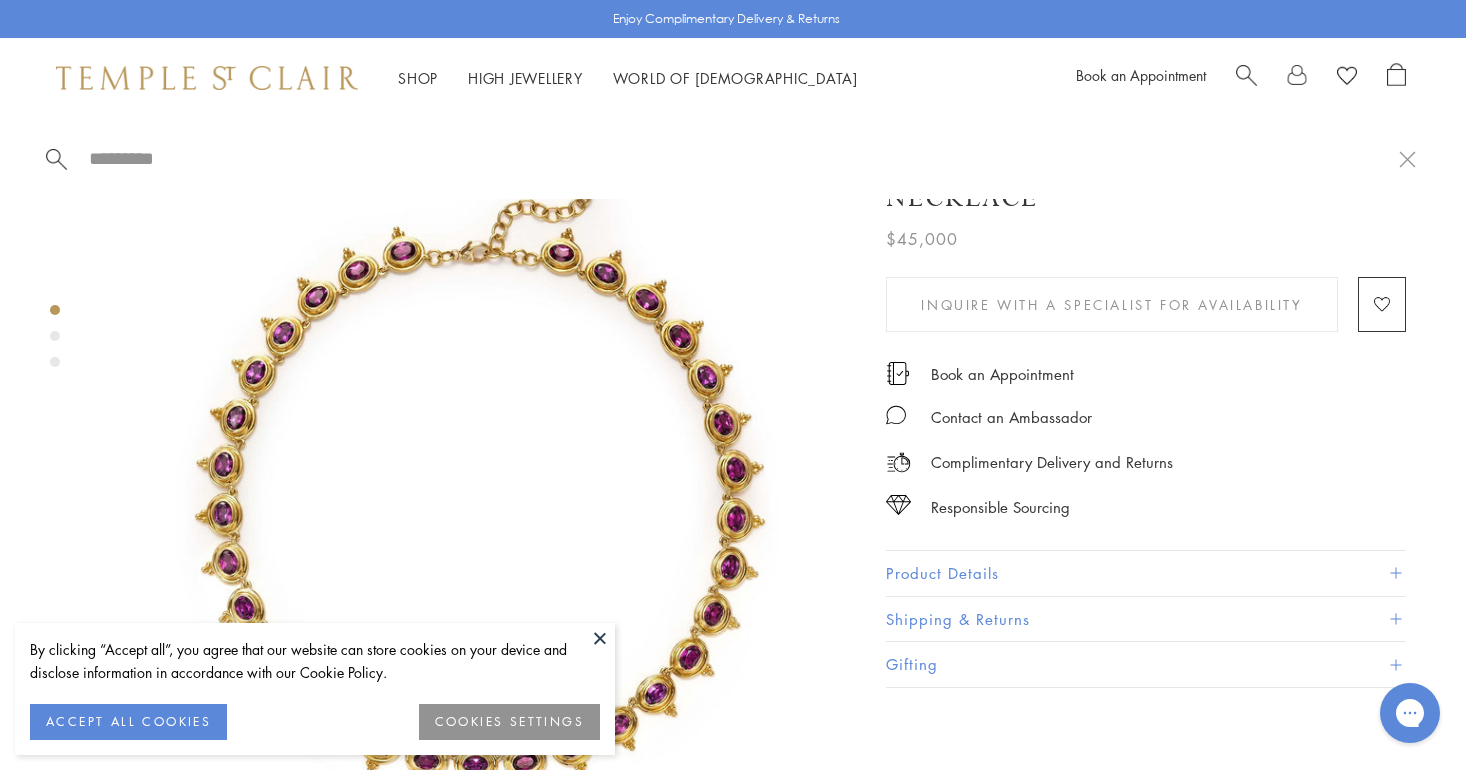 paste on "**********" 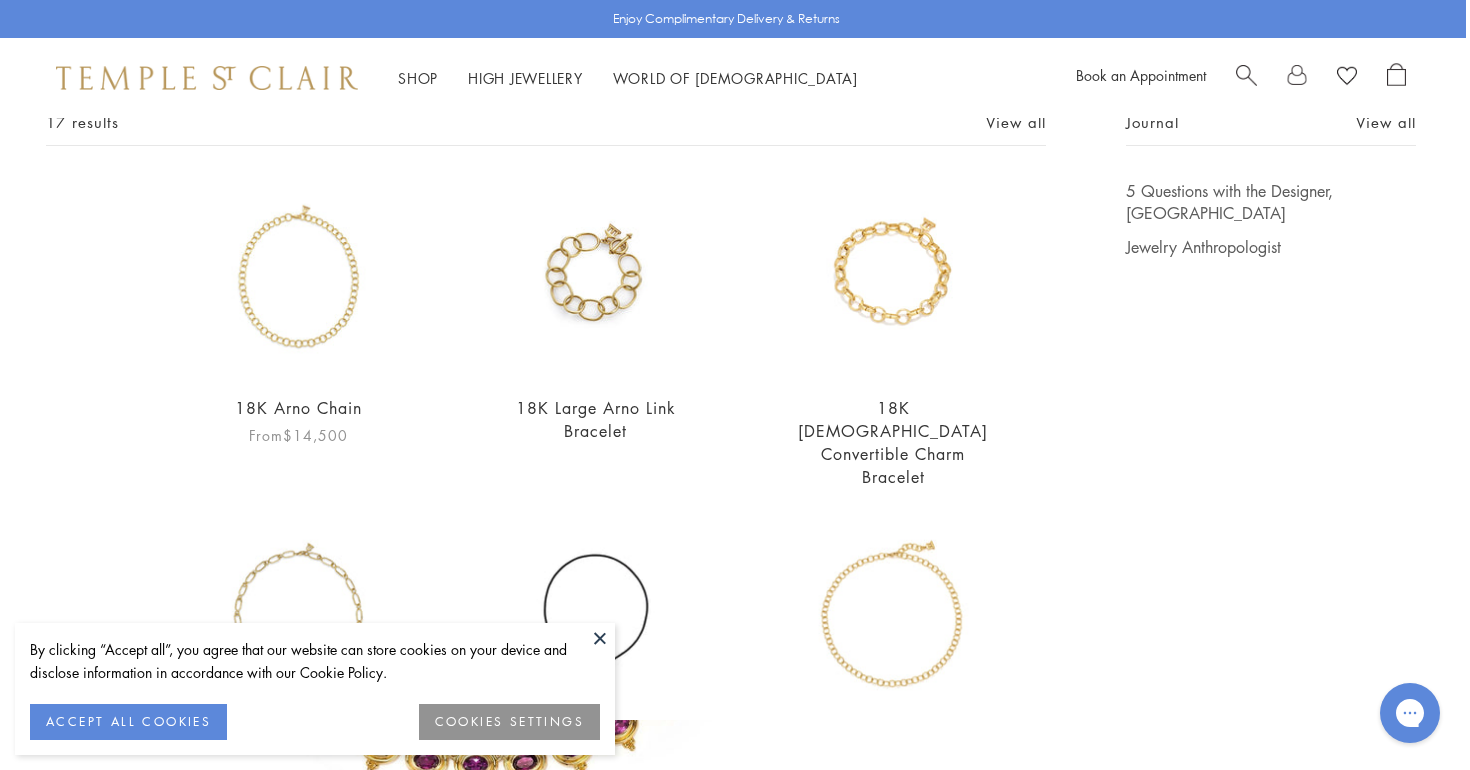 scroll, scrollTop: 132, scrollLeft: 0, axis: vertical 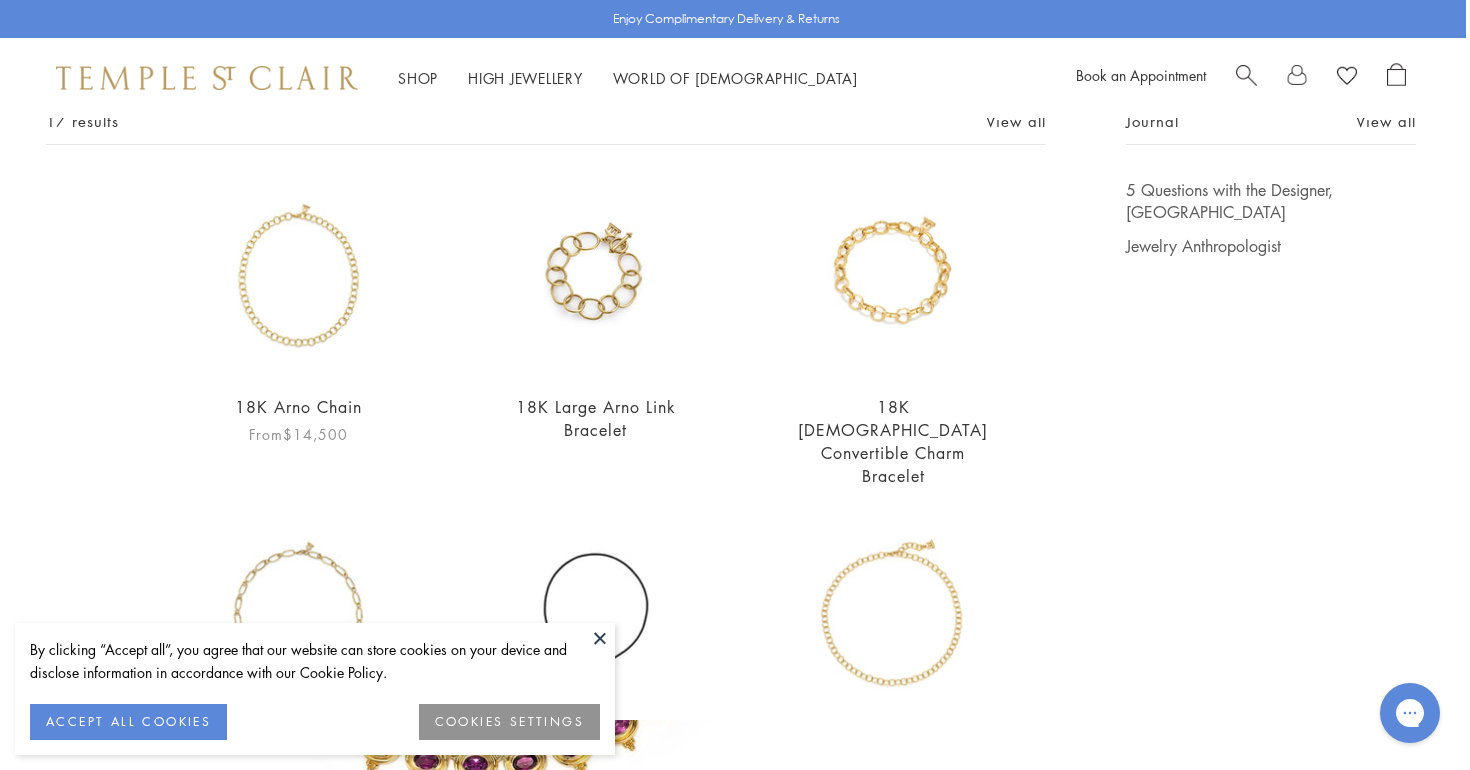 type on "**********" 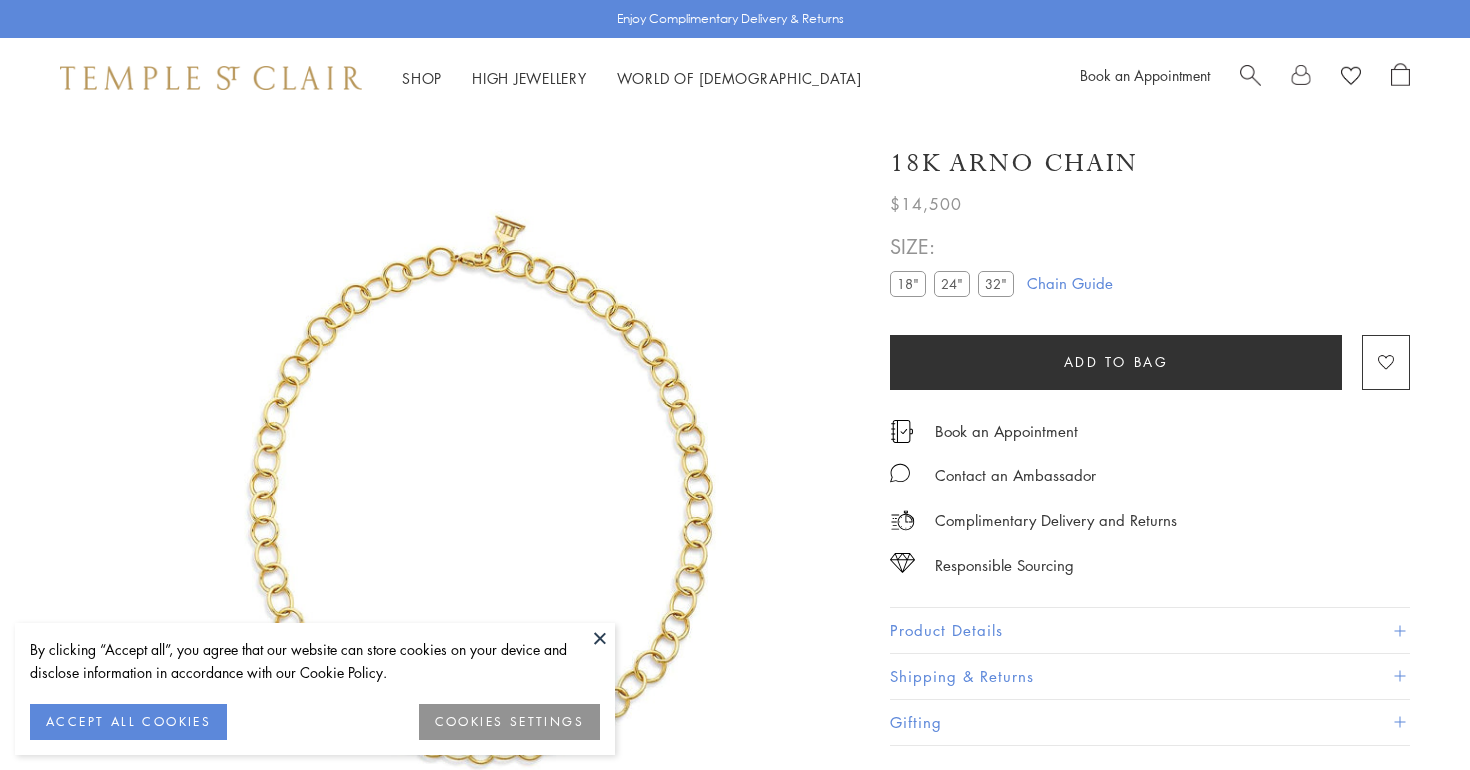 scroll, scrollTop: 0, scrollLeft: 0, axis: both 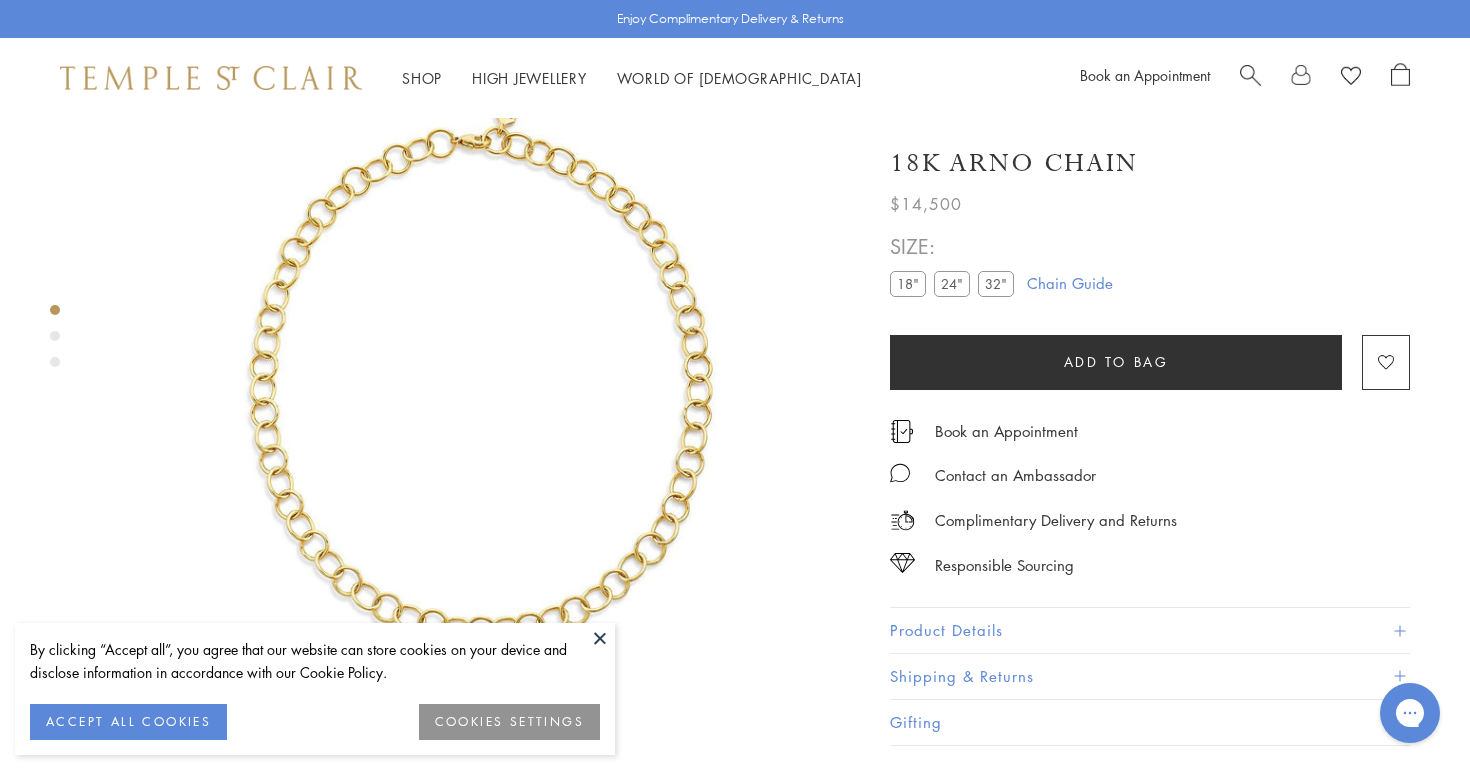 click on "24"" at bounding box center (952, 283) 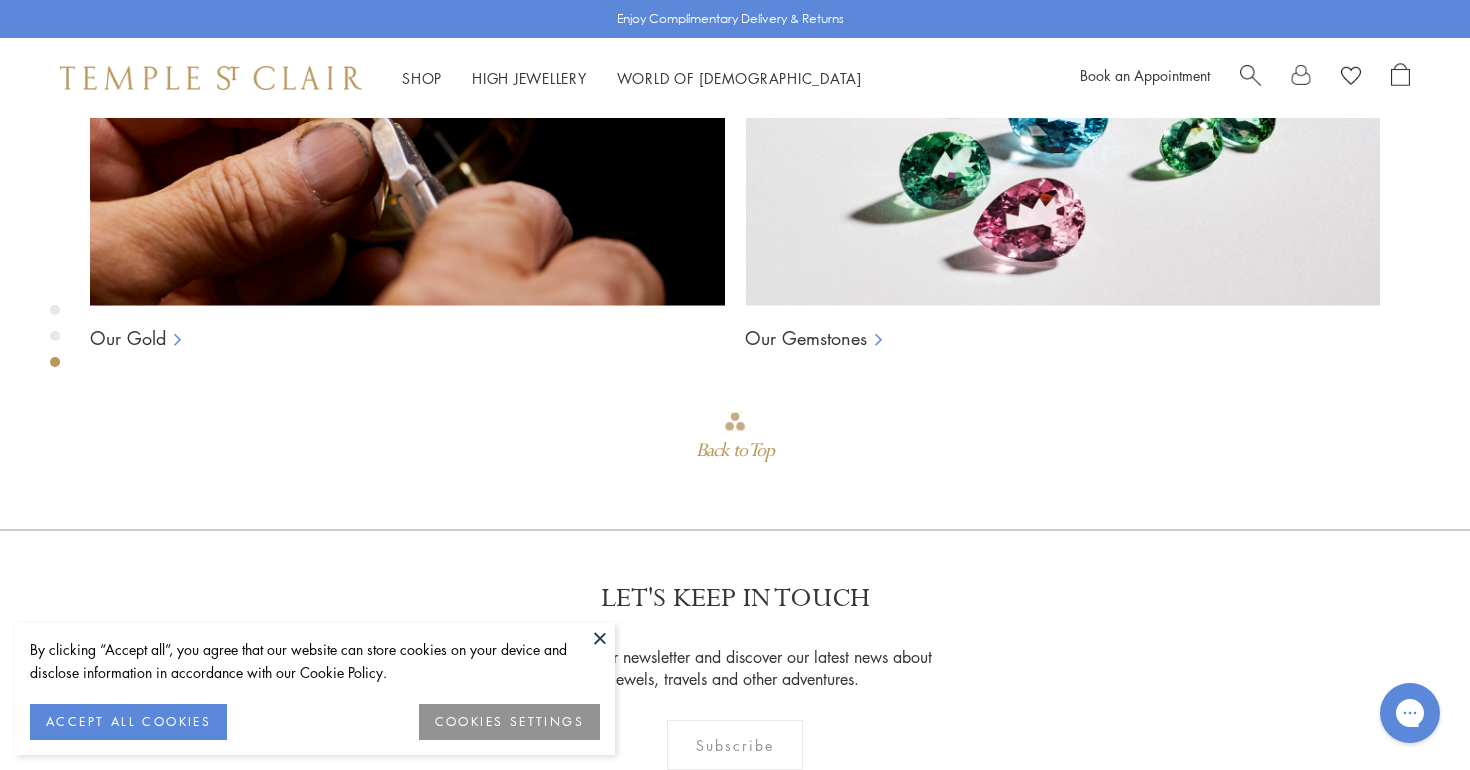 scroll, scrollTop: 1630, scrollLeft: 0, axis: vertical 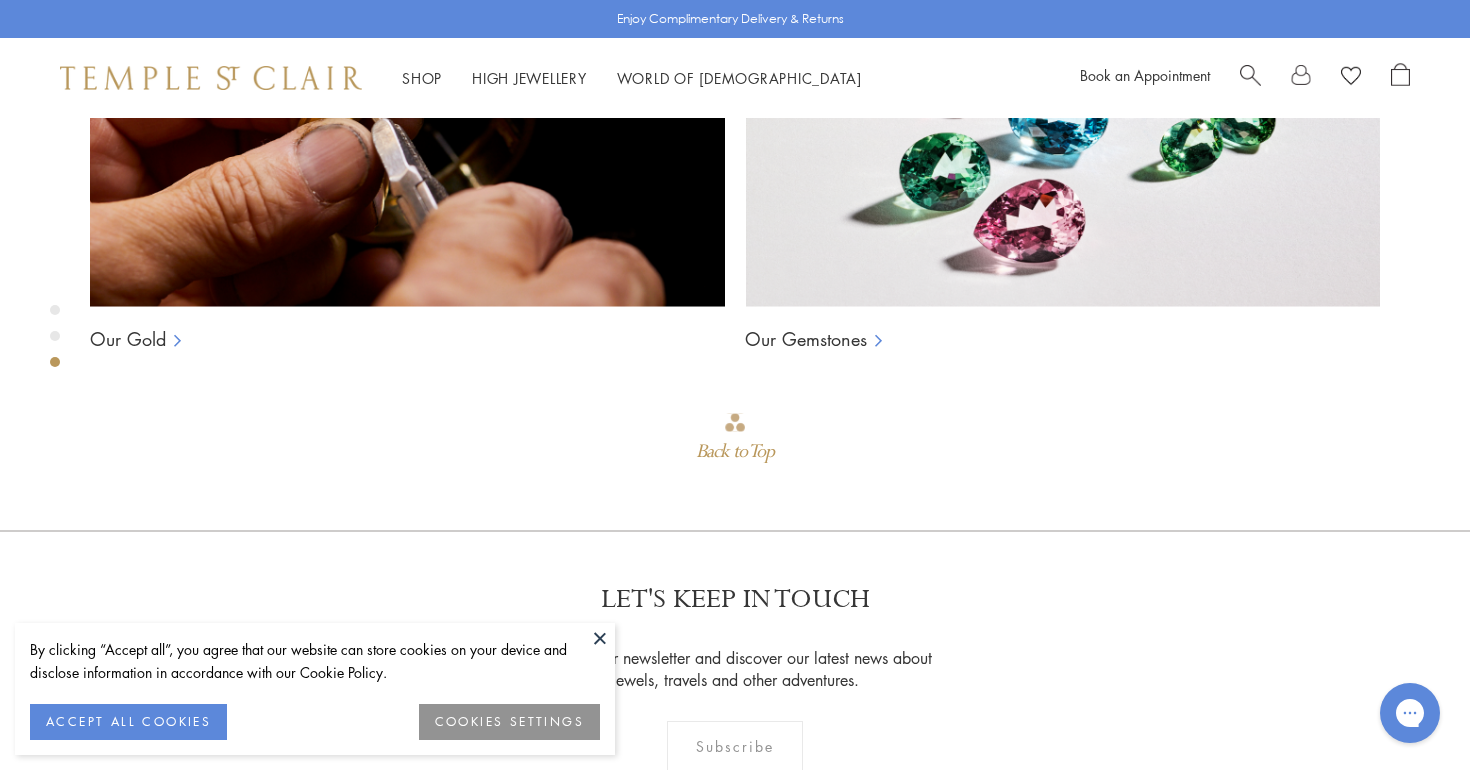 click at bounding box center (1250, 73) 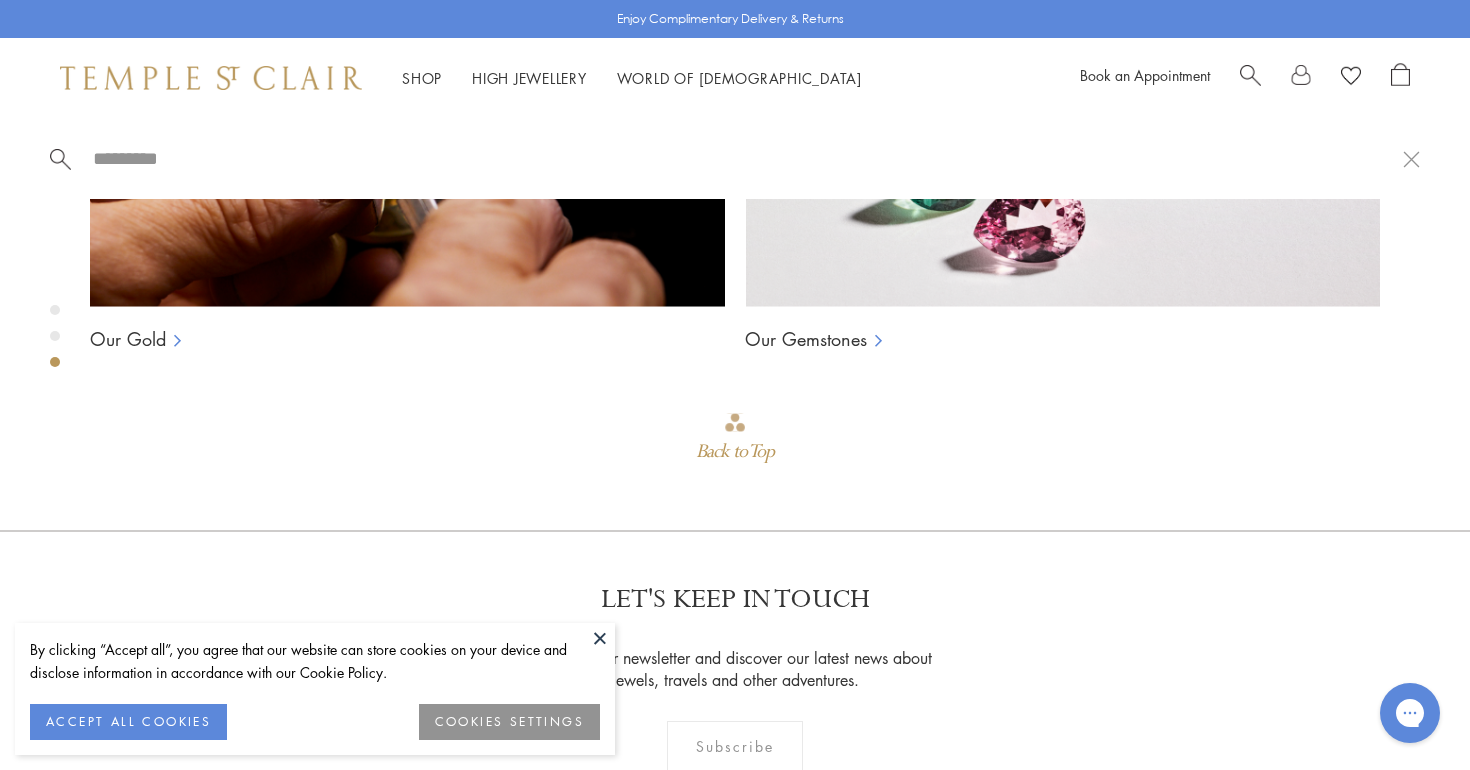 paste on "**********" 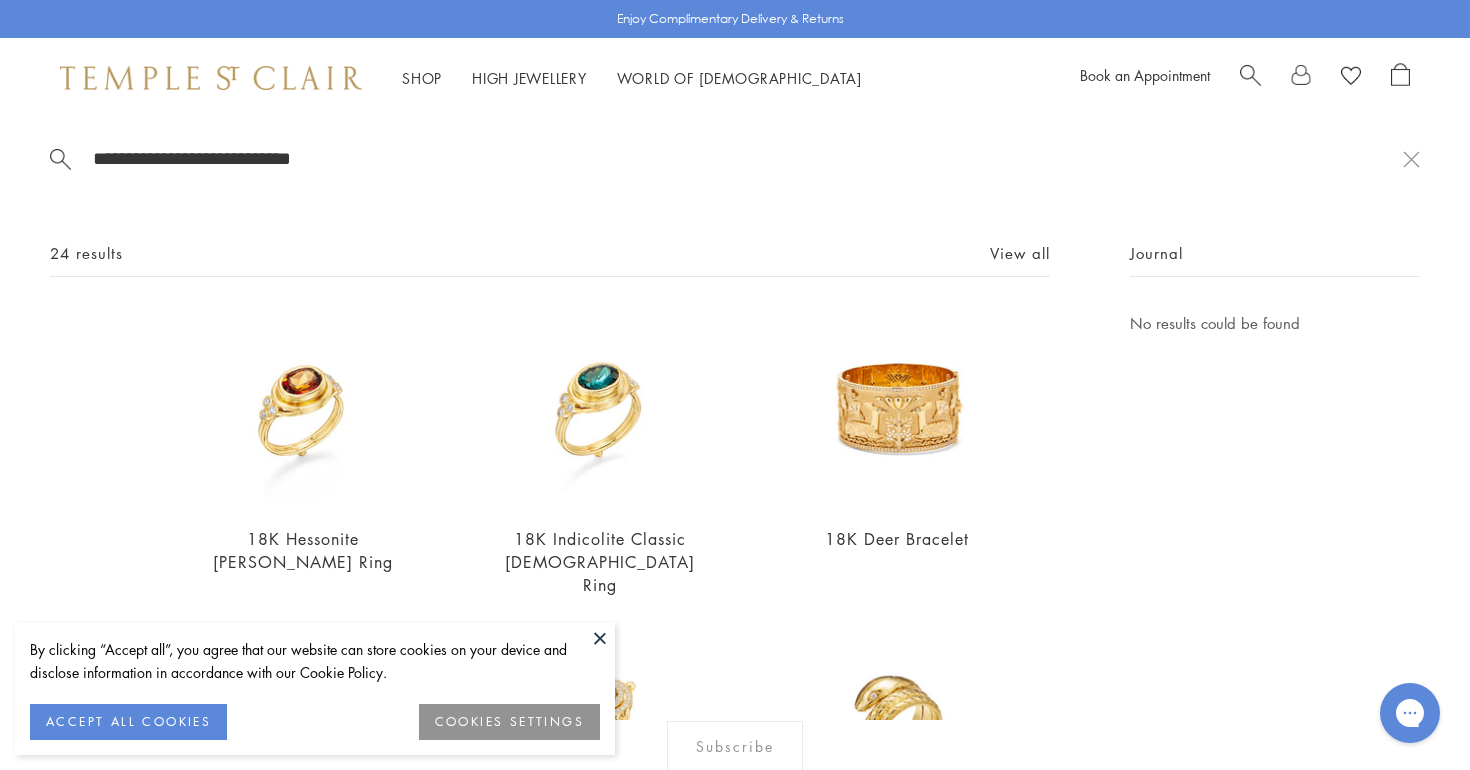 click at bounding box center (1250, 73) 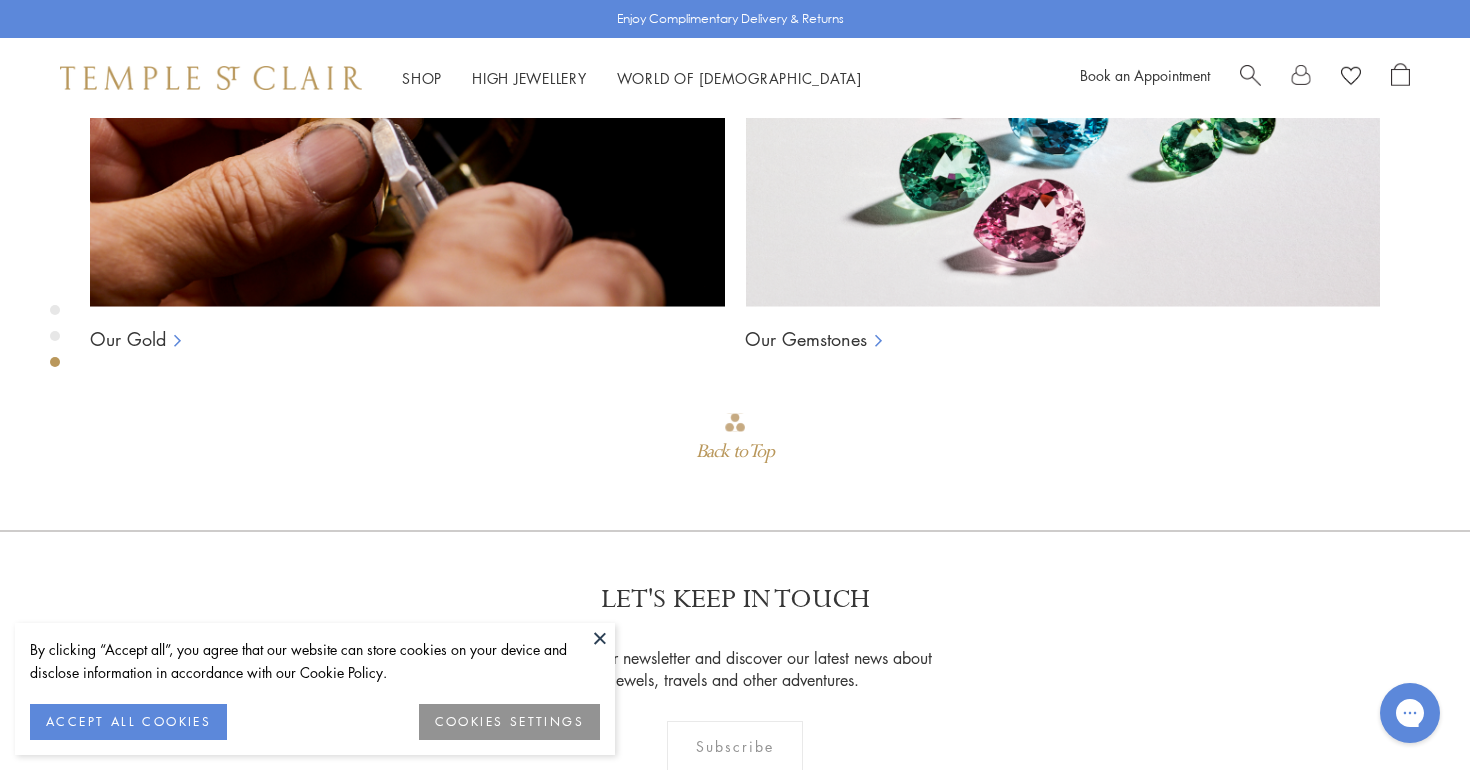 click at bounding box center [1250, 73] 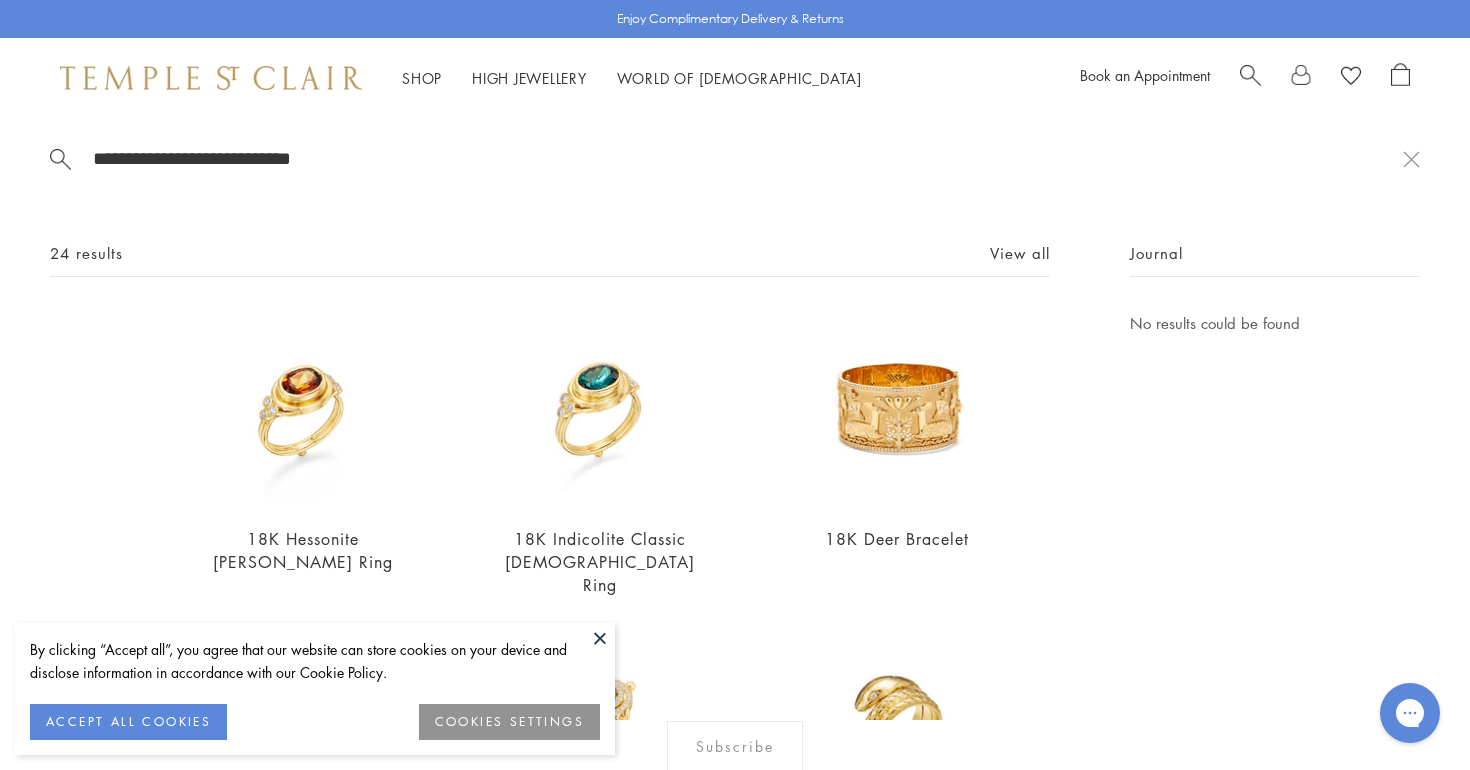 click on "**********" at bounding box center [735, 419] 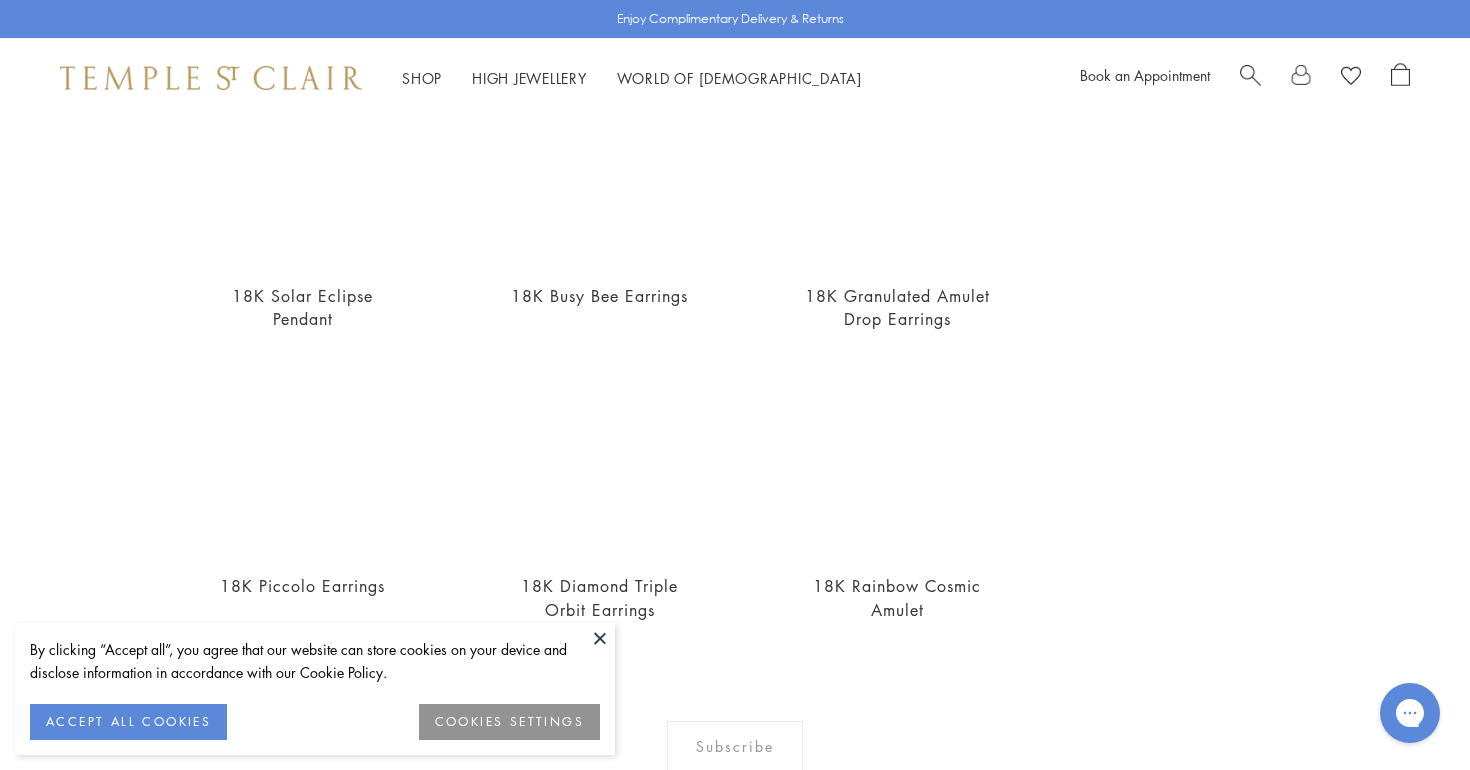 scroll, scrollTop: 0, scrollLeft: 0, axis: both 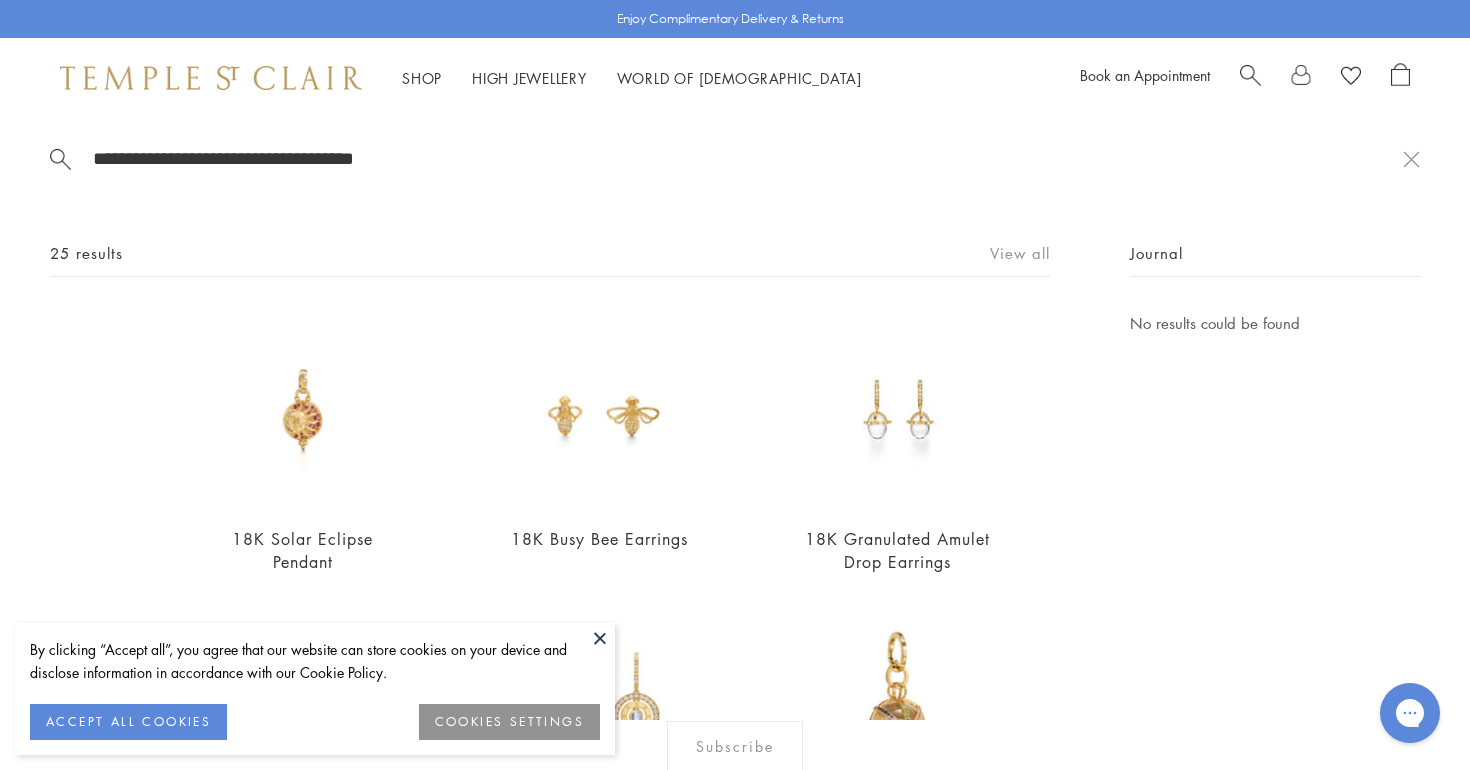 type on "**********" 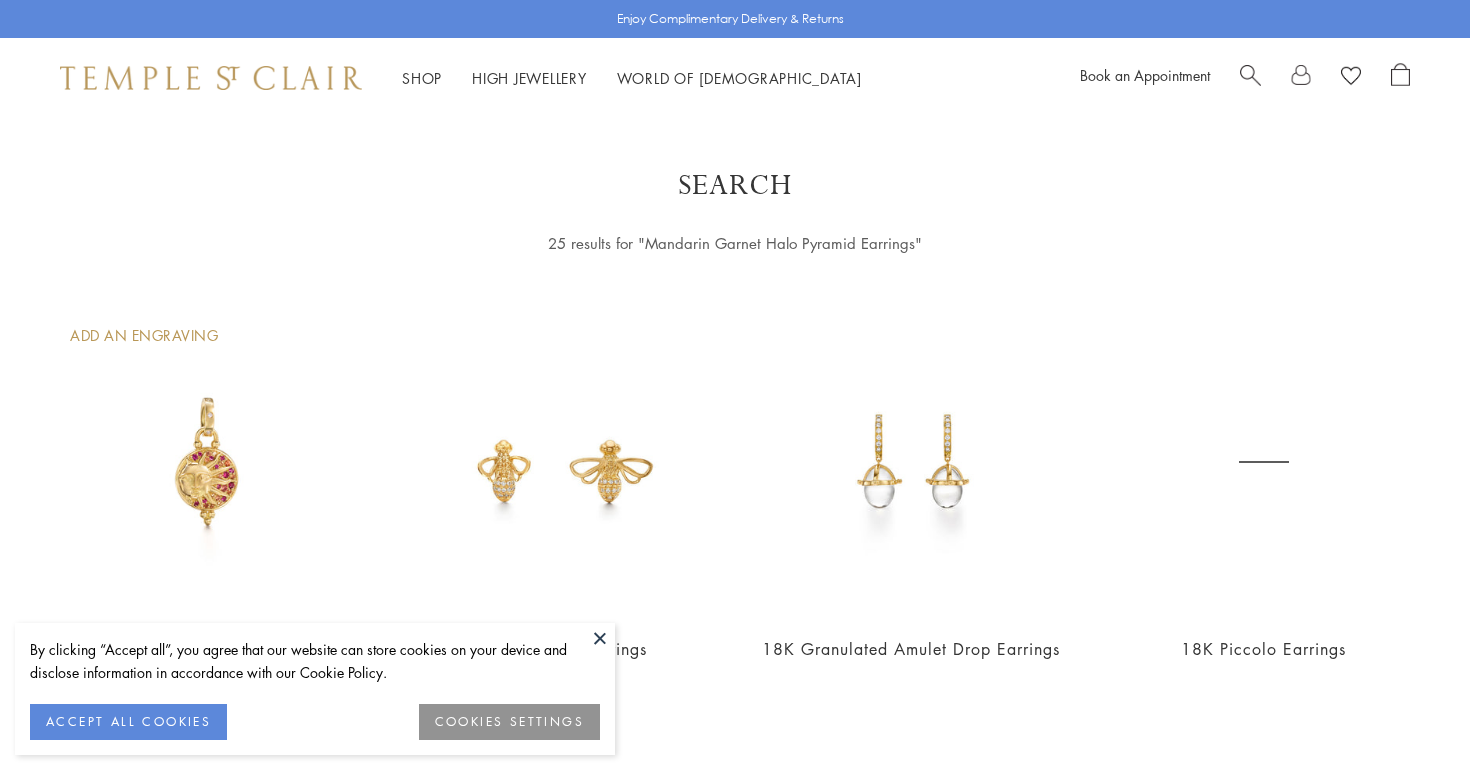 scroll, scrollTop: 0, scrollLeft: 0, axis: both 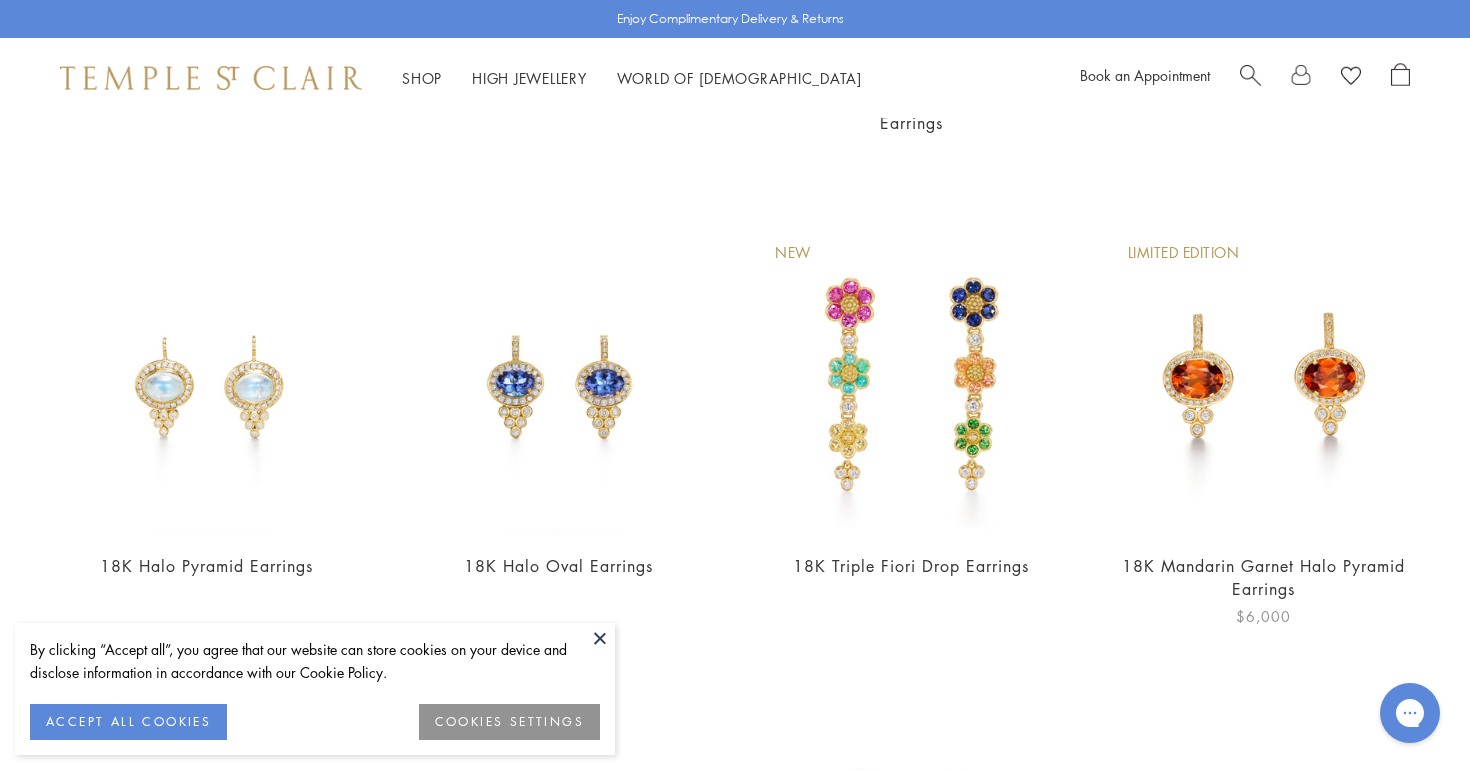 click at bounding box center (1264, 378) 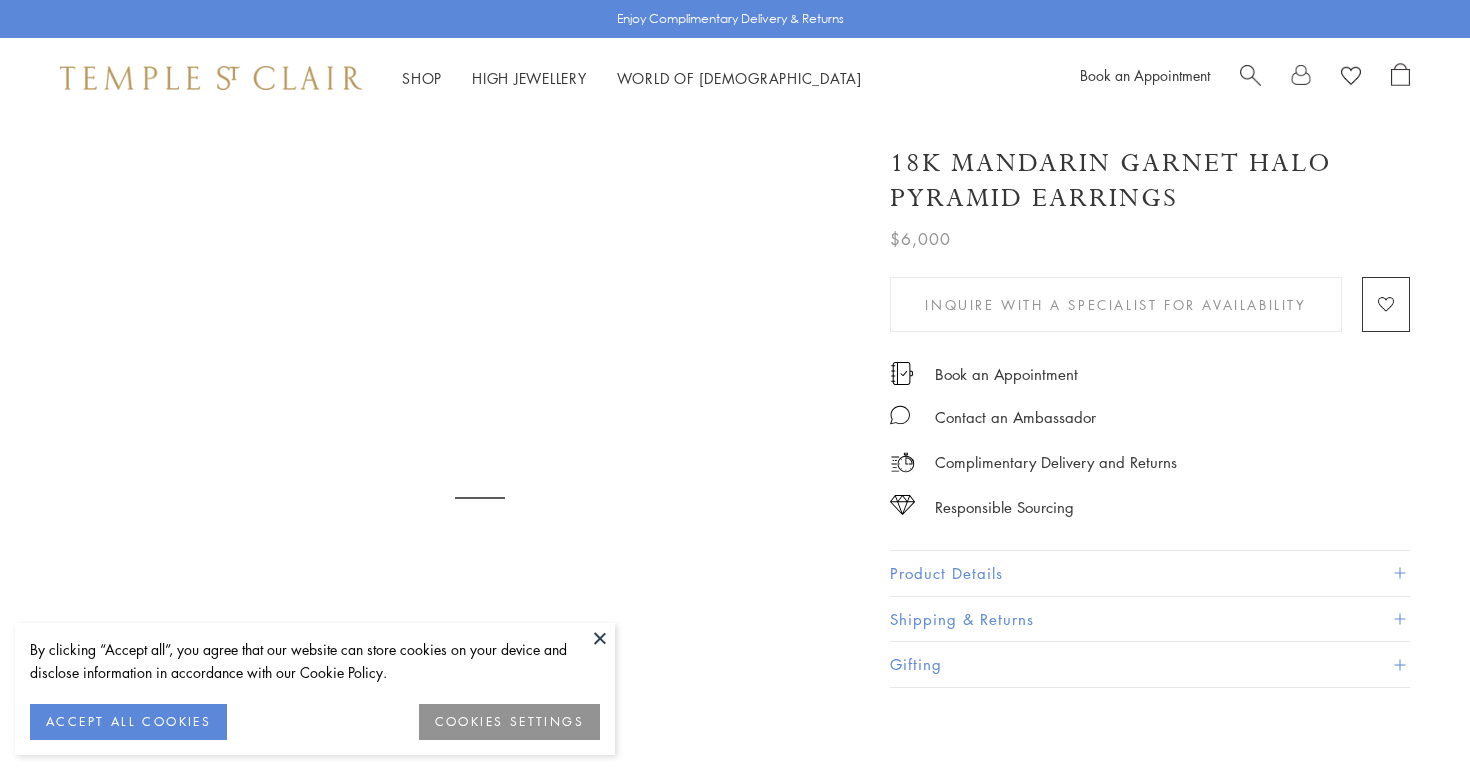 scroll, scrollTop: 0, scrollLeft: 0, axis: both 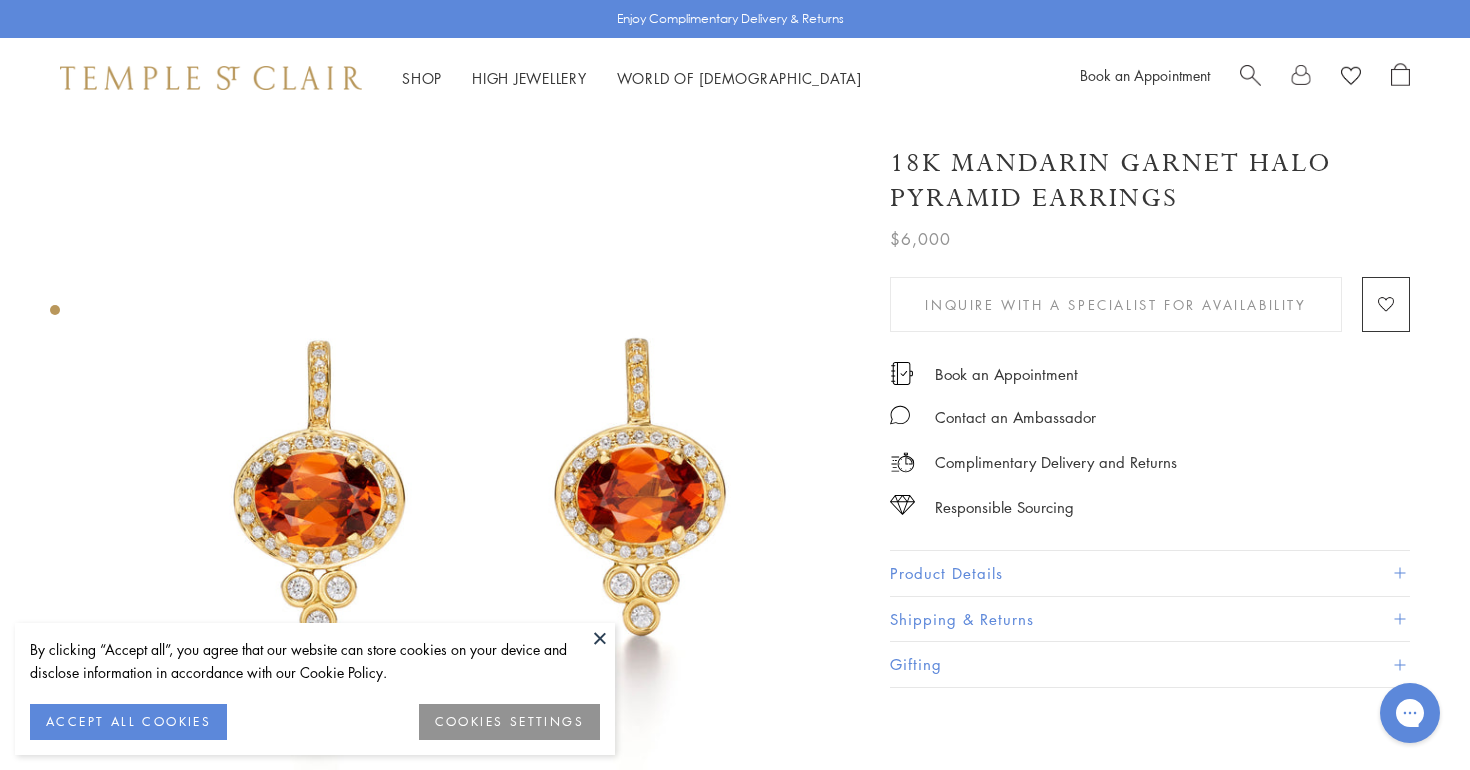 click on "Book an Appointment" at bounding box center [1245, 78] 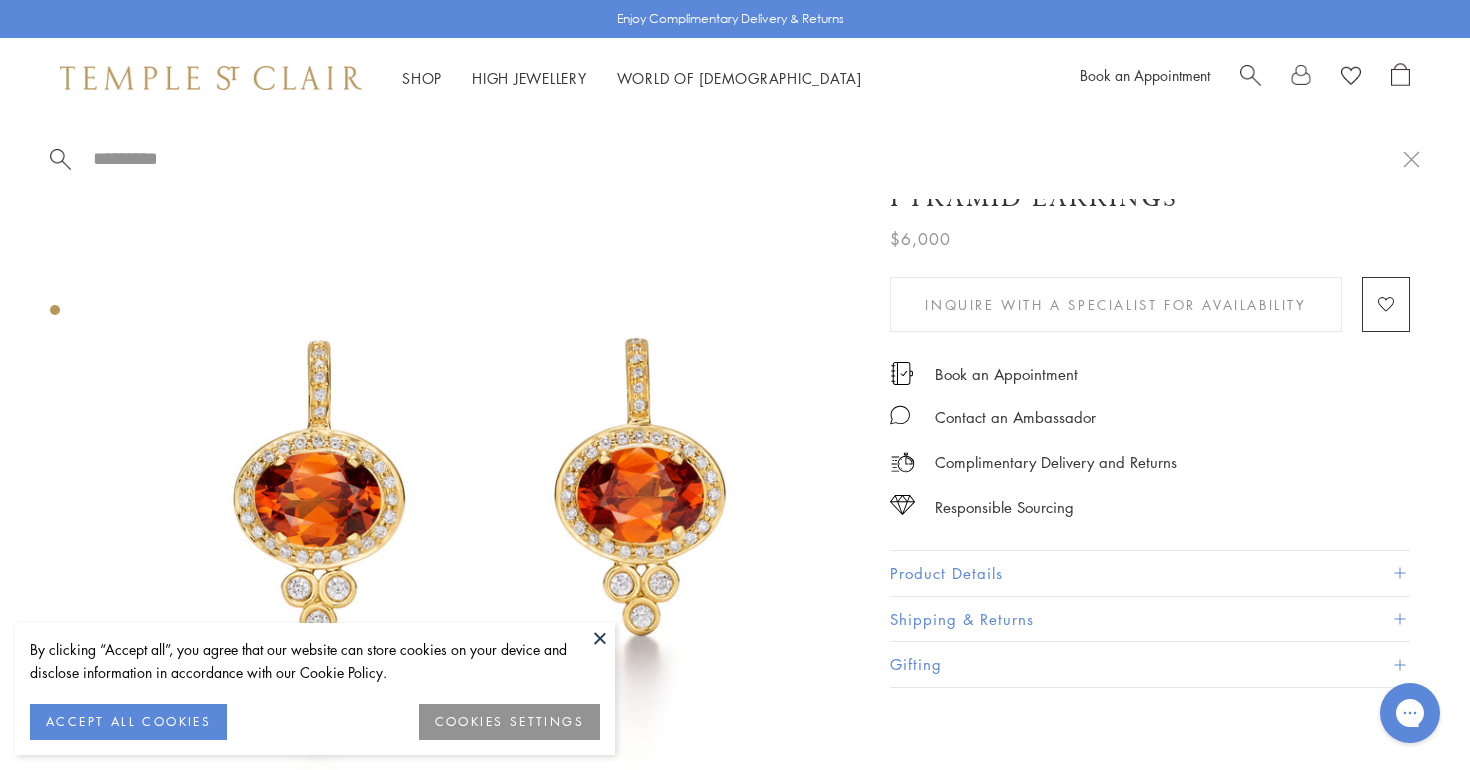 paste on "**********" 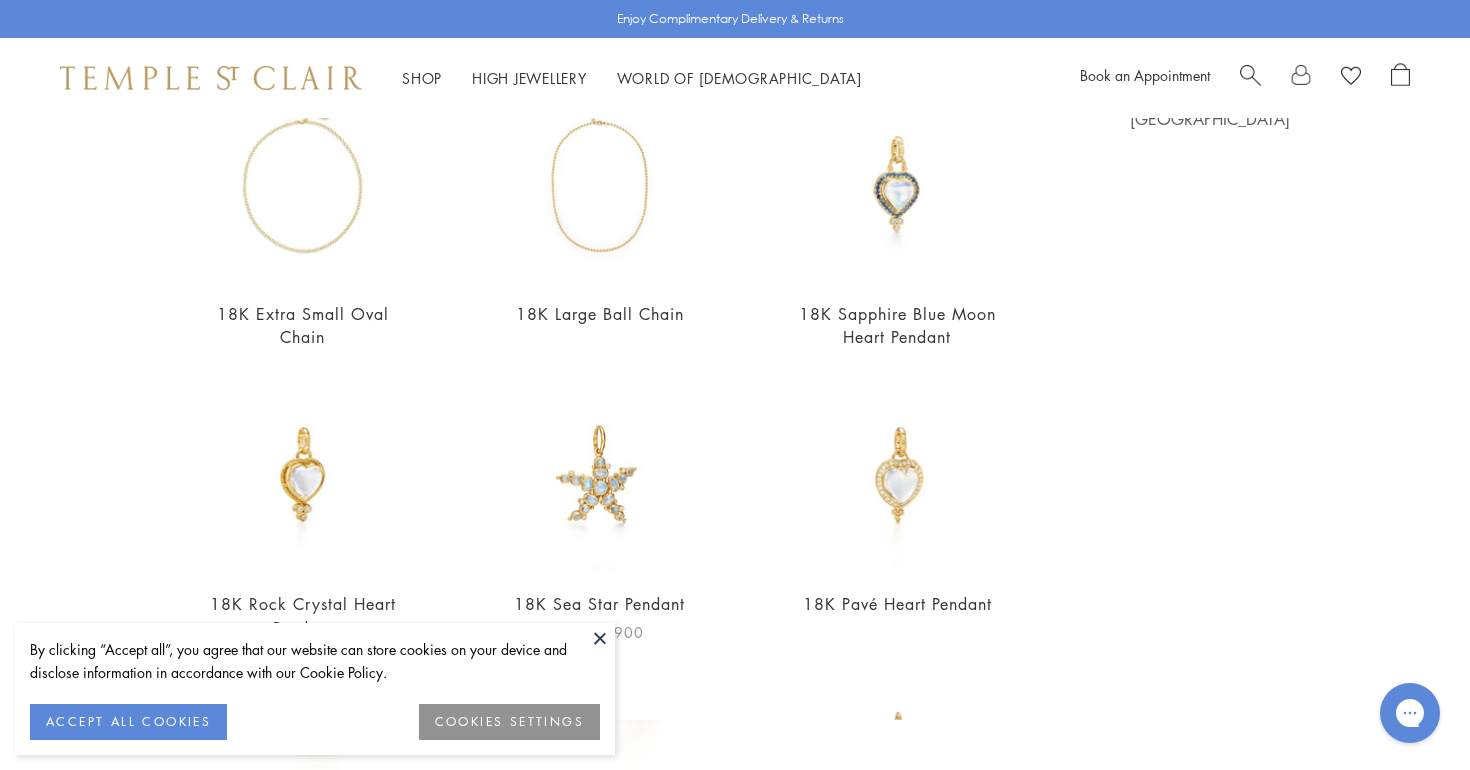 scroll, scrollTop: 0, scrollLeft: 0, axis: both 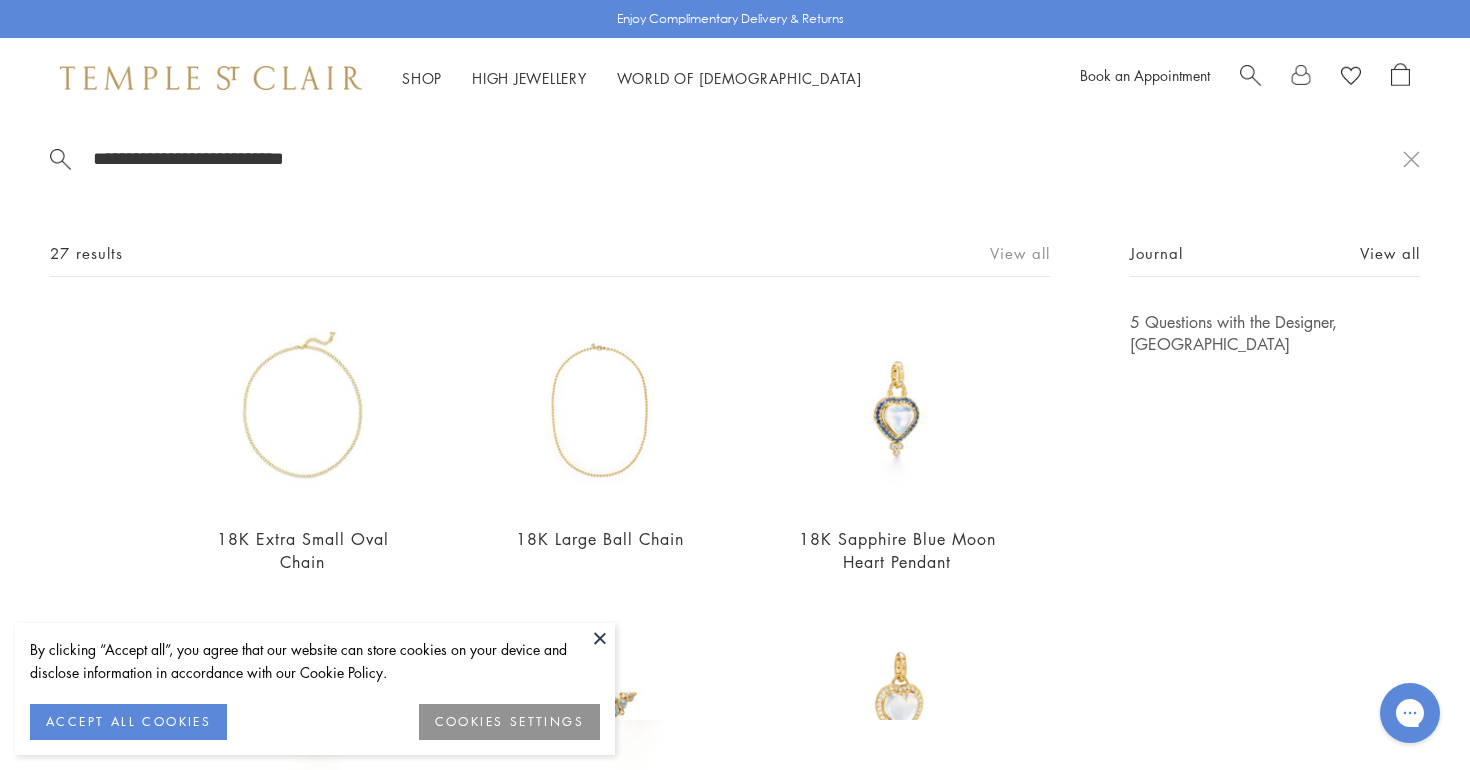 type on "**********" 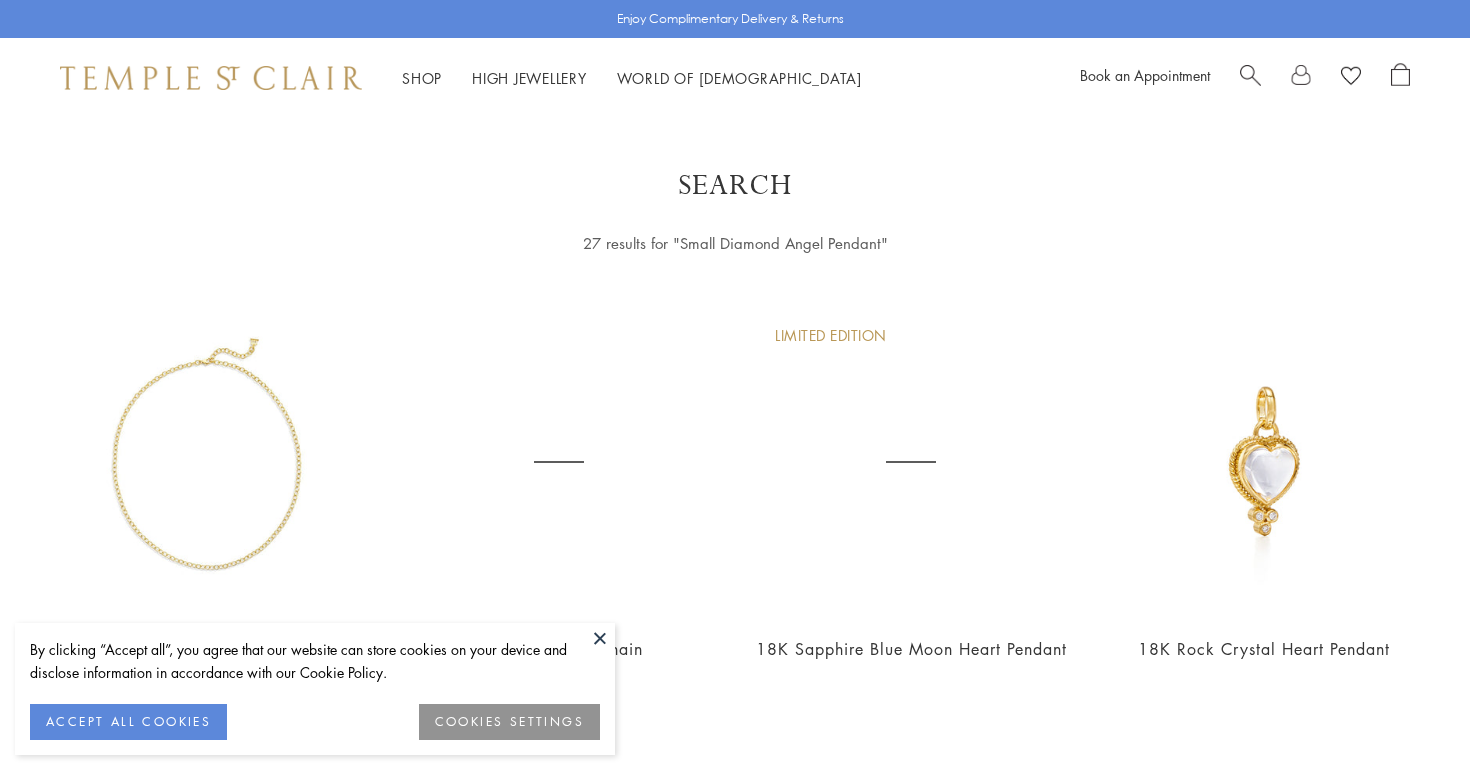 scroll, scrollTop: 0, scrollLeft: 0, axis: both 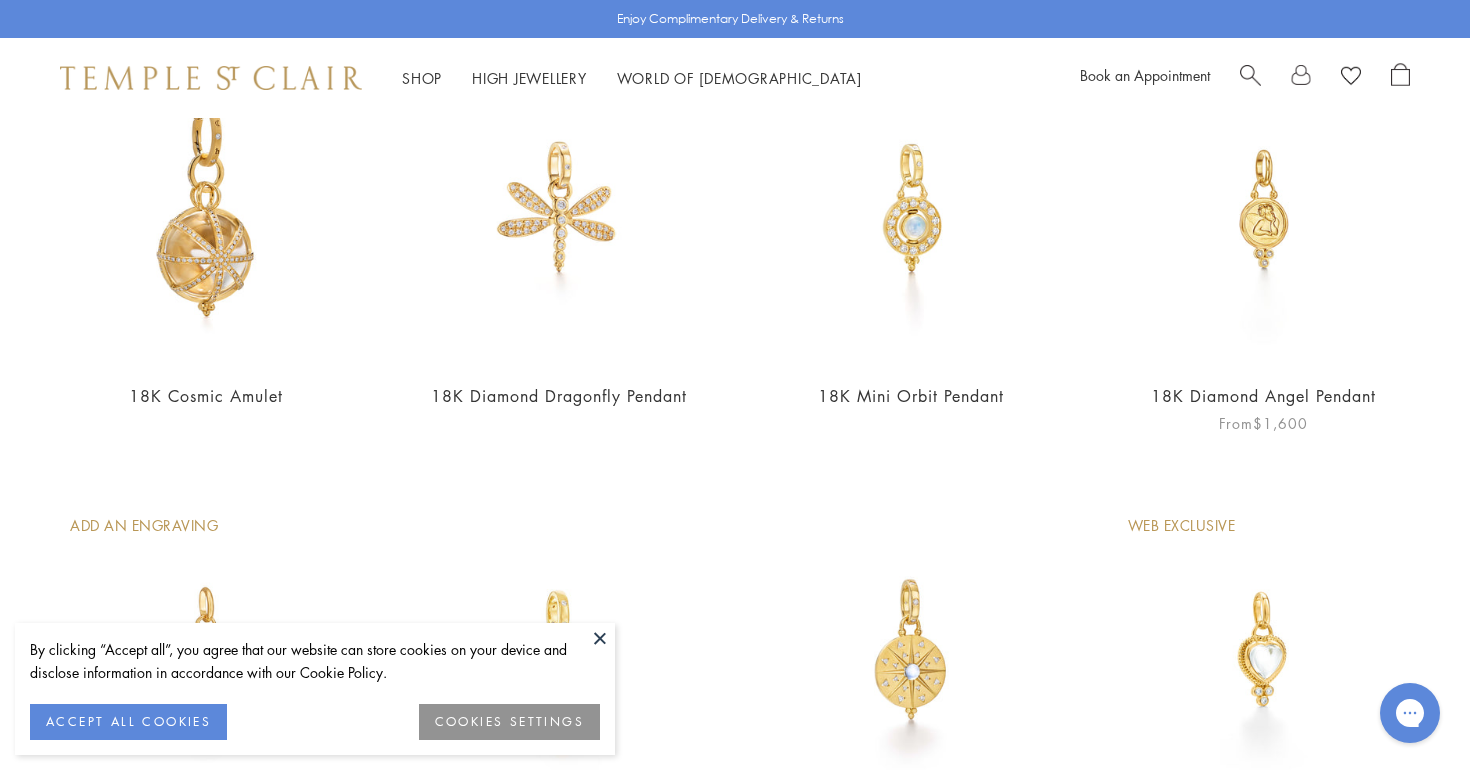 click at bounding box center [1264, 208] 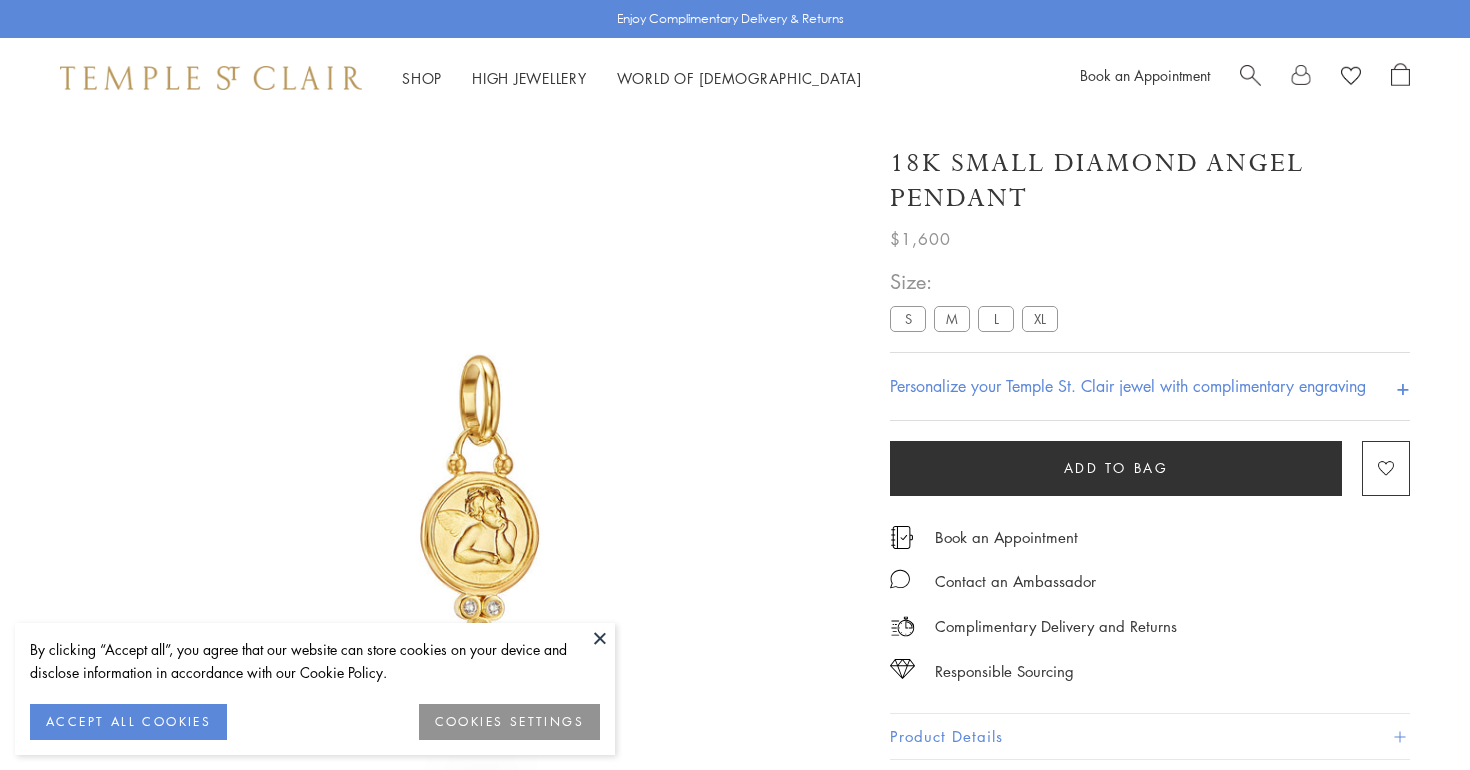 scroll, scrollTop: 0, scrollLeft: 0, axis: both 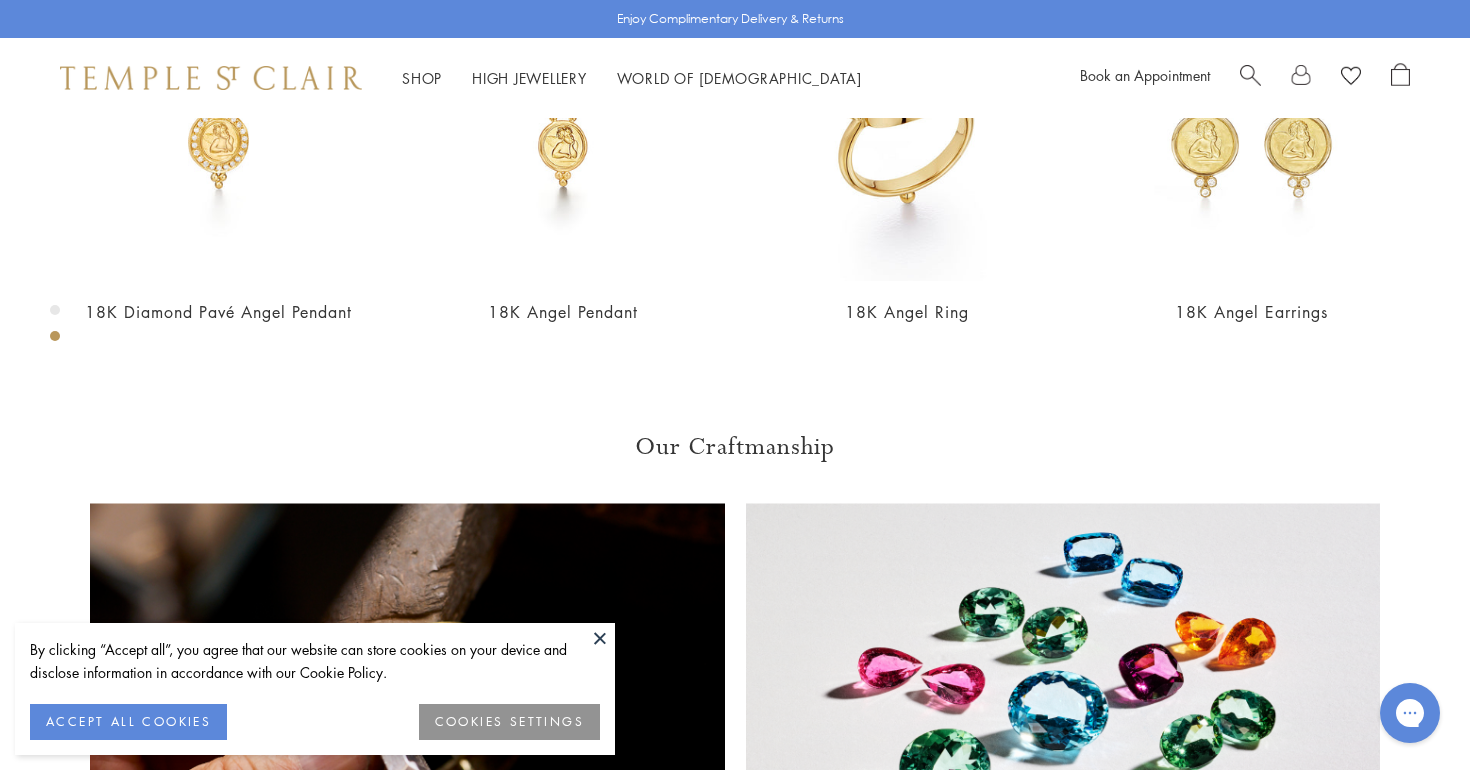 click on "Product Details" at bounding box center (1150, -276) 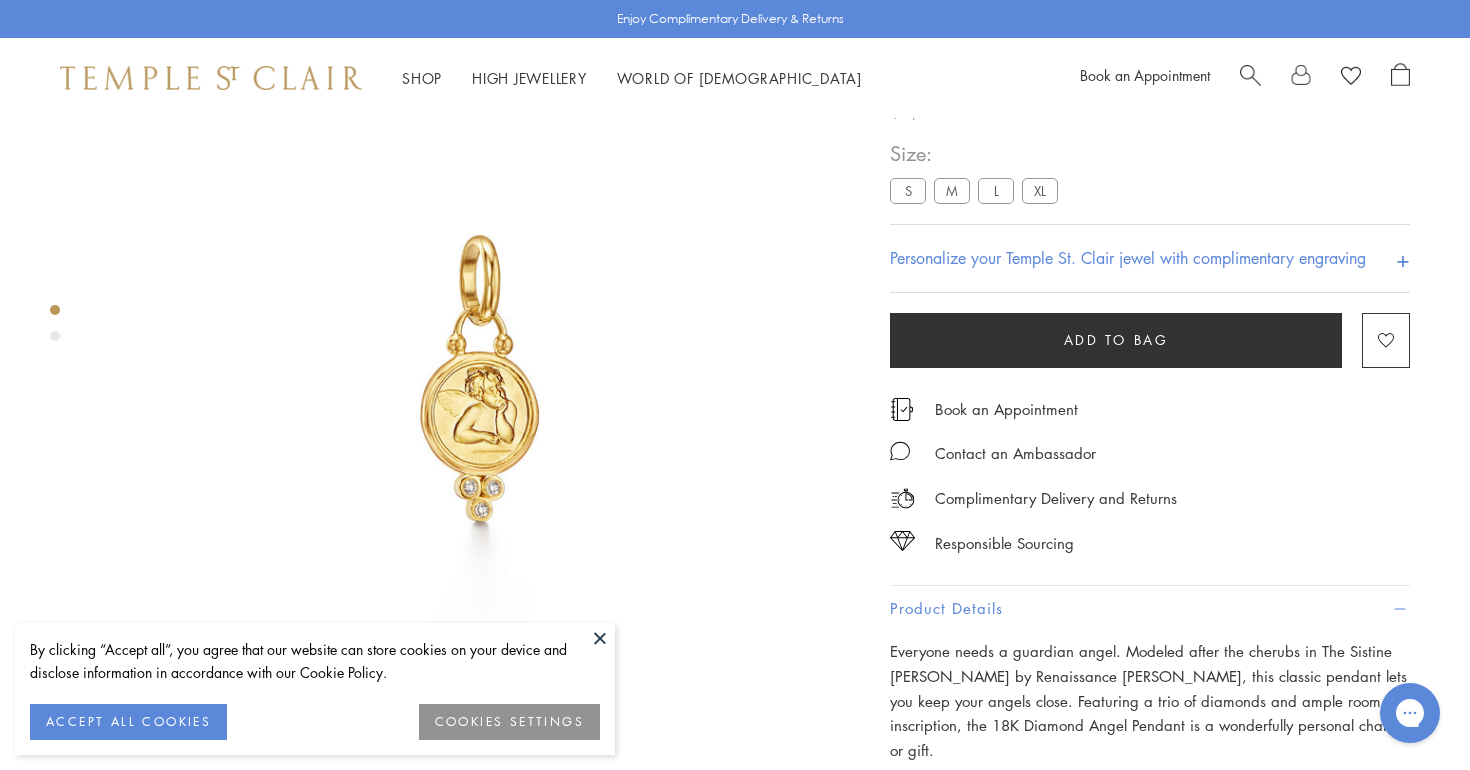 scroll, scrollTop: 0, scrollLeft: 0, axis: both 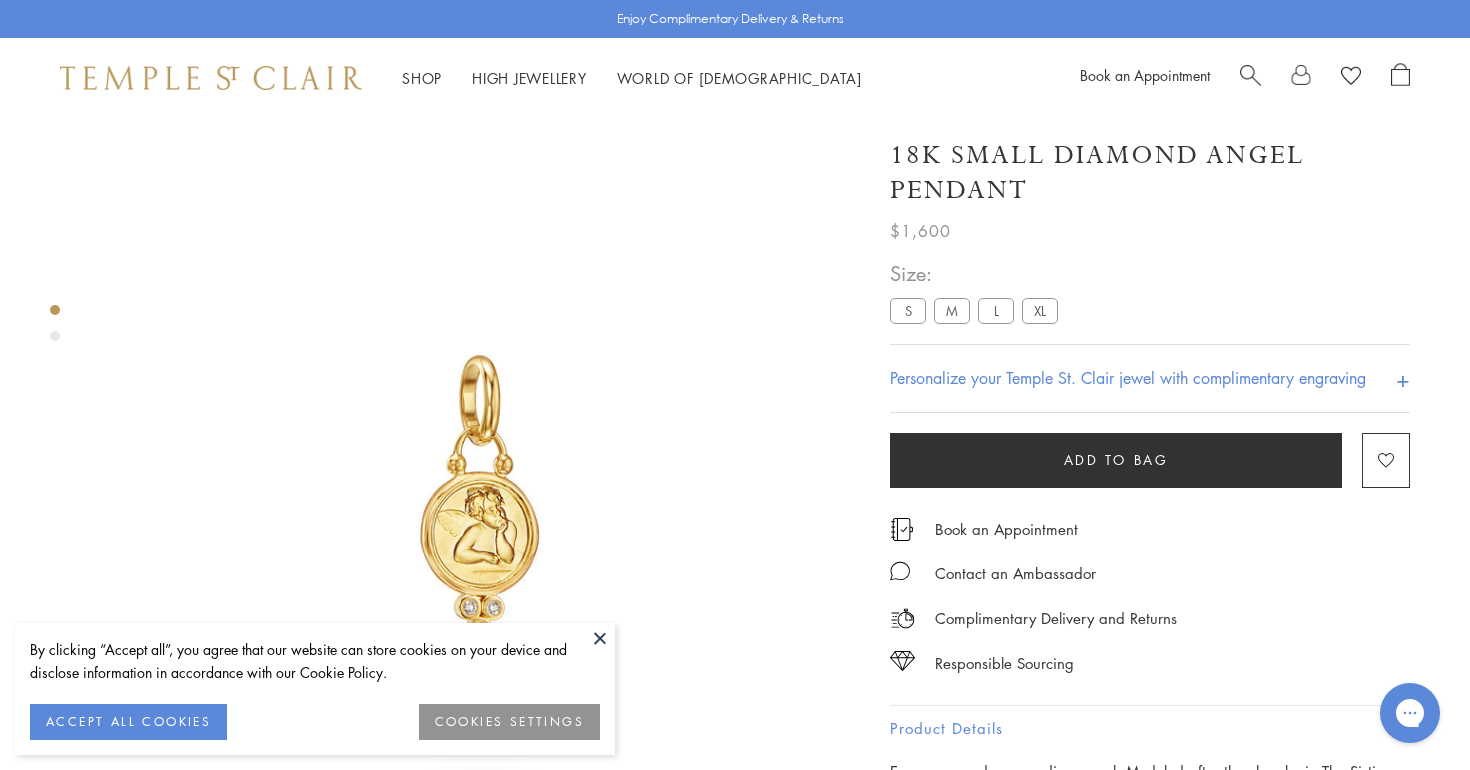 click at bounding box center [1250, 73] 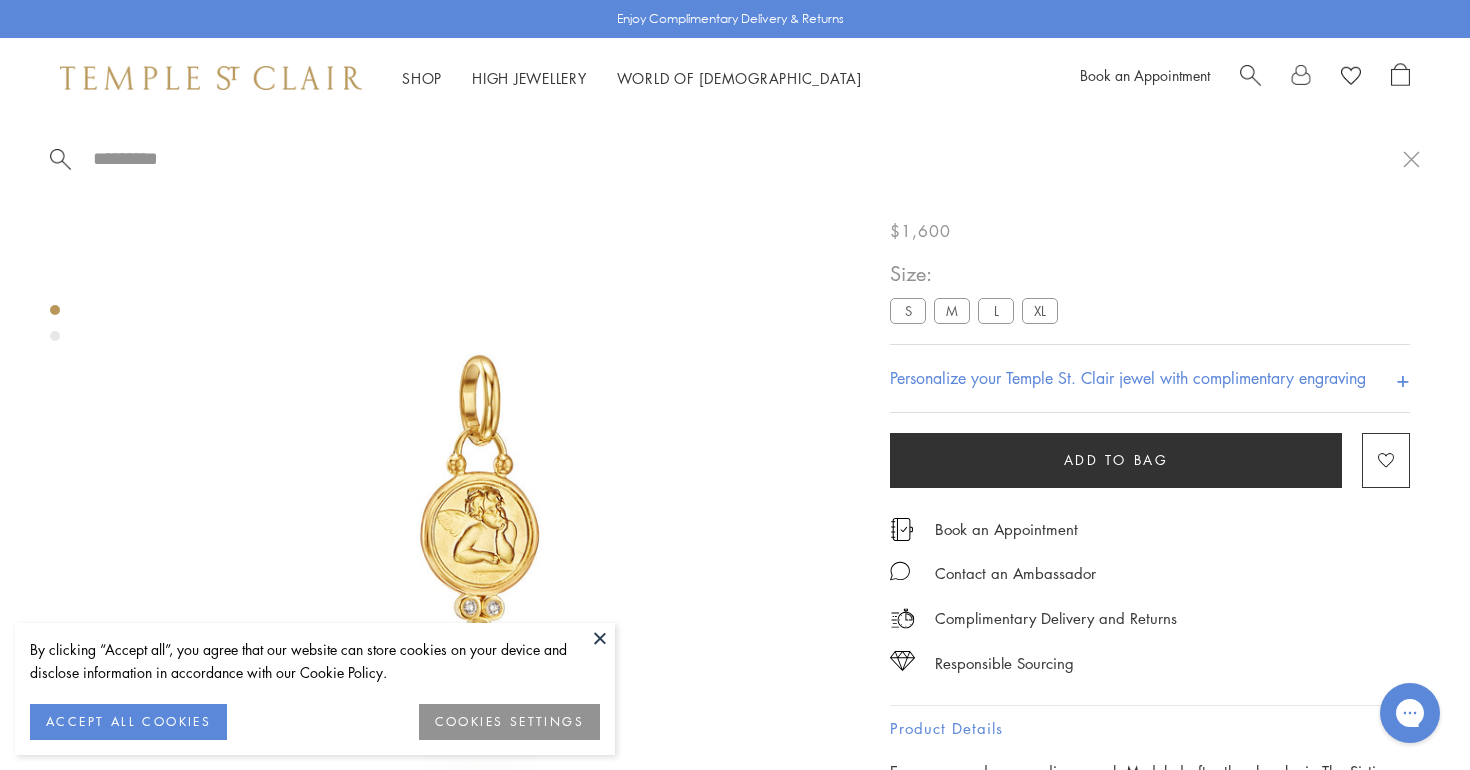 paste on "**********" 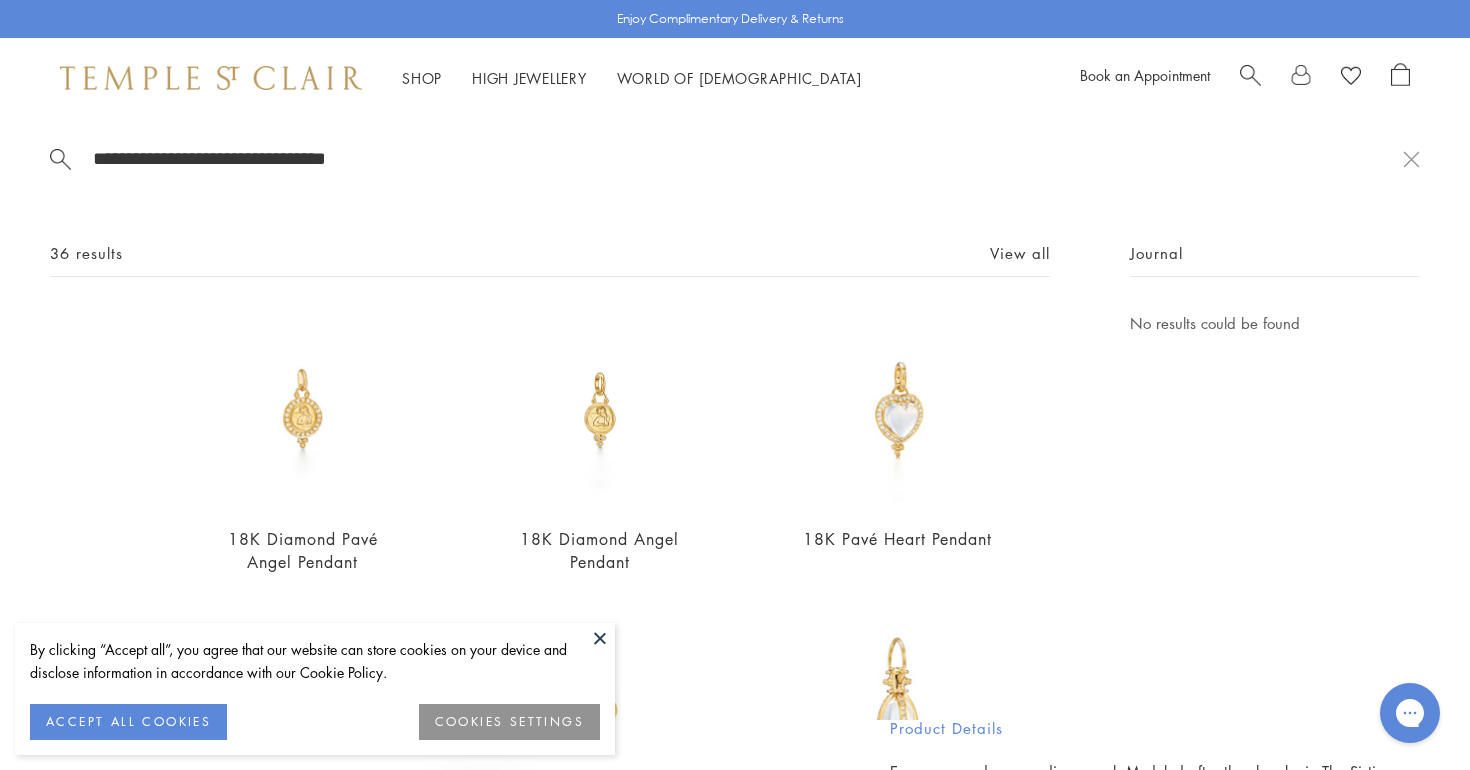 type on "**********" 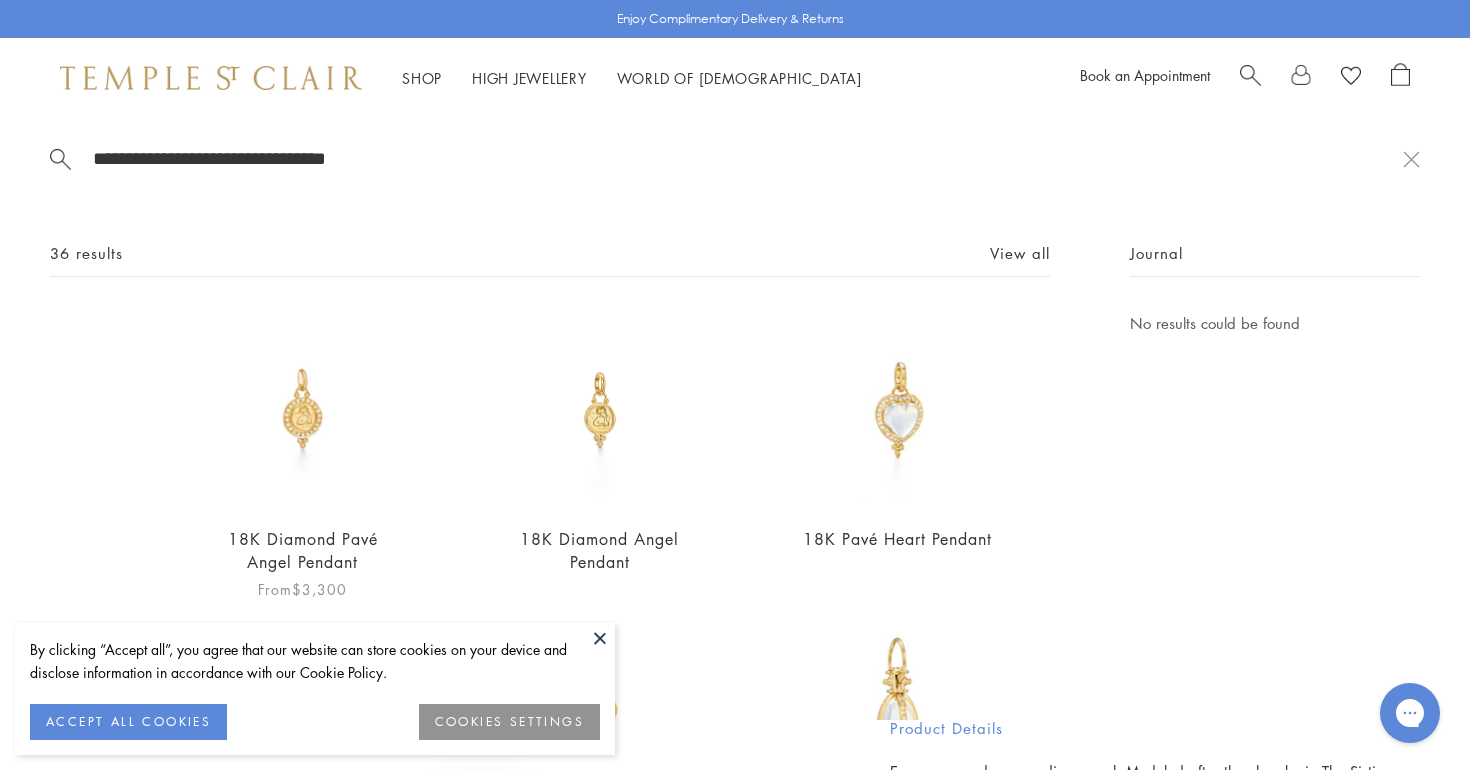 click at bounding box center [302, 409] 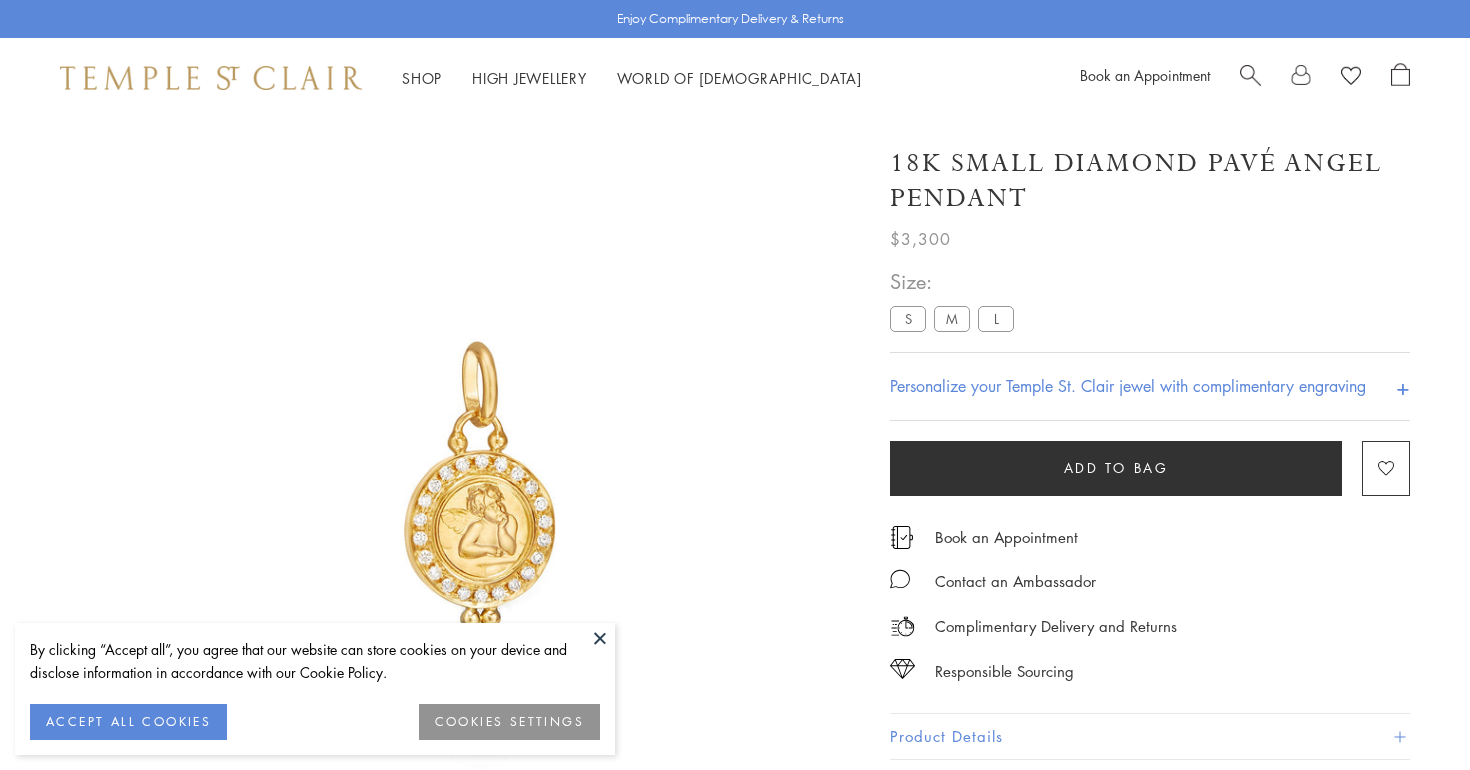 scroll, scrollTop: 0, scrollLeft: 0, axis: both 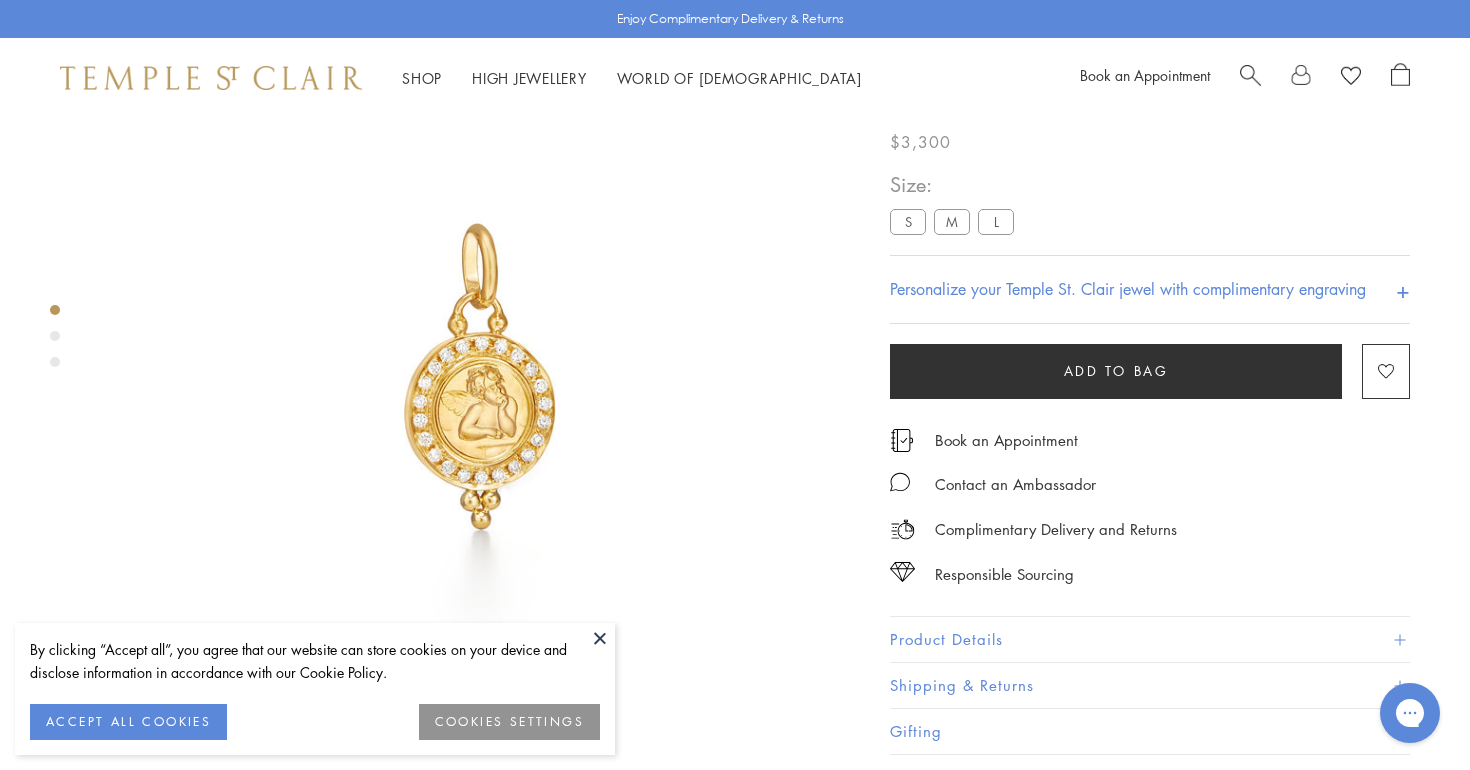 click on "M" at bounding box center [952, 221] 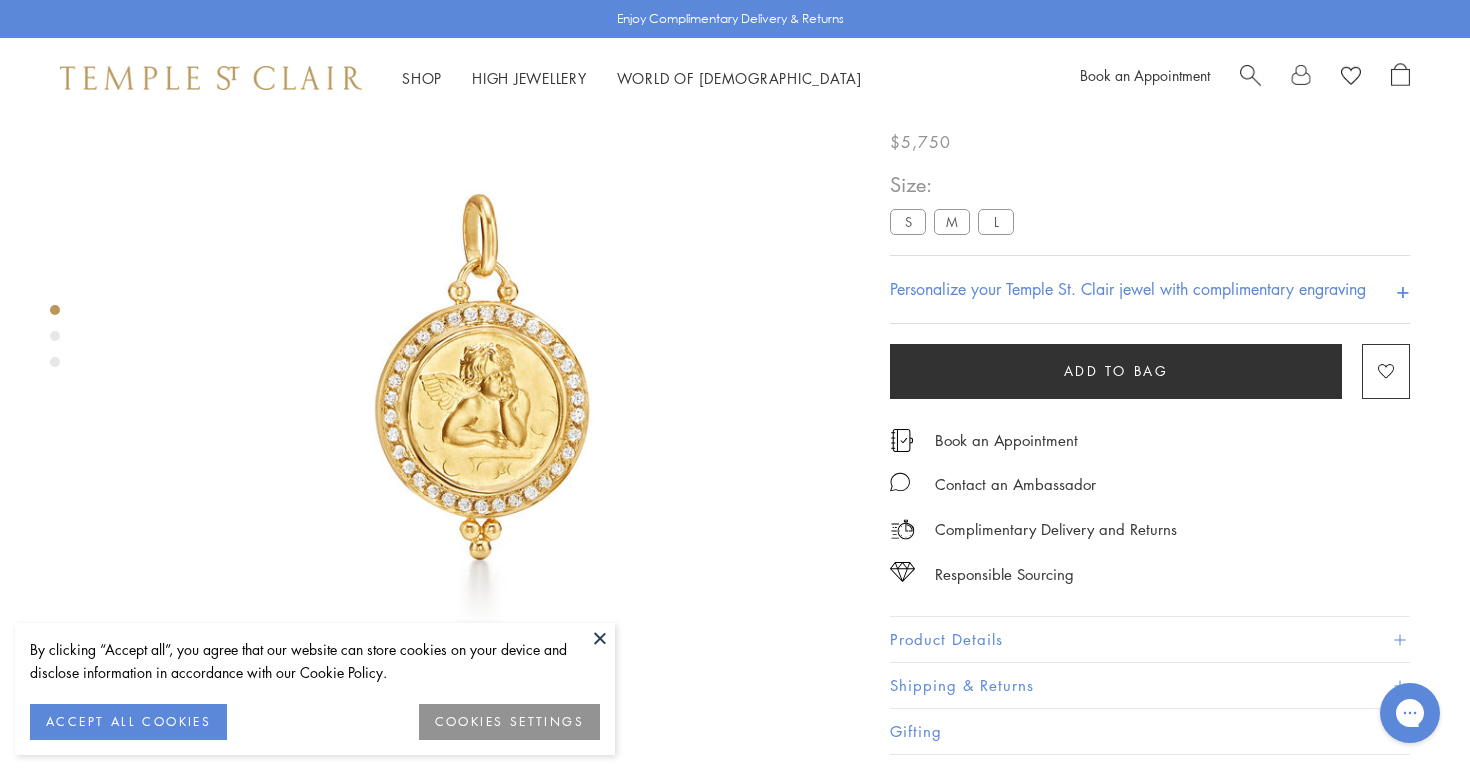 click at bounding box center [1250, 73] 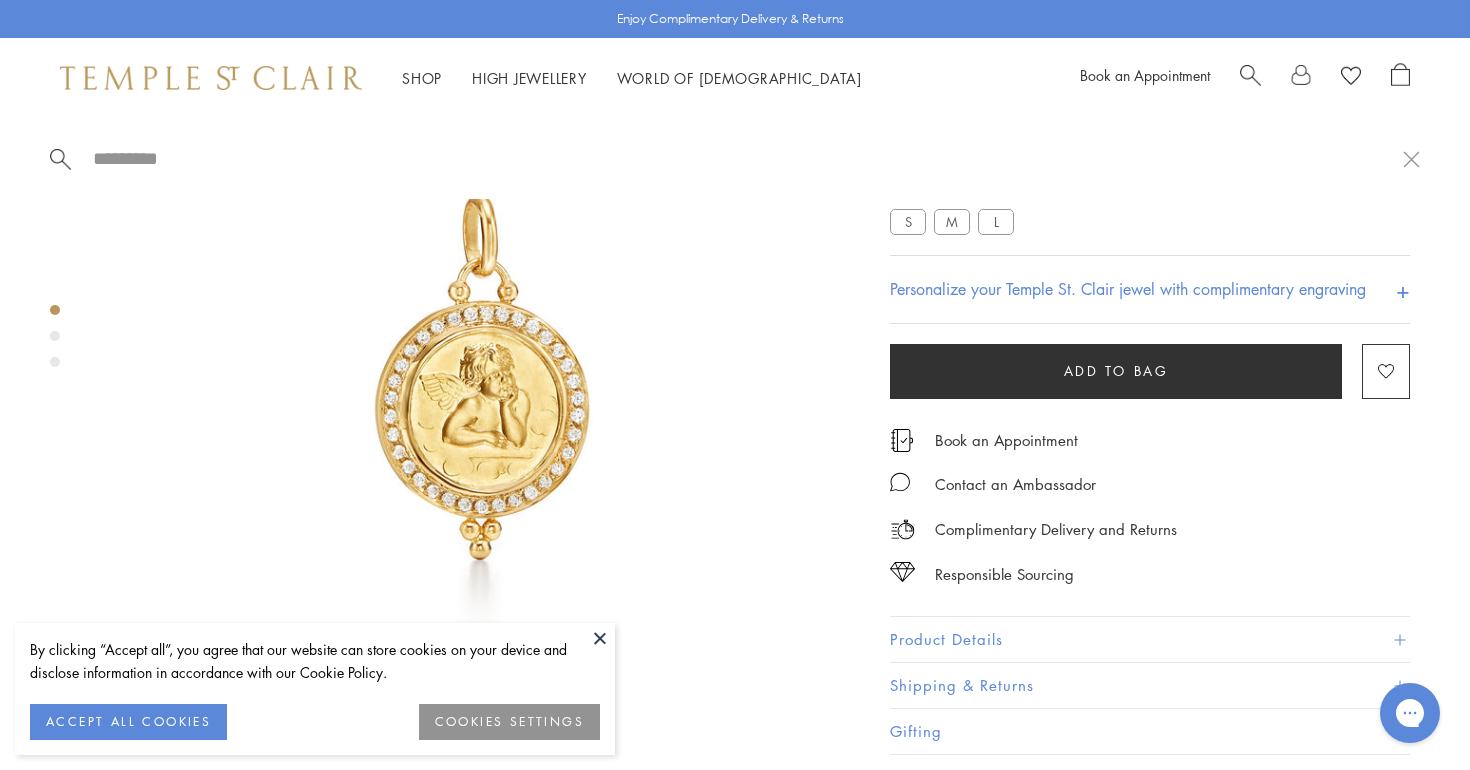 paste on "**********" 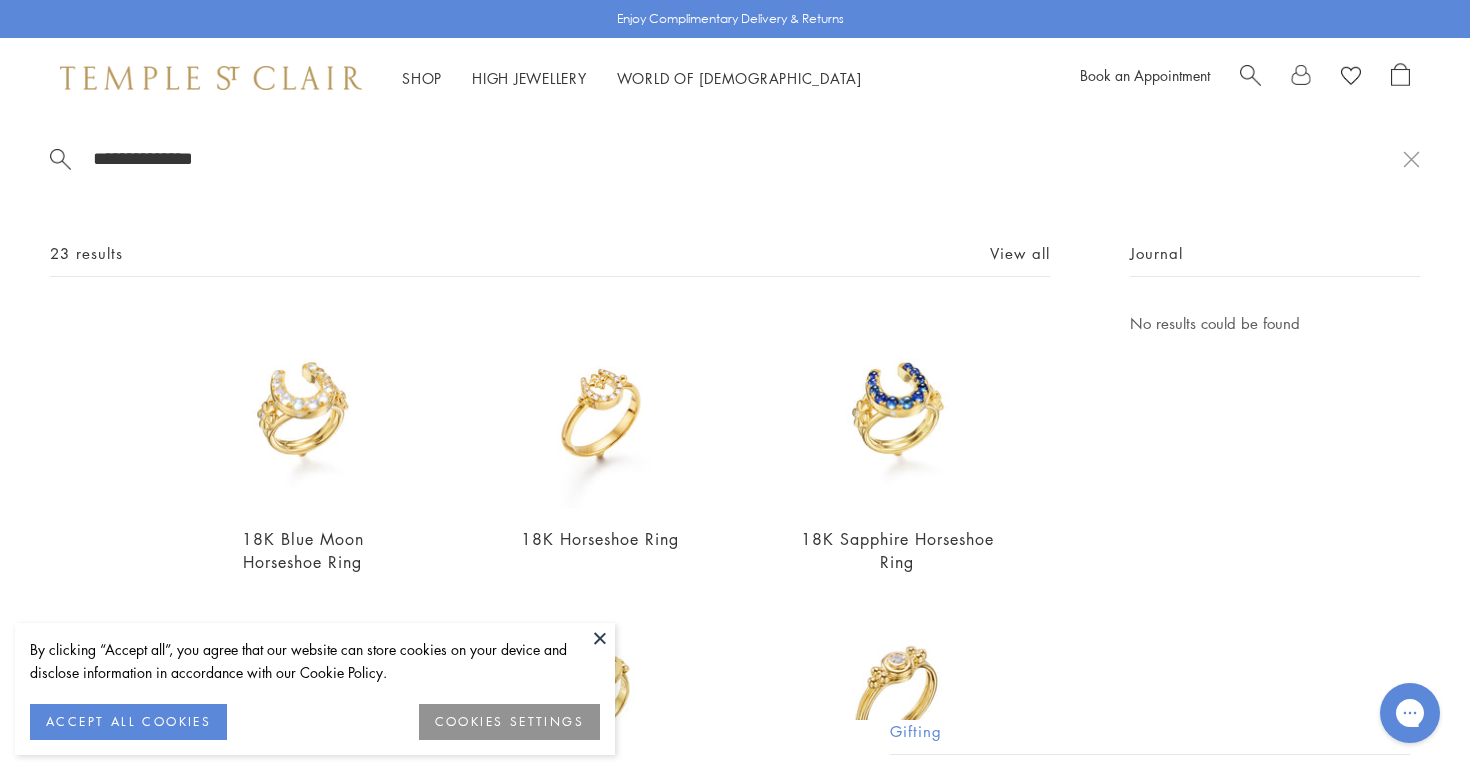 click at bounding box center [1250, 73] 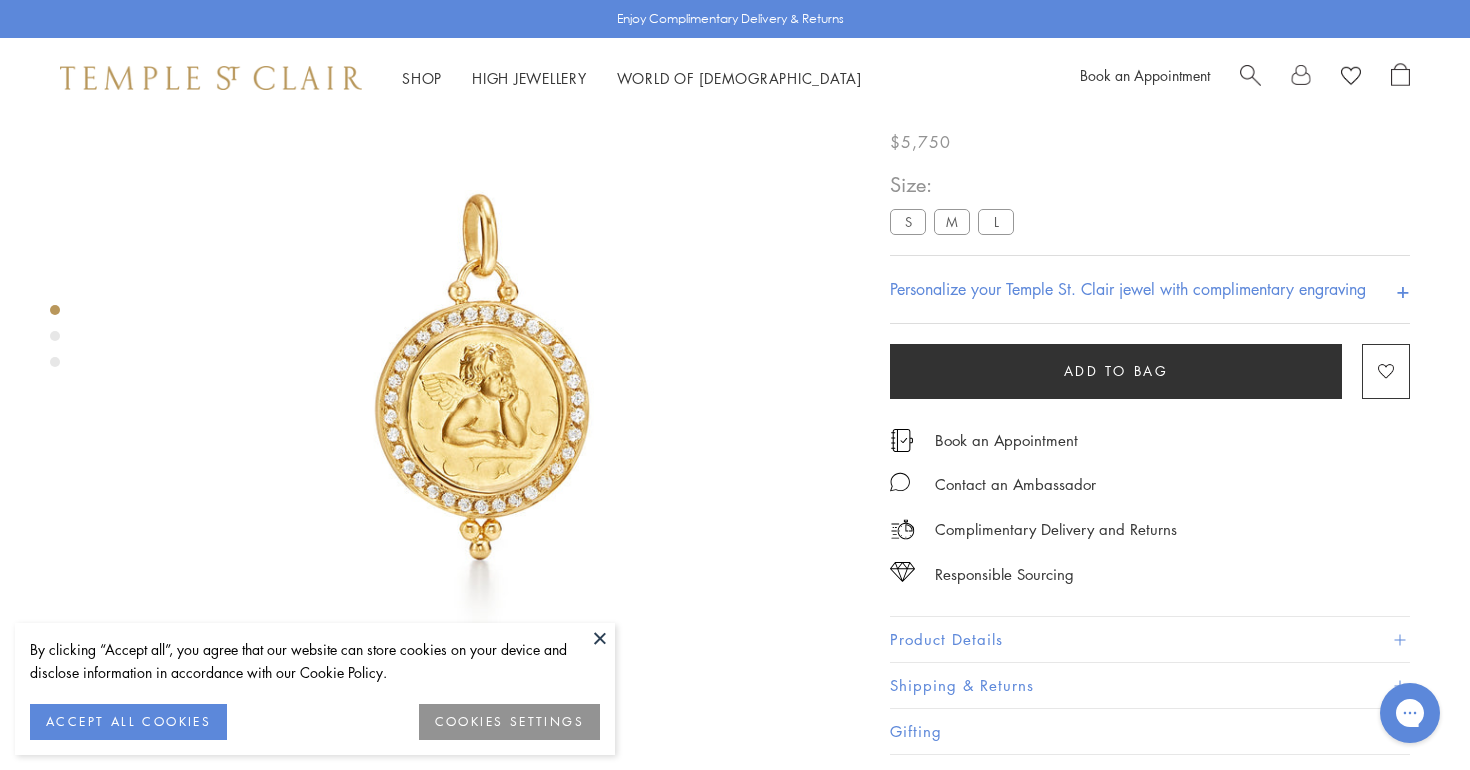 click at bounding box center (1250, 73) 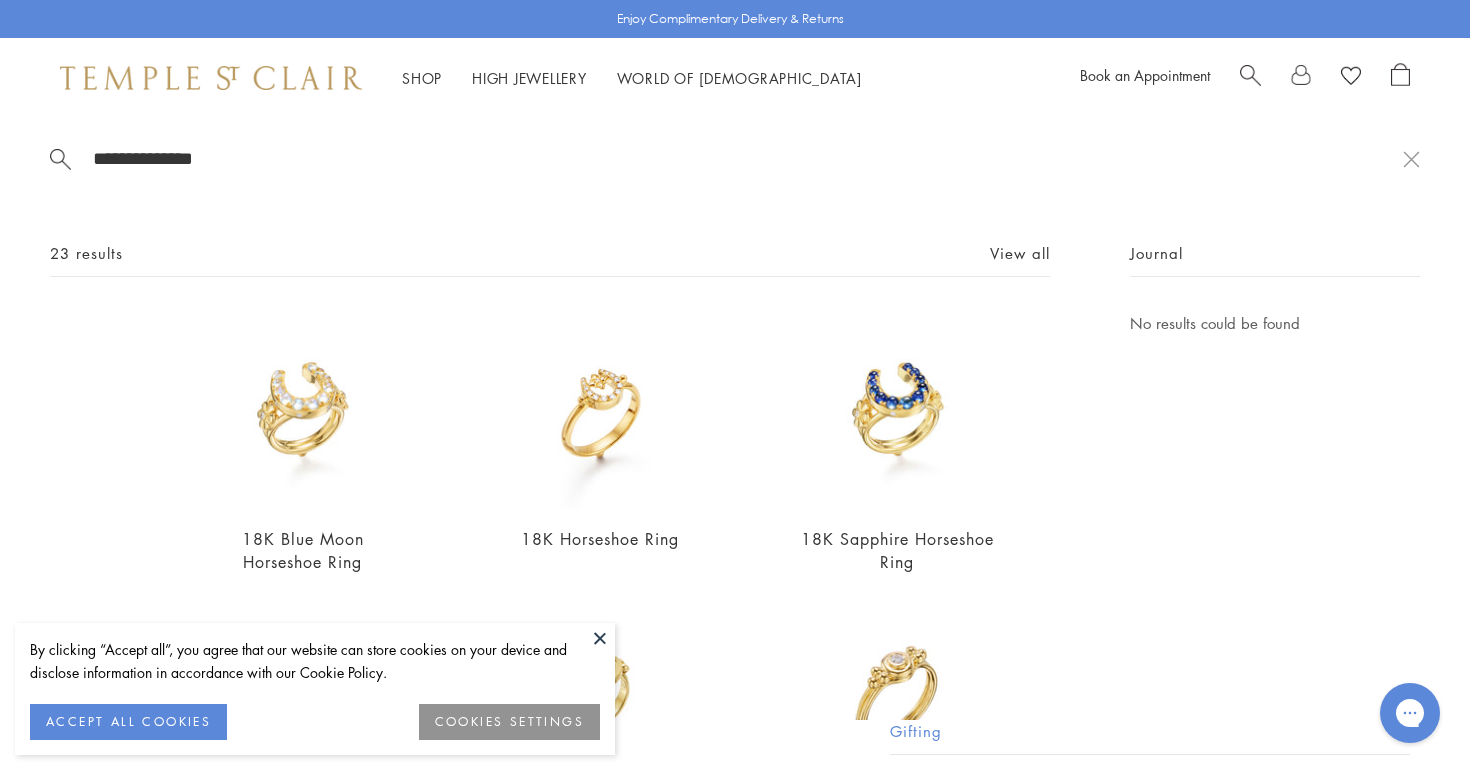 paste on "**********" 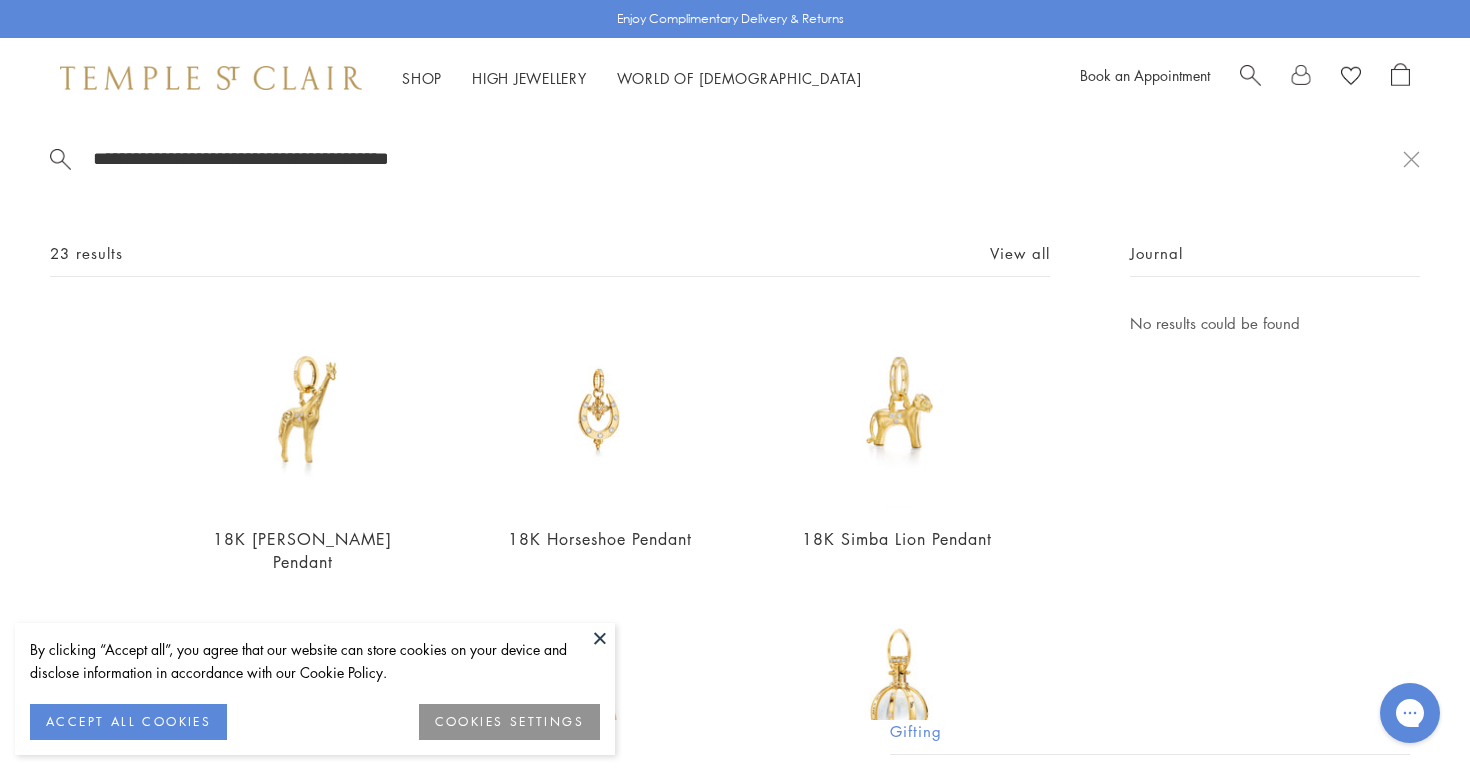 click on "**********" at bounding box center [747, 158] 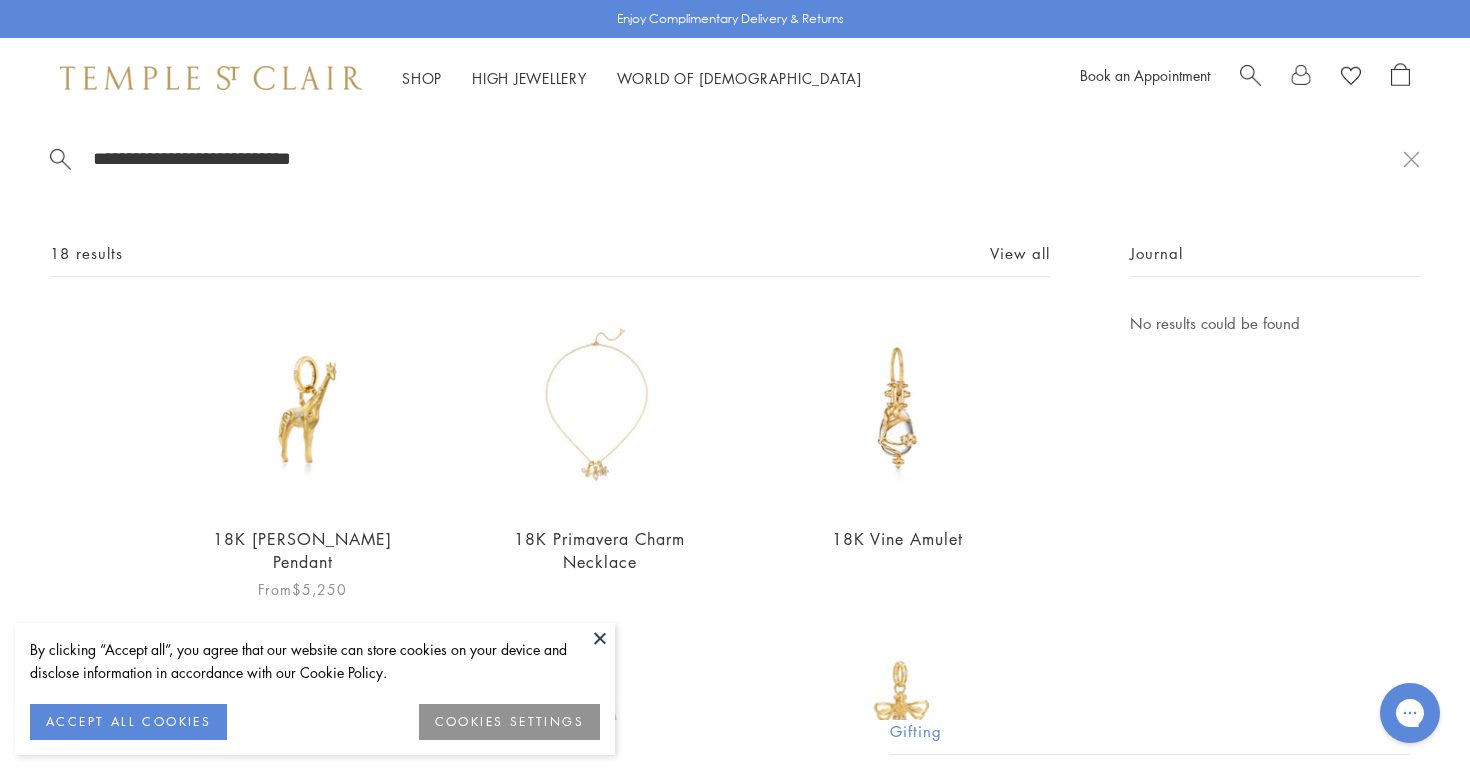 type on "**********" 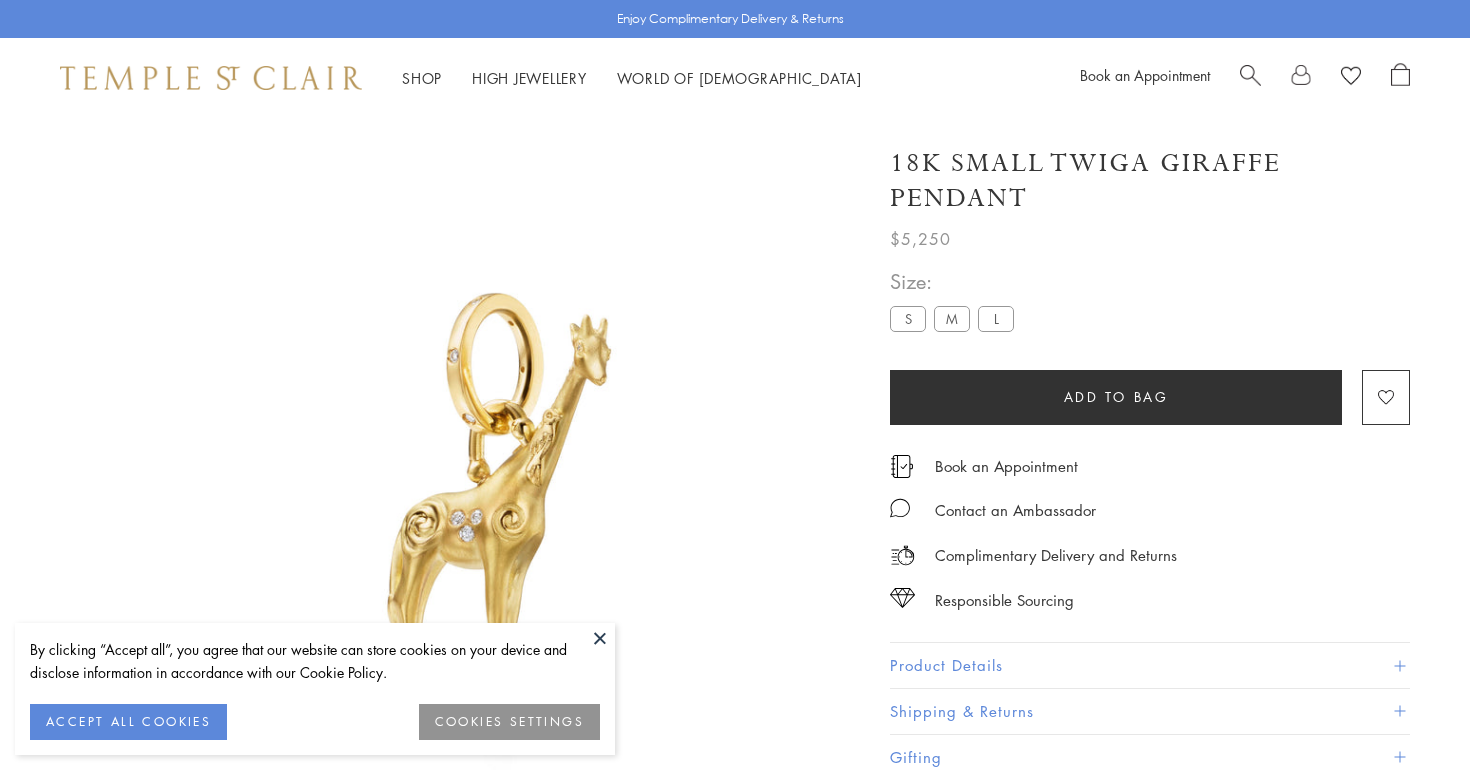 scroll, scrollTop: 0, scrollLeft: 0, axis: both 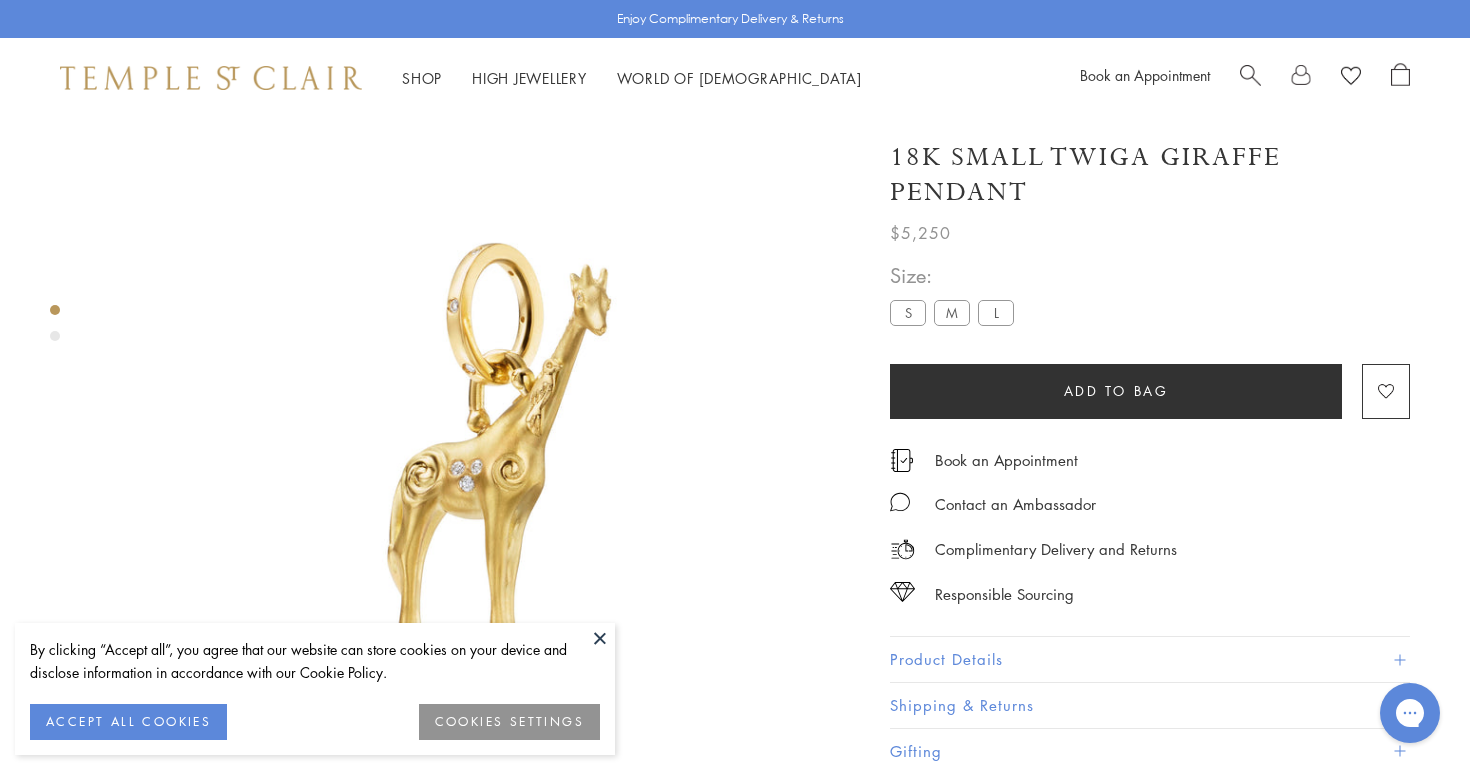 click on "M" at bounding box center [952, 312] 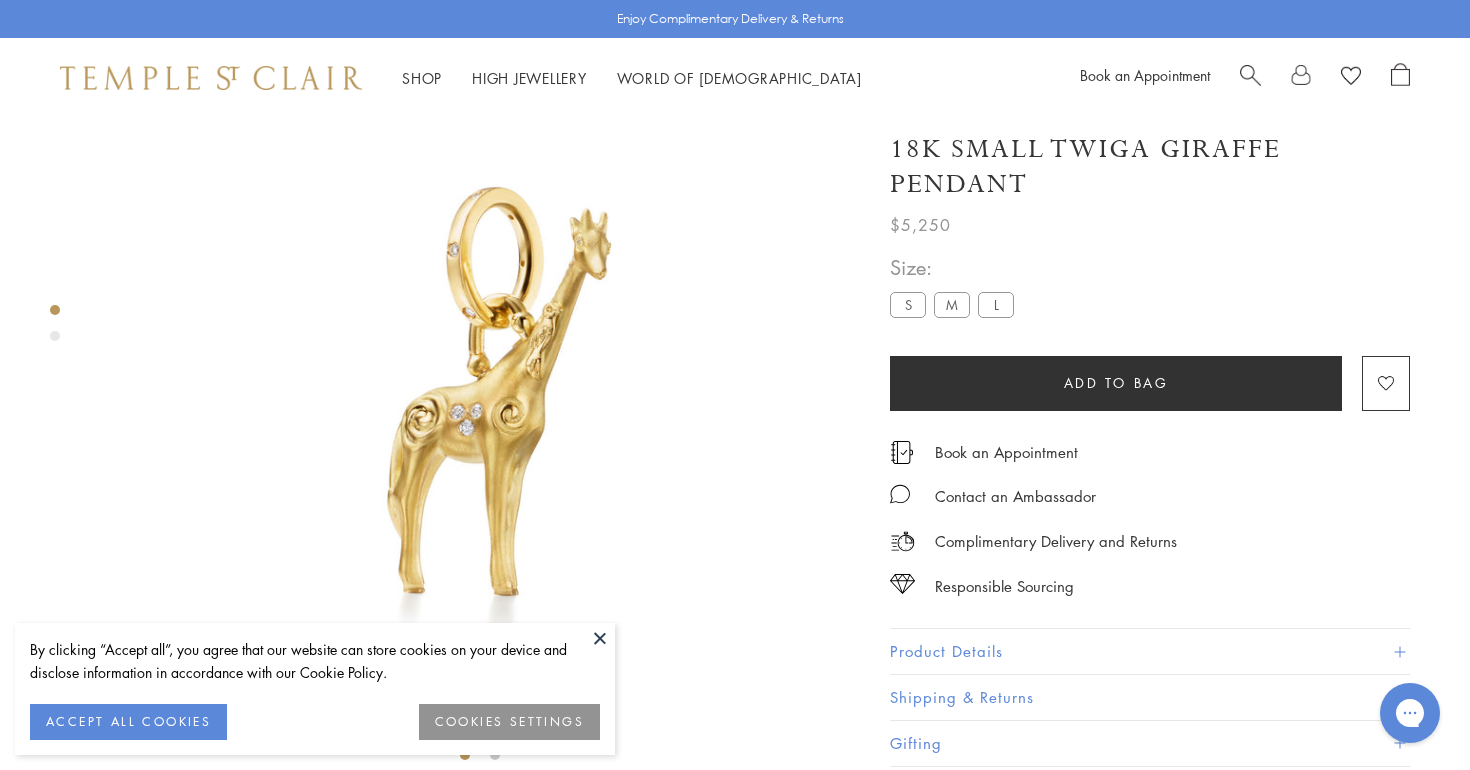 scroll, scrollTop: 118, scrollLeft: 0, axis: vertical 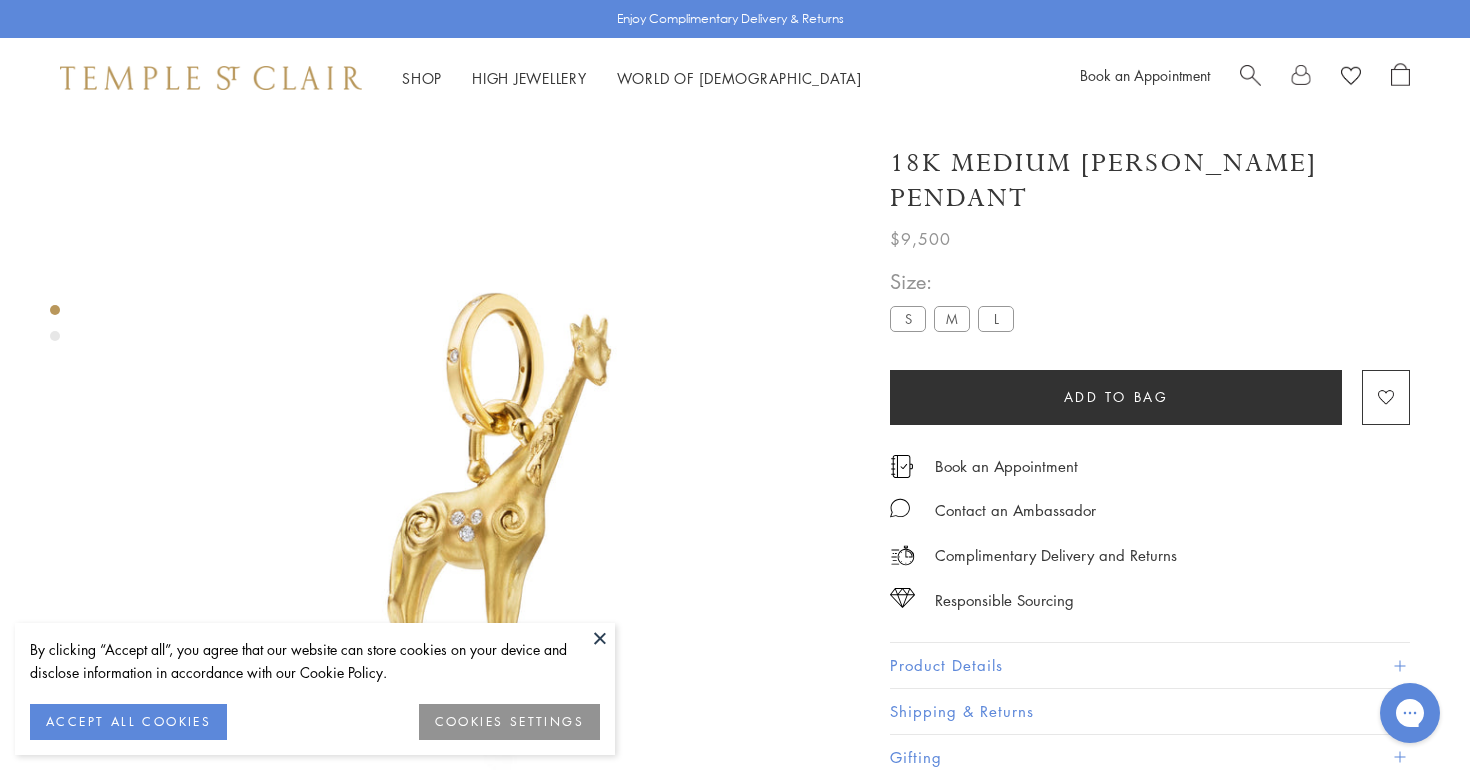 click on "S" at bounding box center [908, 318] 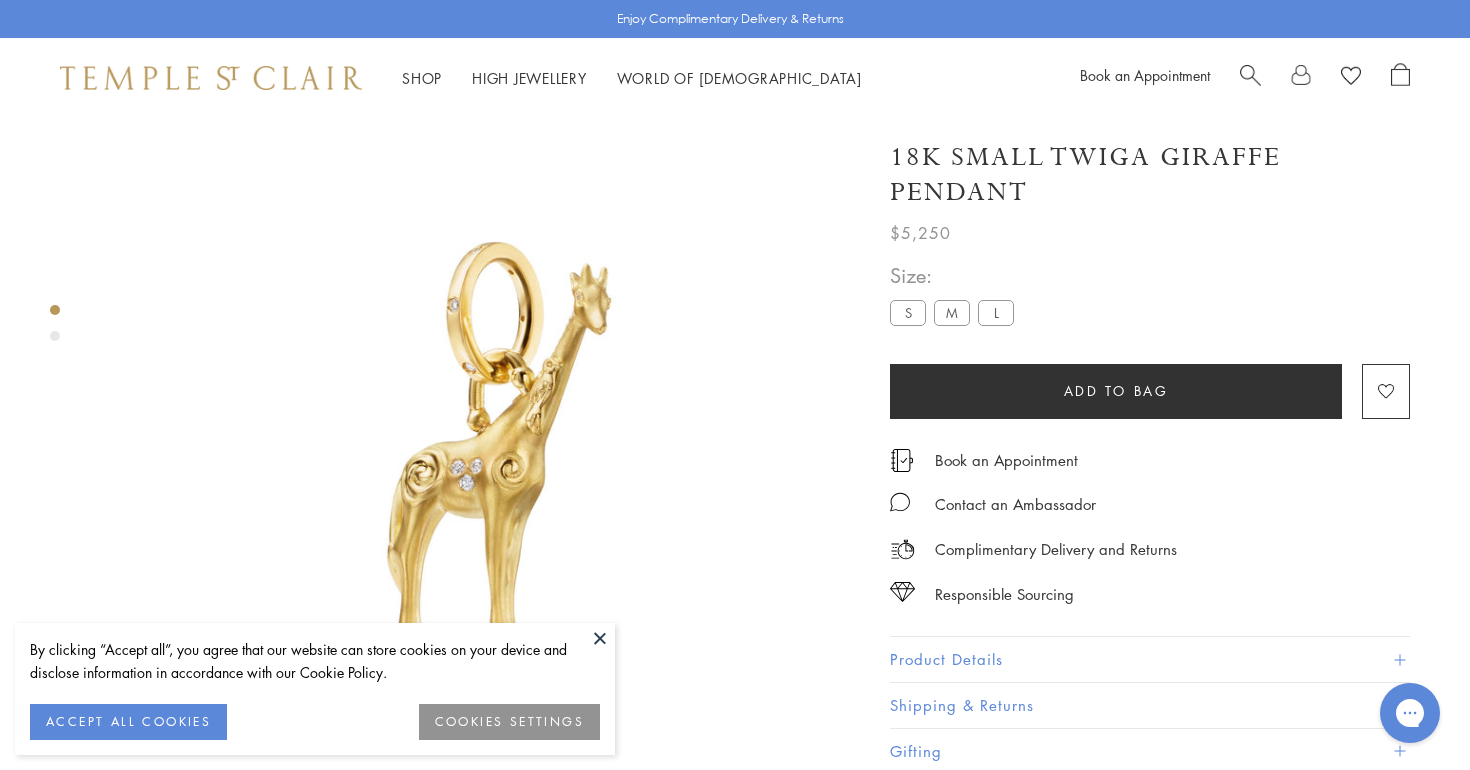 scroll, scrollTop: 118, scrollLeft: 0, axis: vertical 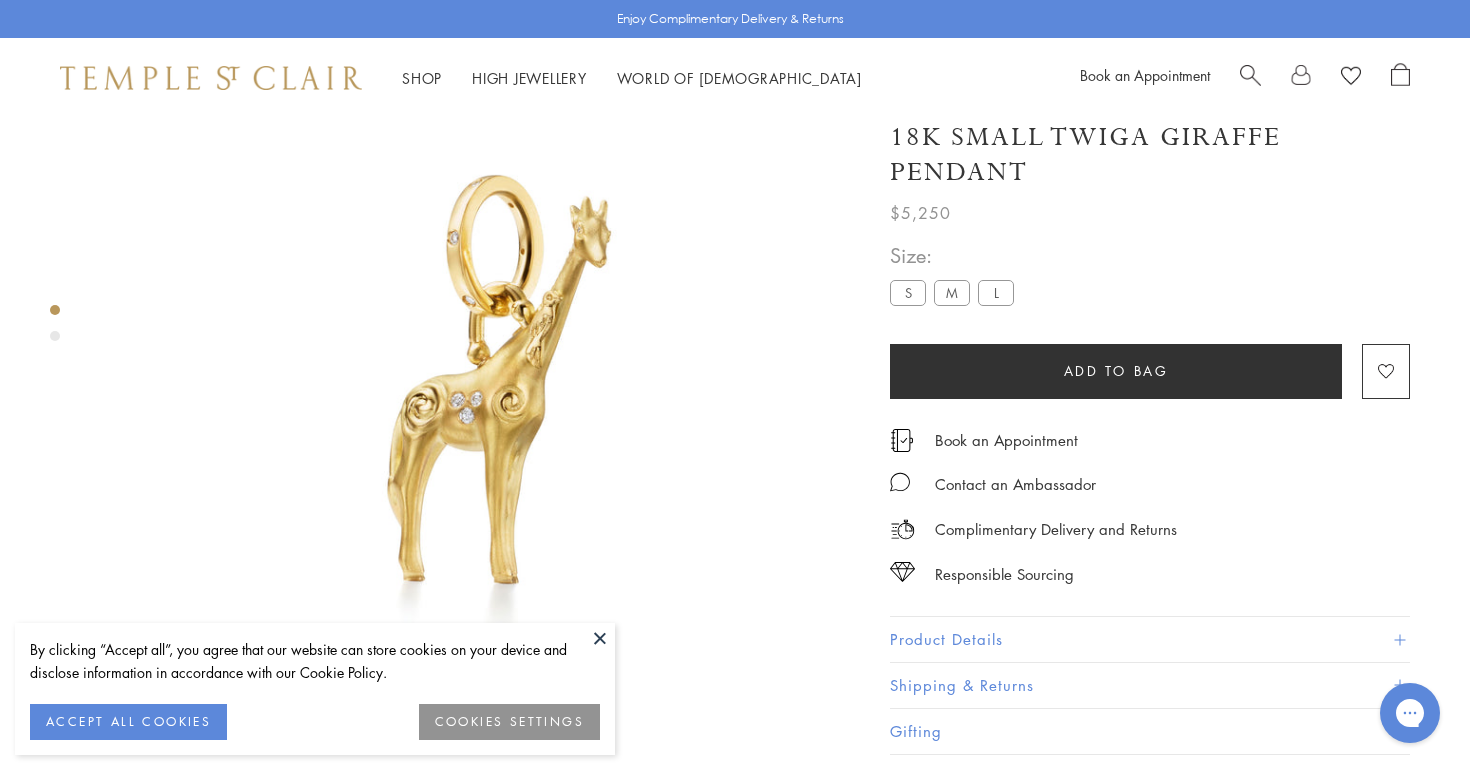 click on "M" at bounding box center (952, 293) 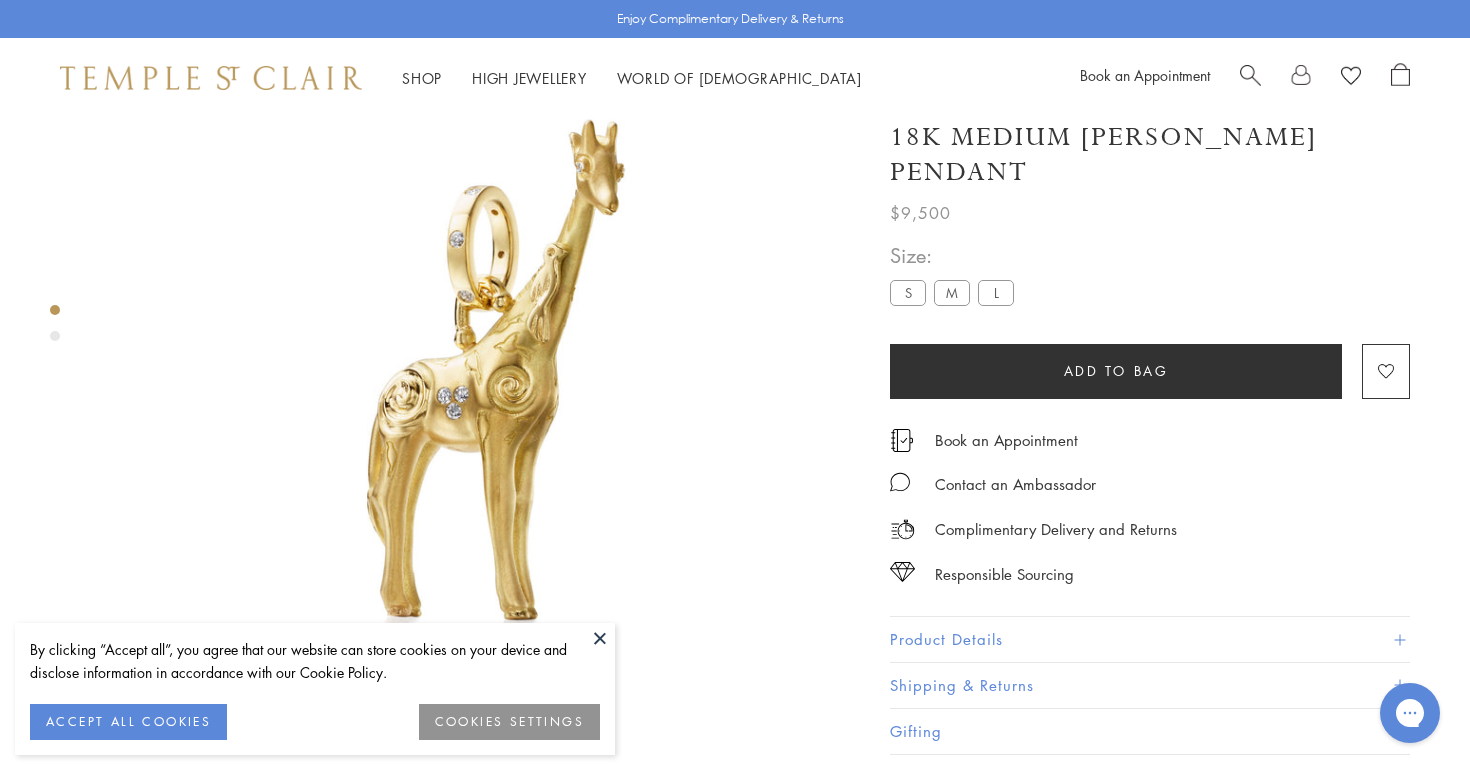 click on "L" at bounding box center (996, 293) 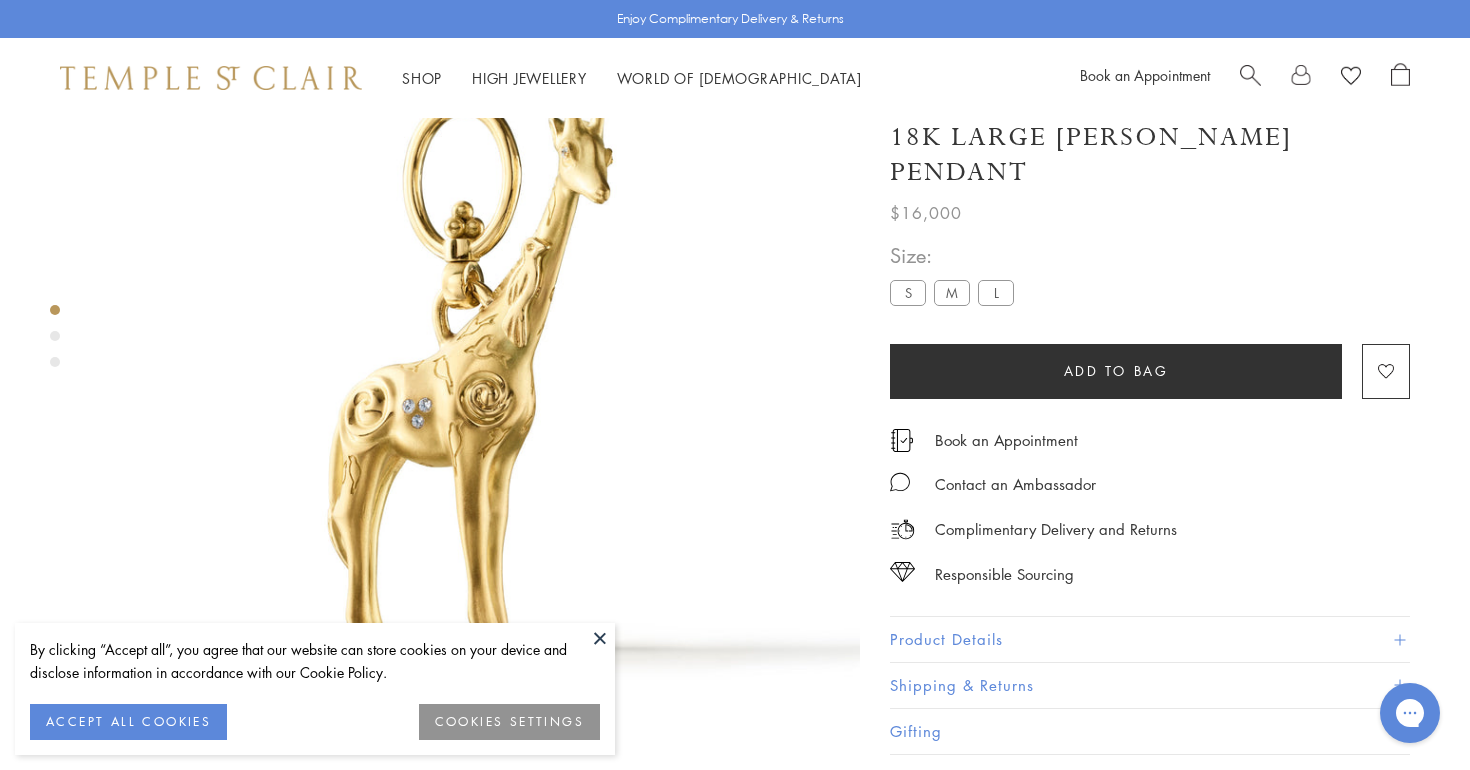 click on "M" at bounding box center [952, 293] 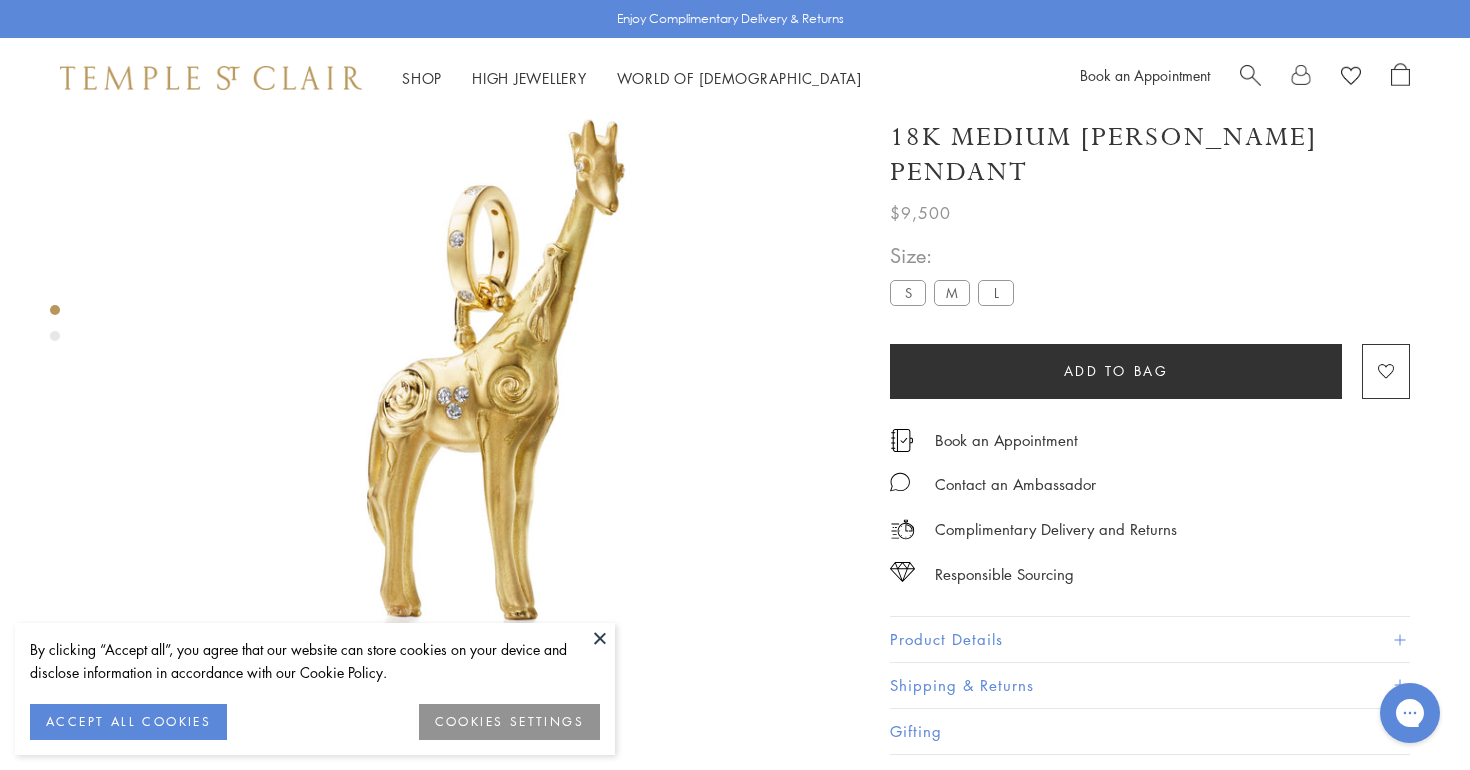 click on "S" at bounding box center [908, 293] 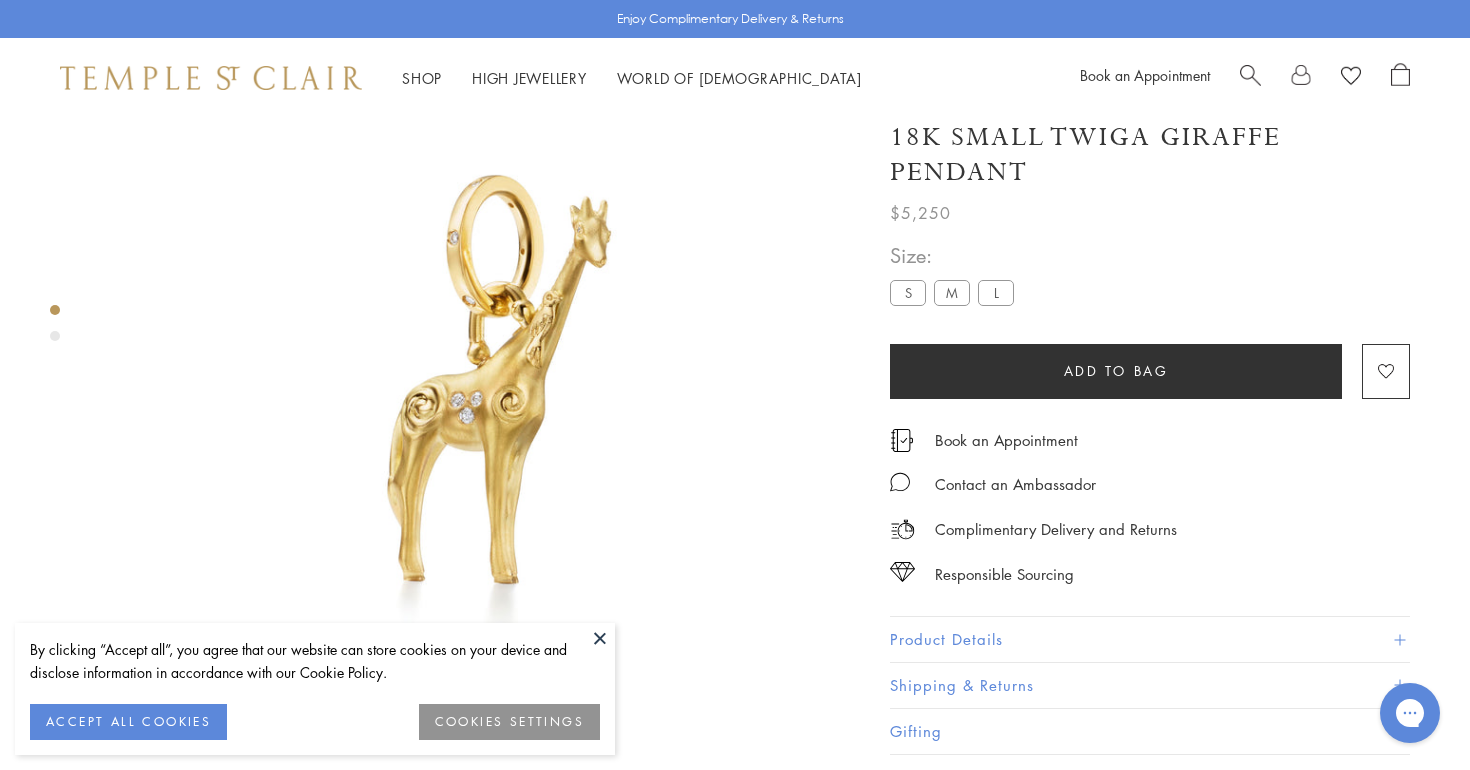 click on "M" at bounding box center (952, 293) 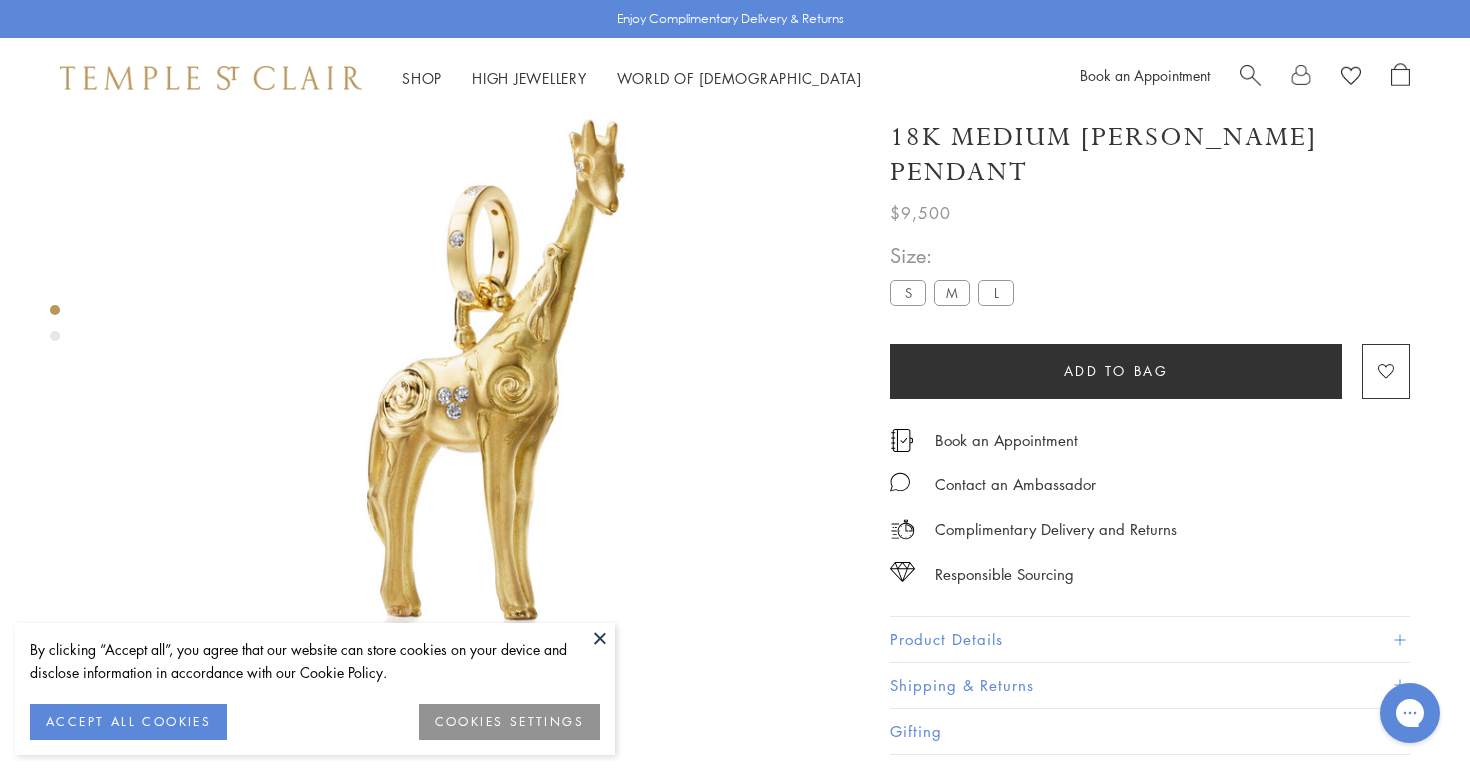 click on "Book an Appointment" at bounding box center [1245, 78] 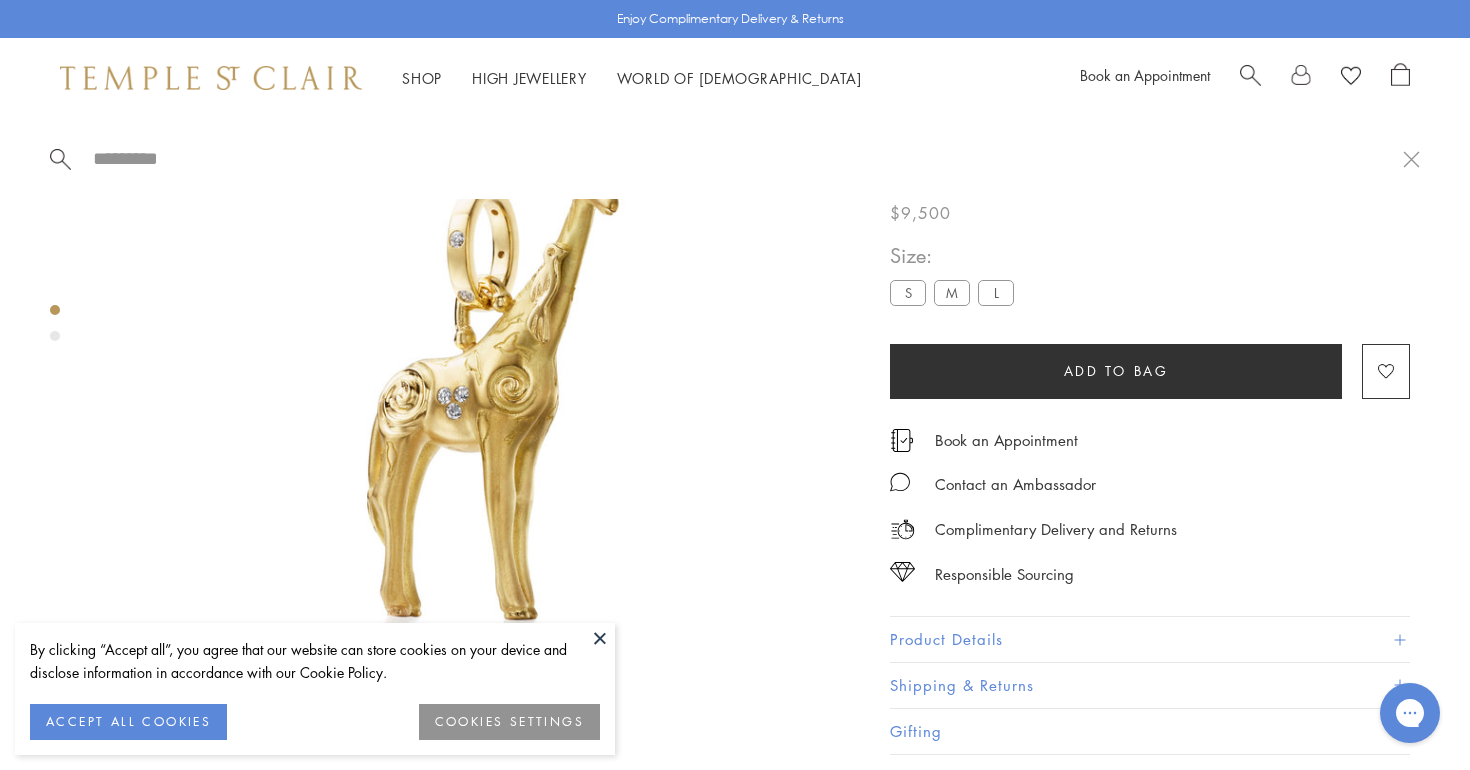 paste on "**********" 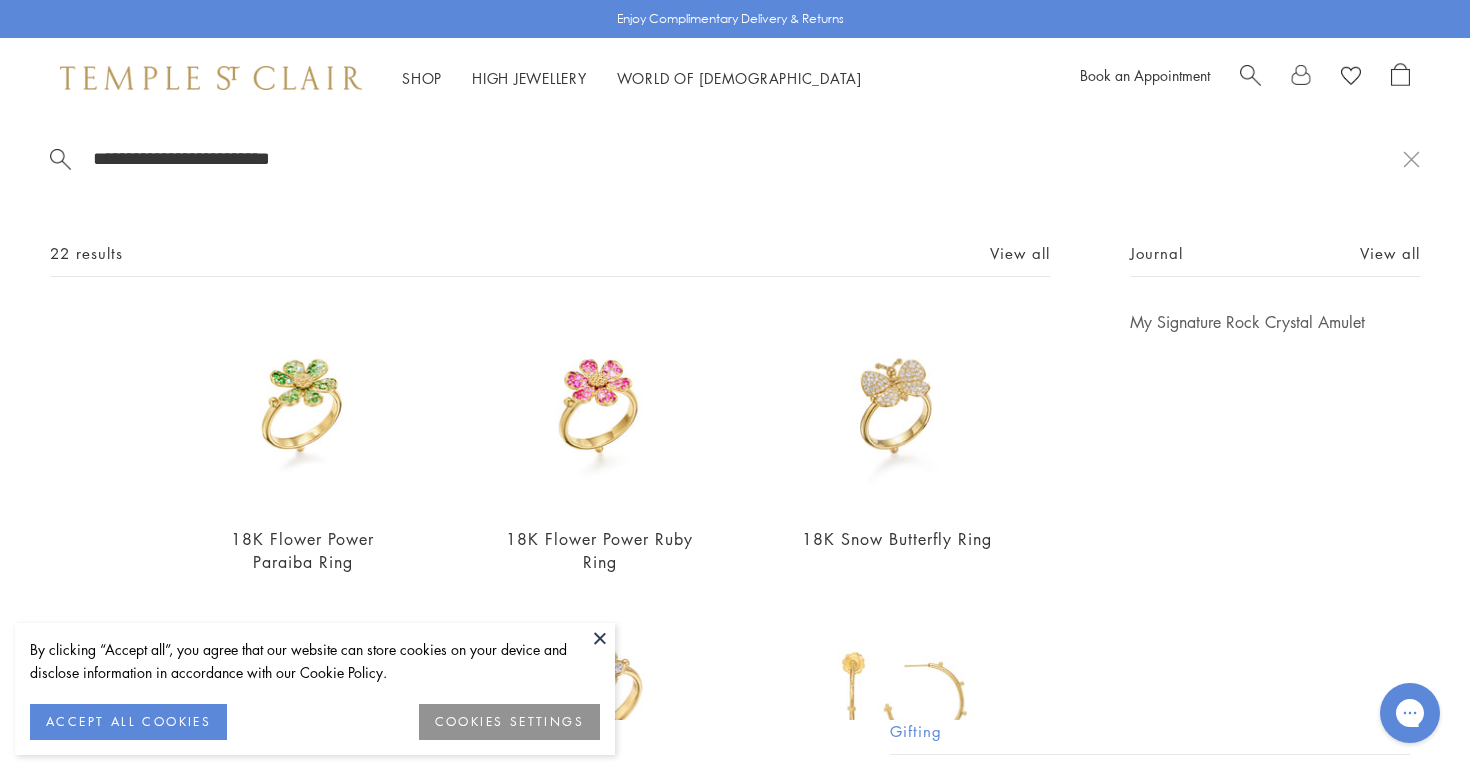 click at bounding box center [1250, 73] 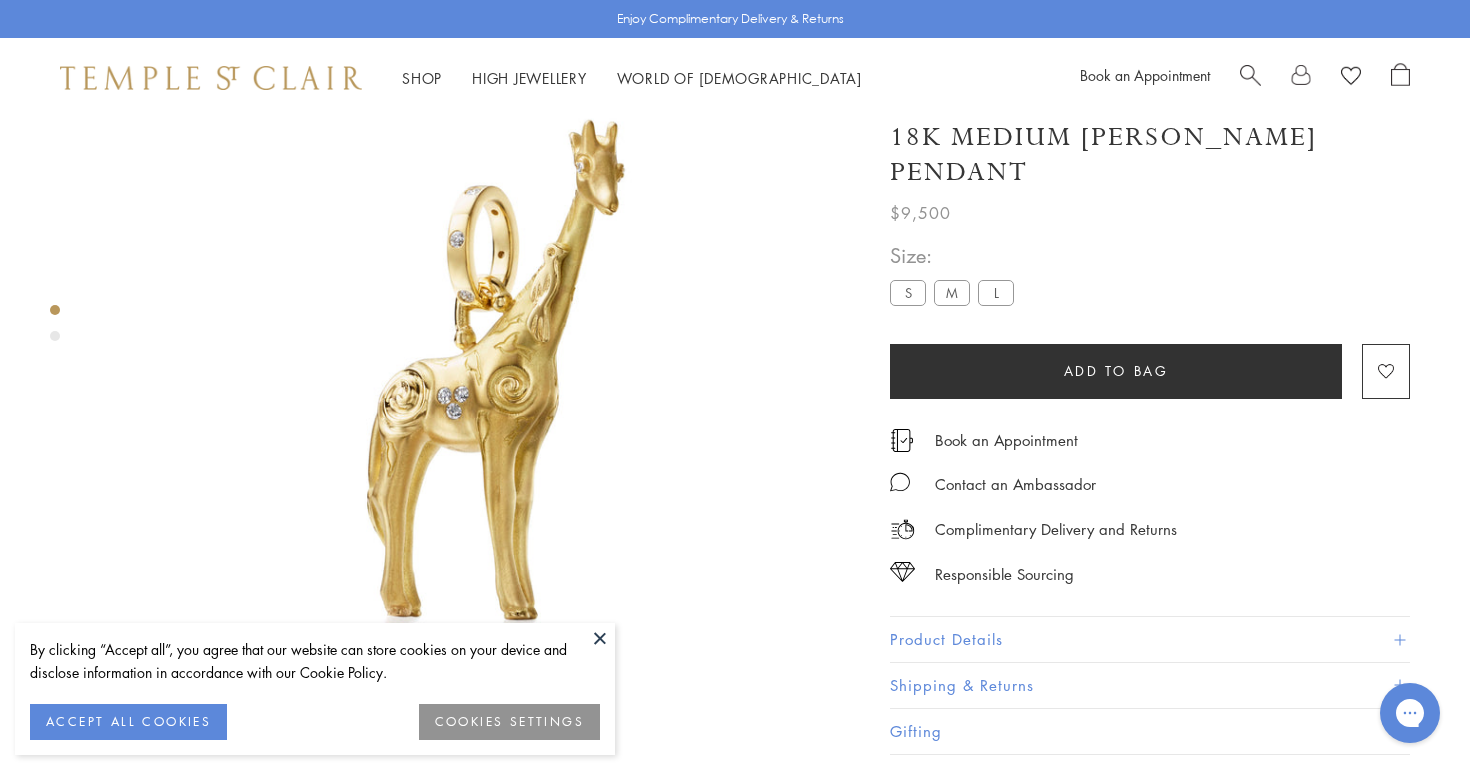 click at bounding box center (1250, 73) 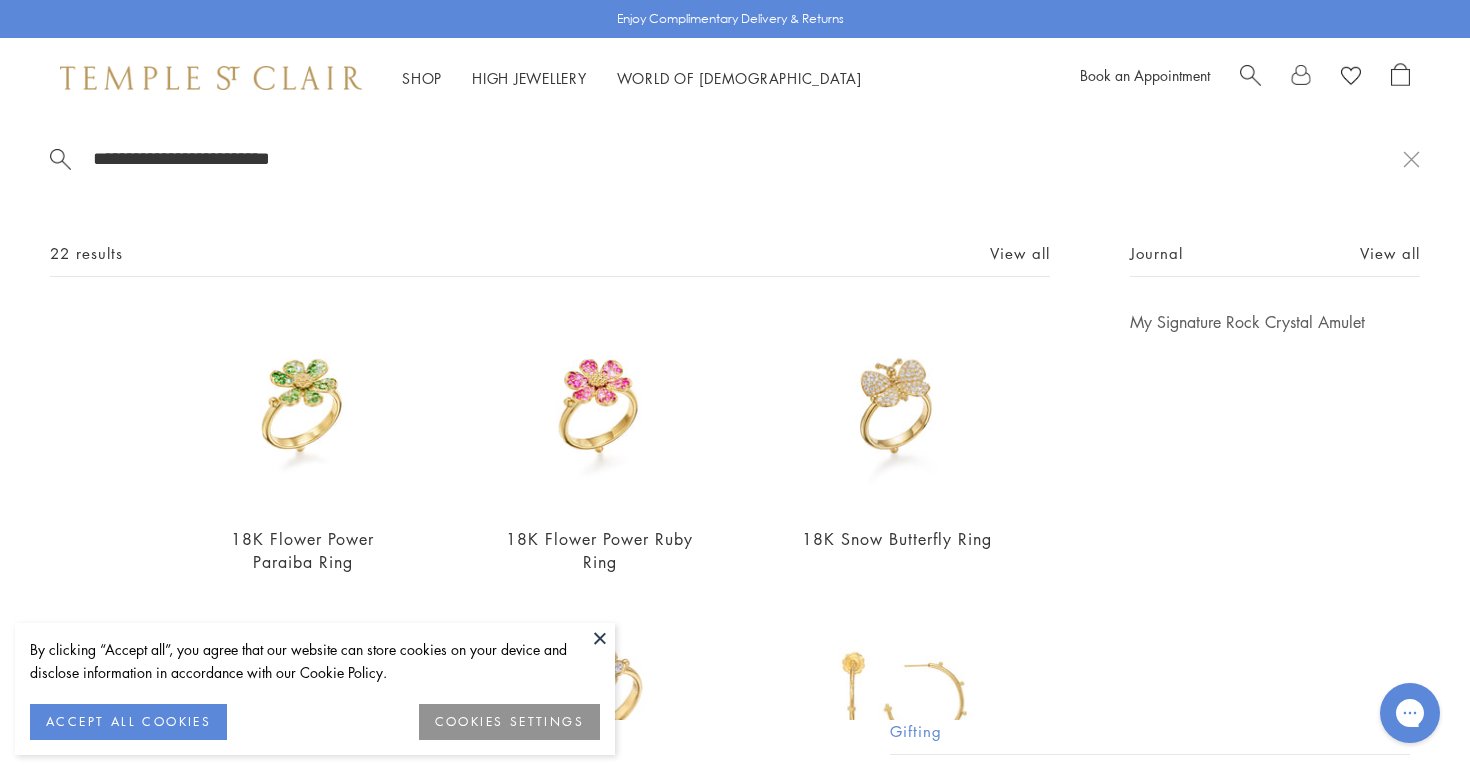 paste on "**********" 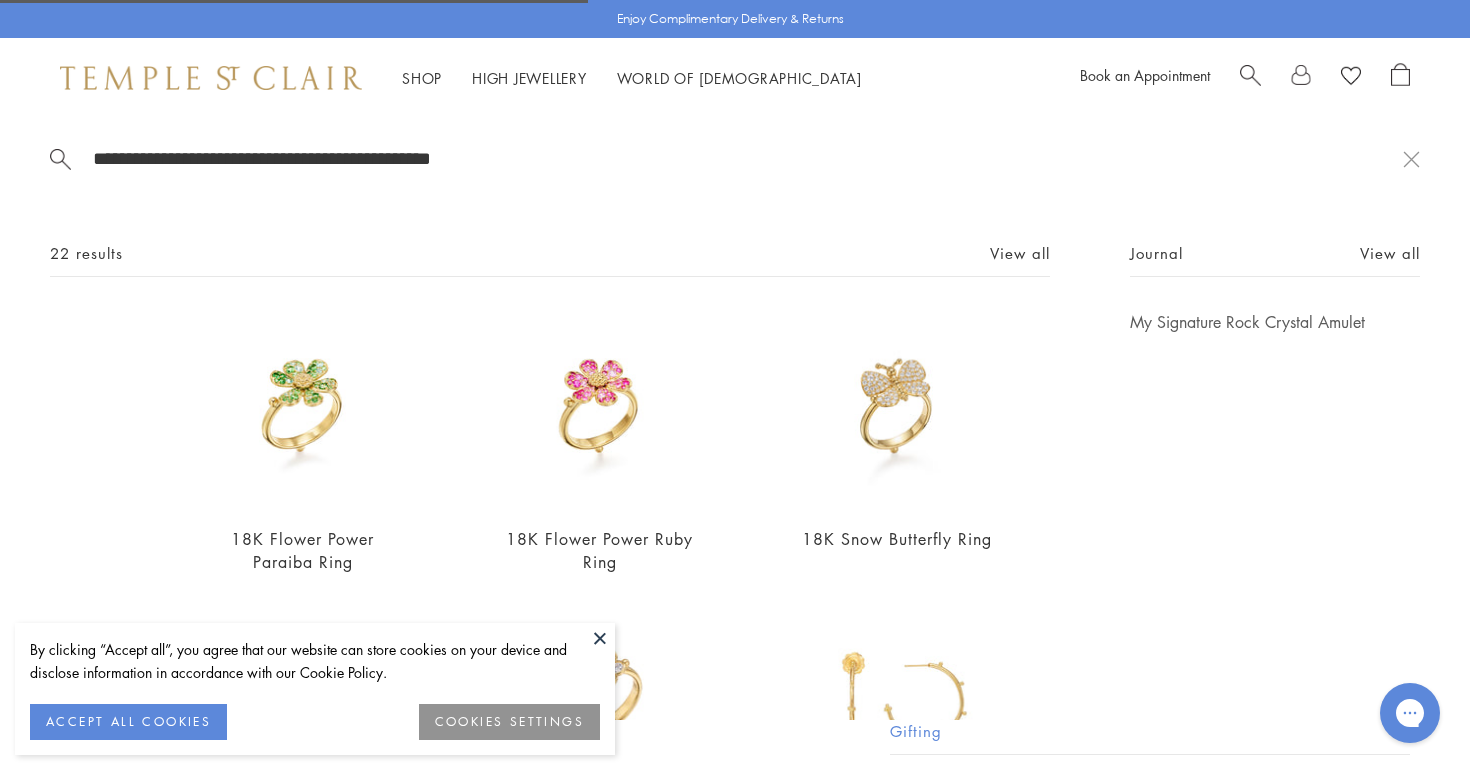 click on "**********" at bounding box center (747, 158) 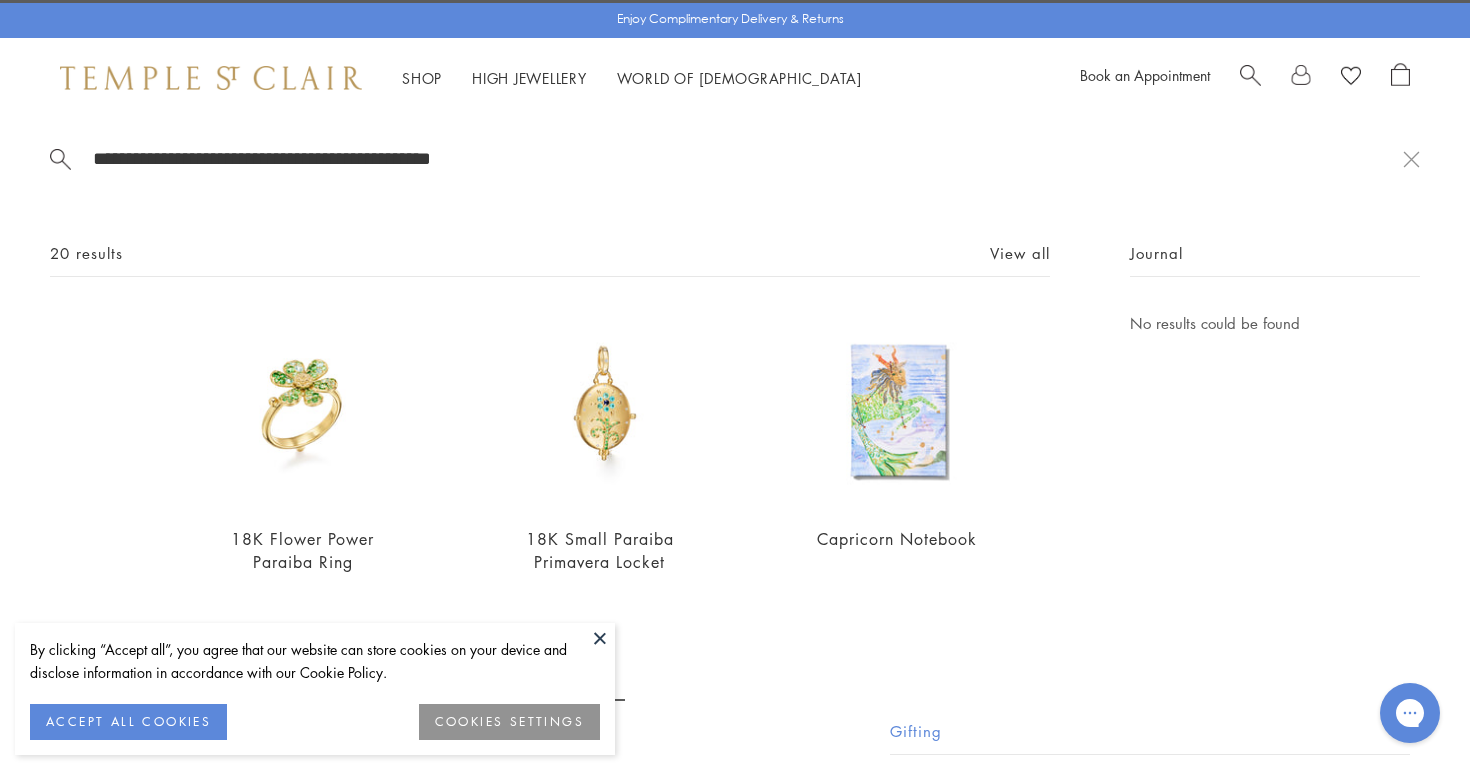 click on "**********" at bounding box center [747, 158] 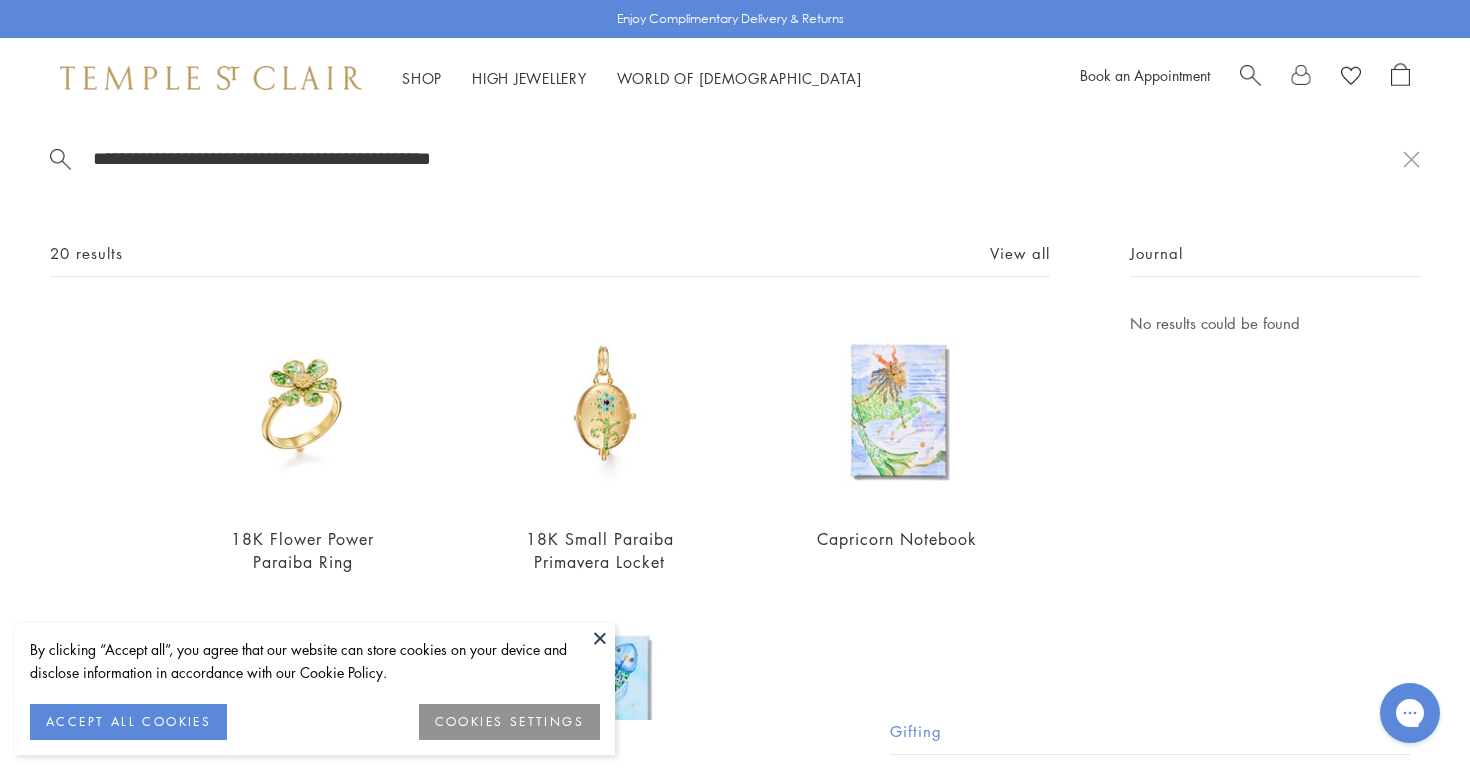 paste 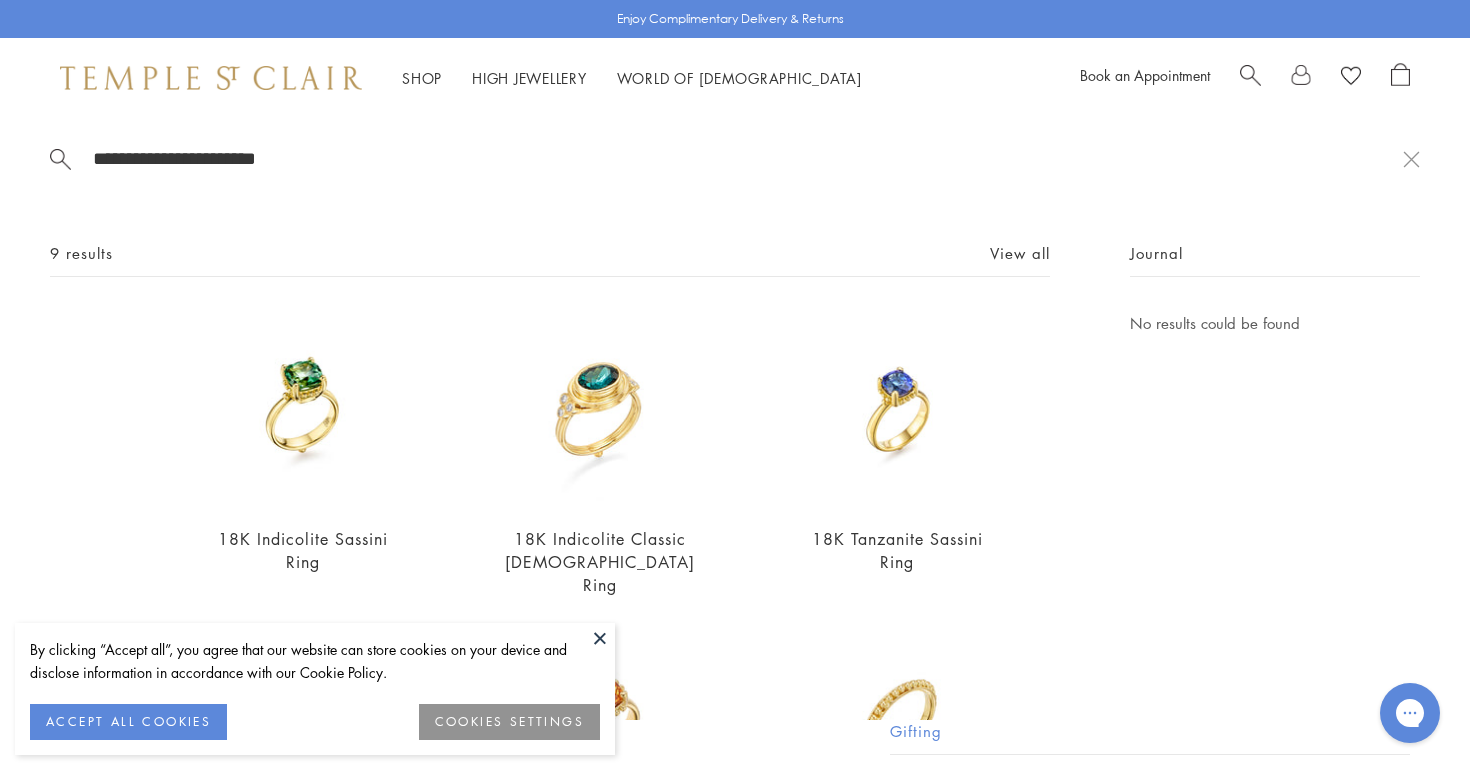click at bounding box center (1250, 73) 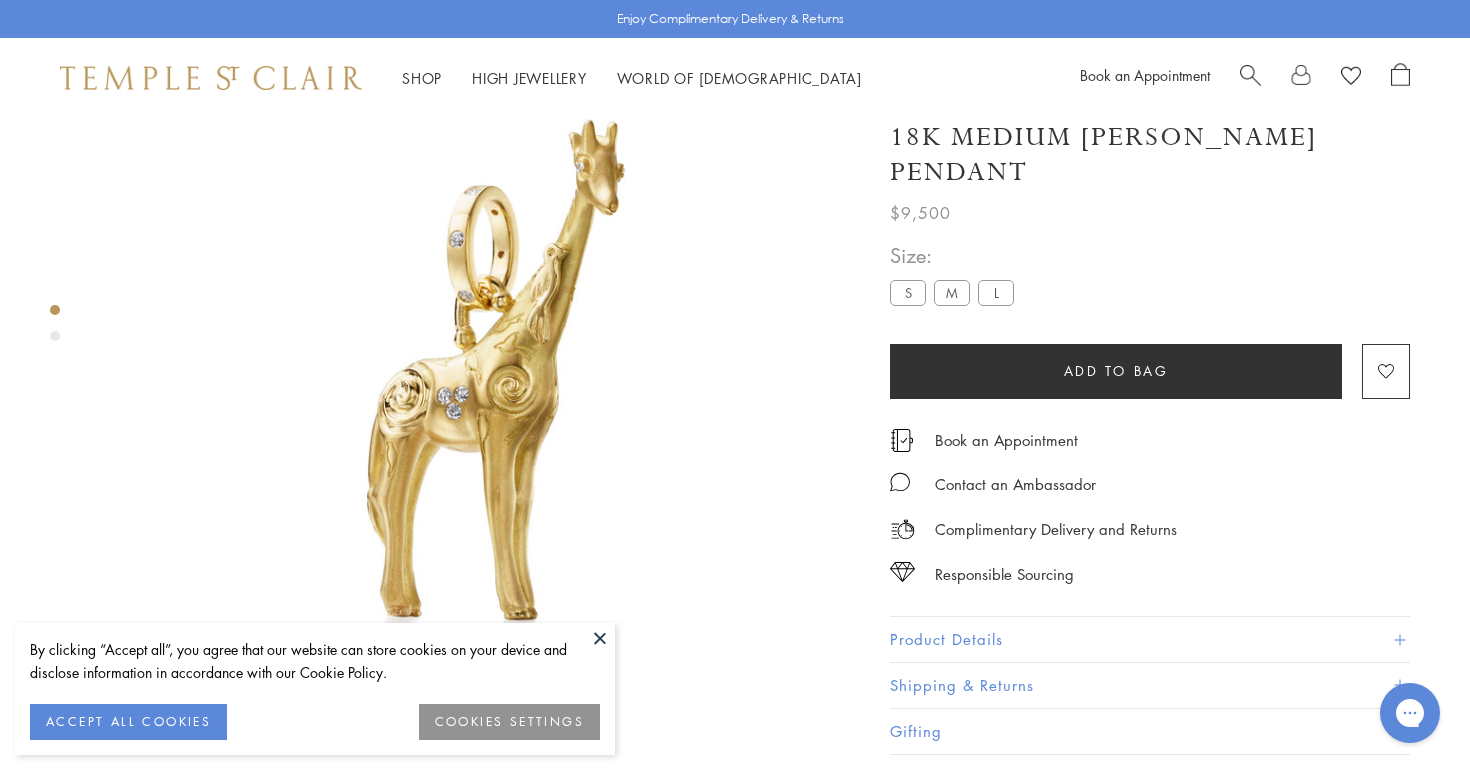 click at bounding box center (1250, 73) 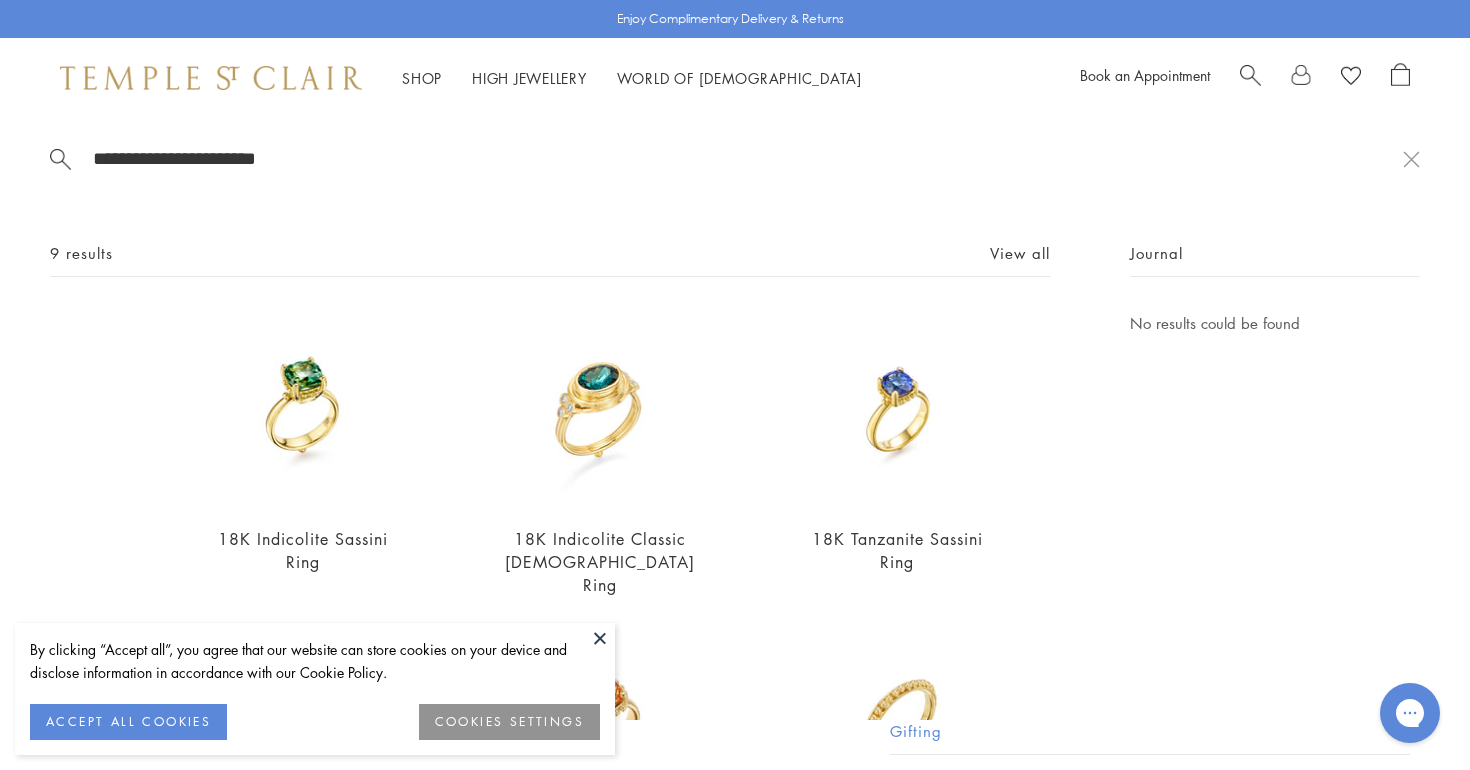 click on "**********" at bounding box center [747, 158] 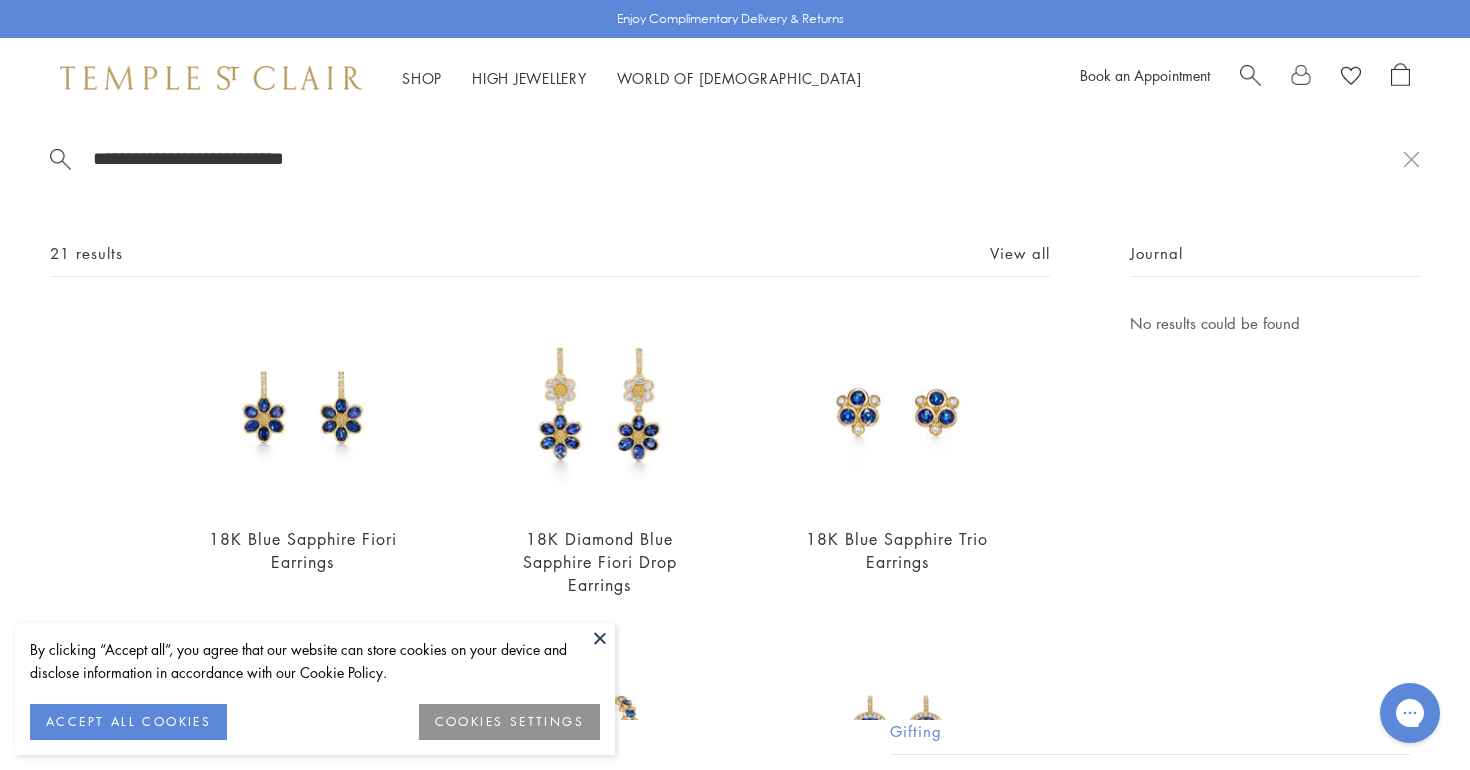 type on "**********" 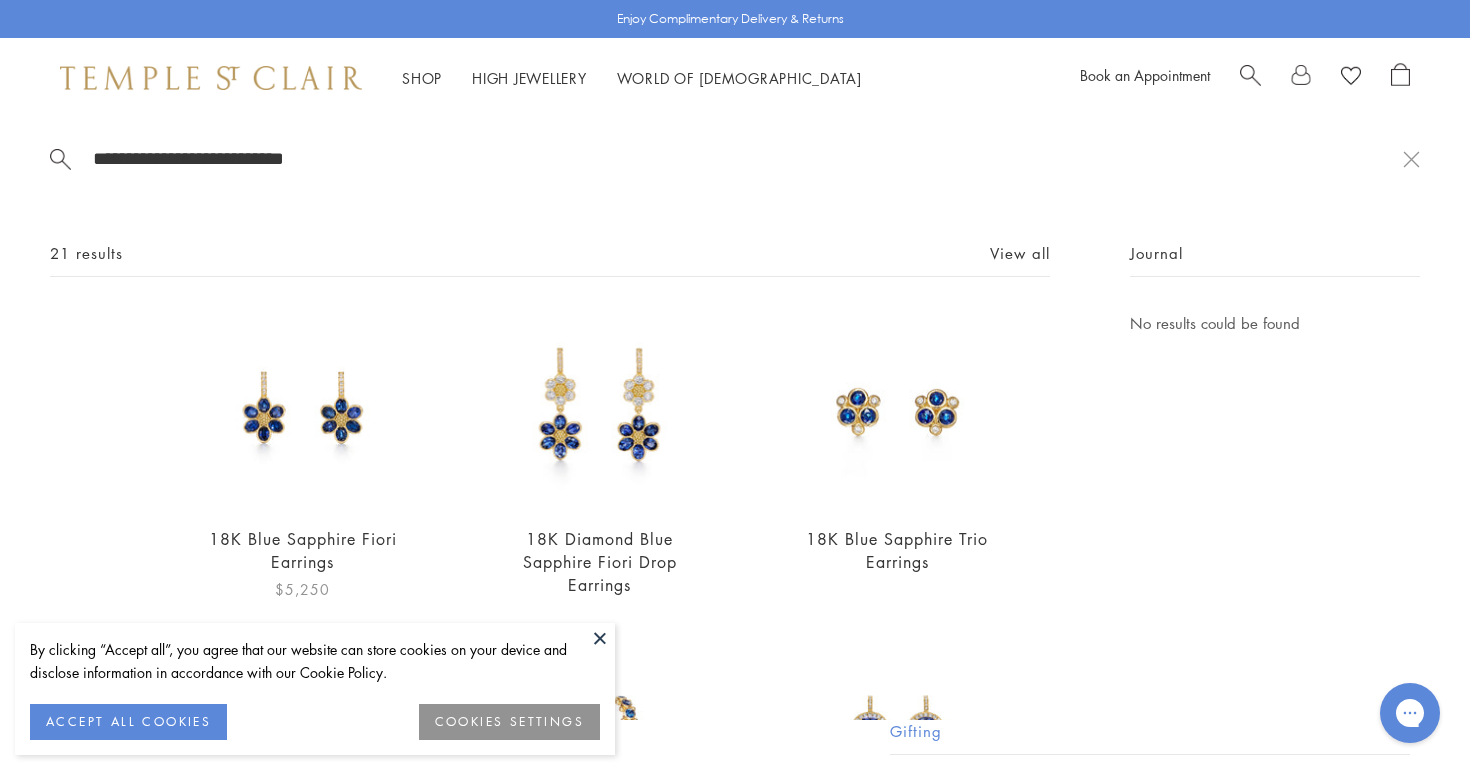 click at bounding box center (302, 409) 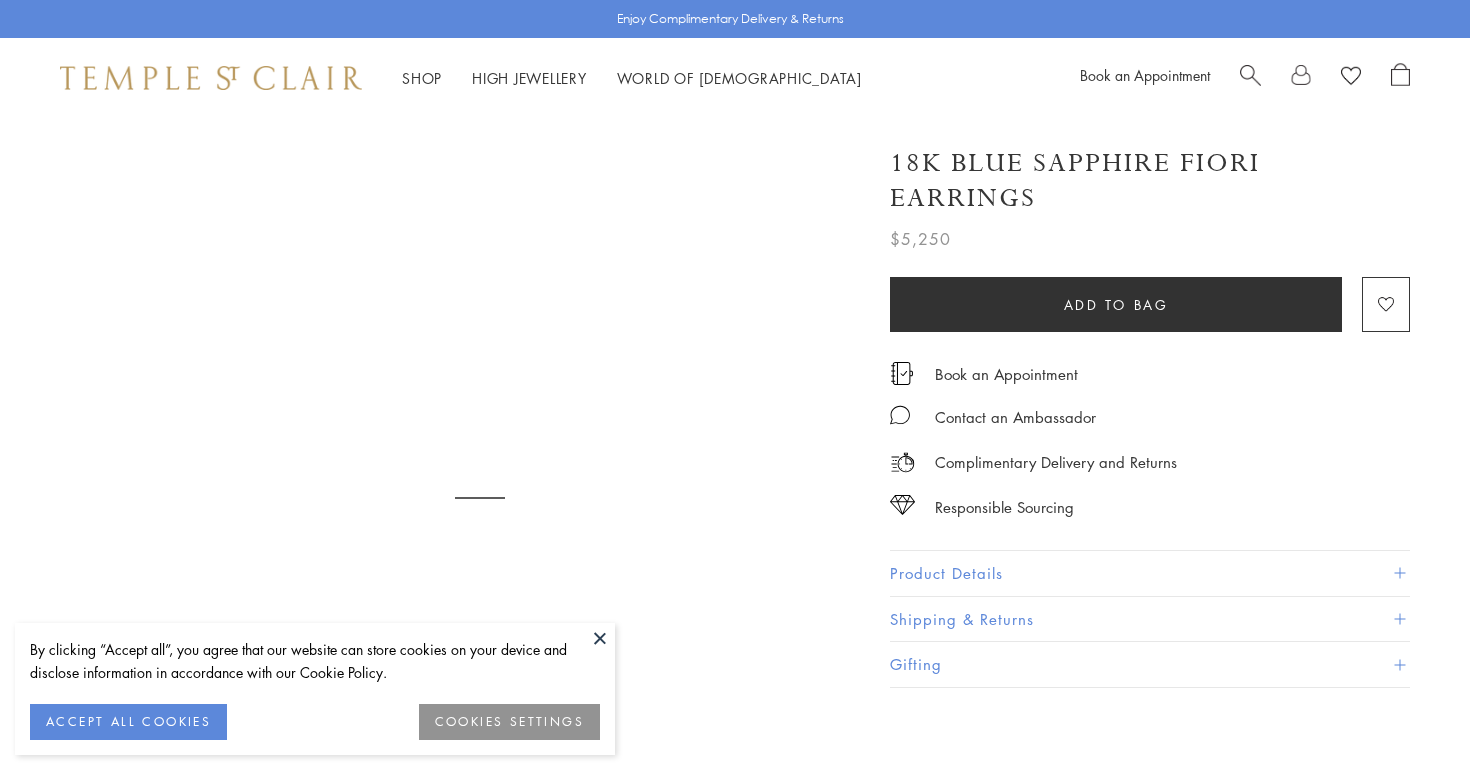 scroll, scrollTop: 0, scrollLeft: 0, axis: both 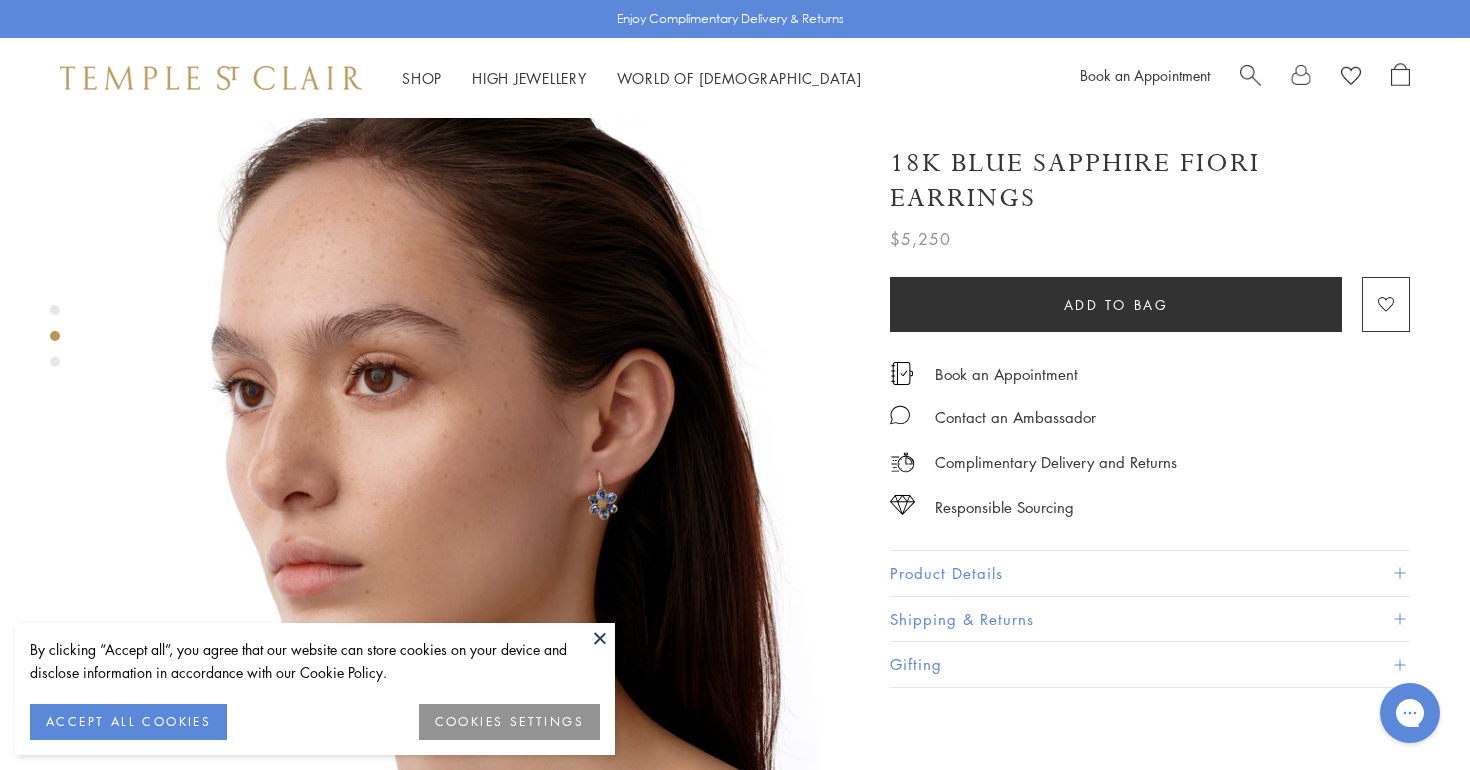 click on "Enjoy Complimentary Delivery & Returns
Shop Shop
Categories Amulets   Pendants & Charms   Lockets   Chains & Leather Cords   Earrings   Rings   Bracelets & Bangles   Necklaces   Books & Notebooks   View All   Collections Rock Crystal Amulet   Angels   Color Theory   Celestial   Tree of Life   Royal Blue Moonstone   Zodiac   Featured Travel Jewels   New Arrivals   S25 Fiori Collection   Our Exclusive Jewels   Jewels to Personalize   Limited Edition Jewels   Sassini Rings   Temple Classics   Curated for you Shop Now Shop Now" at bounding box center (735, 1426) 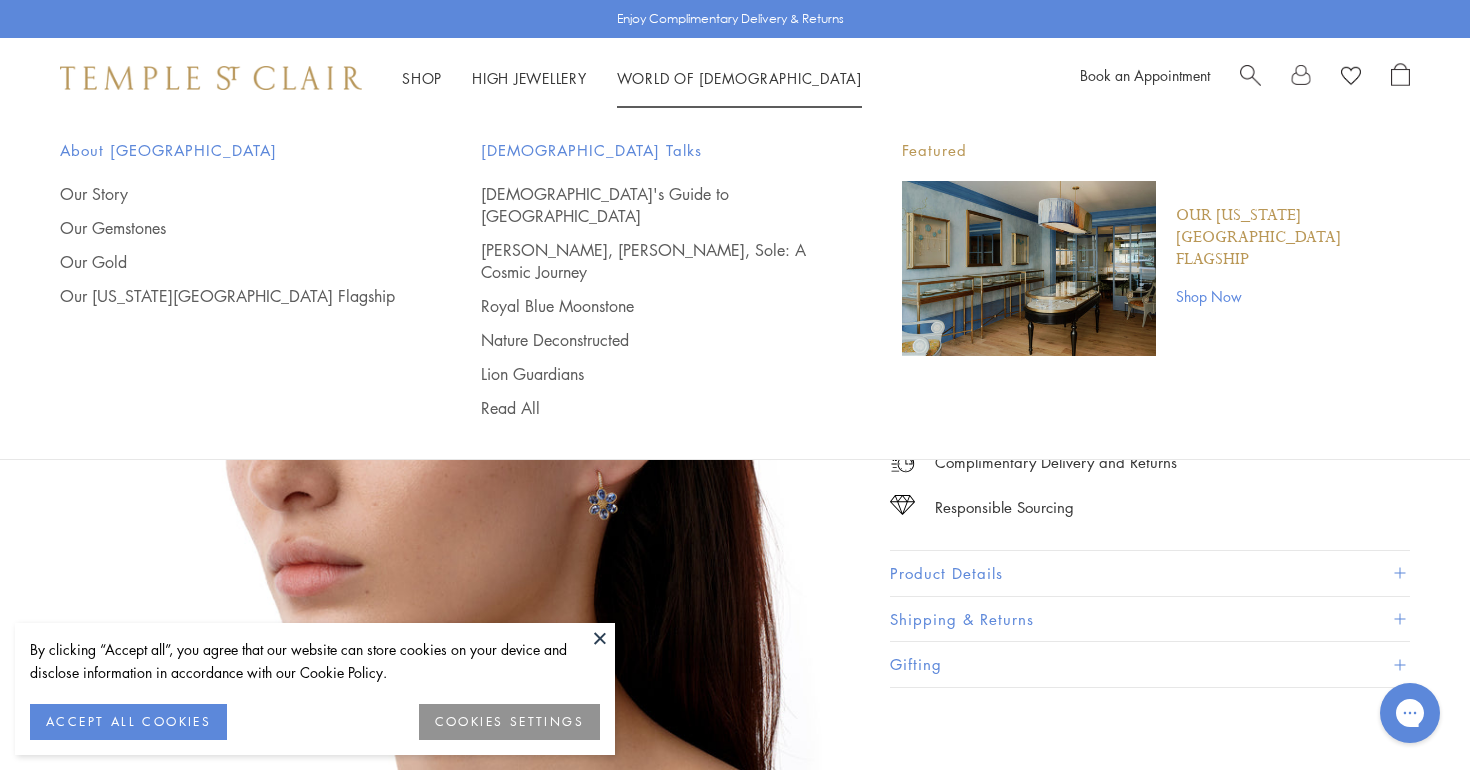 click on "Book an Appointment" at bounding box center (1245, 78) 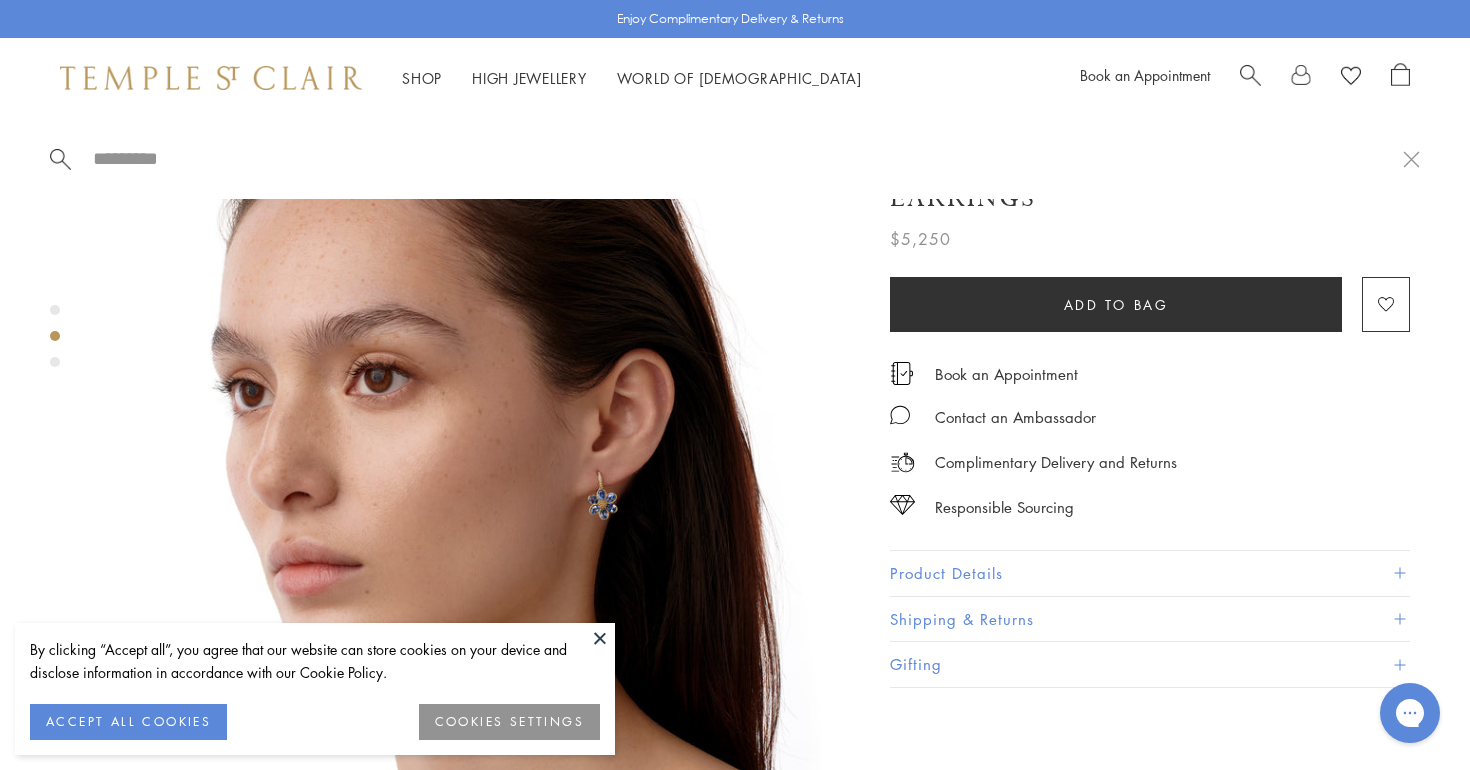 paste on "**********" 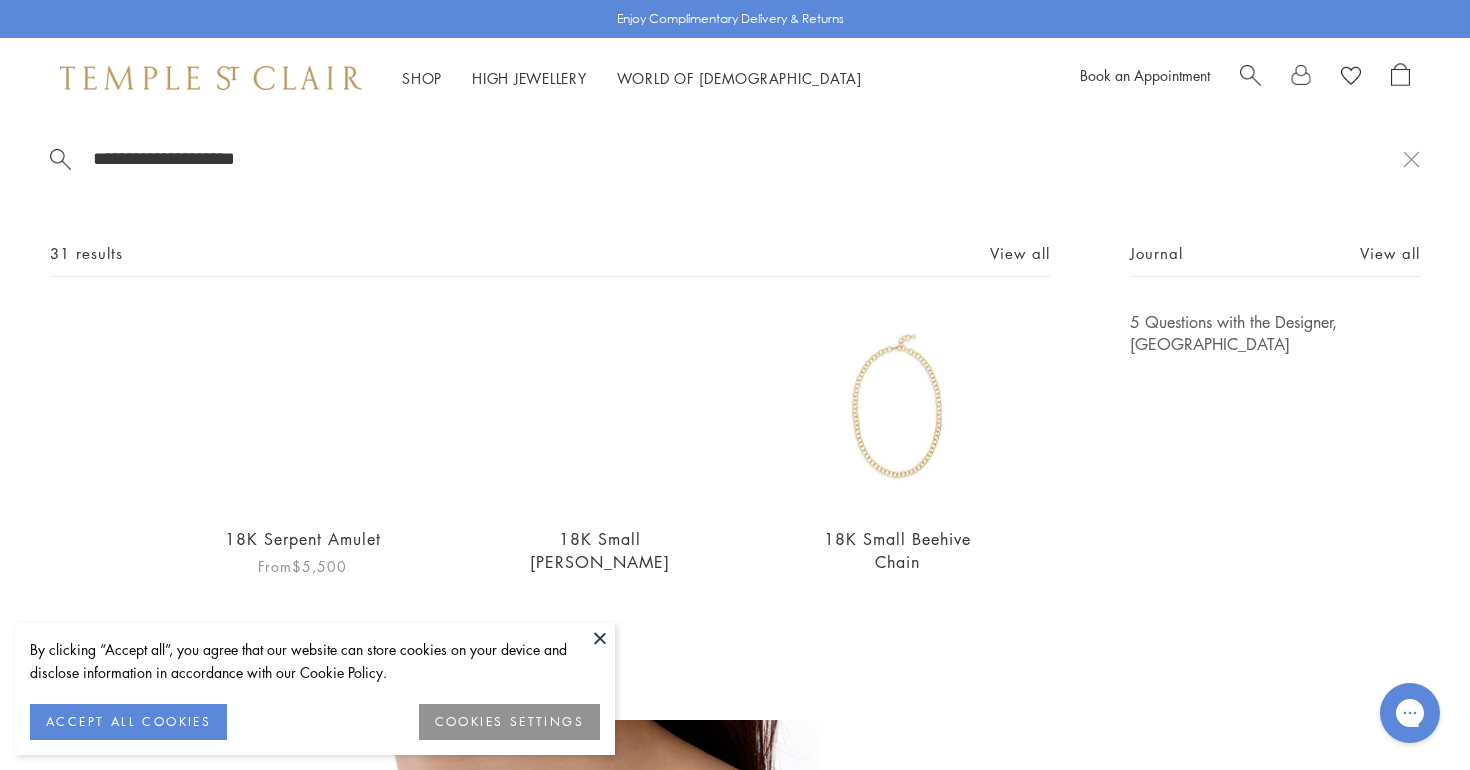 scroll, scrollTop: 26, scrollLeft: 0, axis: vertical 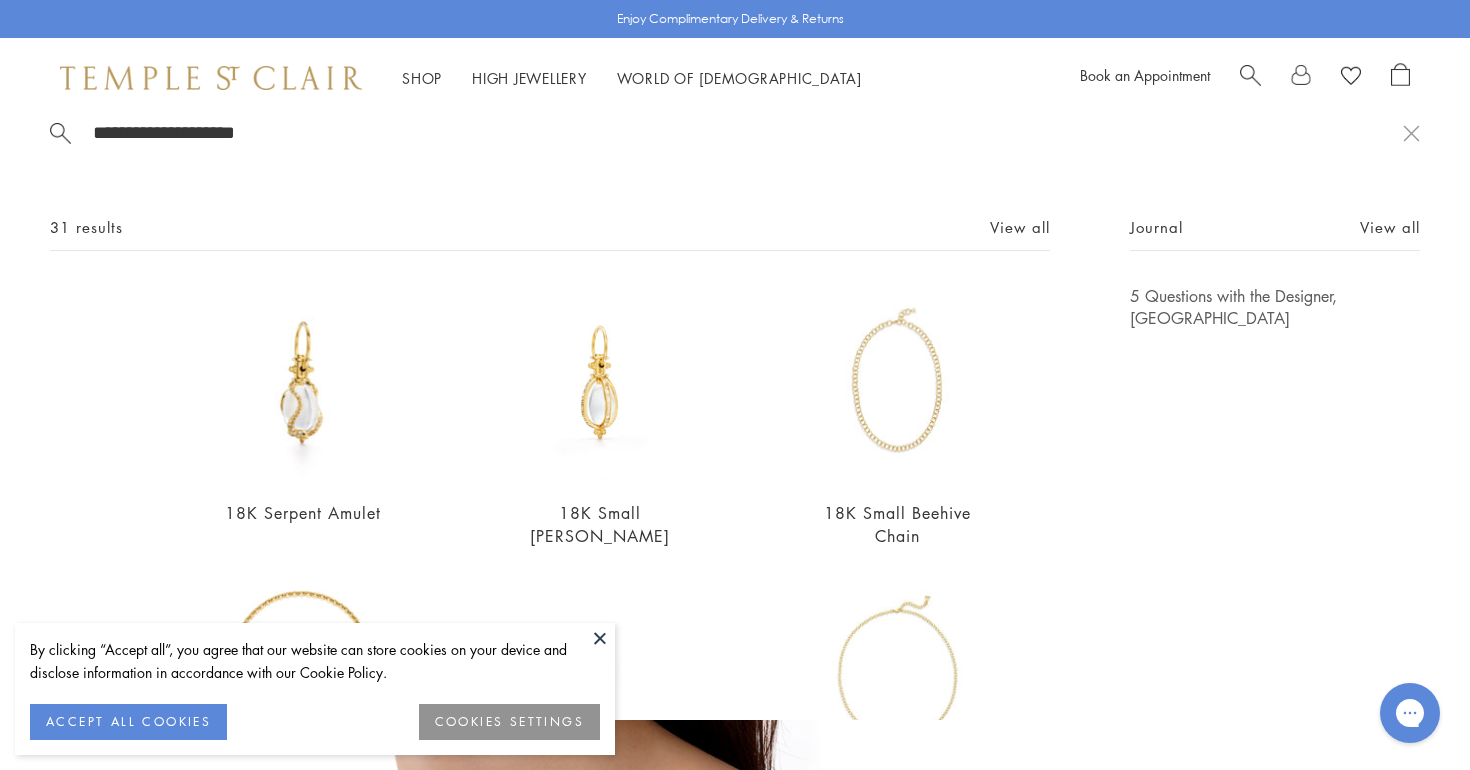 type on "**********" 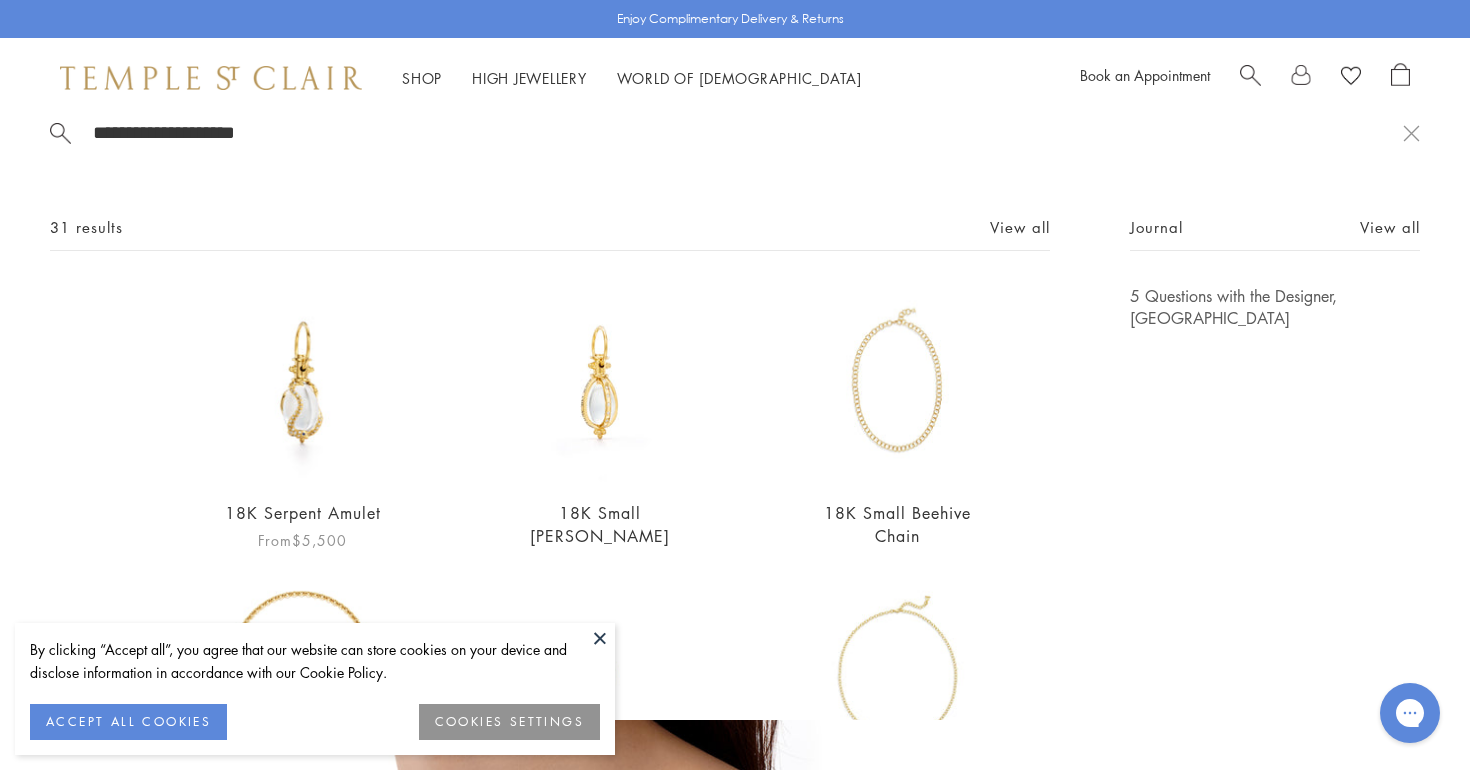 click at bounding box center (302, 383) 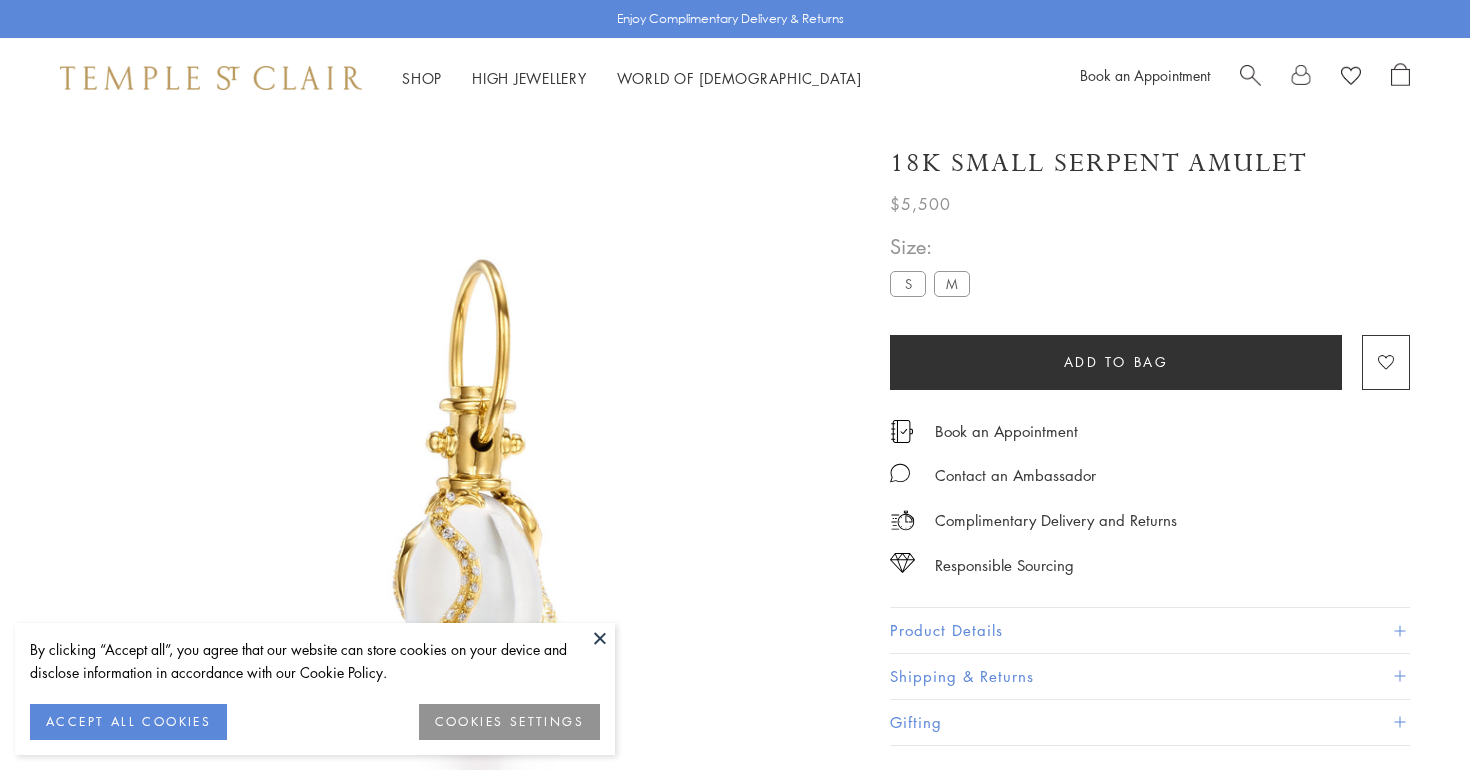 scroll, scrollTop: 0, scrollLeft: 0, axis: both 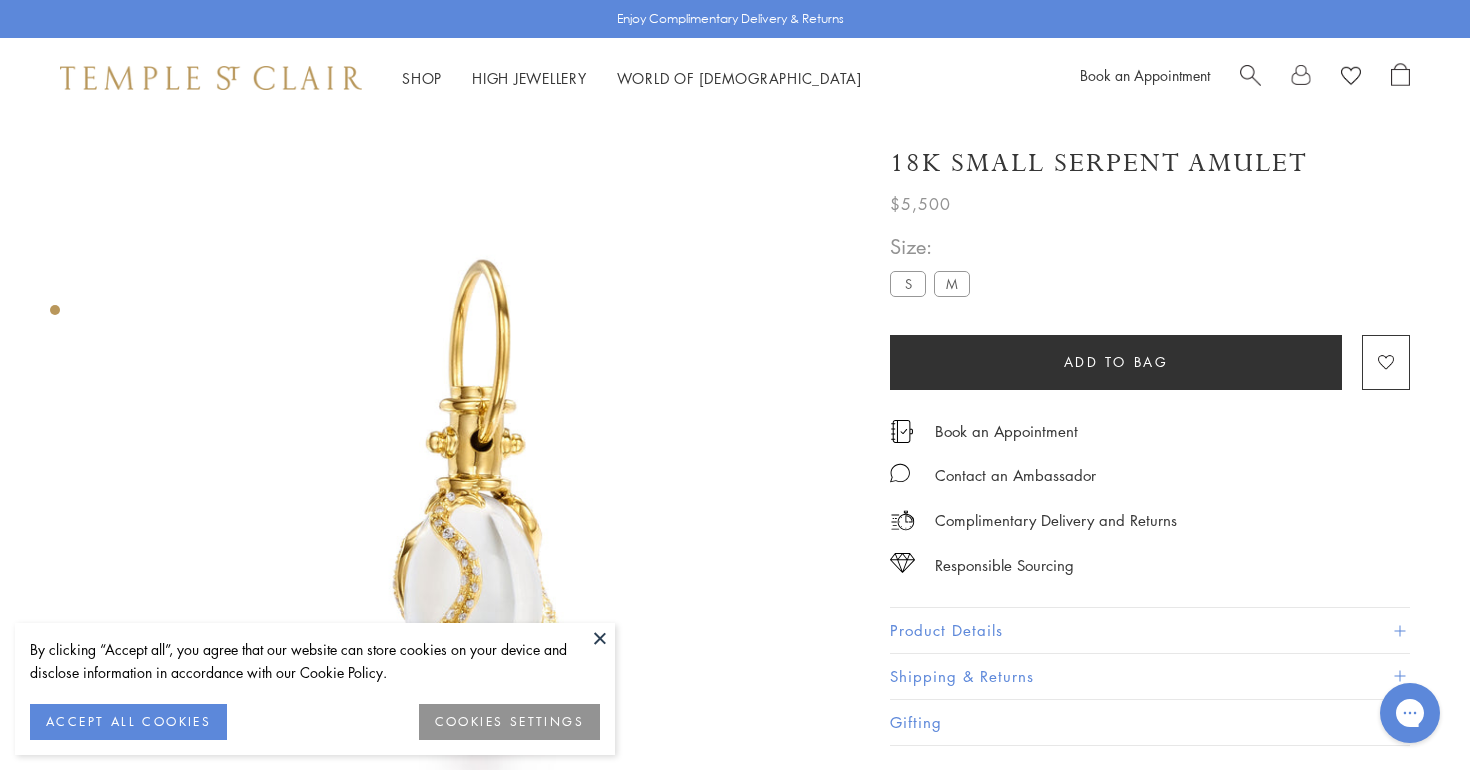 click at bounding box center (1250, 73) 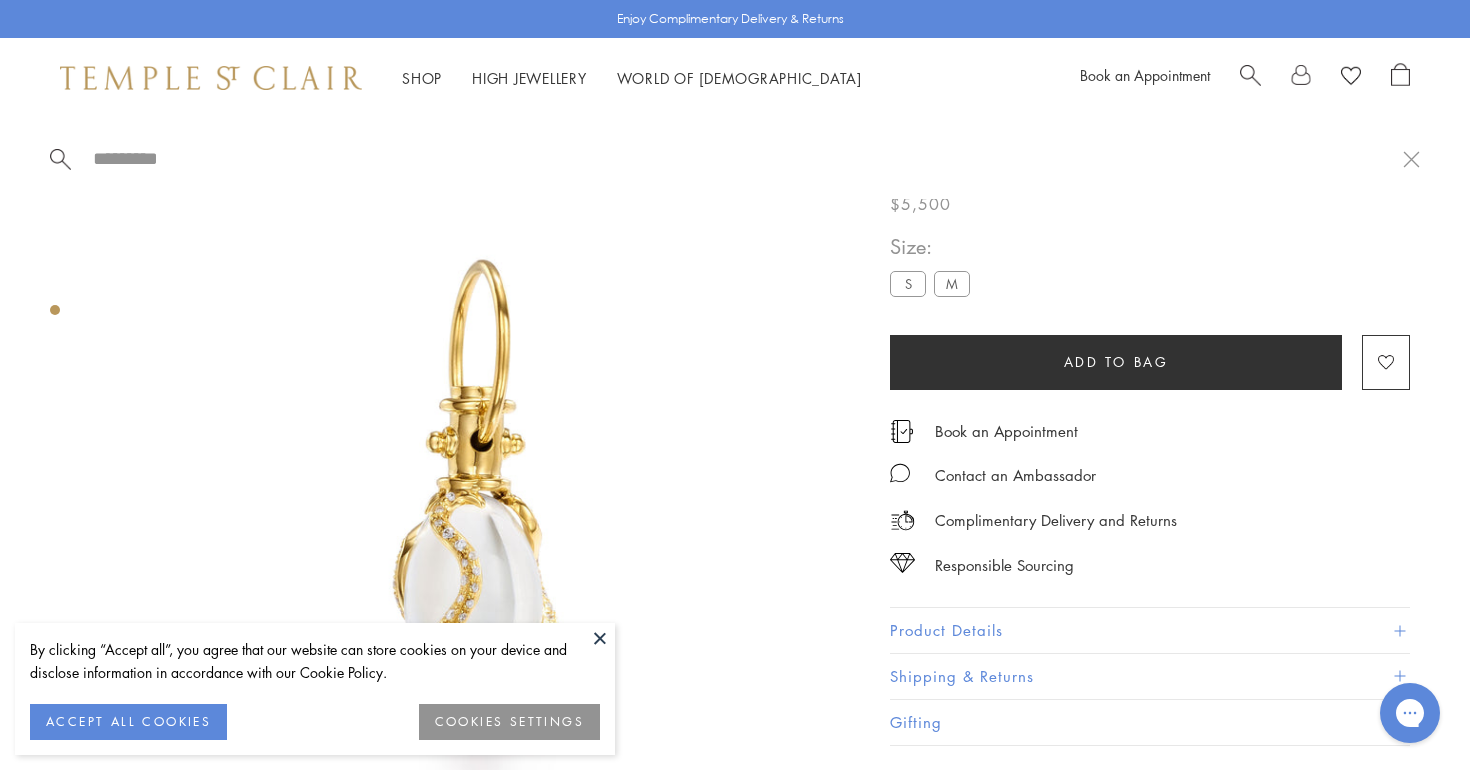 paste on "**********" 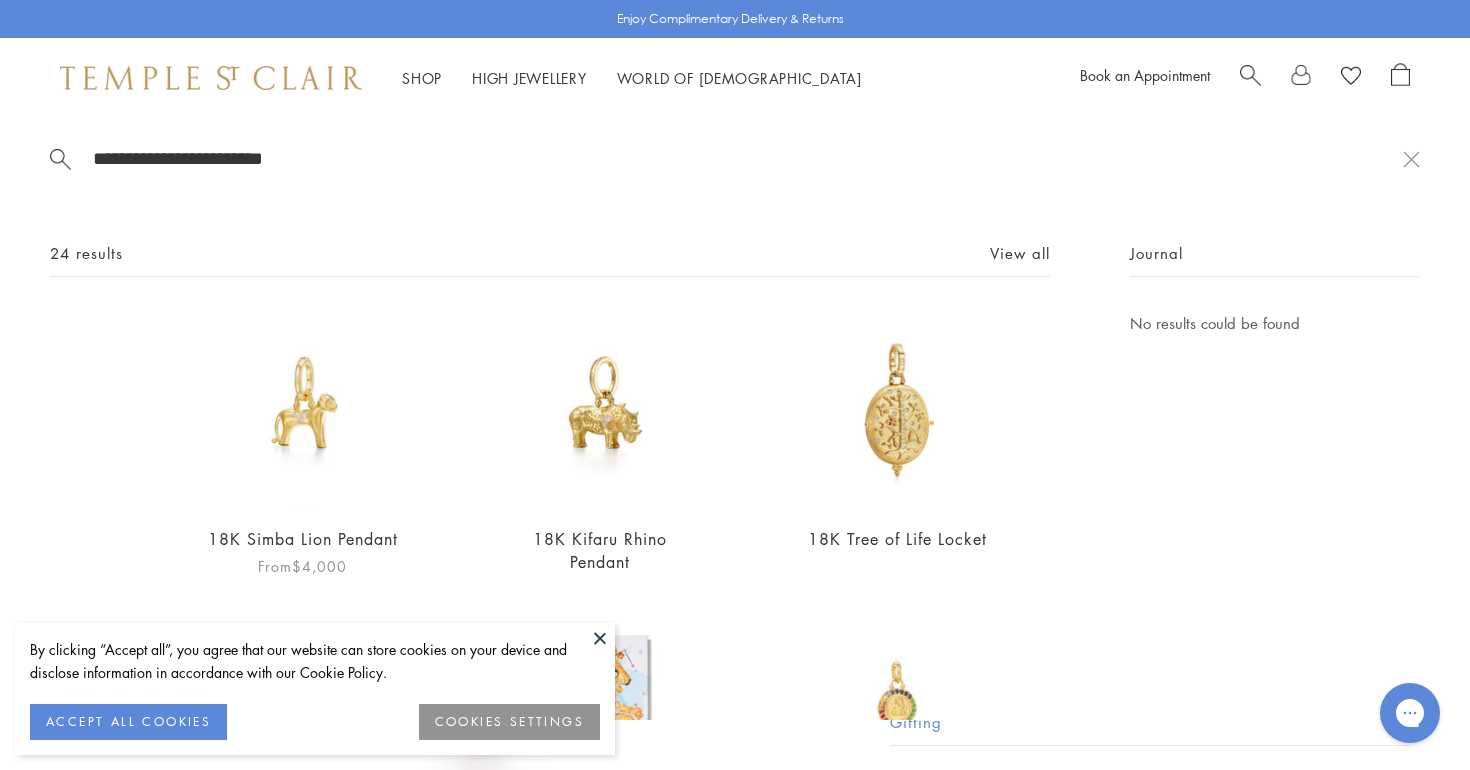 type on "**********" 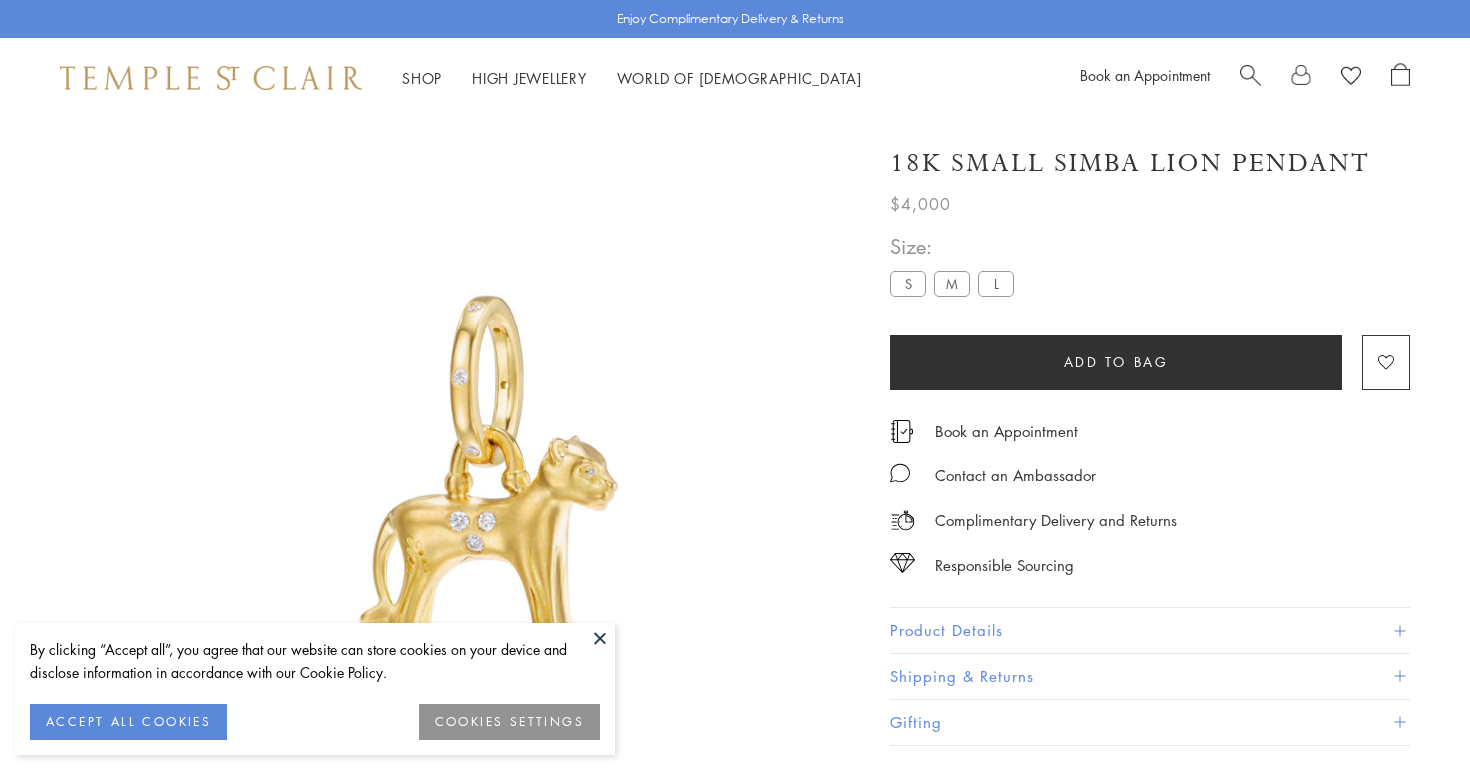 scroll, scrollTop: 0, scrollLeft: 0, axis: both 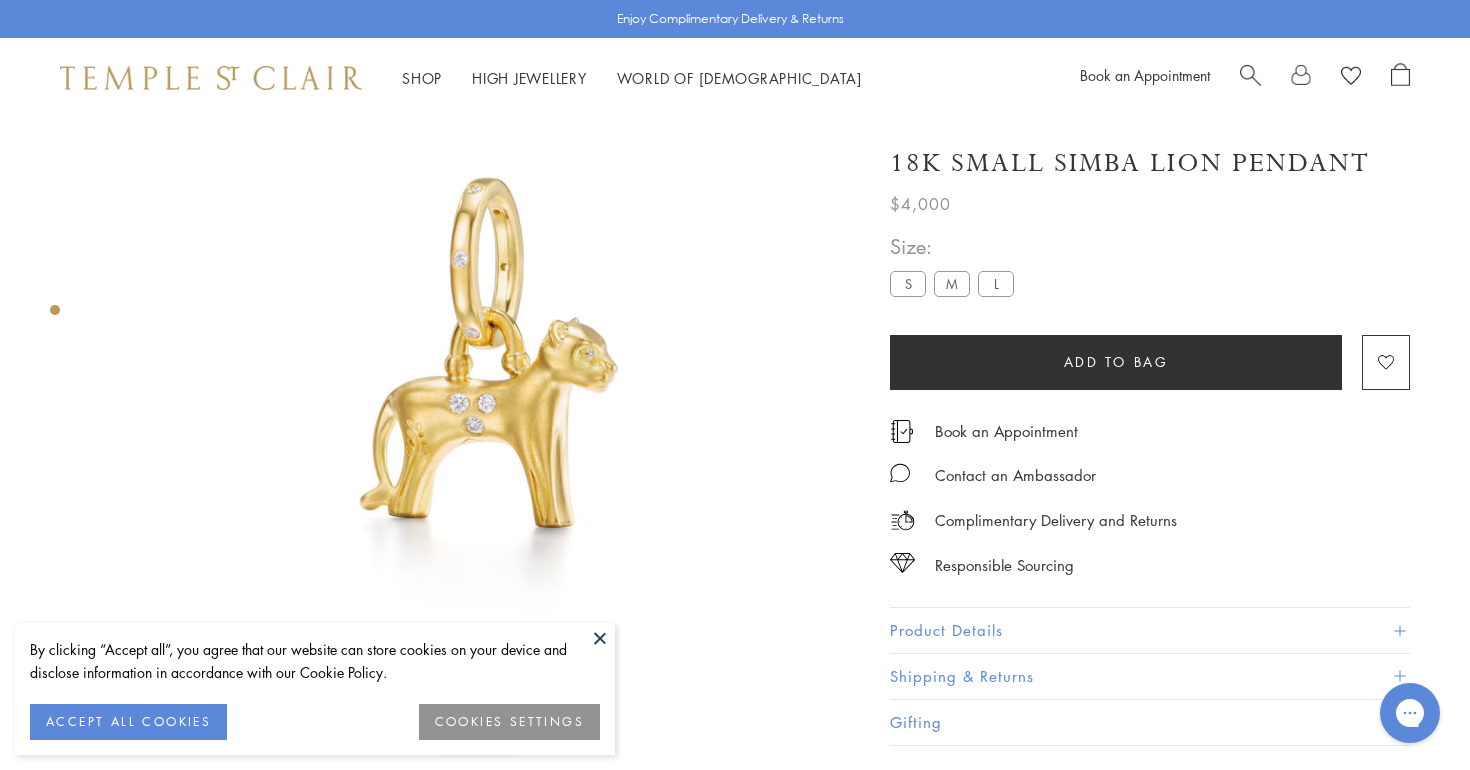 click on "L" at bounding box center (996, 283) 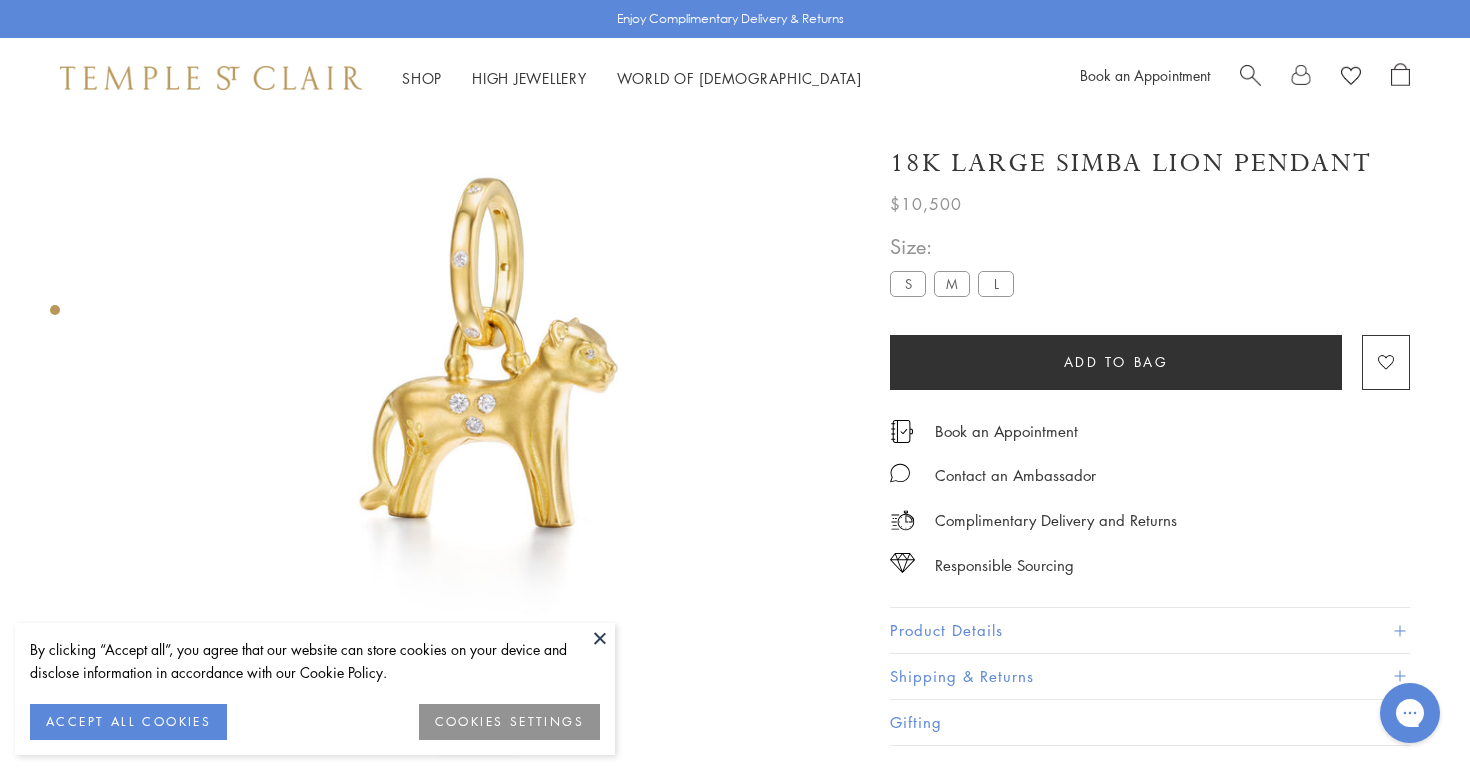 click on "M" at bounding box center (952, 283) 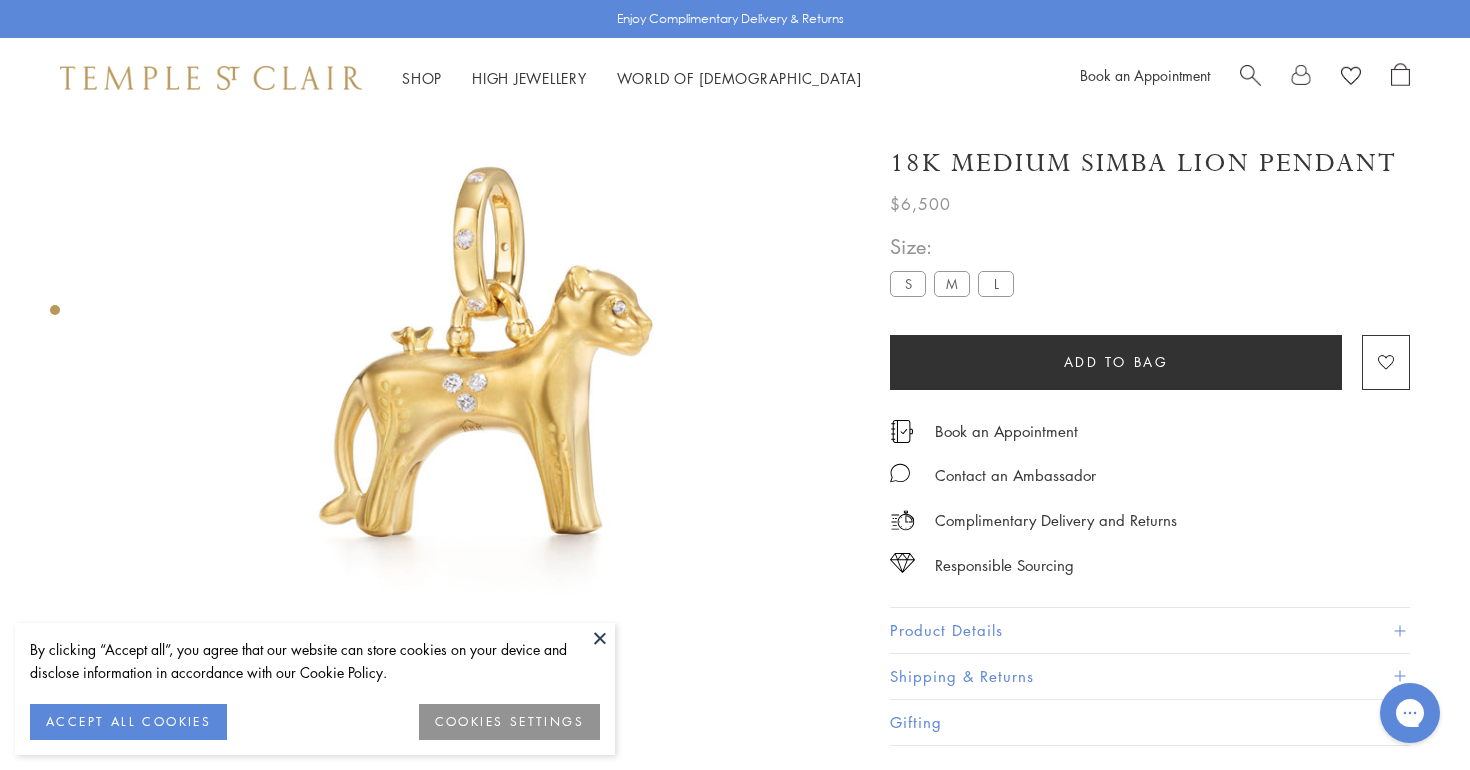 click on "S" at bounding box center [908, 283] 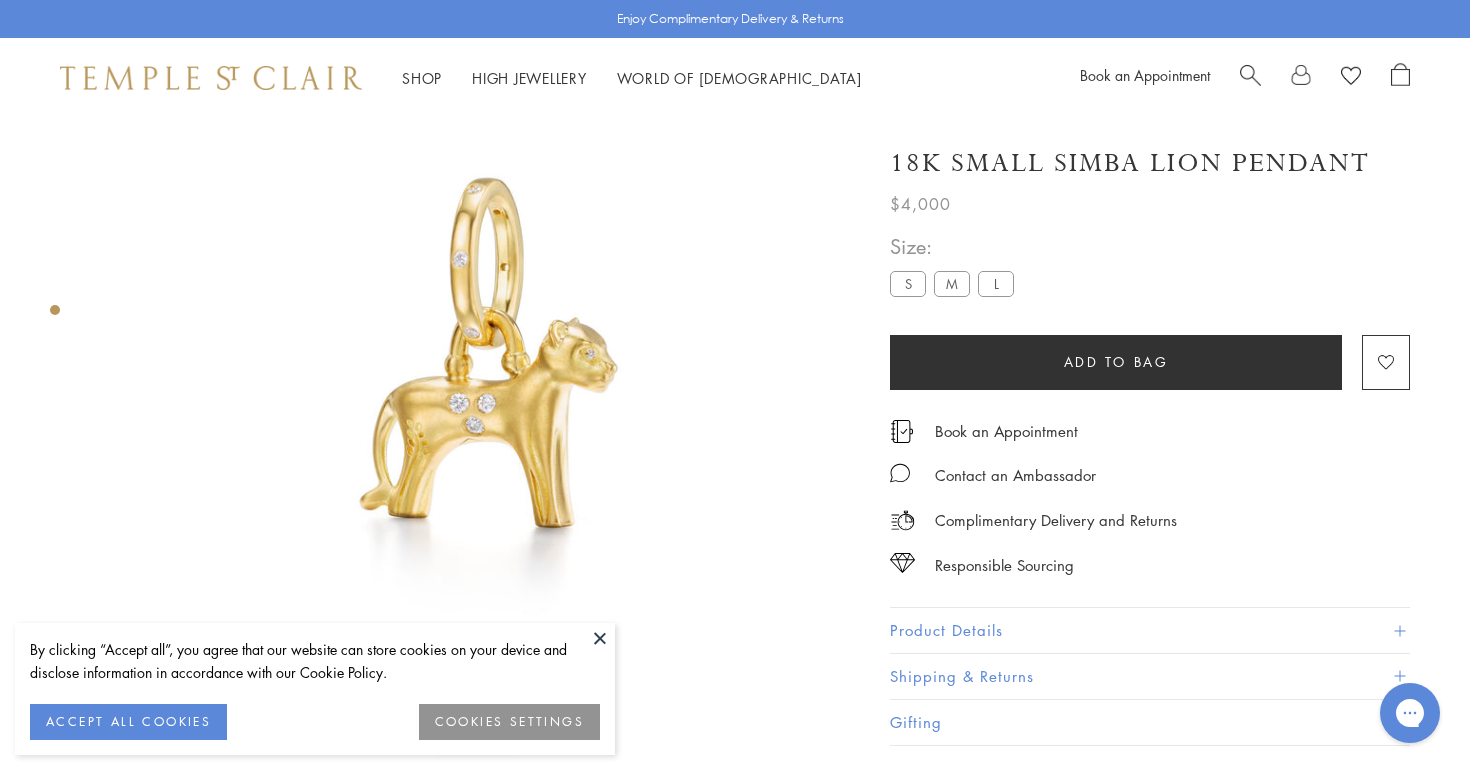 click on "L" at bounding box center (996, 283) 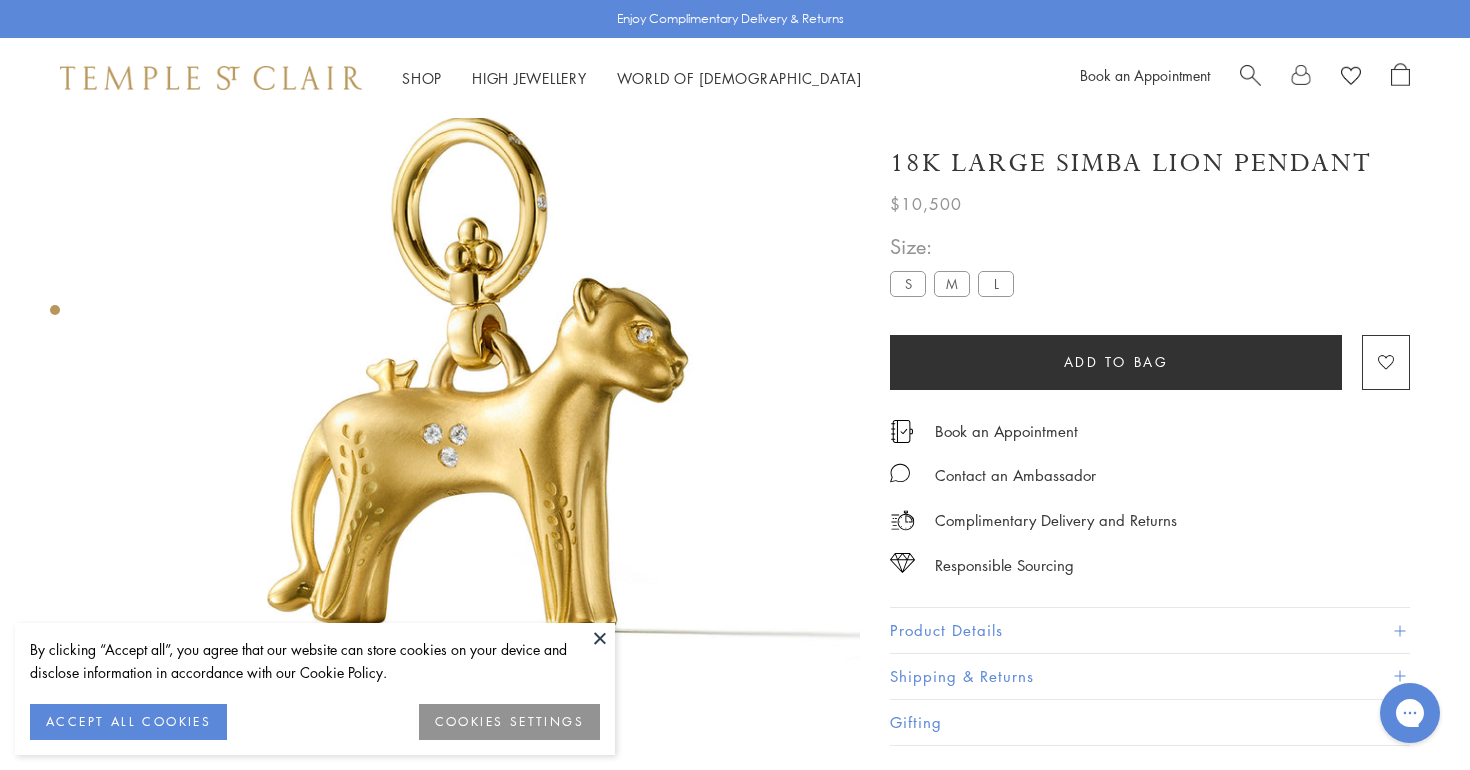 drag, startPoint x: 493, startPoint y: 430, endPoint x: 718, endPoint y: 11, distance: 475.59015 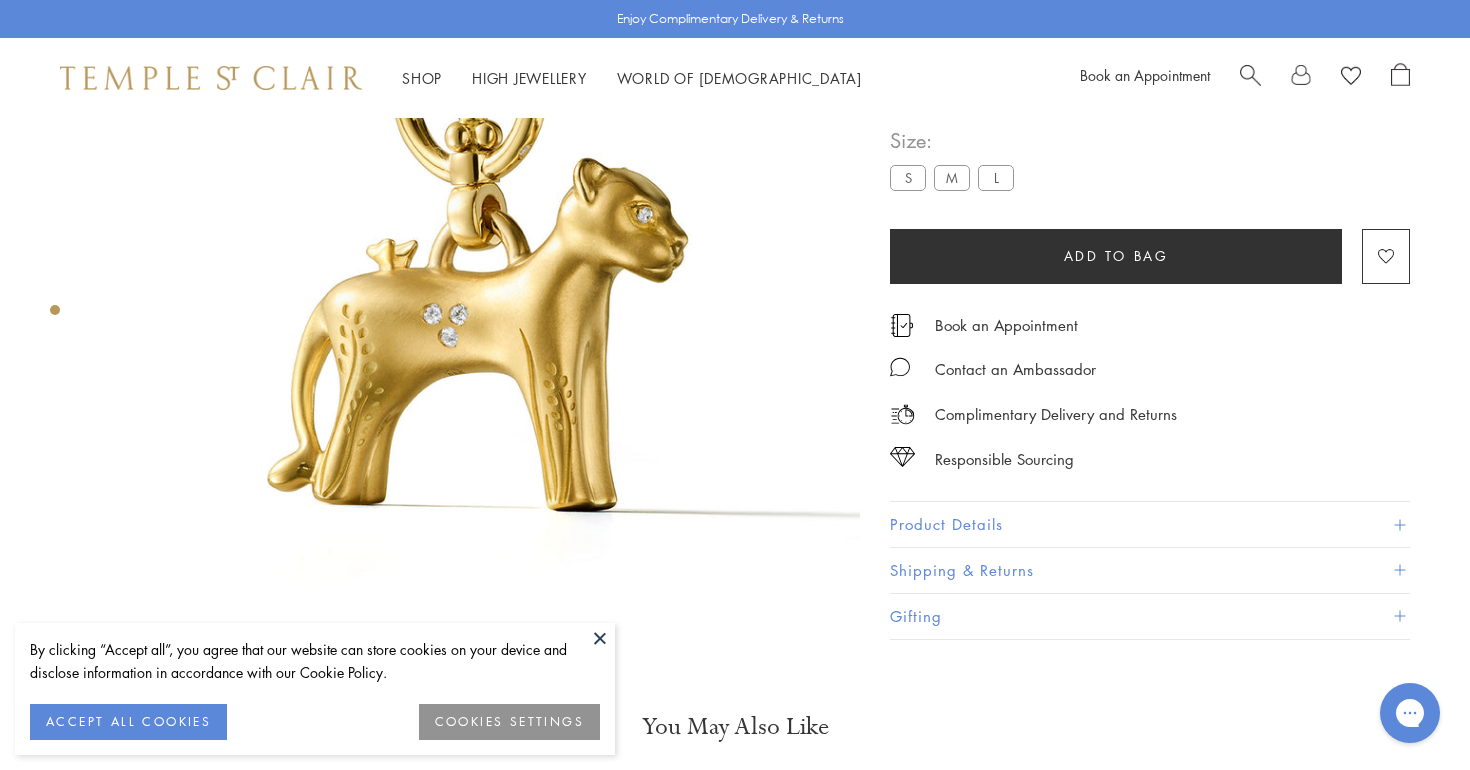 scroll, scrollTop: 145, scrollLeft: 0, axis: vertical 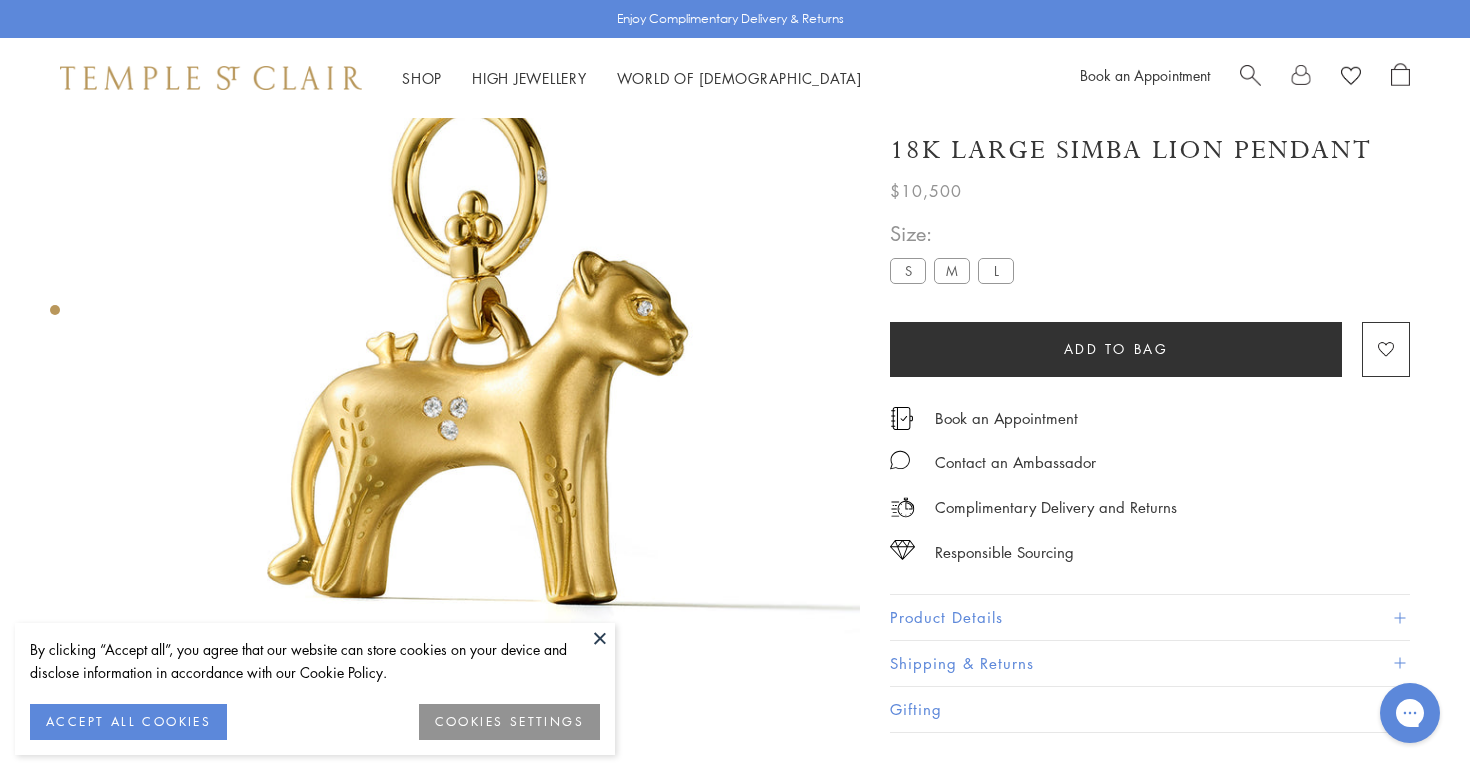 click at bounding box center [1250, 73] 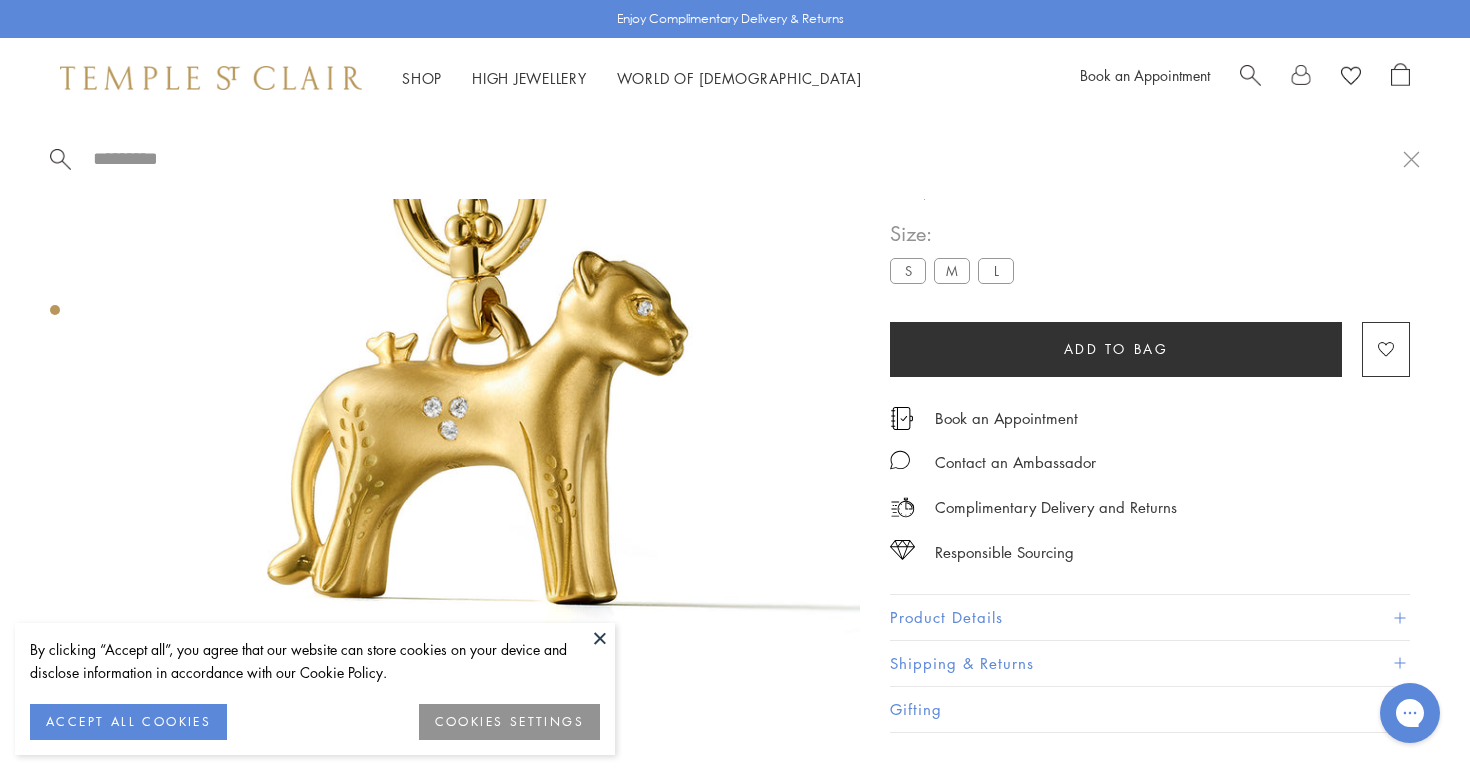 paste on "**********" 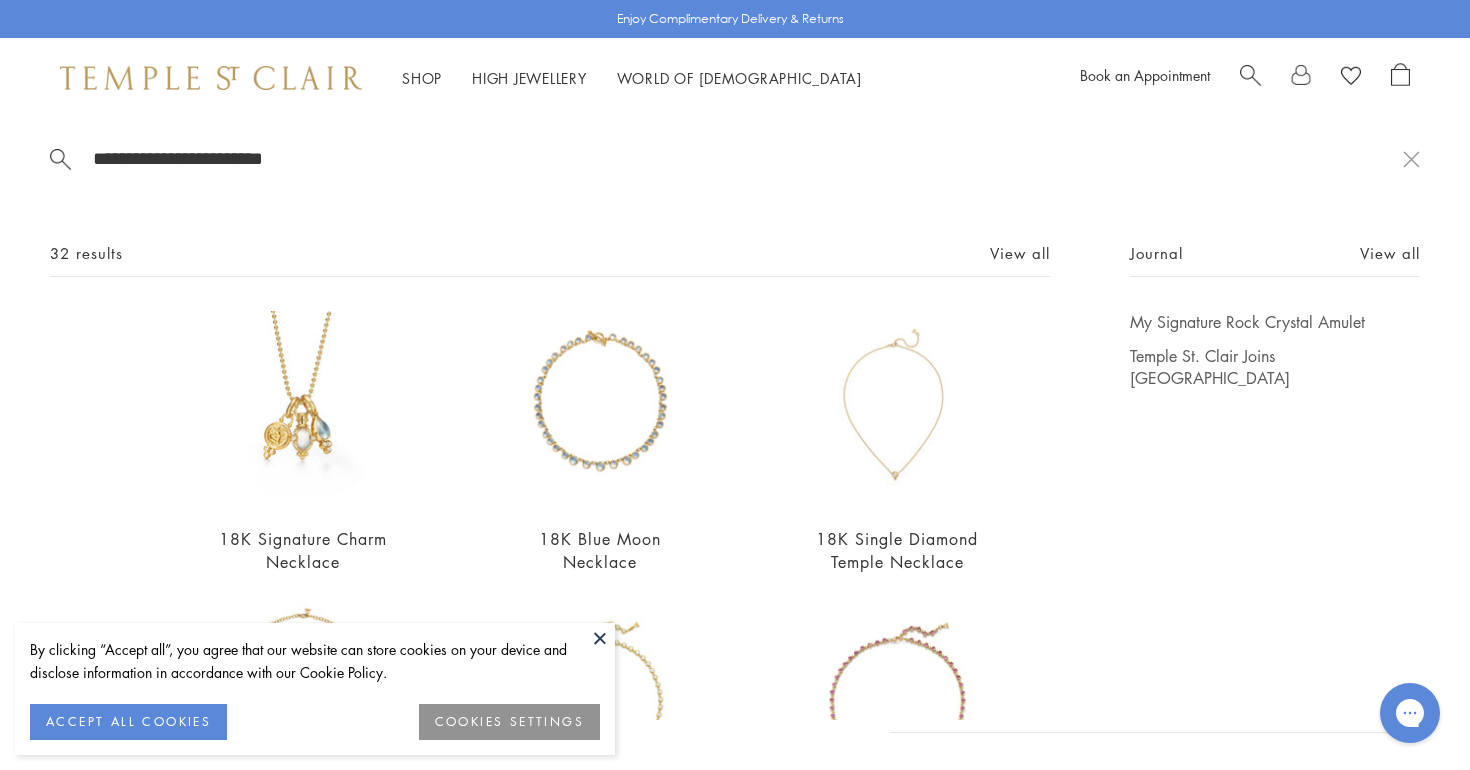 click on "Shop Shop
Categories Amulets   Pendants & Charms   Lockets   Chains & Leather Cords   Earrings   Rings   Bracelets & Bangles   Necklaces   Books & Notebooks   View All   Collections Rock Crystal Amulet   Angels   Color Theory   Celestial   Tree of Life   Royal Blue Moonstone   Zodiac   Featured Travel Jewels   New Arrivals   S25 Fiori Collection   Our Exclusive Jewels   Jewels to Personalize   Limited Edition Jewels   Sassini Rings   Temple Classics   Temple St. Clair x Big Life Foundation    Curated for you
Temple Convertible Charm Bracelet Shop Now" at bounding box center [735, 78] 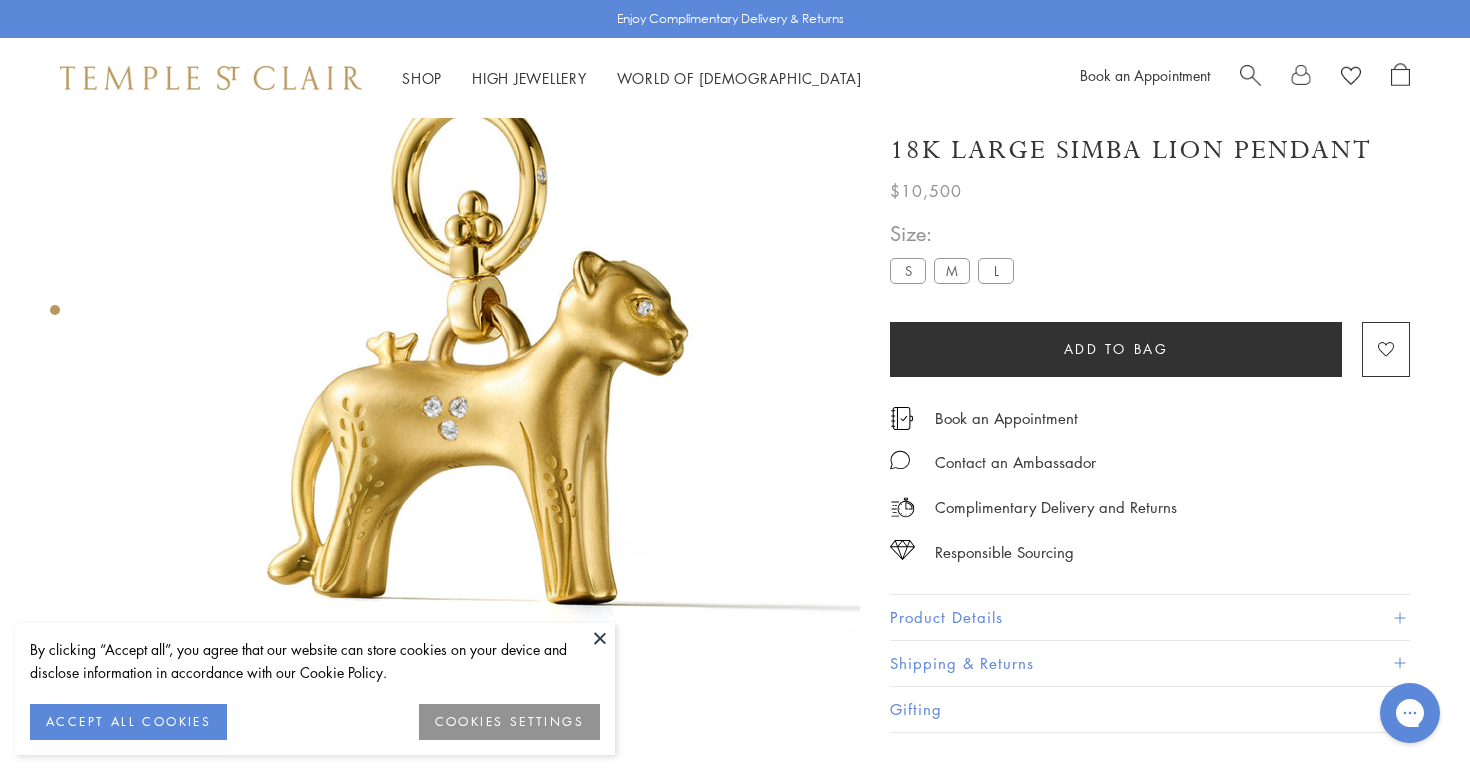 click at bounding box center [1250, 73] 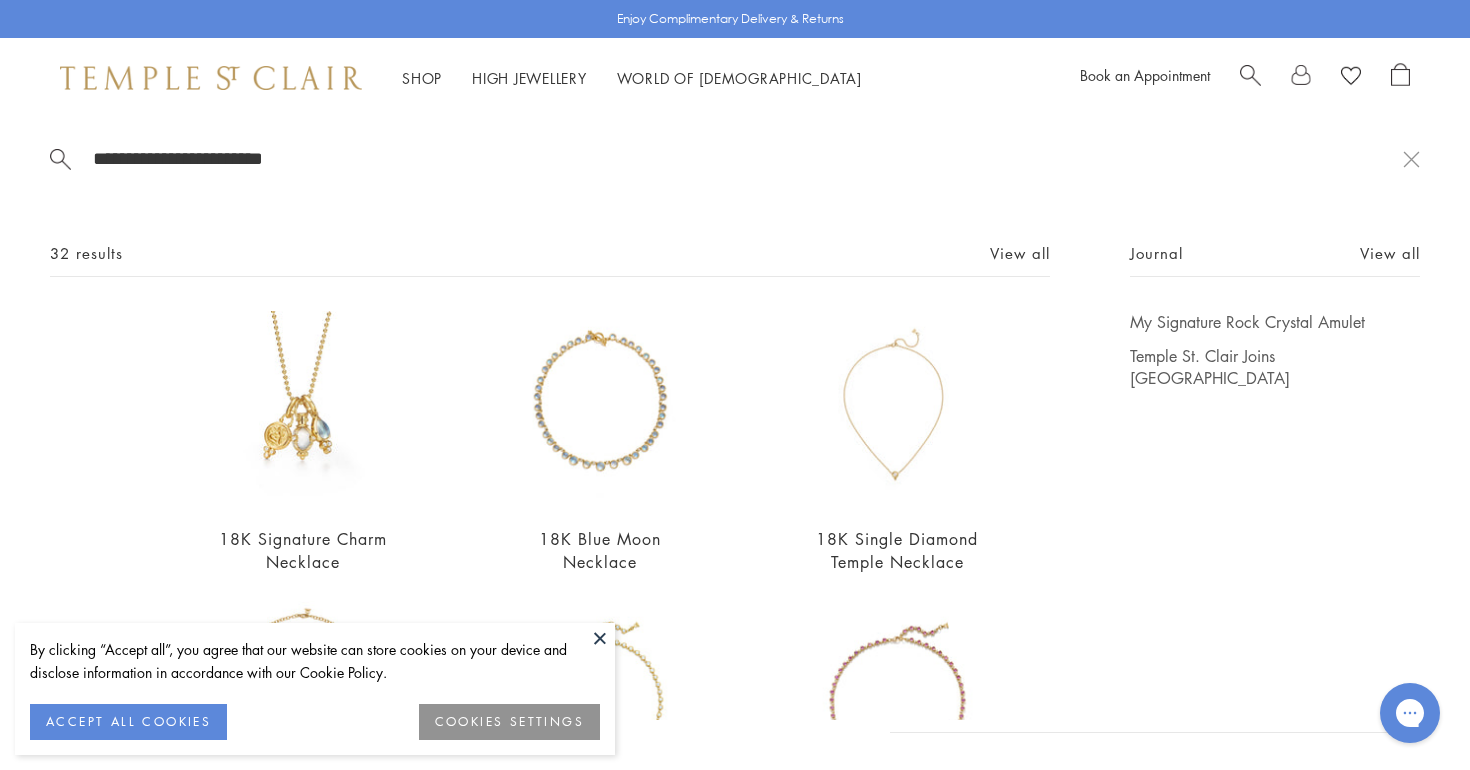 click on "**********" at bounding box center (747, 158) 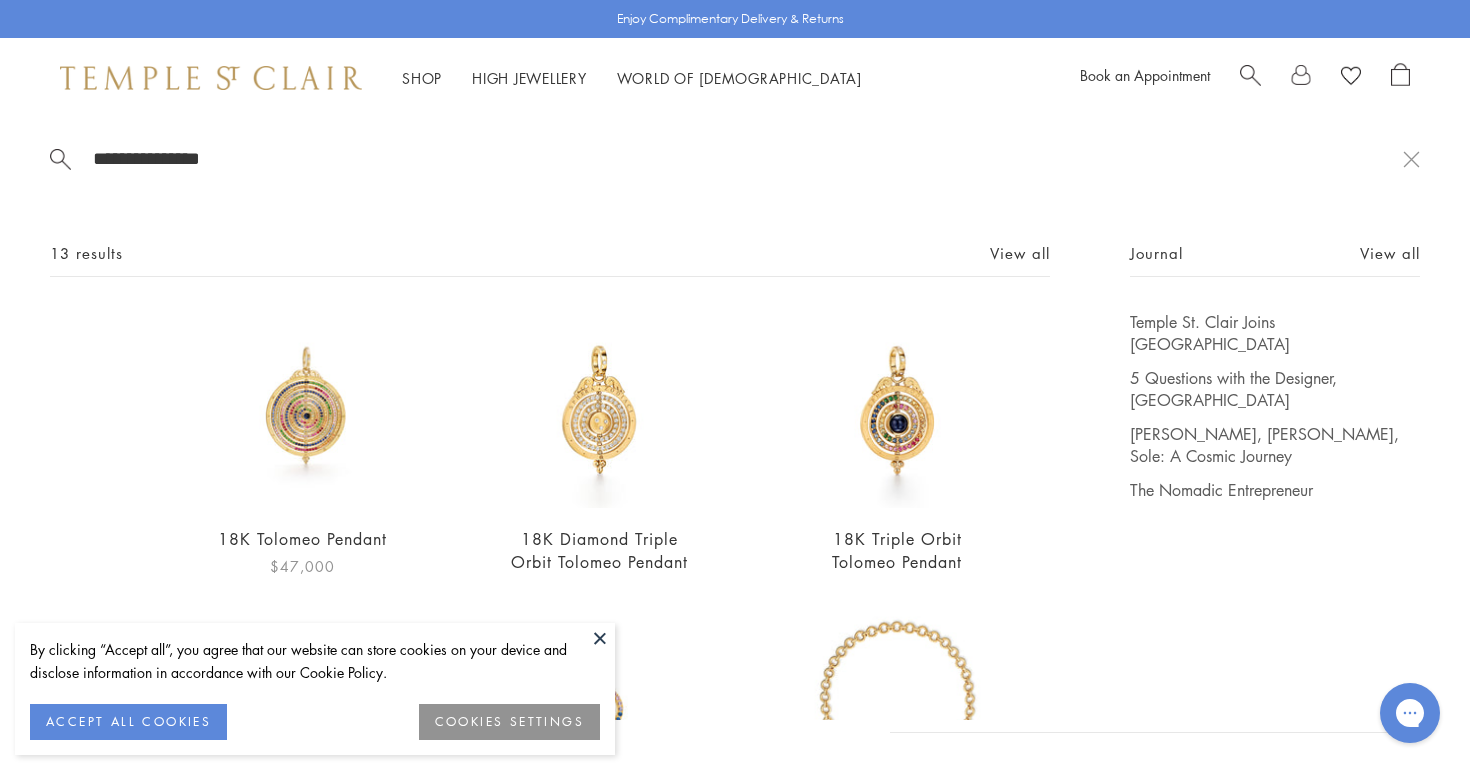 scroll, scrollTop: 40, scrollLeft: 0, axis: vertical 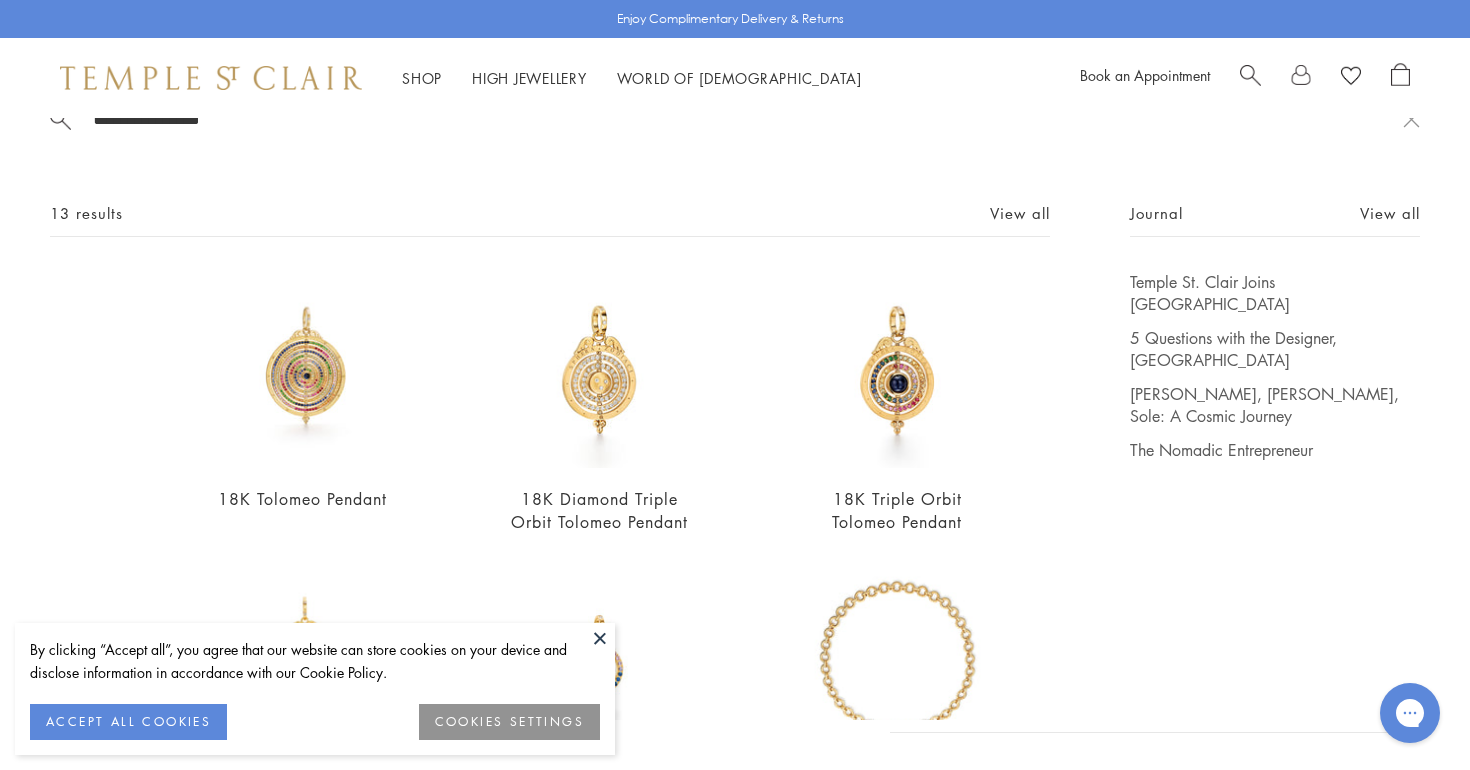click on "Book an Appointment" at bounding box center [1245, 78] 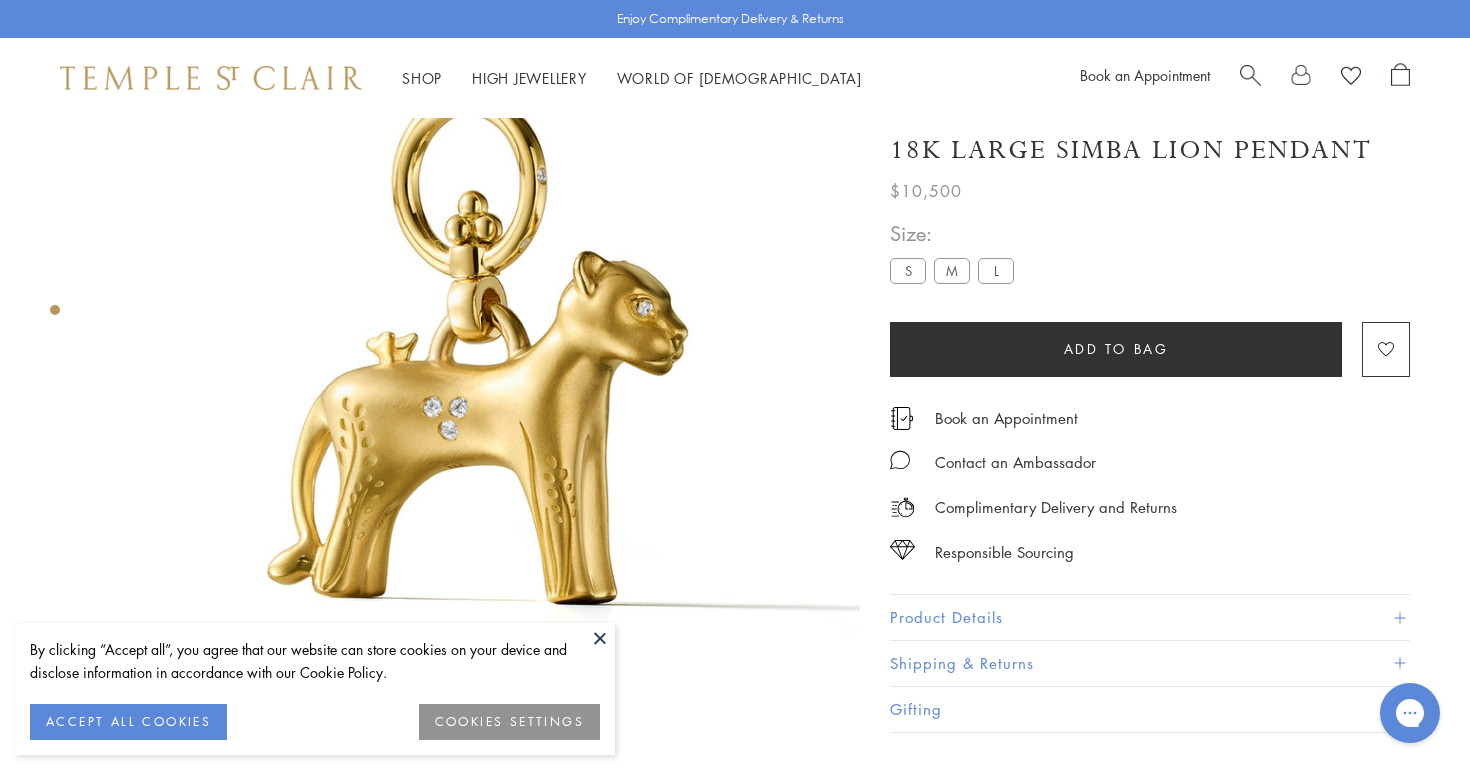 click at bounding box center (1250, 73) 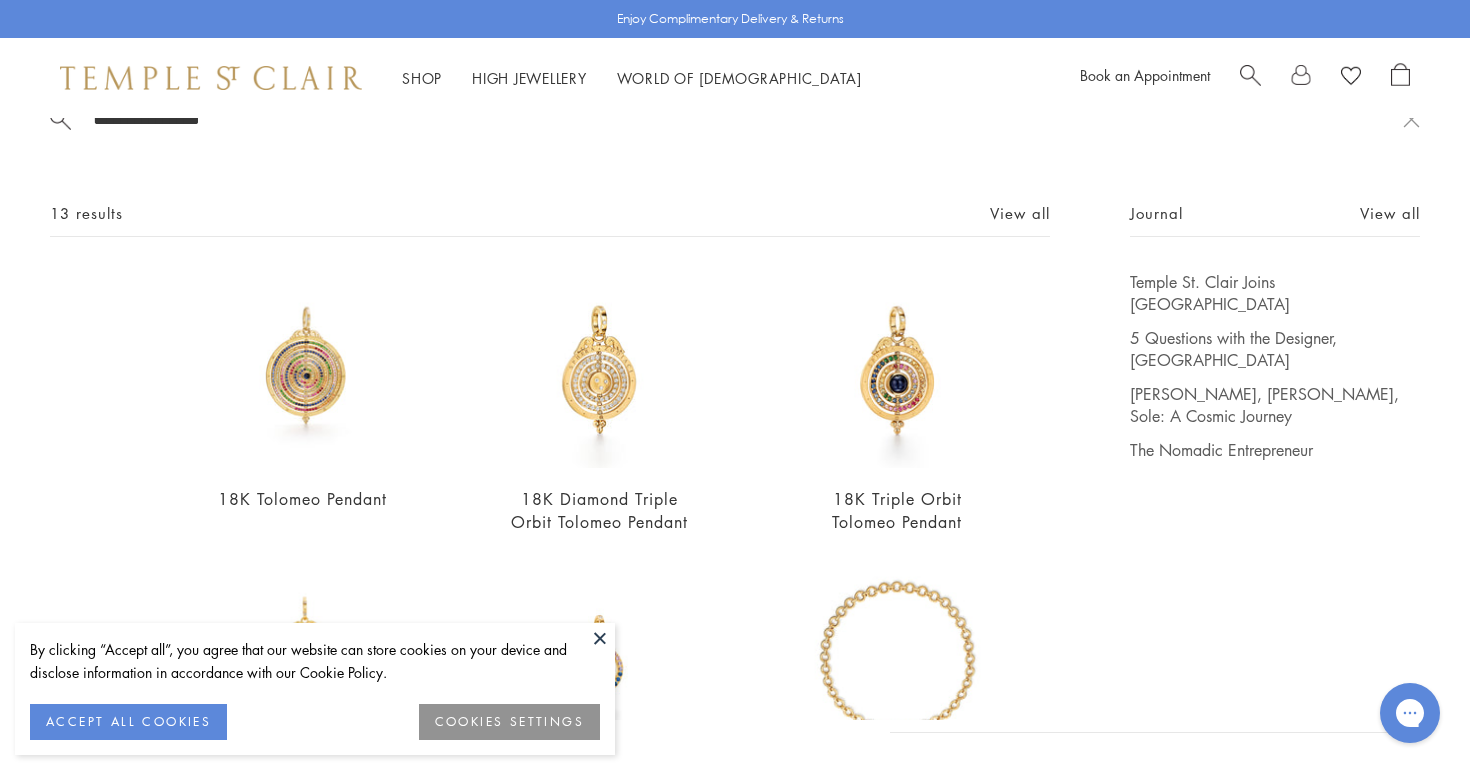 scroll, scrollTop: 28, scrollLeft: 0, axis: vertical 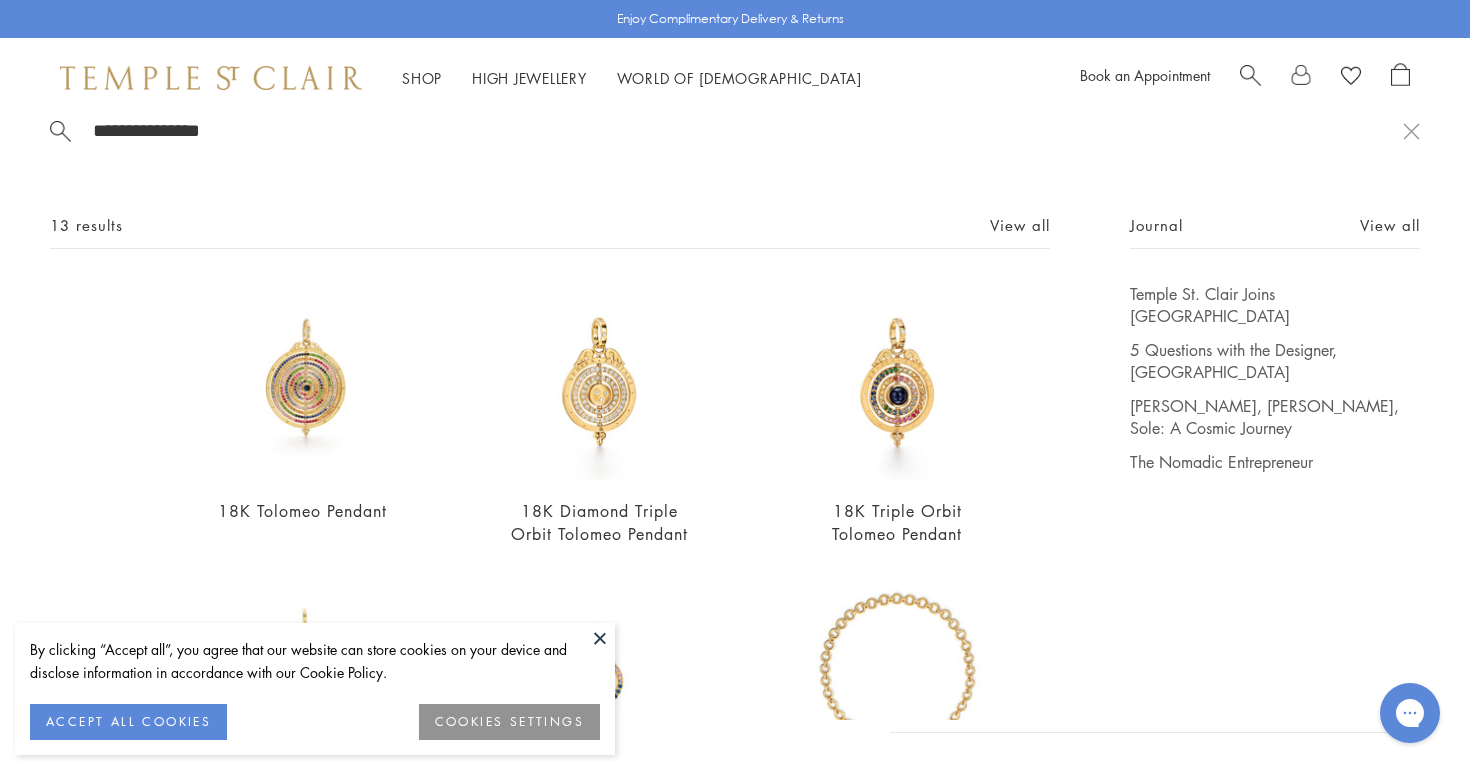 click on "**********" at bounding box center (735, 419) 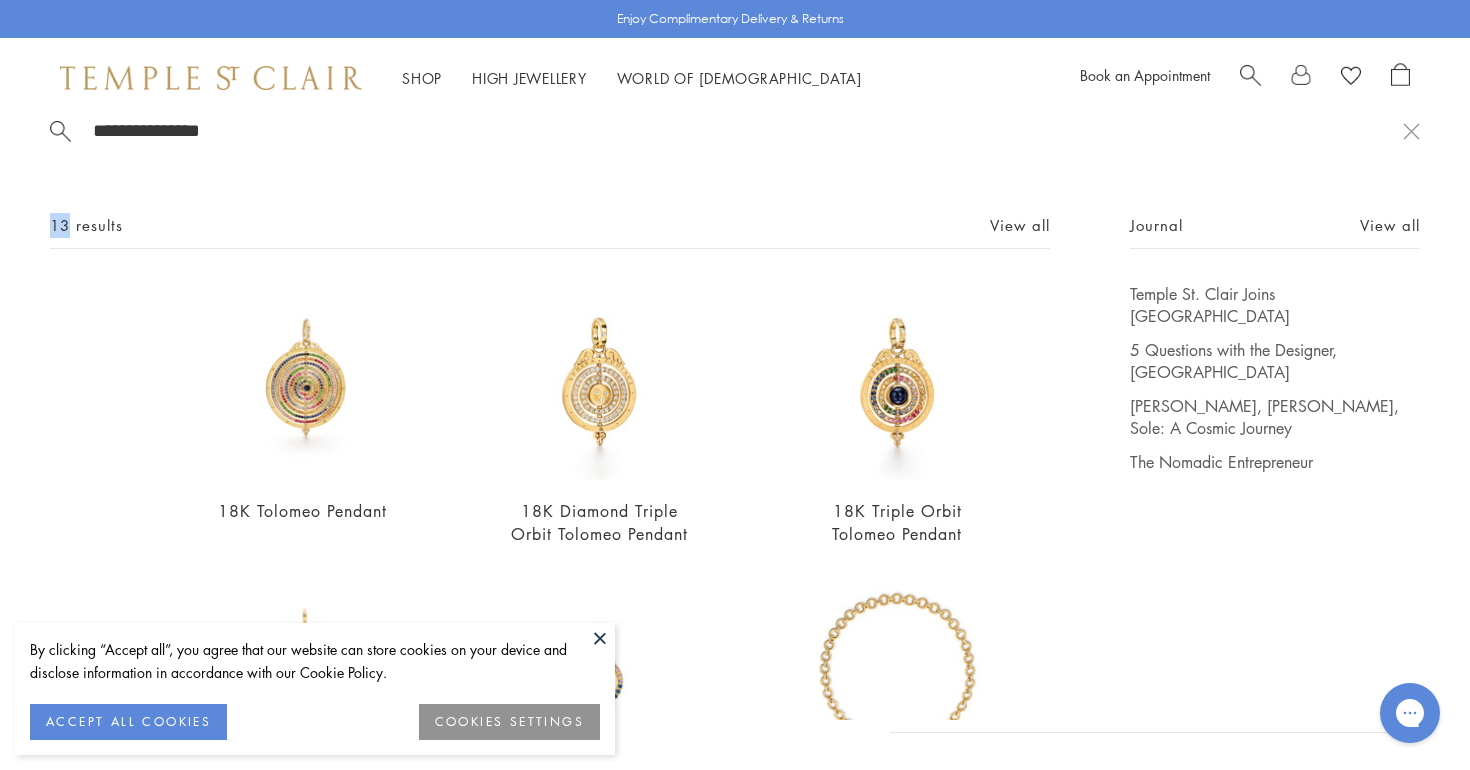 click on "**********" at bounding box center (735, 419) 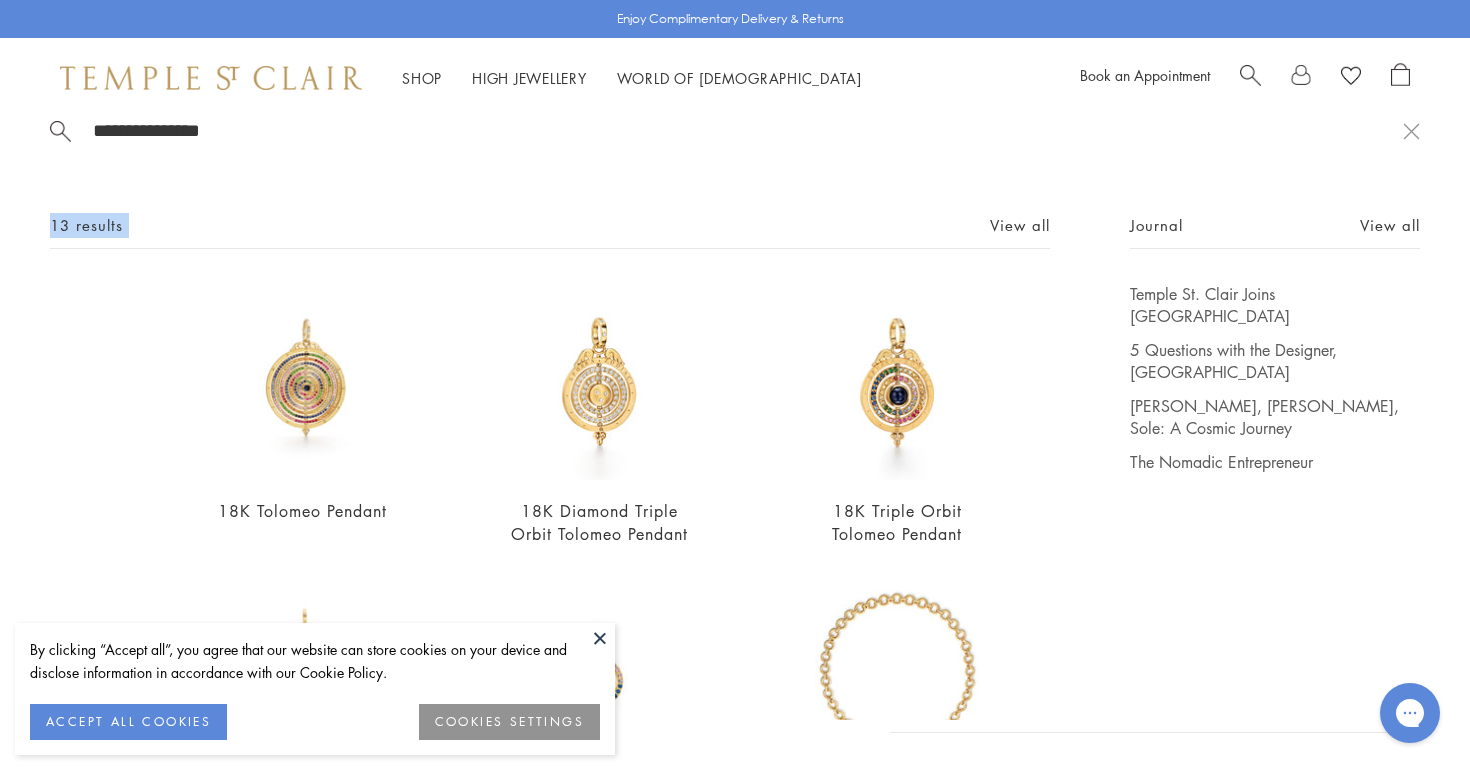 click on "**********" at bounding box center (735, 419) 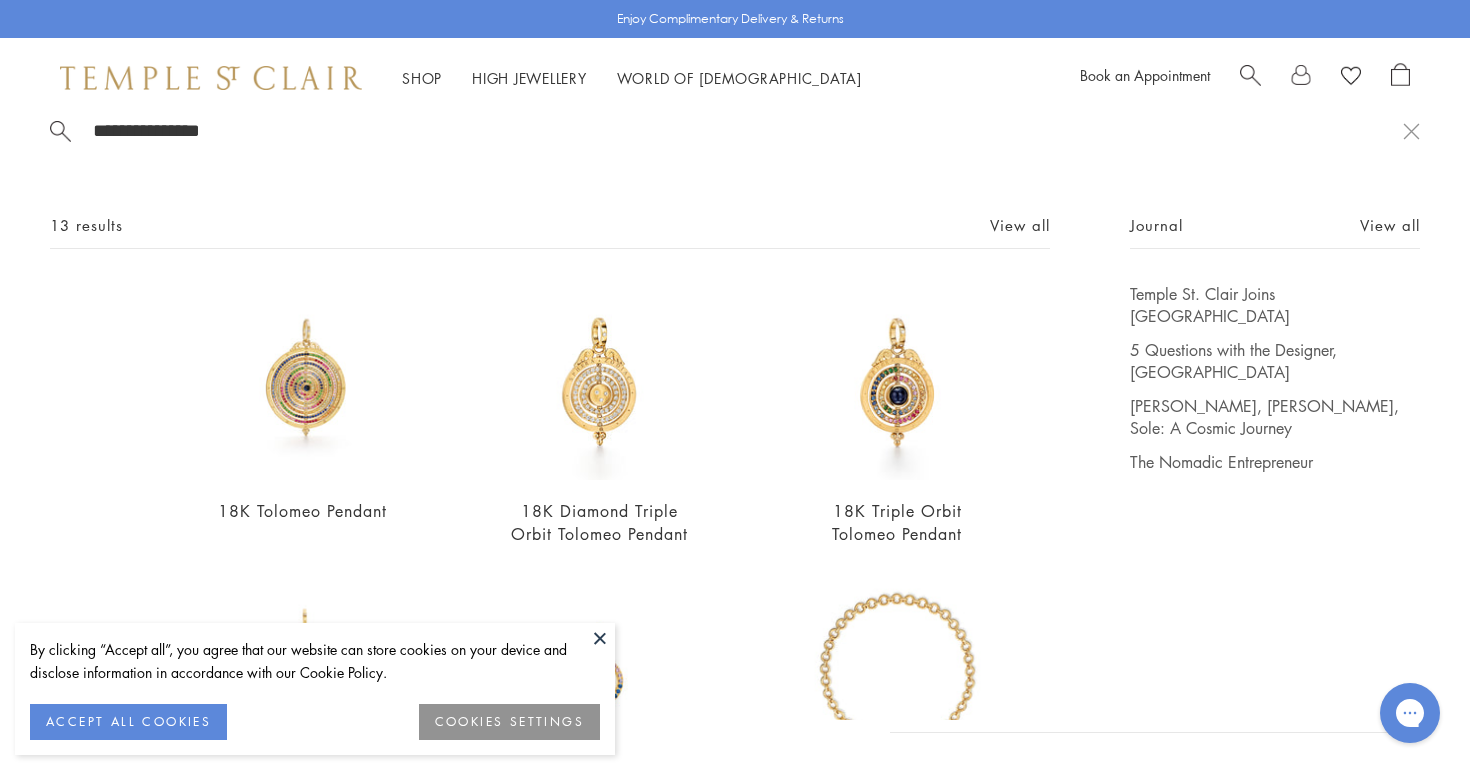 click on "Shop Shop
Categories Amulets   Pendants & Charms   Lockets   Chains & Leather Cords   Earrings   Rings   Bracelets & Bangles   Necklaces   Books & Notebooks   View All   Collections Rock Crystal Amulet   Angels   Color Theory   Celestial   Tree of Life   Royal Blue Moonstone   Zodiac   Featured Travel Jewels   New Arrivals   S25 Fiori Collection   Our Exclusive Jewels   Jewels to Personalize   Limited Edition Jewels   Sassini Rings   Temple Classics   Temple St. Clair x Big Life Foundation    Curated for you
Temple Convertible Charm Bracelet Shop Now" at bounding box center (735, 78) 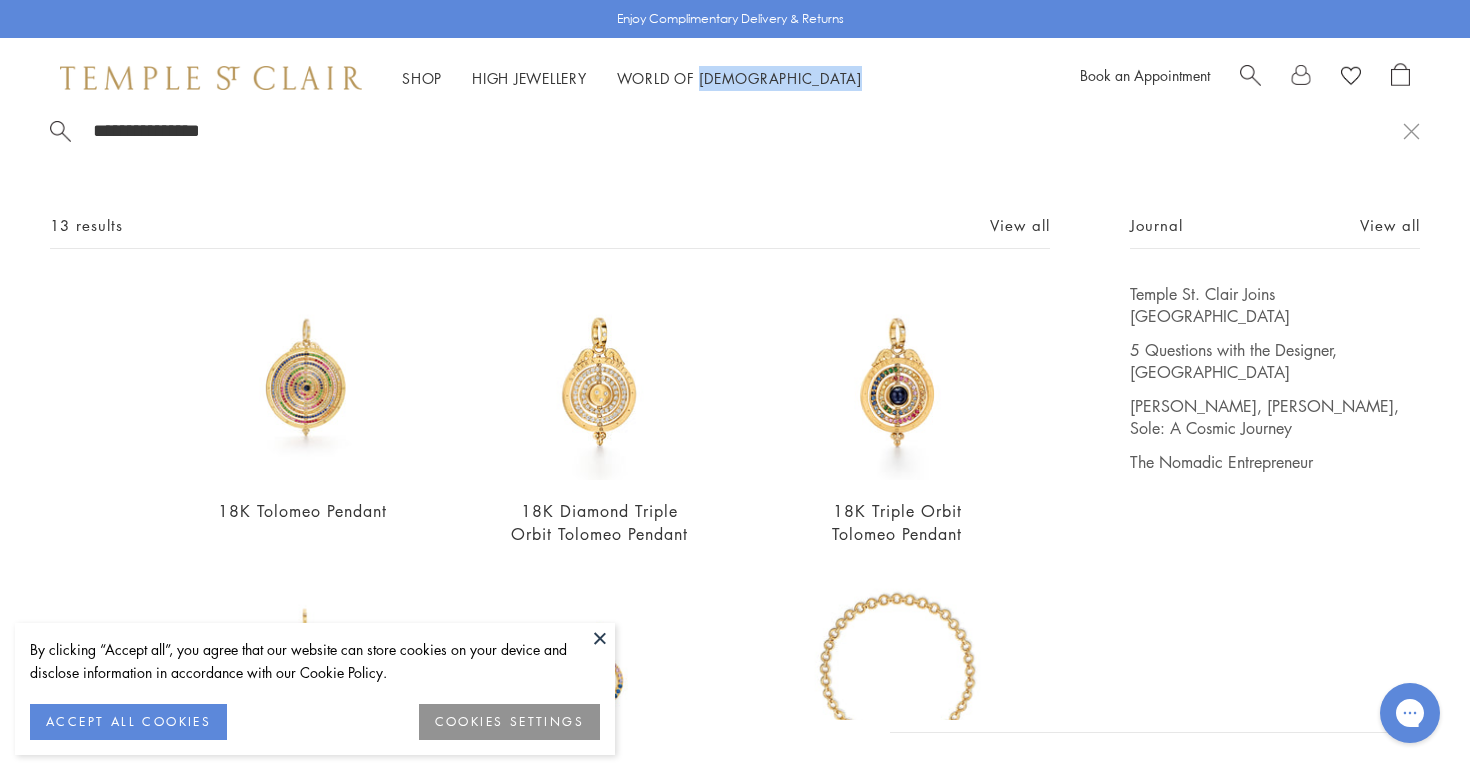 click on "Shop Shop
Categories Amulets   Pendants & Charms   Lockets   Chains & Leather Cords   Earrings   Rings   Bracelets & Bangles   Necklaces   Books & Notebooks   View All   Collections Rock Crystal Amulet   Angels   Color Theory   Celestial   Tree of Life   Royal Blue Moonstone   Zodiac   Featured Travel Jewels   New Arrivals   S25 Fiori Collection   Our Exclusive Jewels   Jewels to Personalize   Limited Edition Jewels   Sassini Rings   Temple Classics   Temple St. Clair x Big Life Foundation    Curated for you
Temple Convertible Charm Bracelet Shop Now" at bounding box center [735, 78] 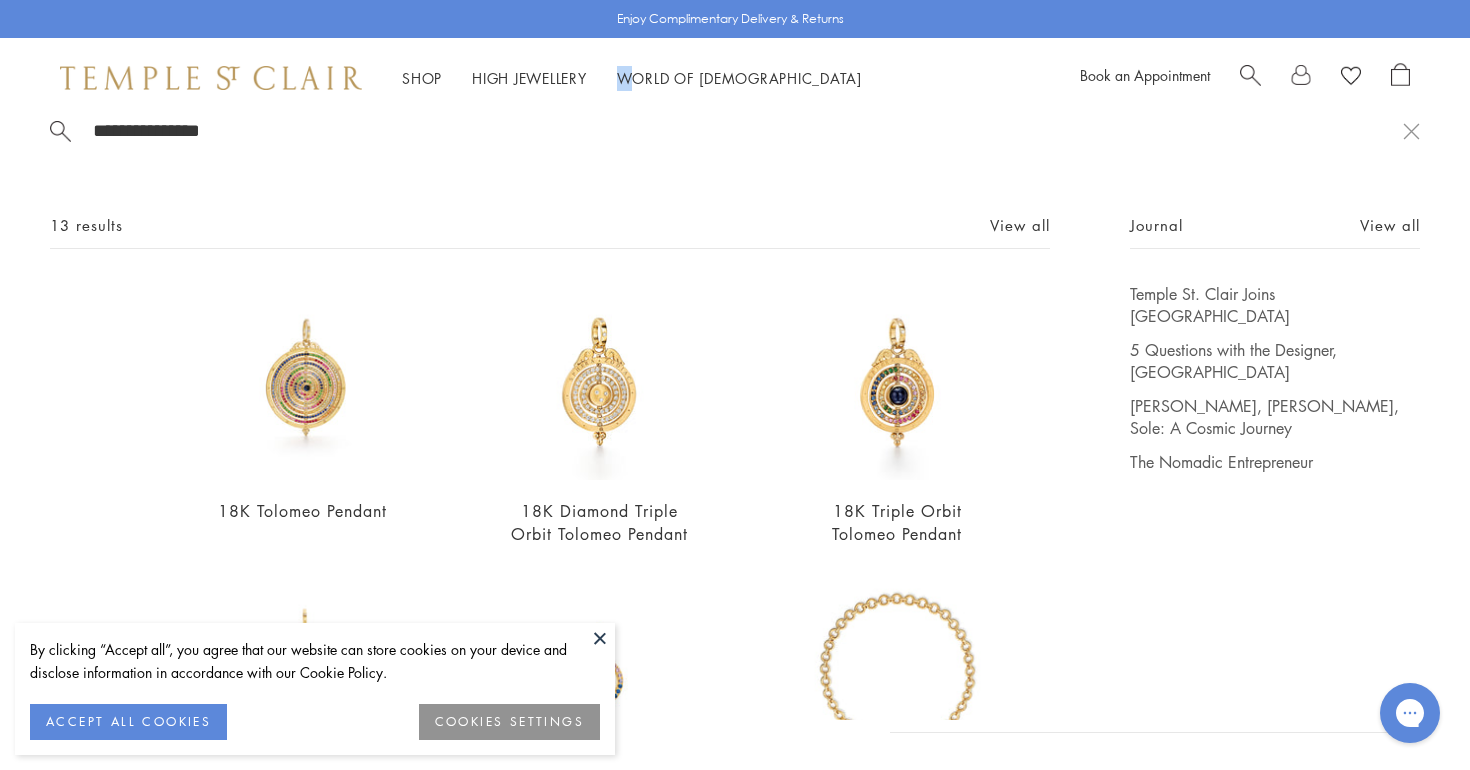 click on "Shop Shop
Categories Amulets   Pendants & Charms   Lockets   Chains & Leather Cords   Earrings   Rings   Bracelets & Bangles   Necklaces   Books & Notebooks   View All   Collections Rock Crystal Amulet   Angels   Color Theory   Celestial   Tree of Life   Royal Blue Moonstone   Zodiac   Featured Travel Jewels   New Arrivals   S25 Fiori Collection   Our Exclusive Jewels   Jewels to Personalize   Limited Edition Jewels   Sassini Rings   Temple Classics   Temple St. Clair x Big Life Foundation    Curated for you
Temple Convertible Charm Bracelet Shop Now" at bounding box center [735, 78] 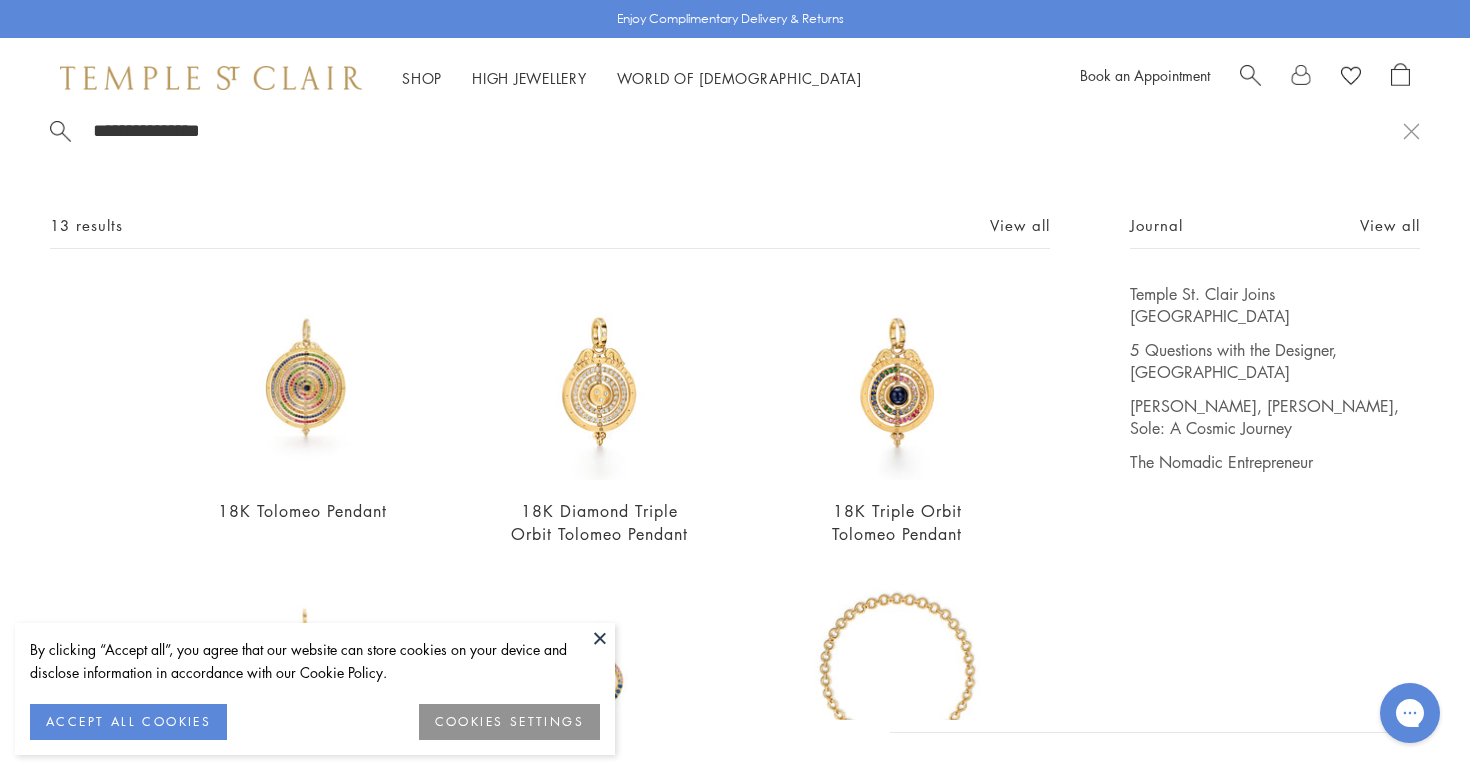 click on "**********" at bounding box center [747, 130] 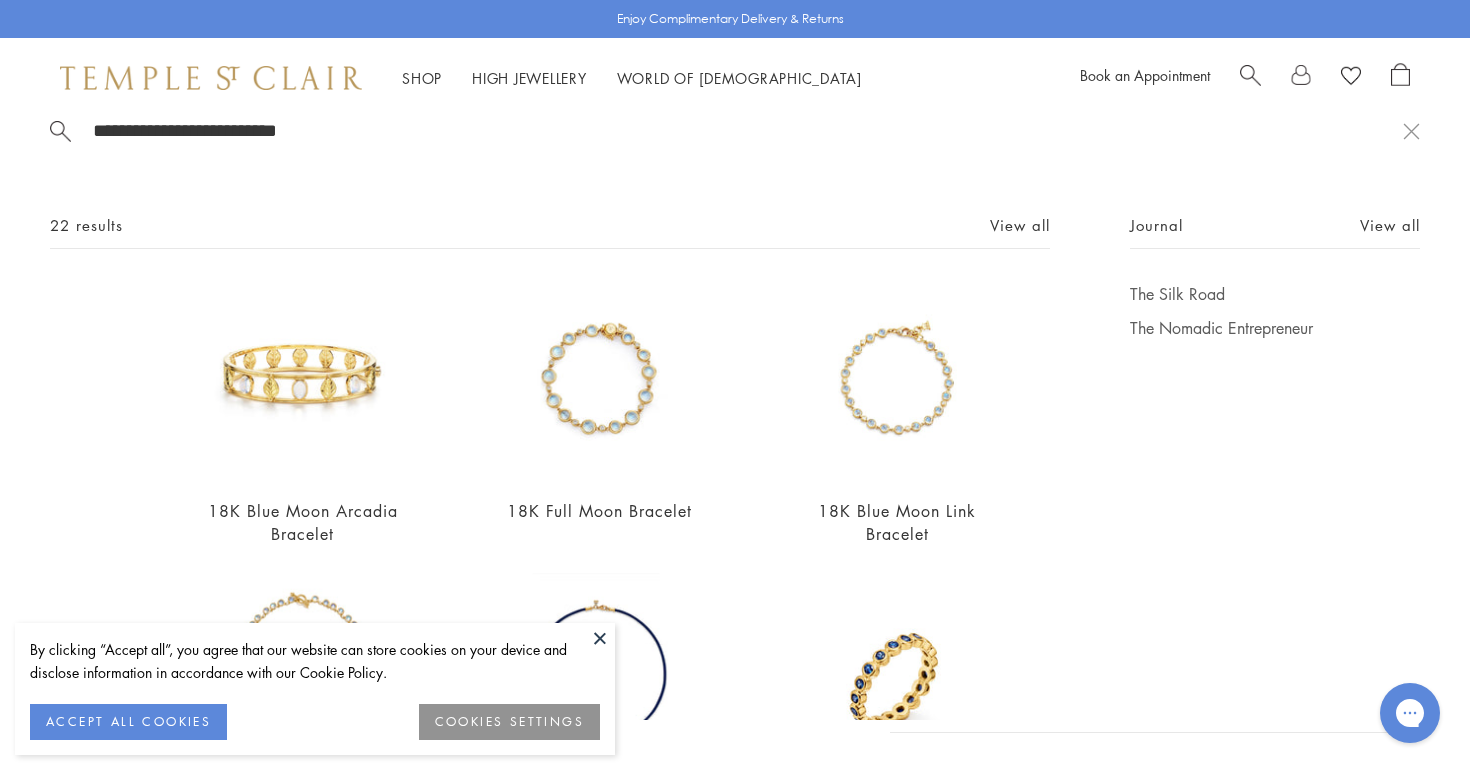 click at bounding box center [1250, 73] 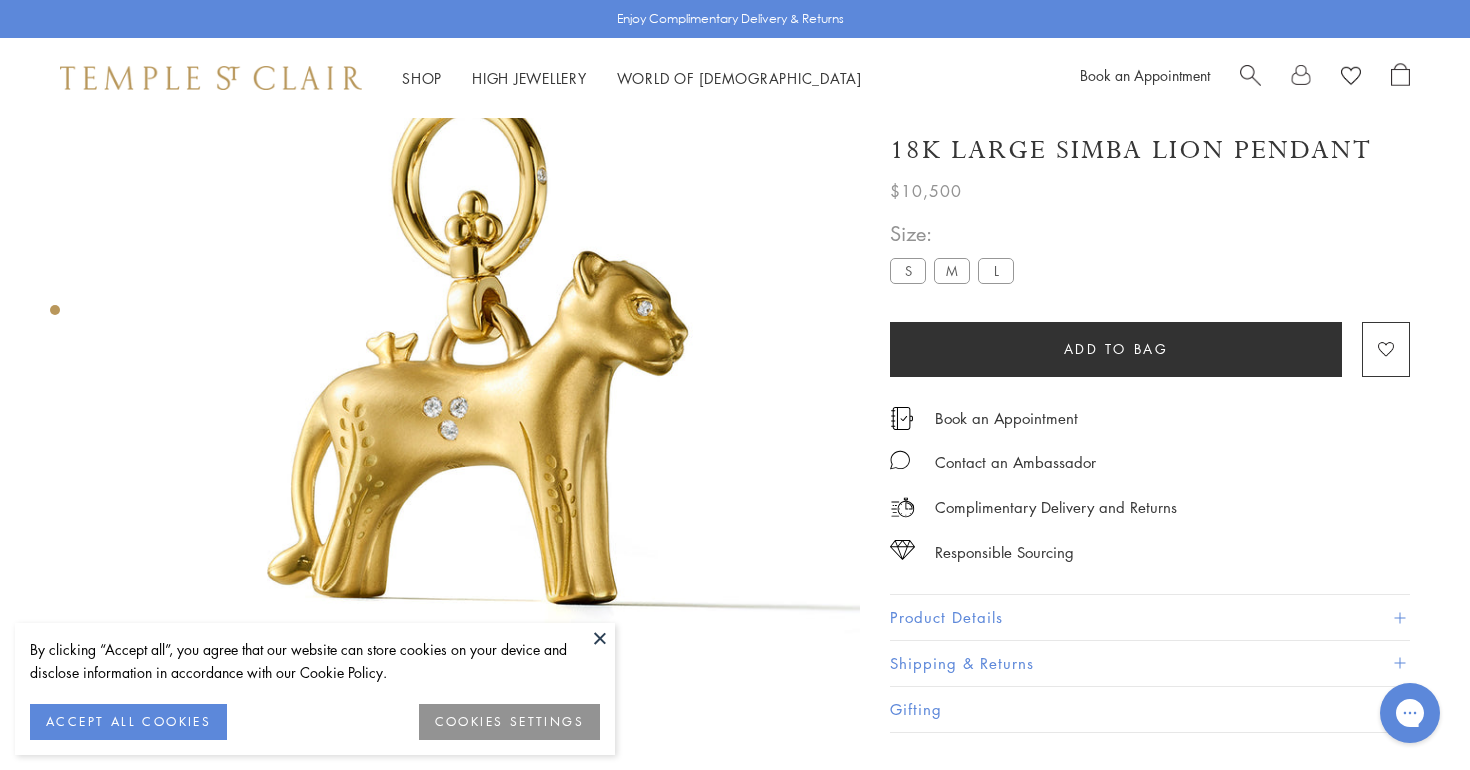 click at bounding box center (1250, 73) 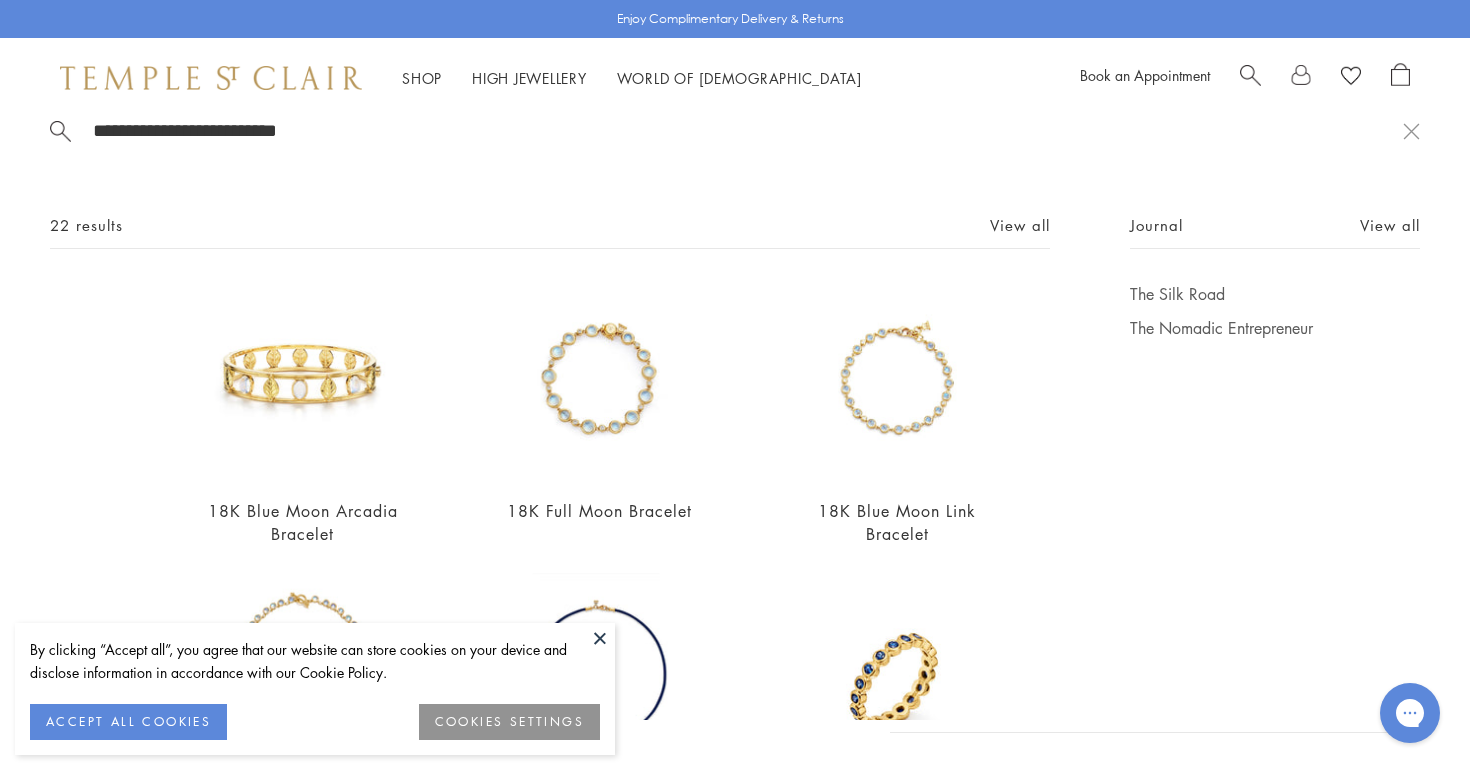 click on "**********" at bounding box center [735, 419] 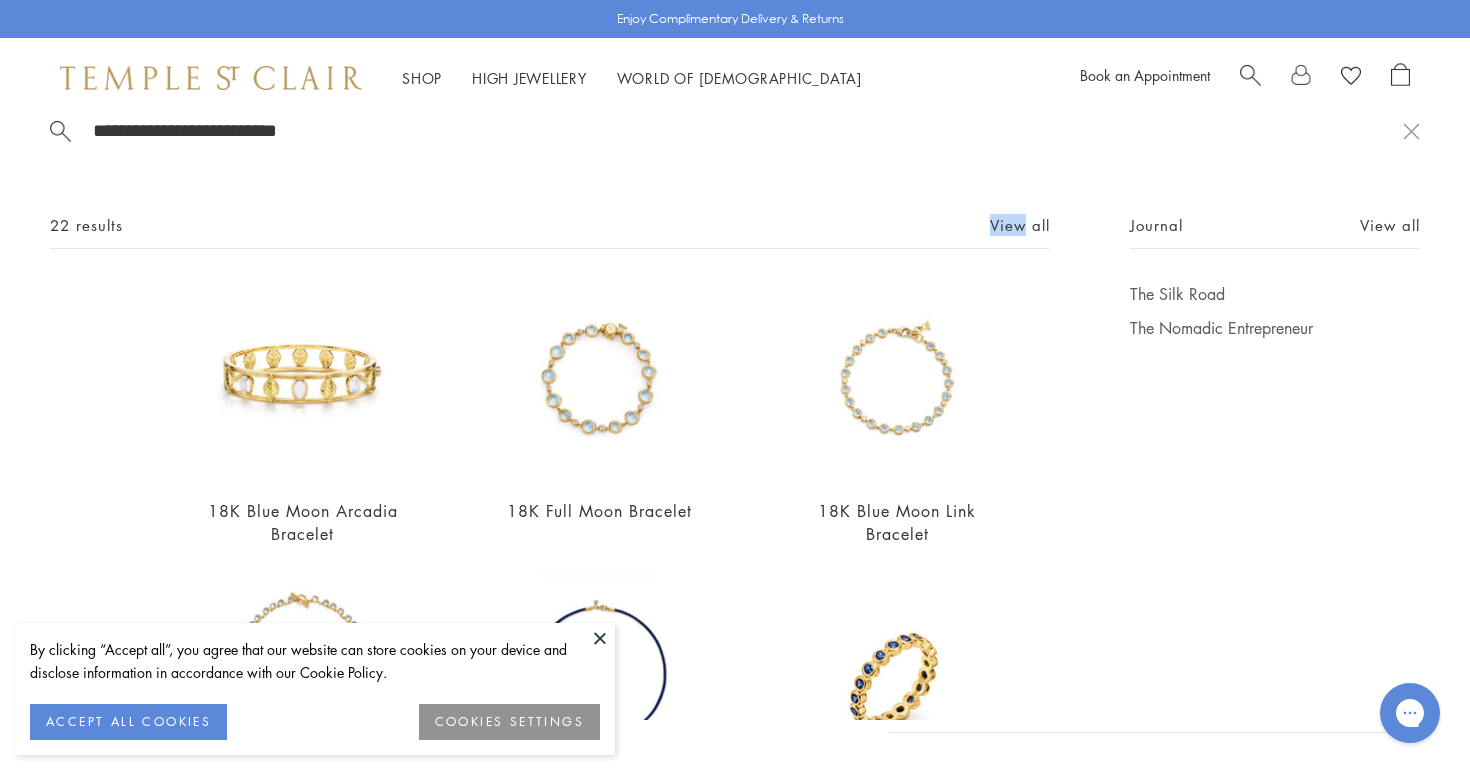 click on "**********" at bounding box center (735, 419) 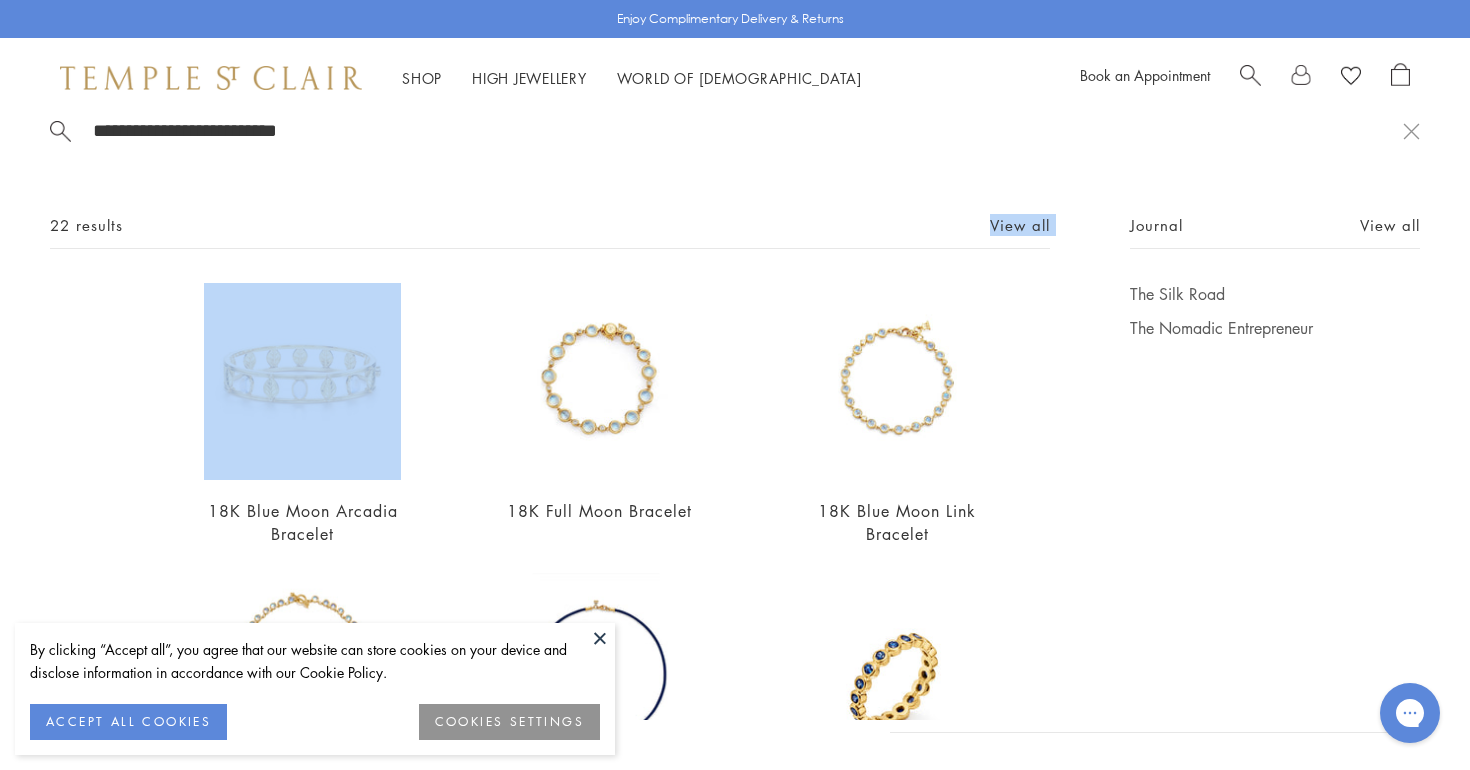 click on "**********" at bounding box center [735, 419] 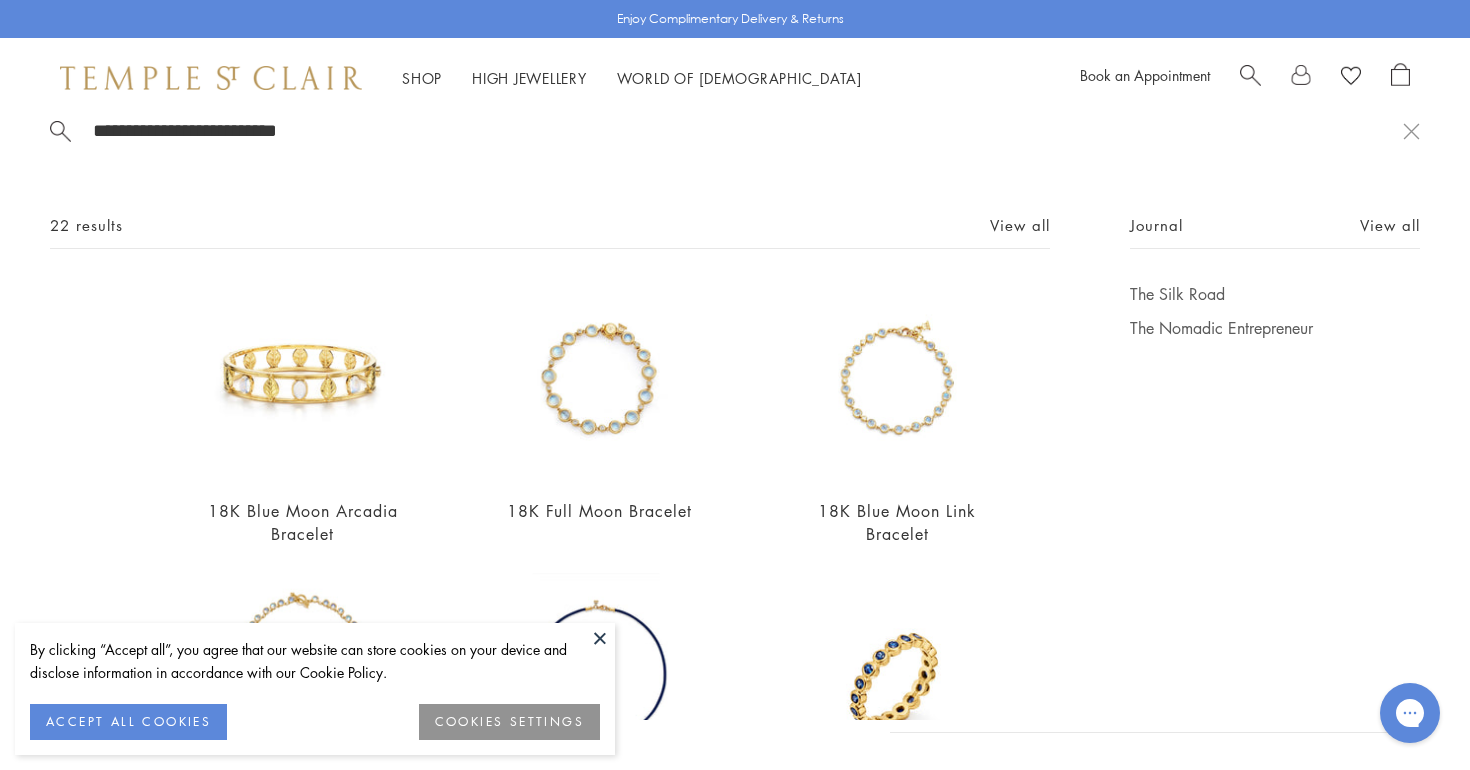 click on "**********" at bounding box center [747, 130] 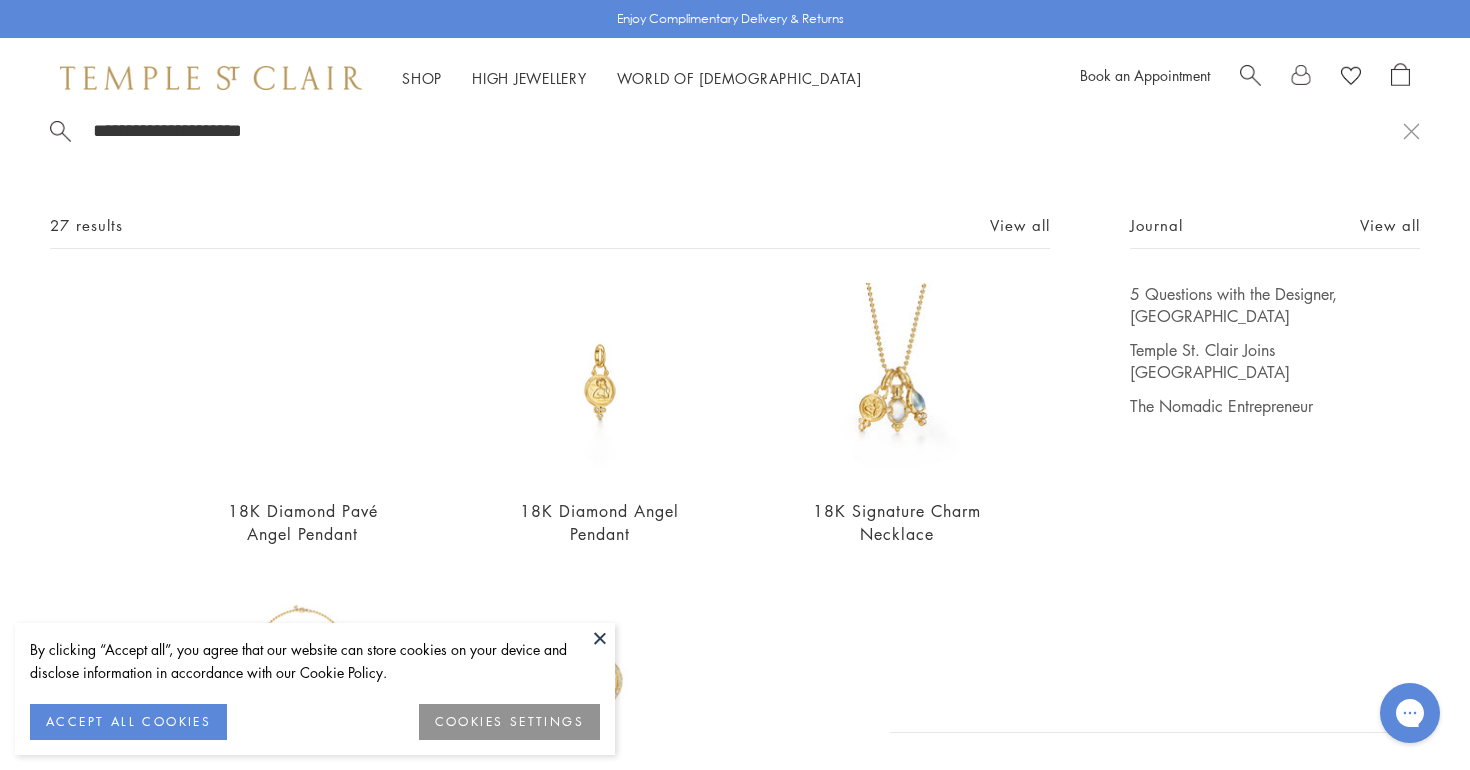 type on "**********" 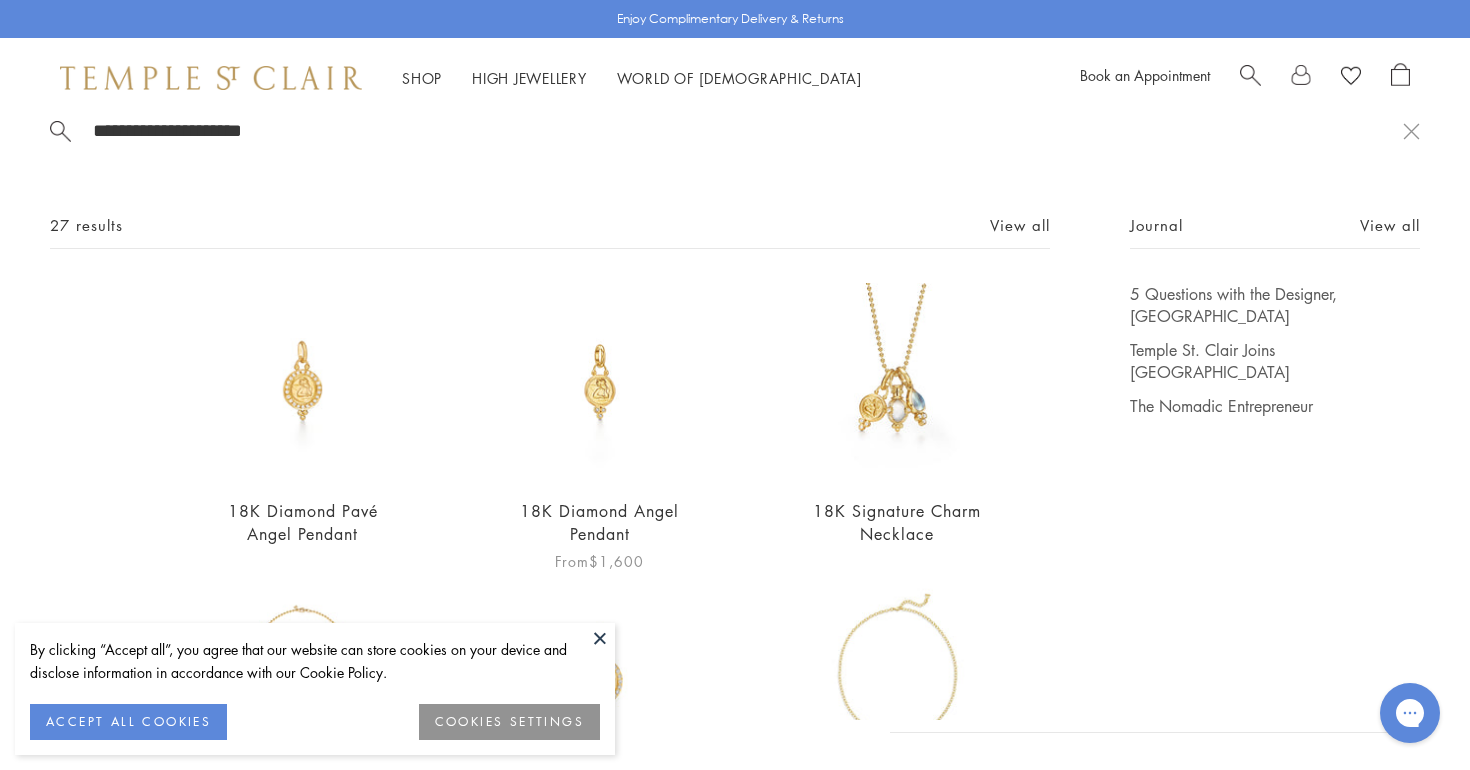 click at bounding box center [599, 381] 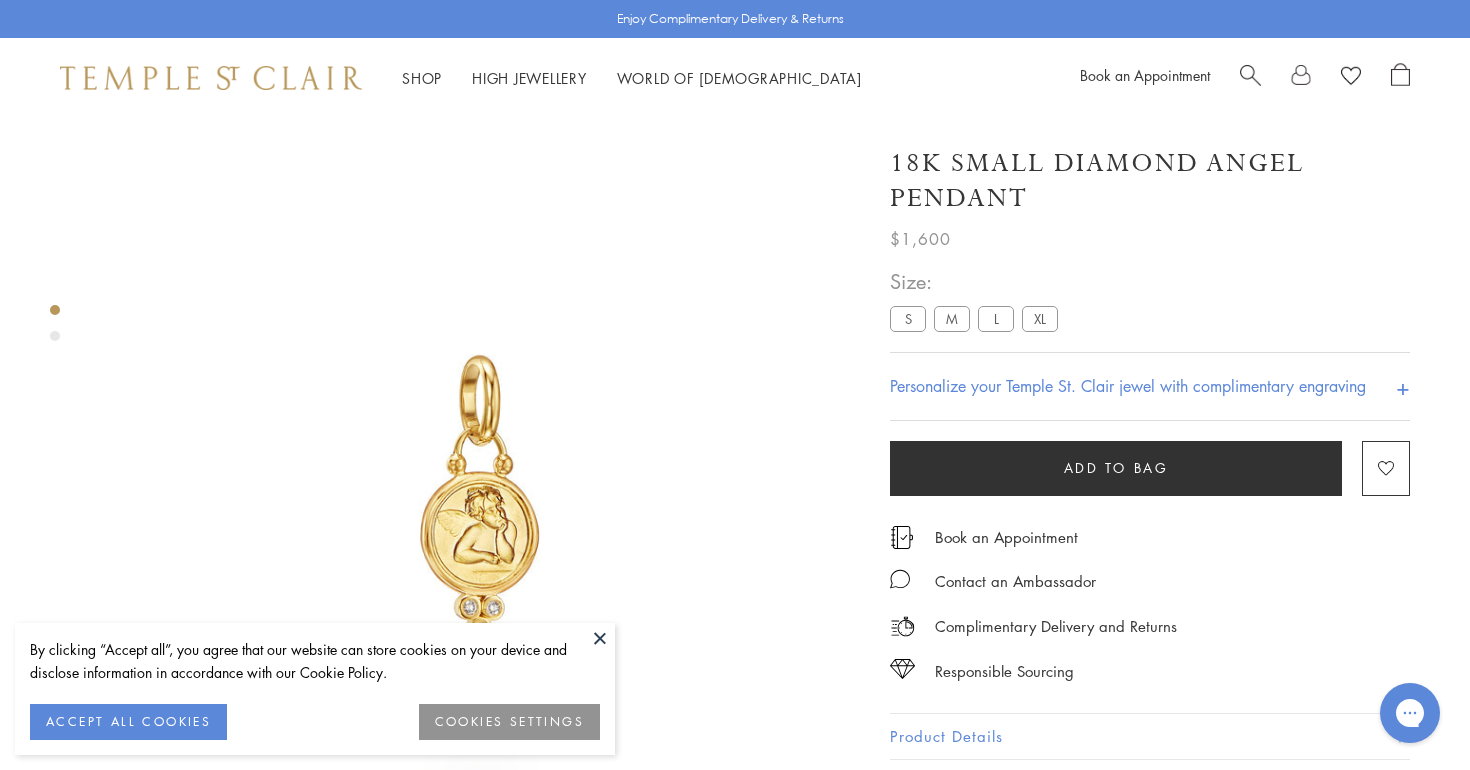 scroll, scrollTop: 118, scrollLeft: 0, axis: vertical 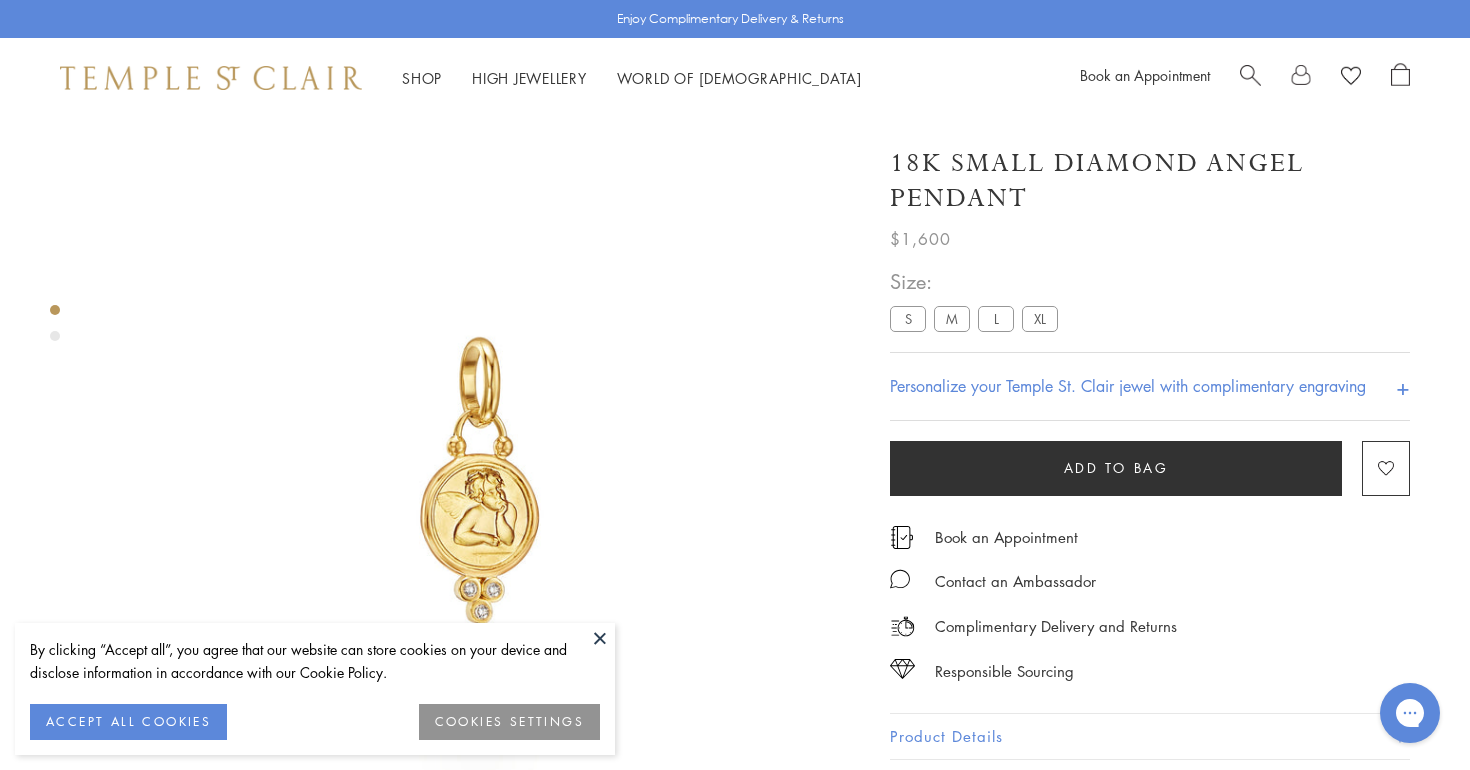 click on "M" at bounding box center (952, 318) 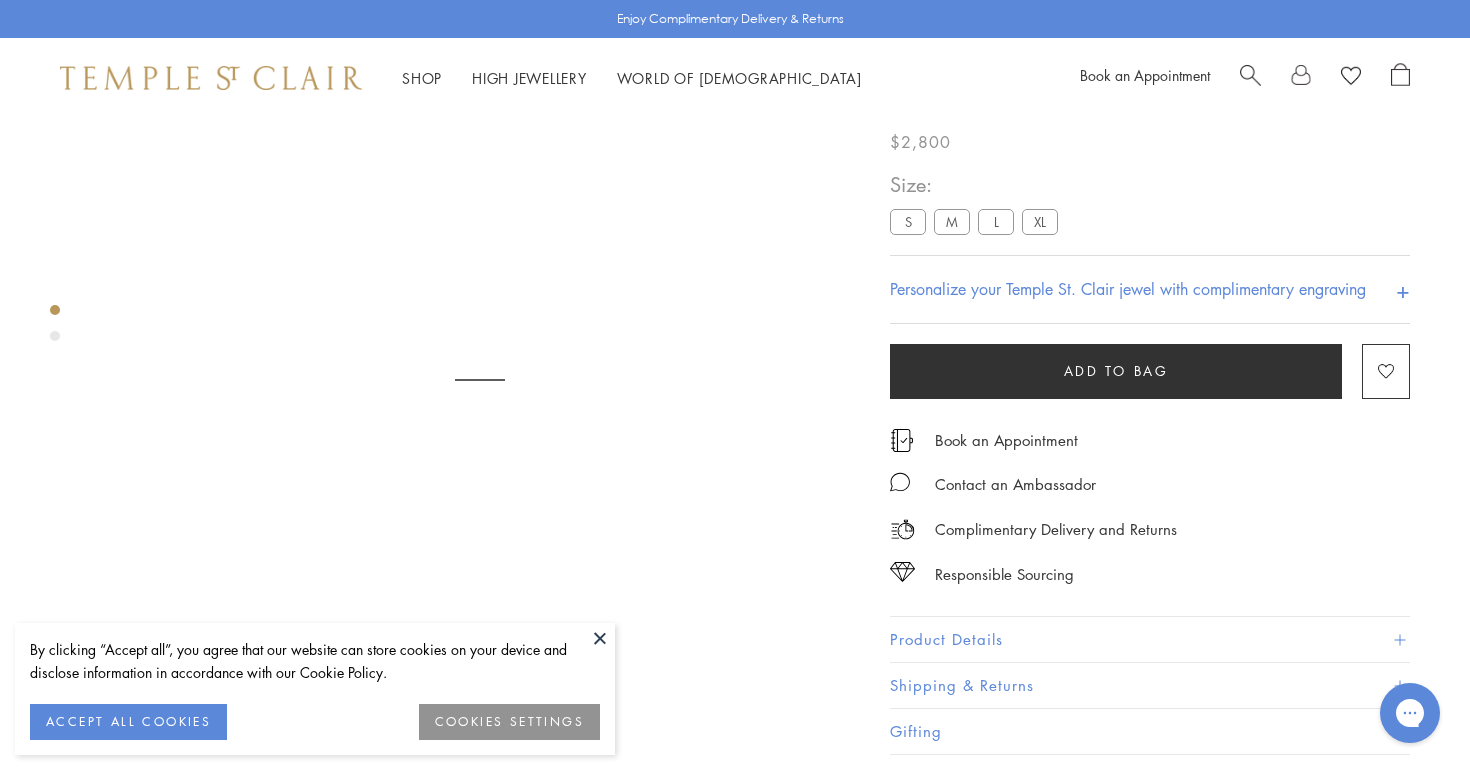 click on "L" at bounding box center [996, 221] 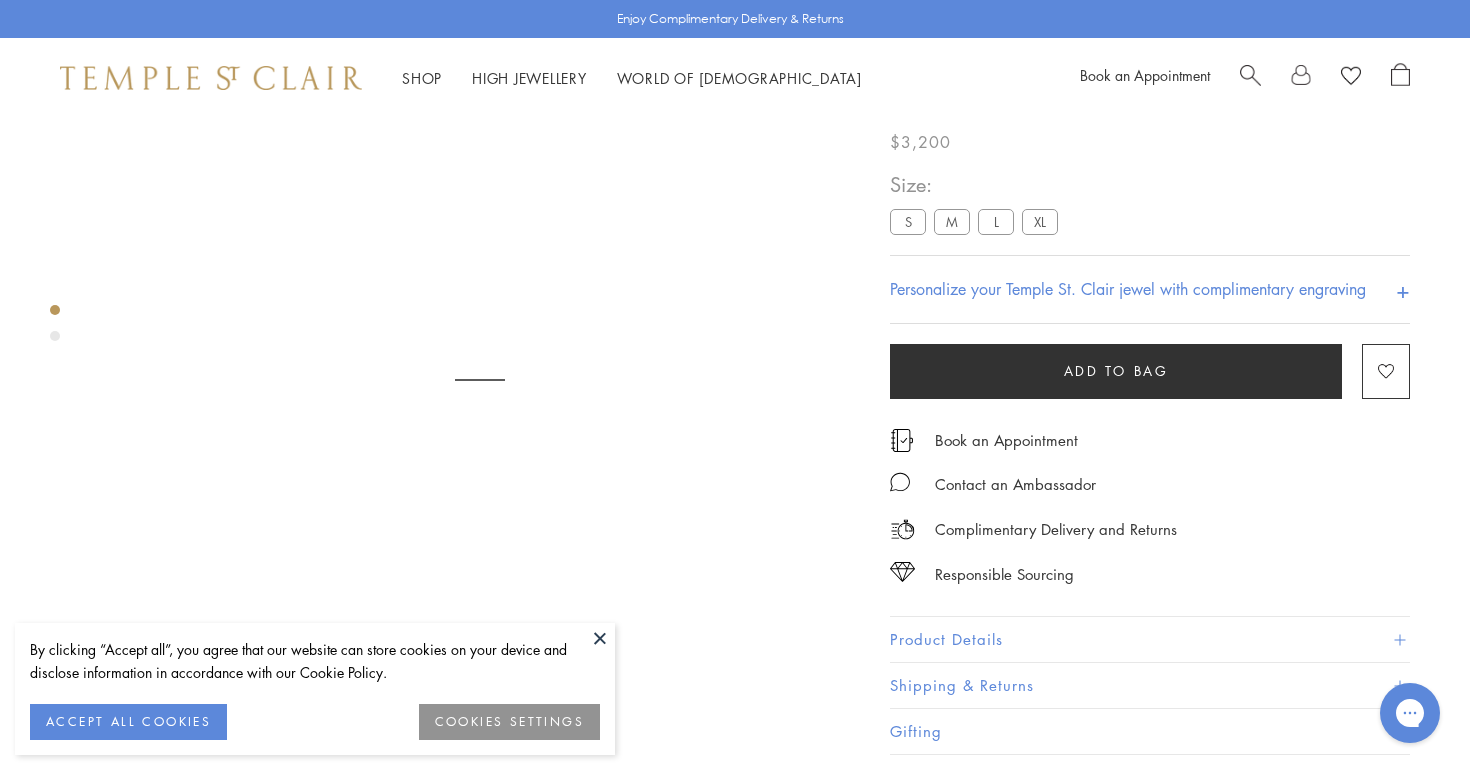 scroll, scrollTop: 0, scrollLeft: 0, axis: both 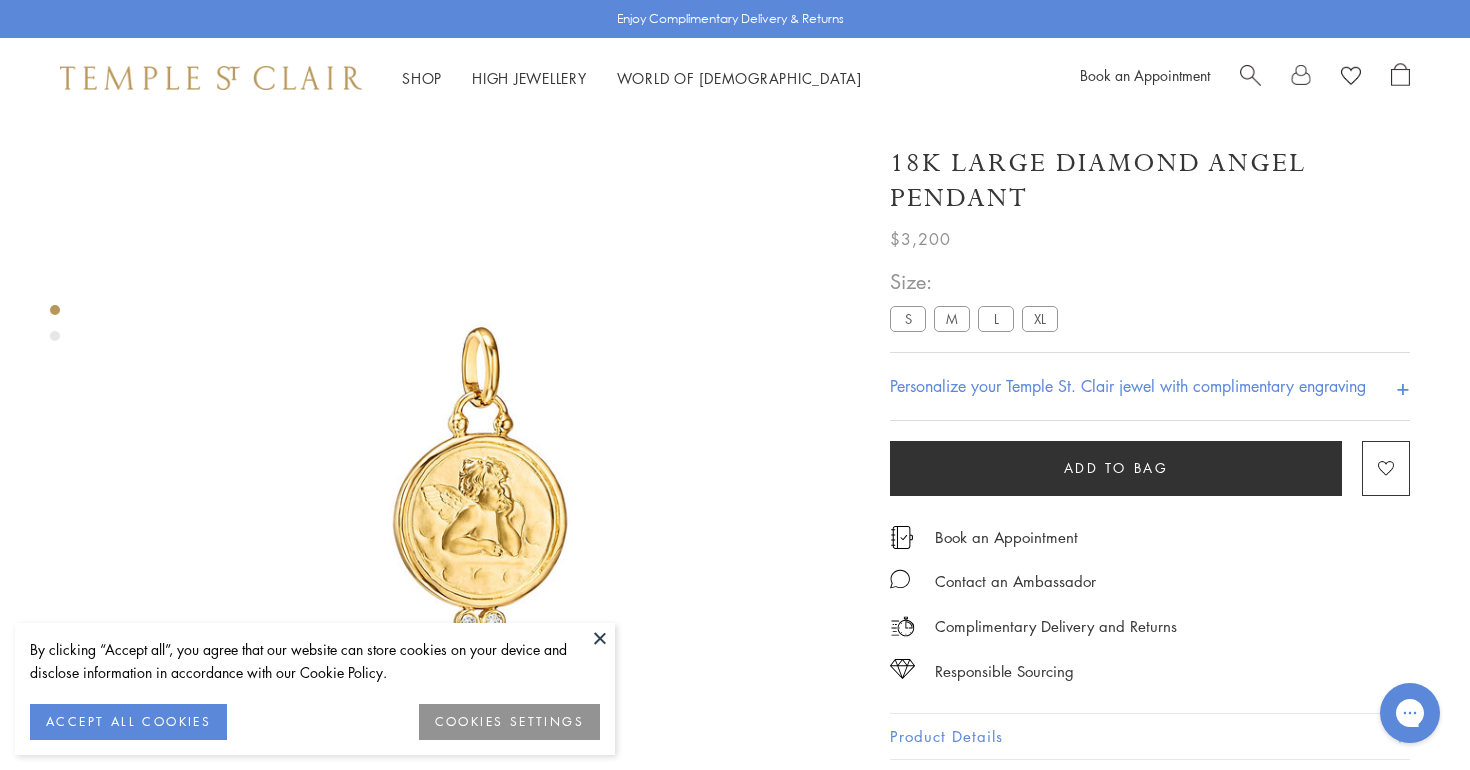 click on "XL" at bounding box center [1040, 318] 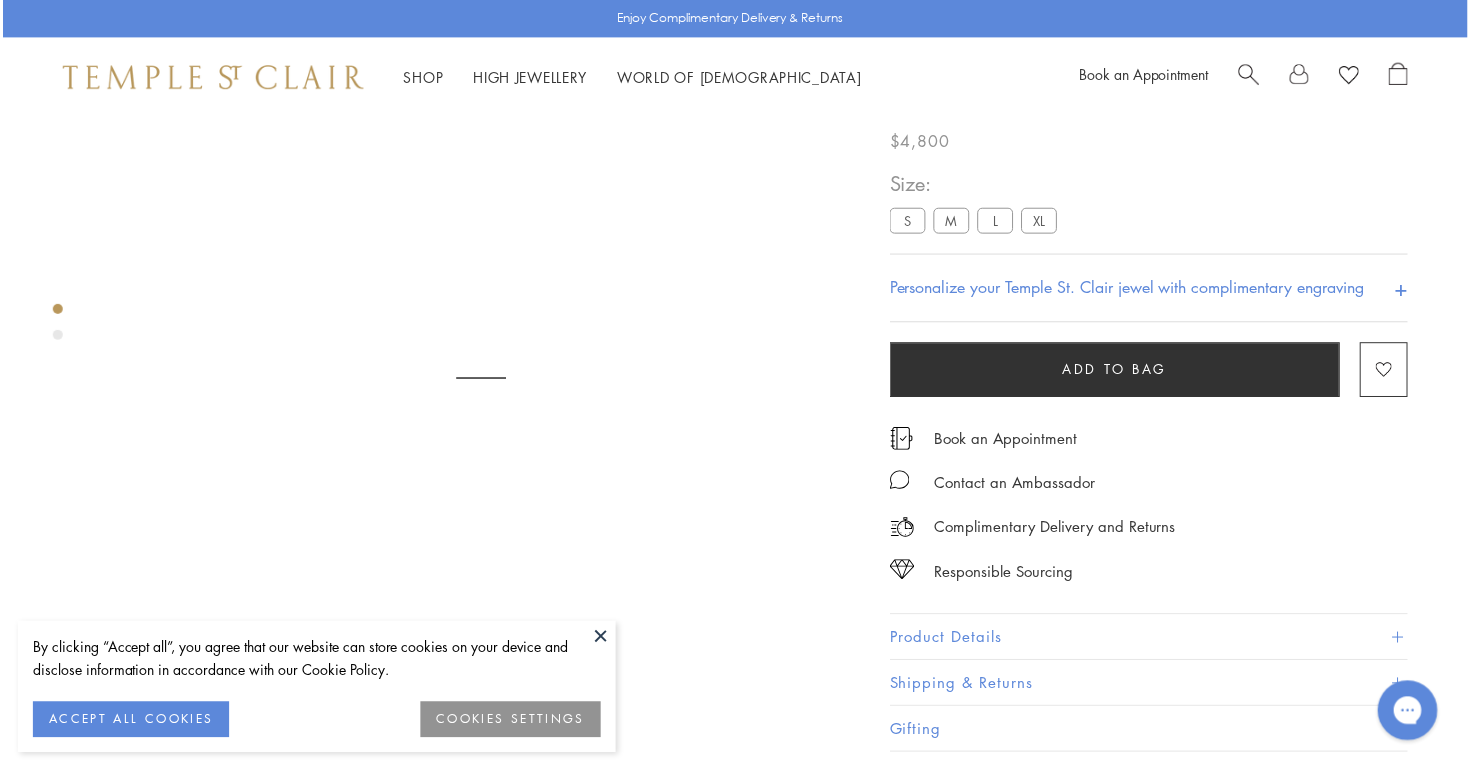 scroll, scrollTop: 0, scrollLeft: 0, axis: both 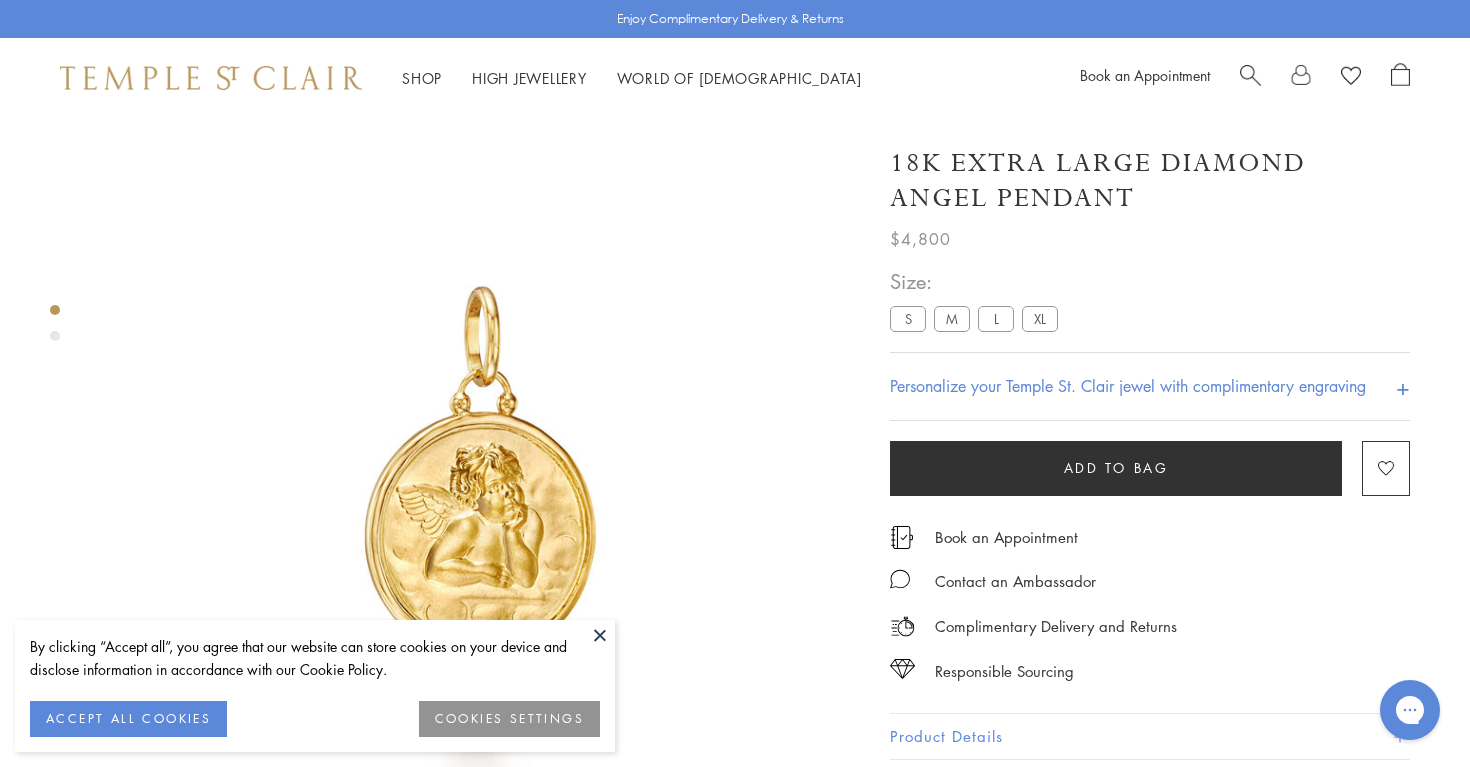 click at bounding box center [1250, 73] 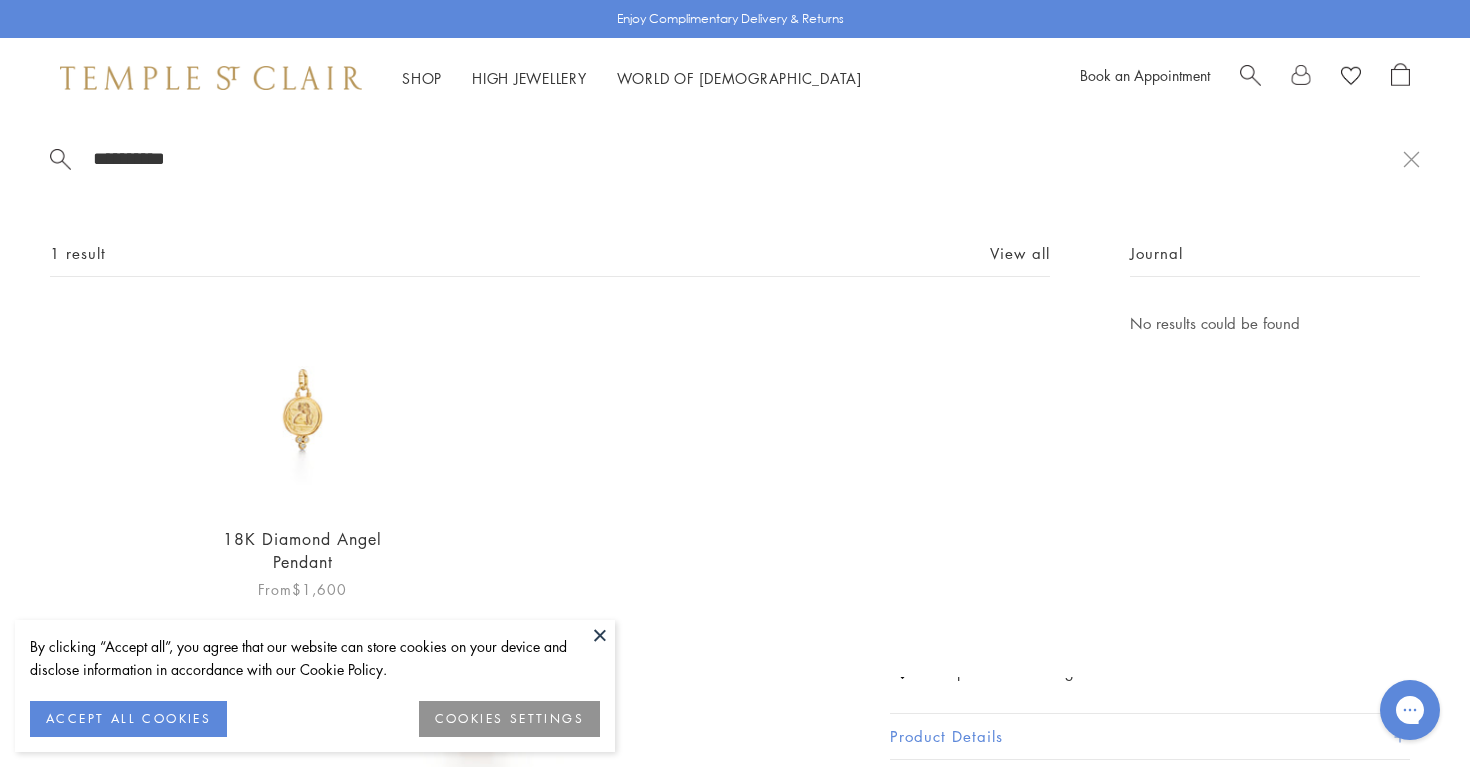 type on "**********" 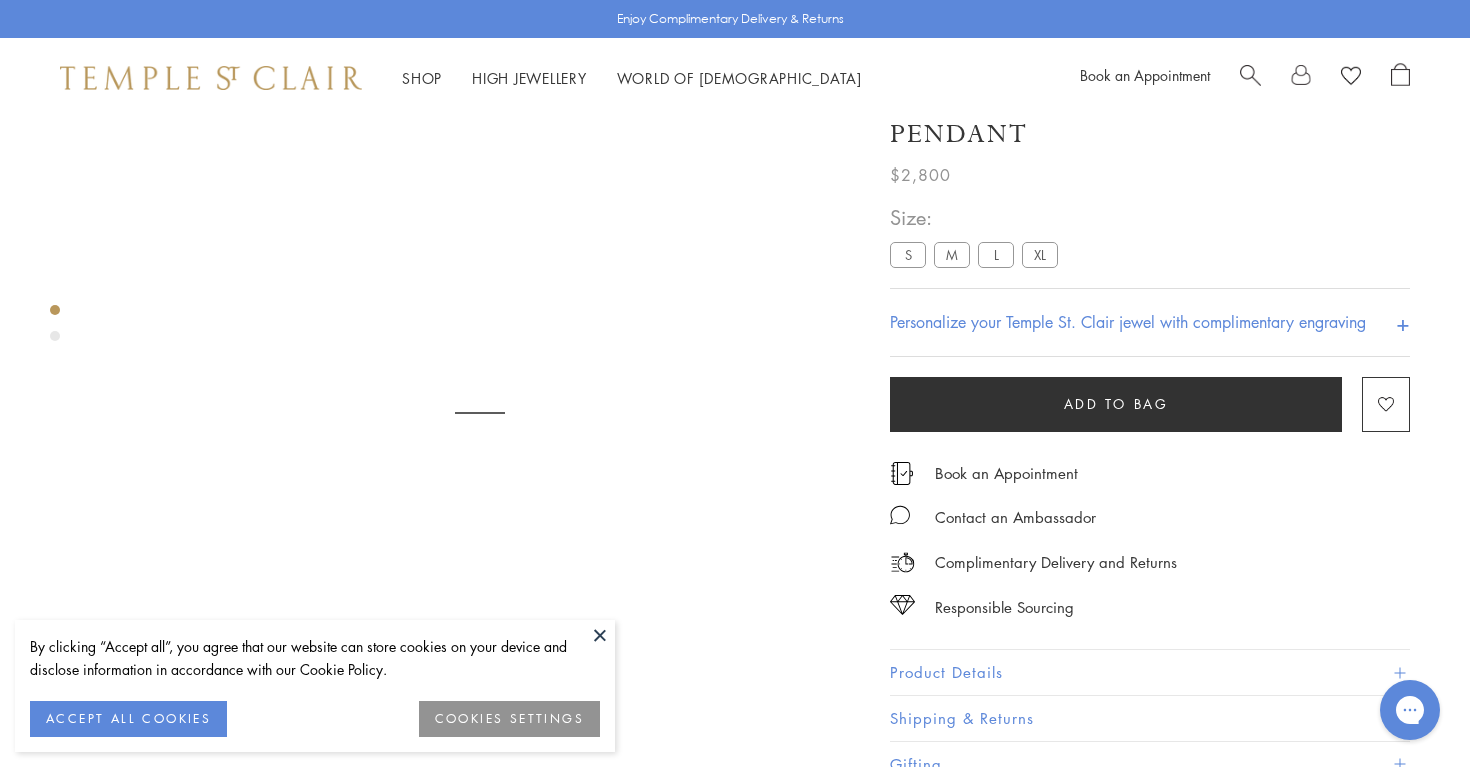 scroll, scrollTop: 0, scrollLeft: 0, axis: both 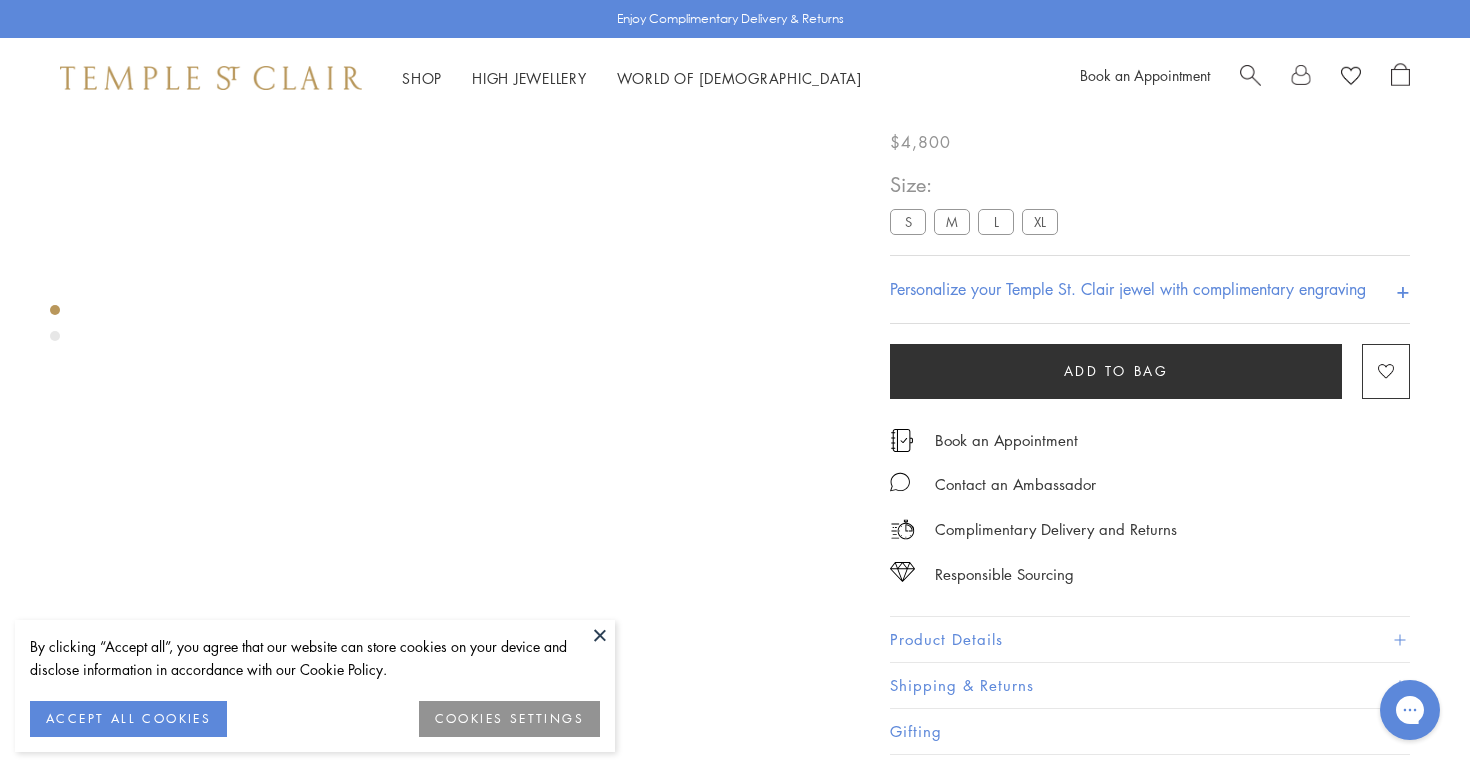 click at bounding box center (1250, 73) 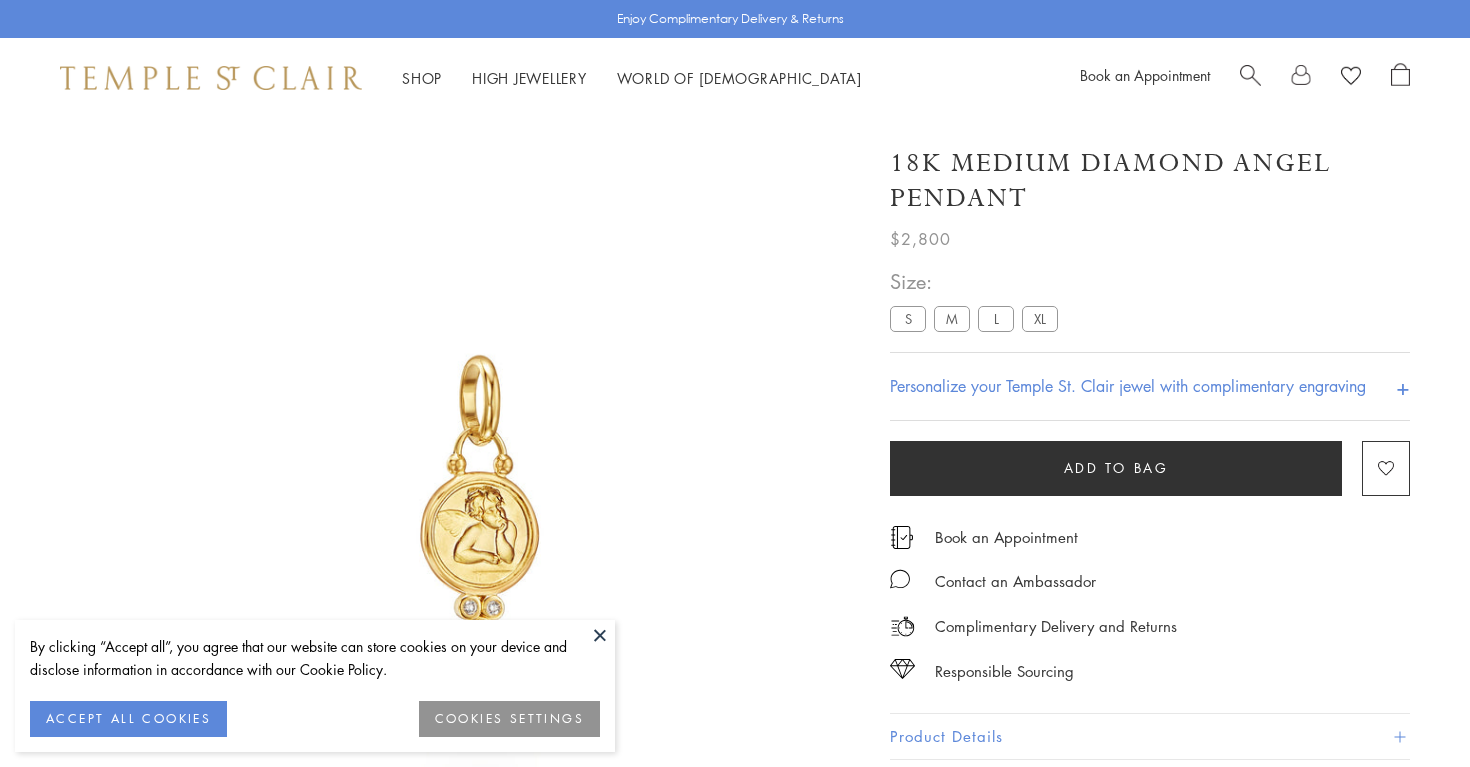scroll, scrollTop: 0, scrollLeft: 0, axis: both 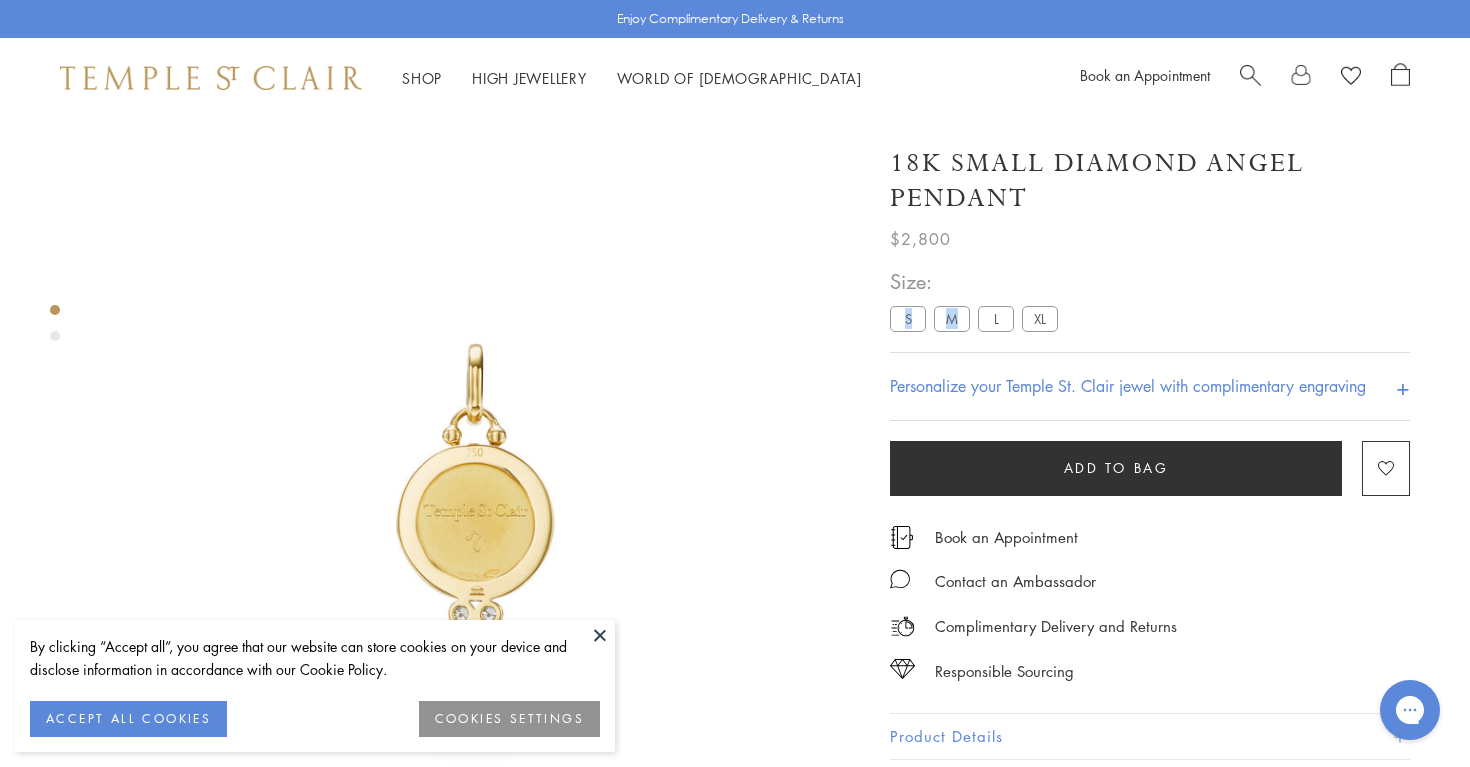 click on "Size:
S
M
L
XL" at bounding box center (978, 300) 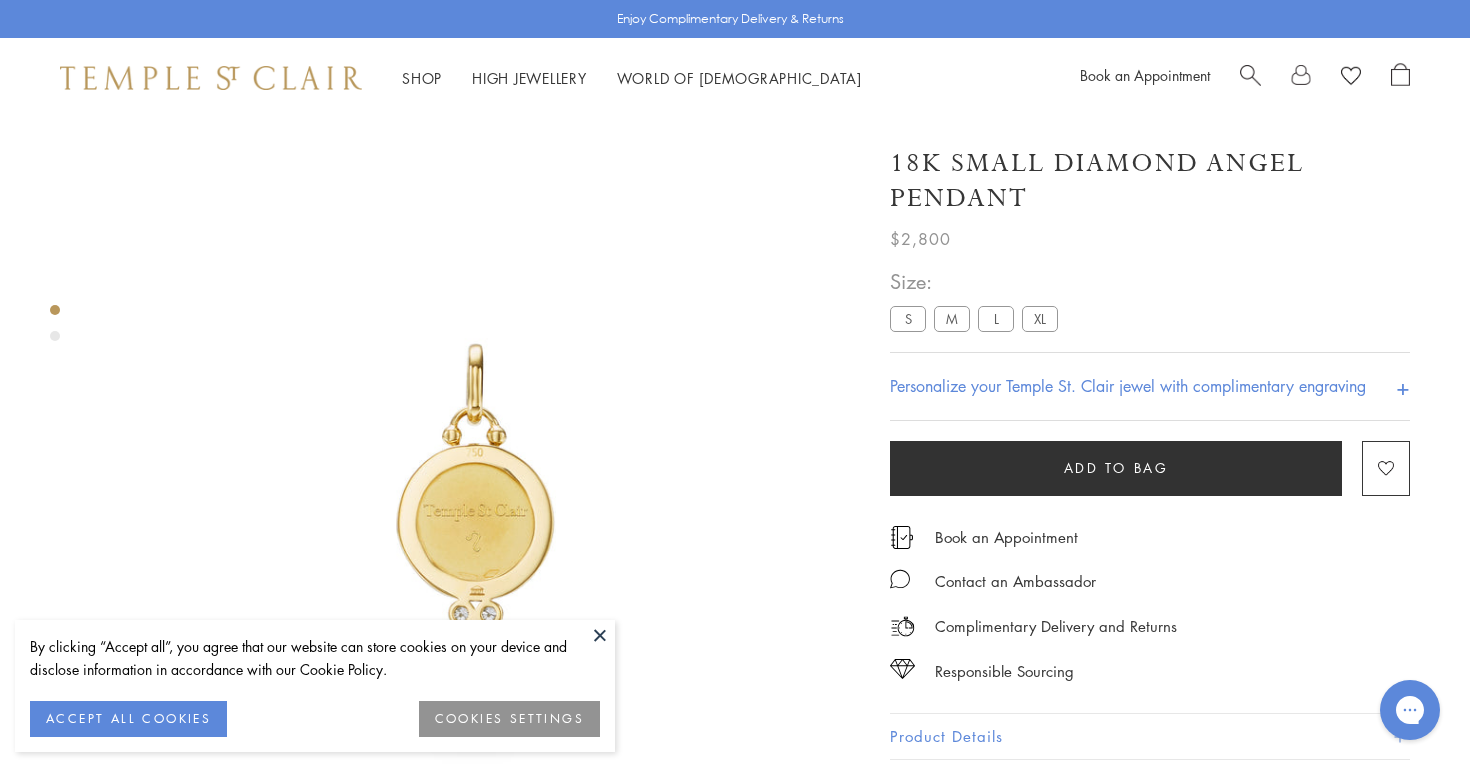 click on "L" at bounding box center [996, 318] 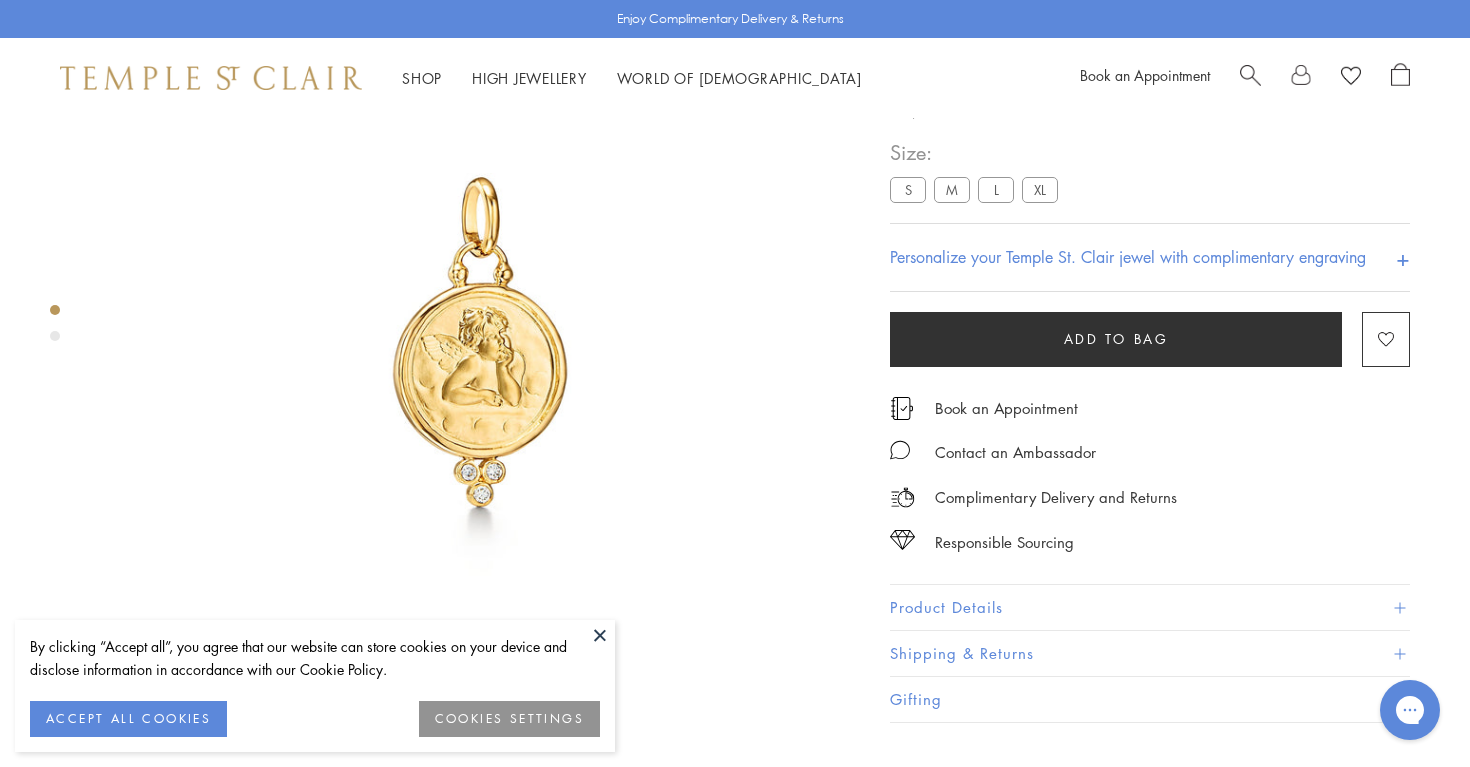 scroll, scrollTop: 149, scrollLeft: 0, axis: vertical 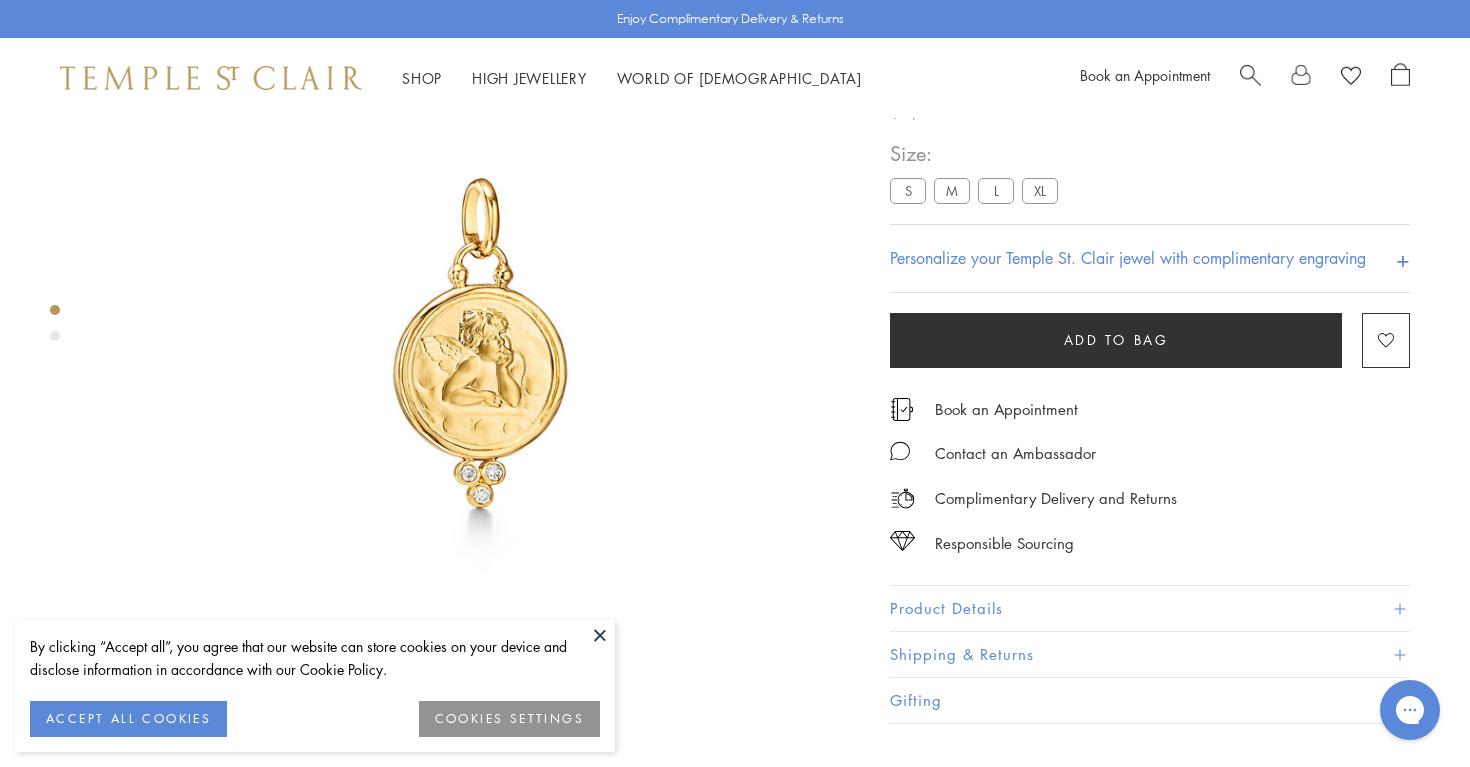 click on "M" at bounding box center (952, 190) 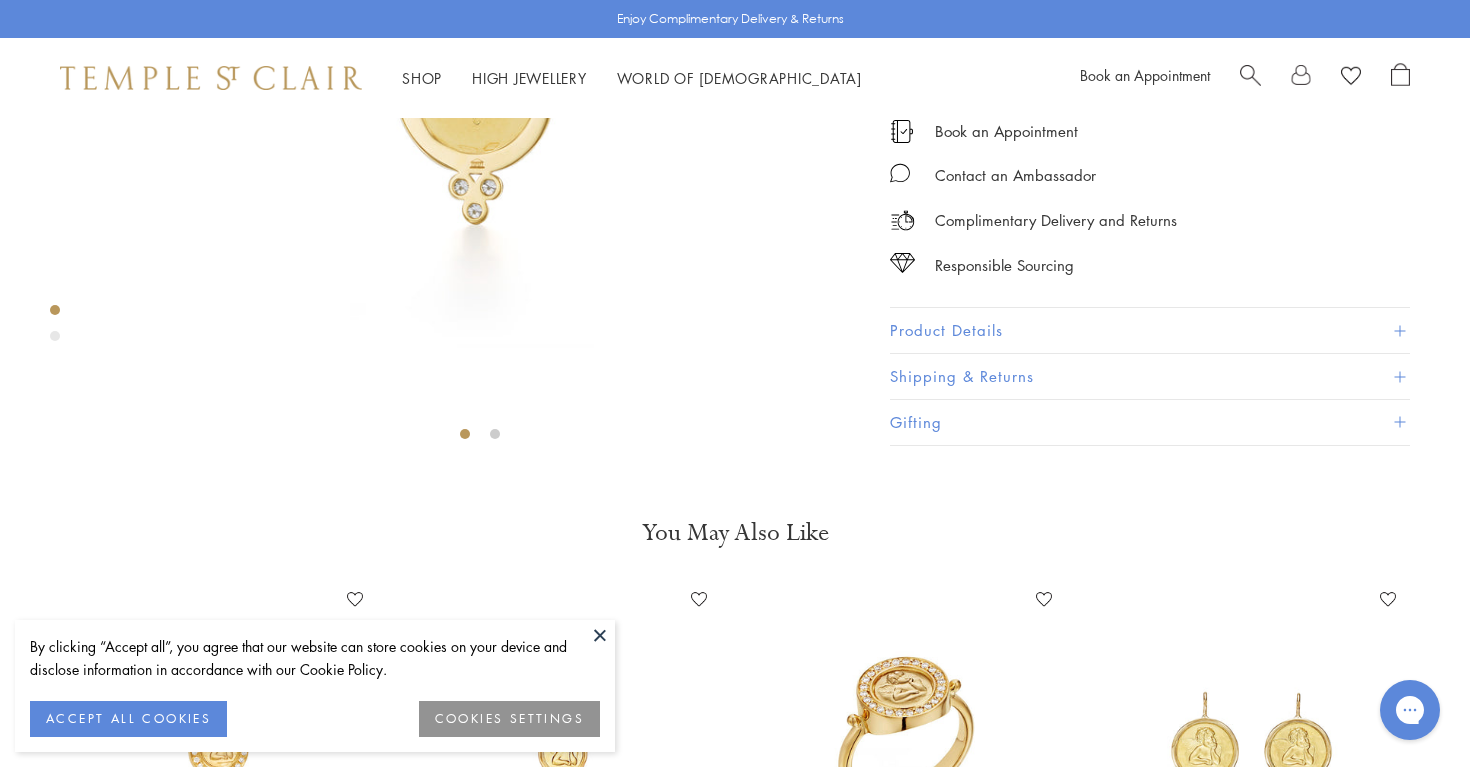 click on "Product Details" at bounding box center (1150, 331) 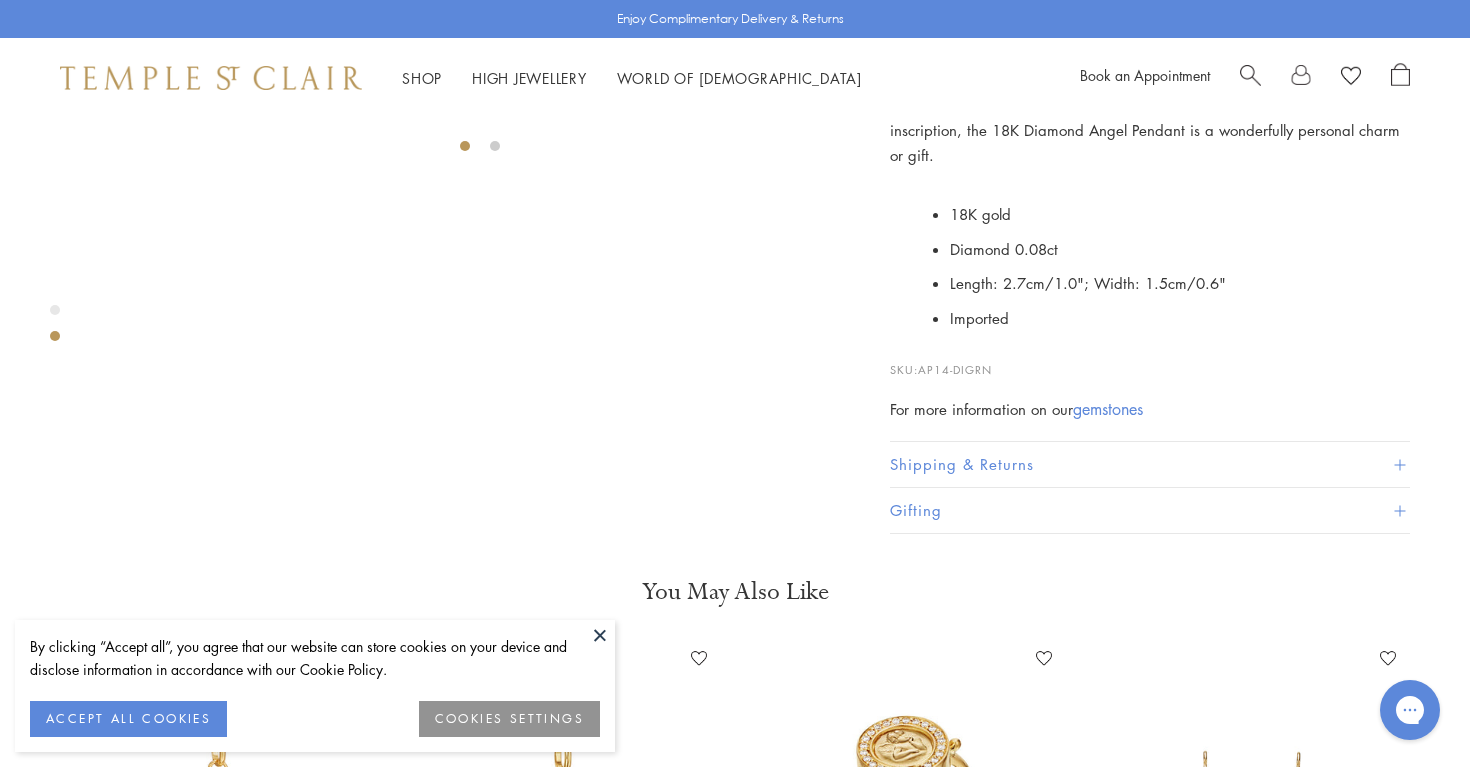 scroll, scrollTop: 714, scrollLeft: 0, axis: vertical 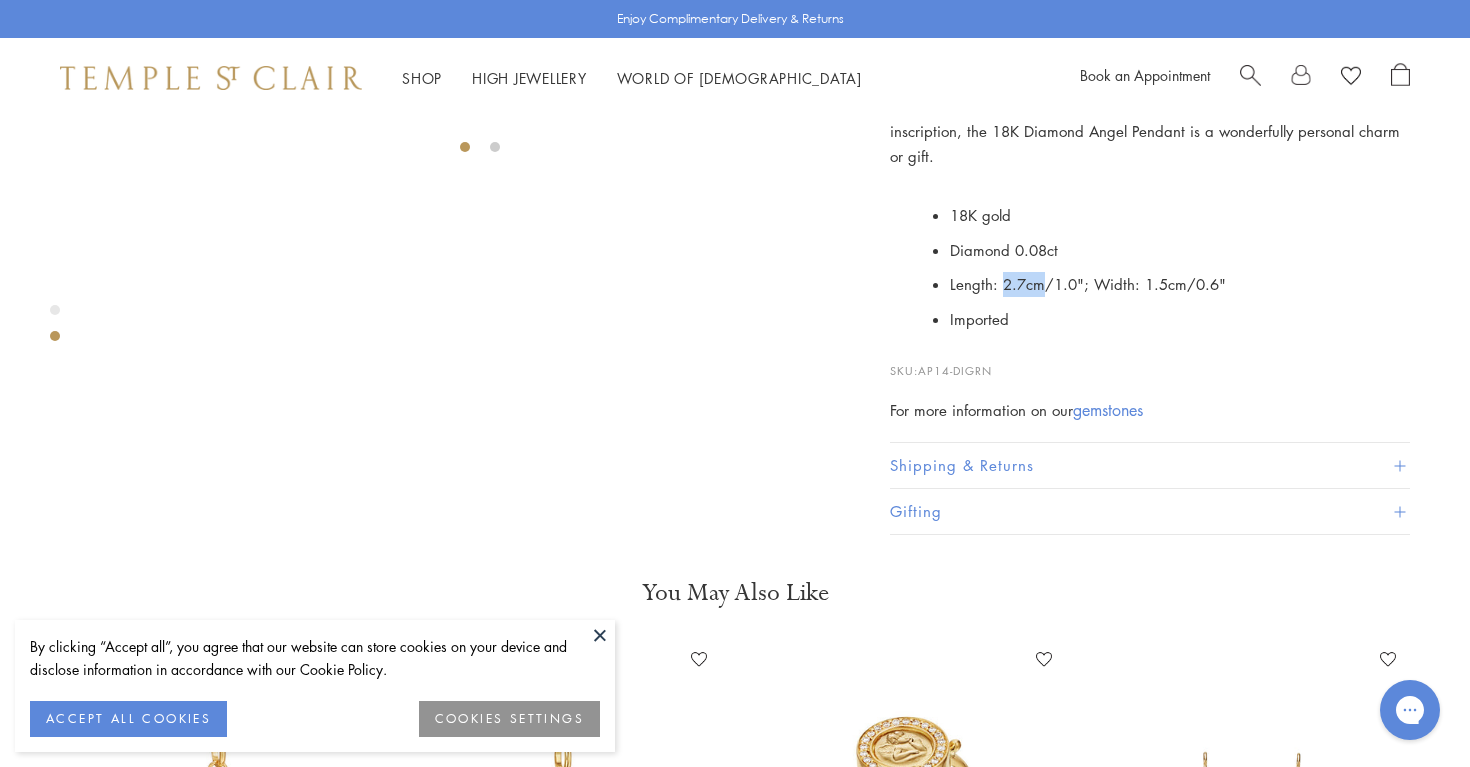 drag, startPoint x: 1043, startPoint y: 612, endPoint x: 1002, endPoint y: 611, distance: 41.01219 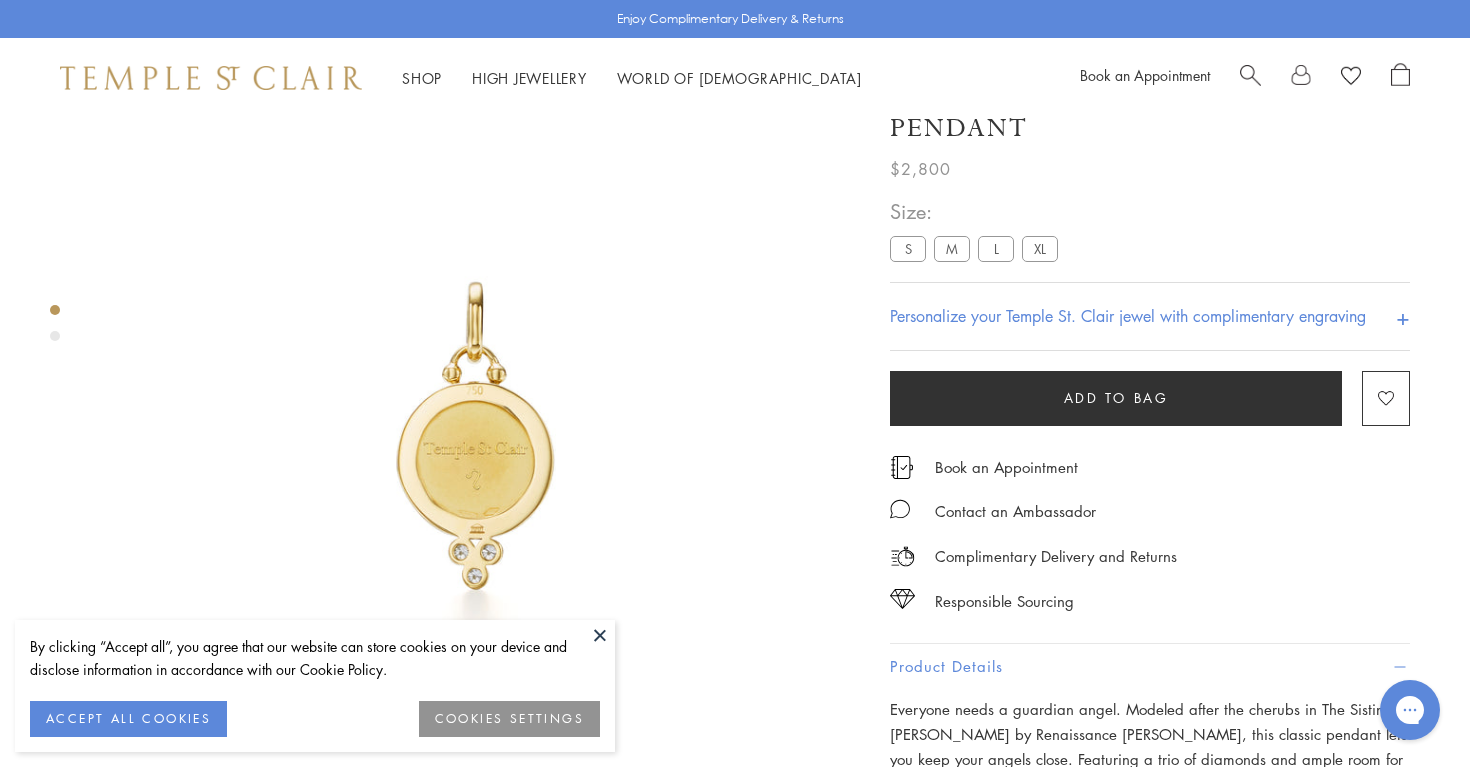 click on "S" at bounding box center (908, 248) 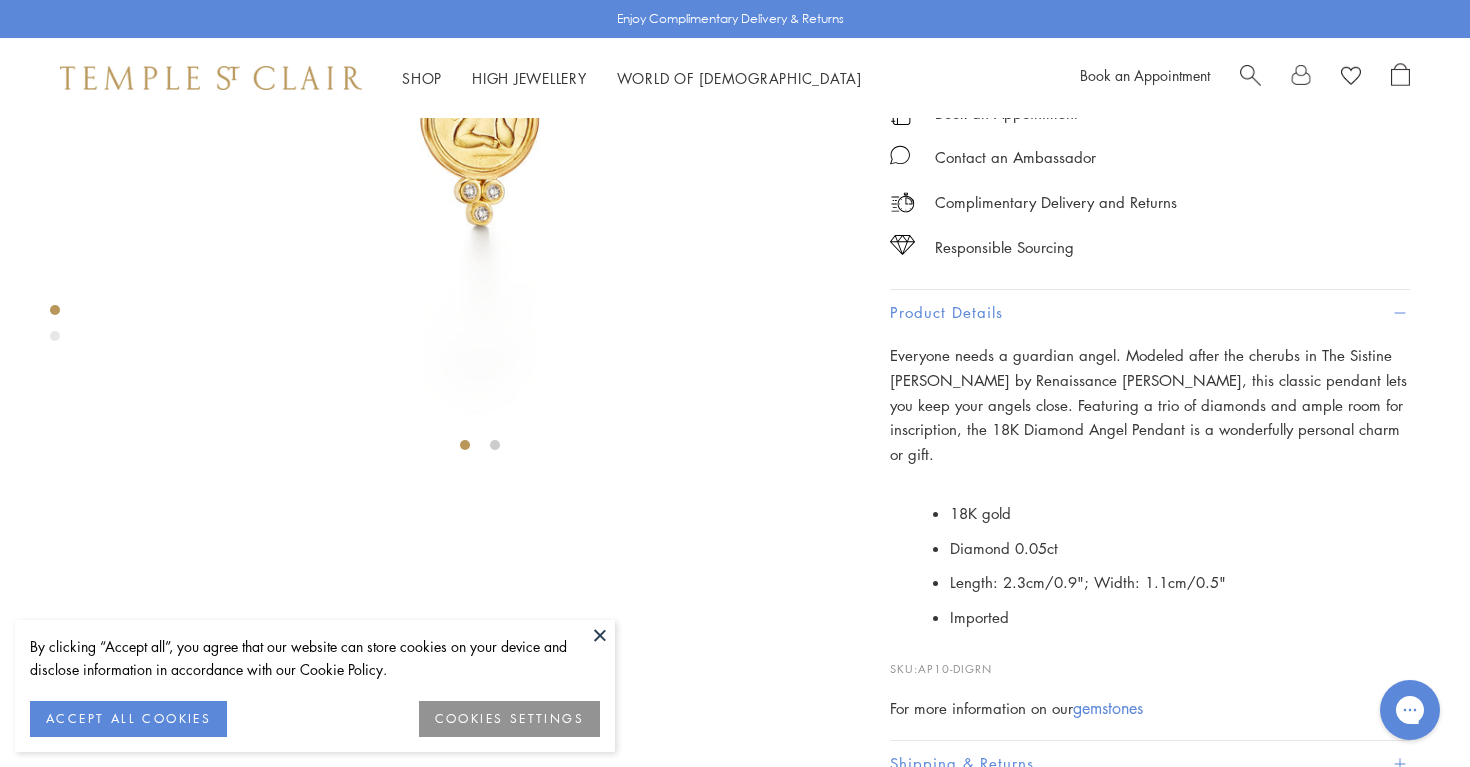 scroll, scrollTop: 449, scrollLeft: 0, axis: vertical 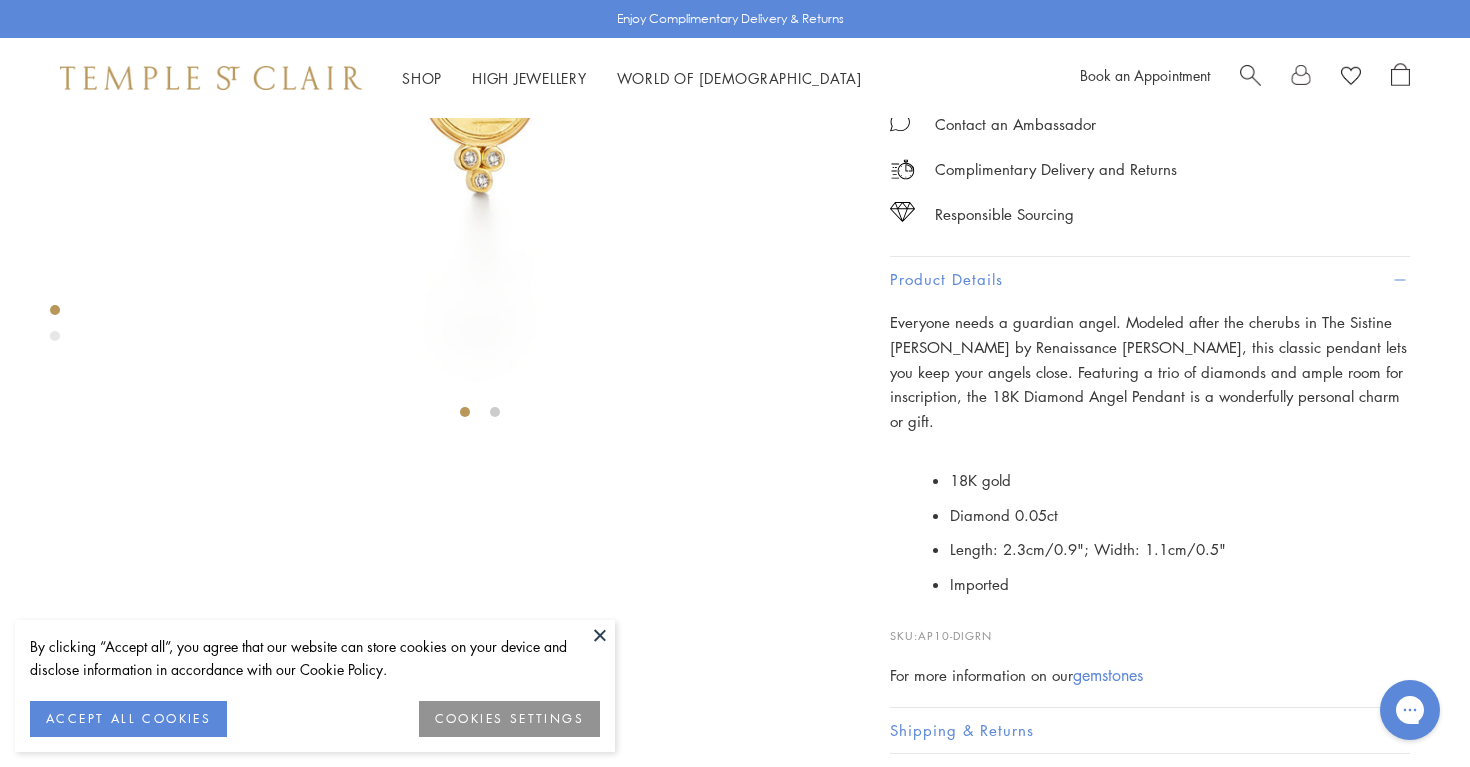 click on "Length: 2.3cm/0.9"; Width: 1.1cm/0.5"" at bounding box center [1180, 549] 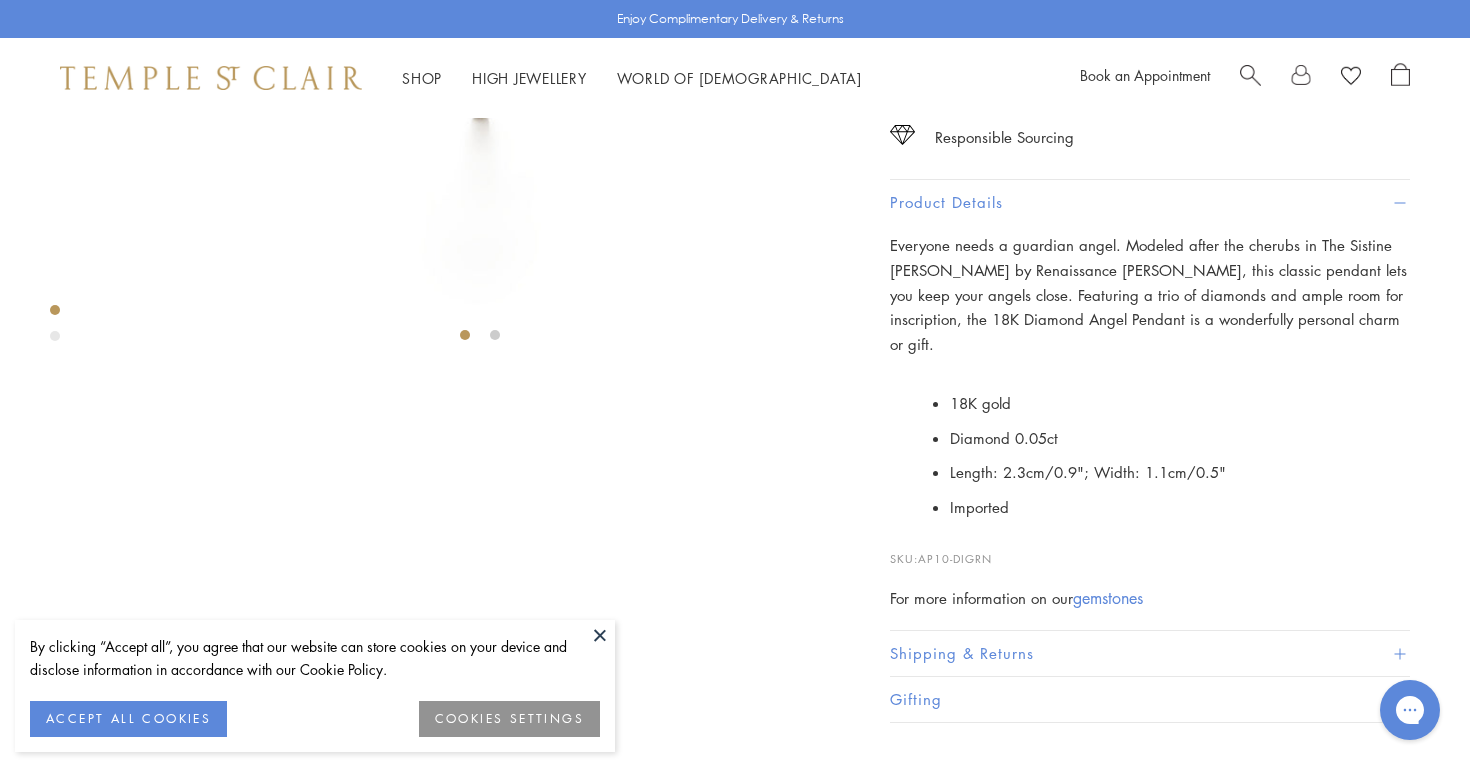 scroll, scrollTop: 0, scrollLeft: 0, axis: both 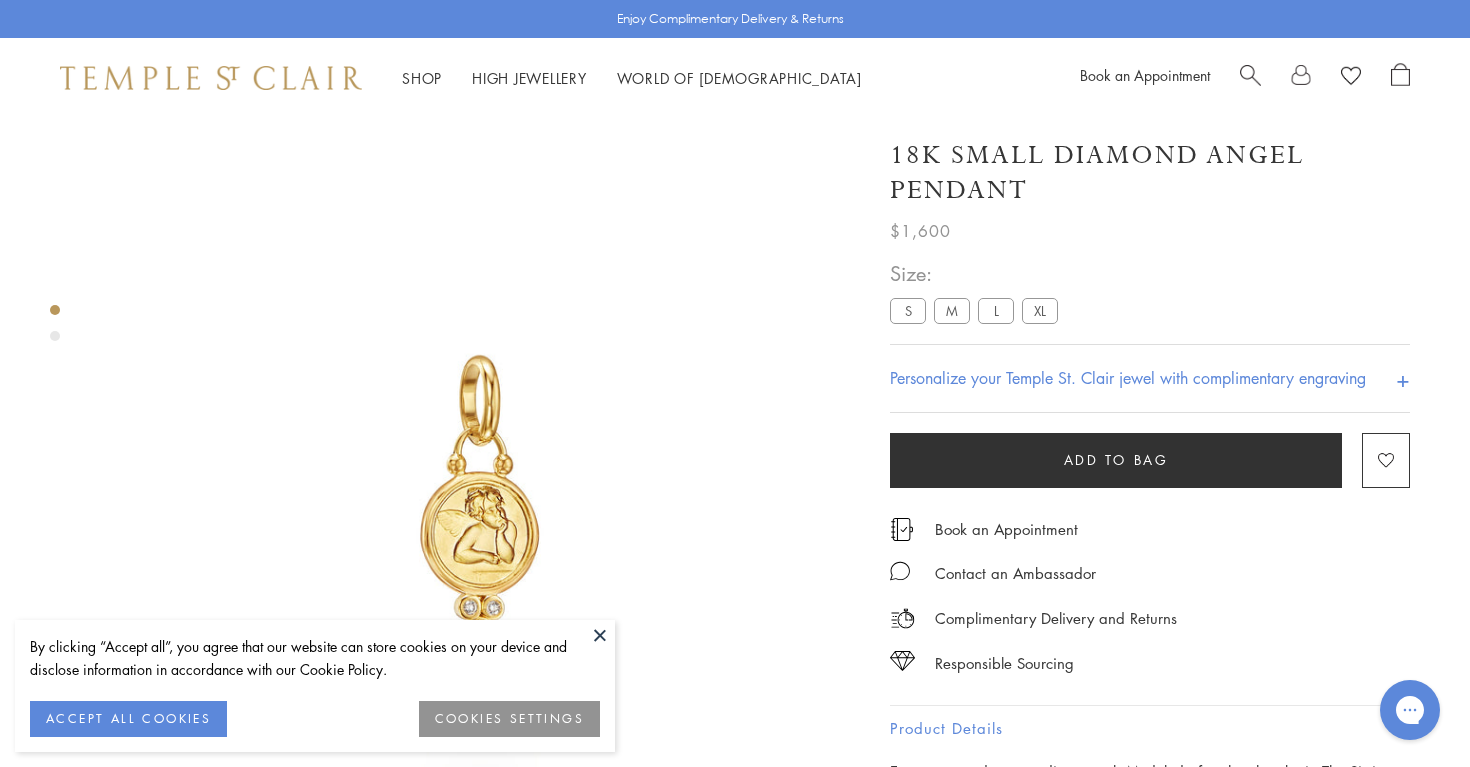 click on "M" at bounding box center [952, 310] 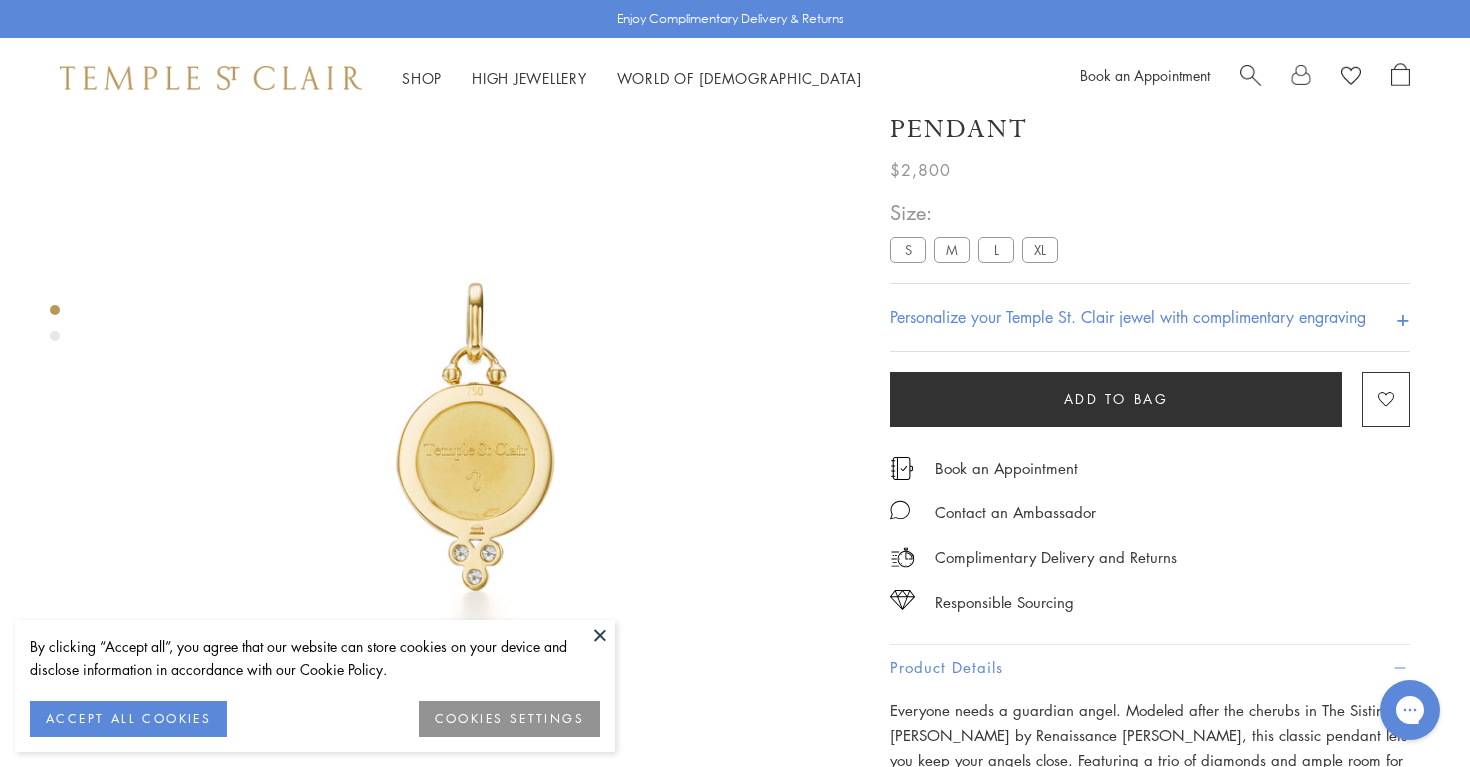 scroll, scrollTop: 11, scrollLeft: 0, axis: vertical 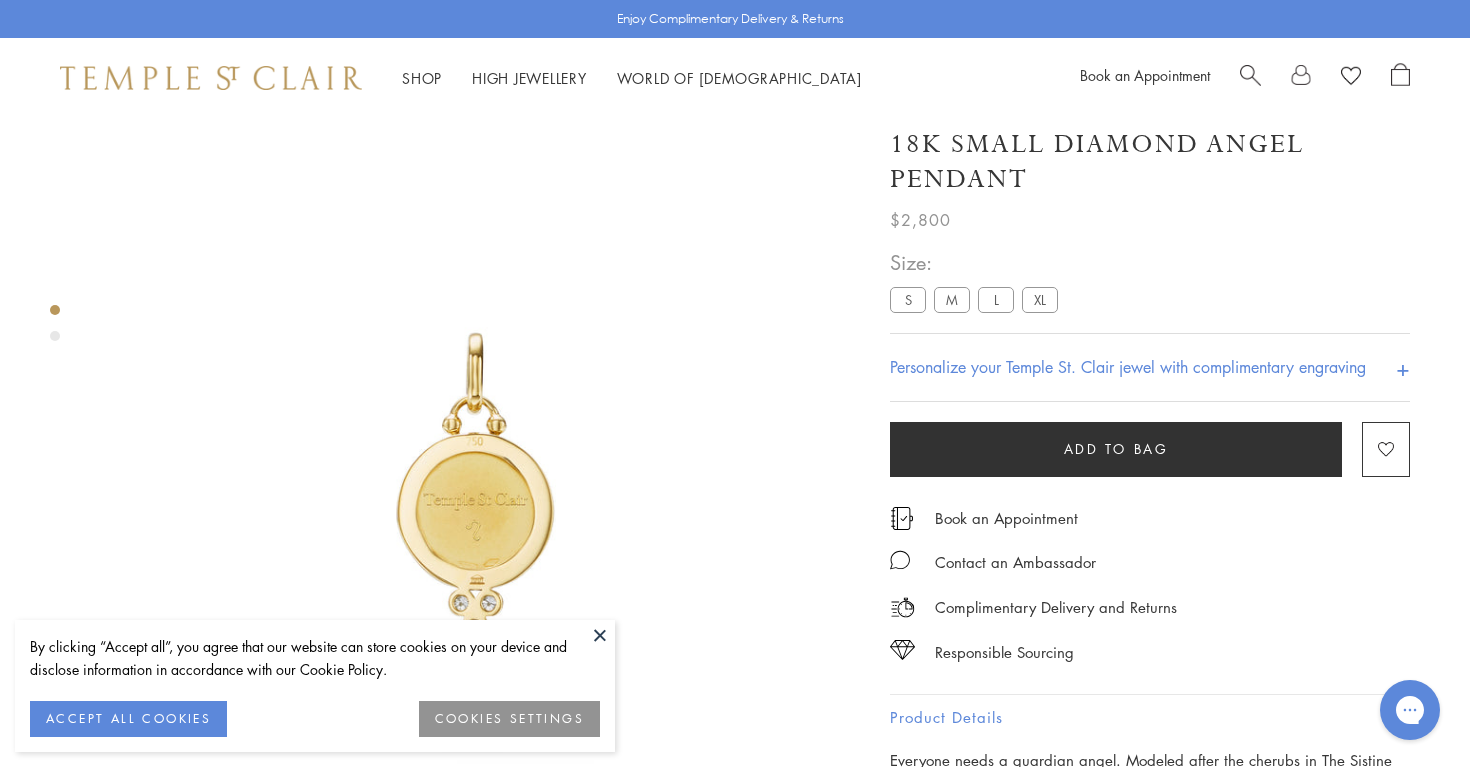 click at bounding box center [1250, 73] 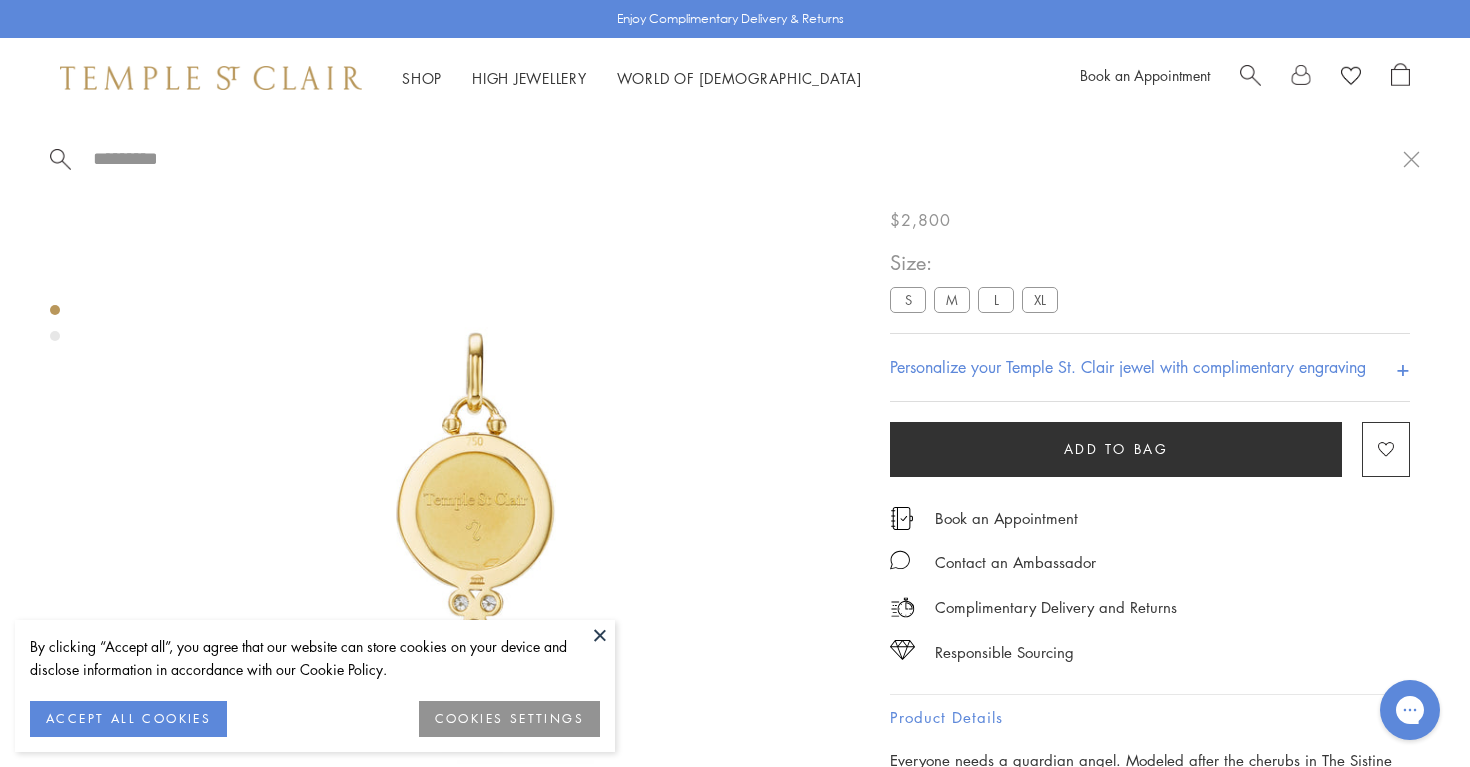 paste on "**********" 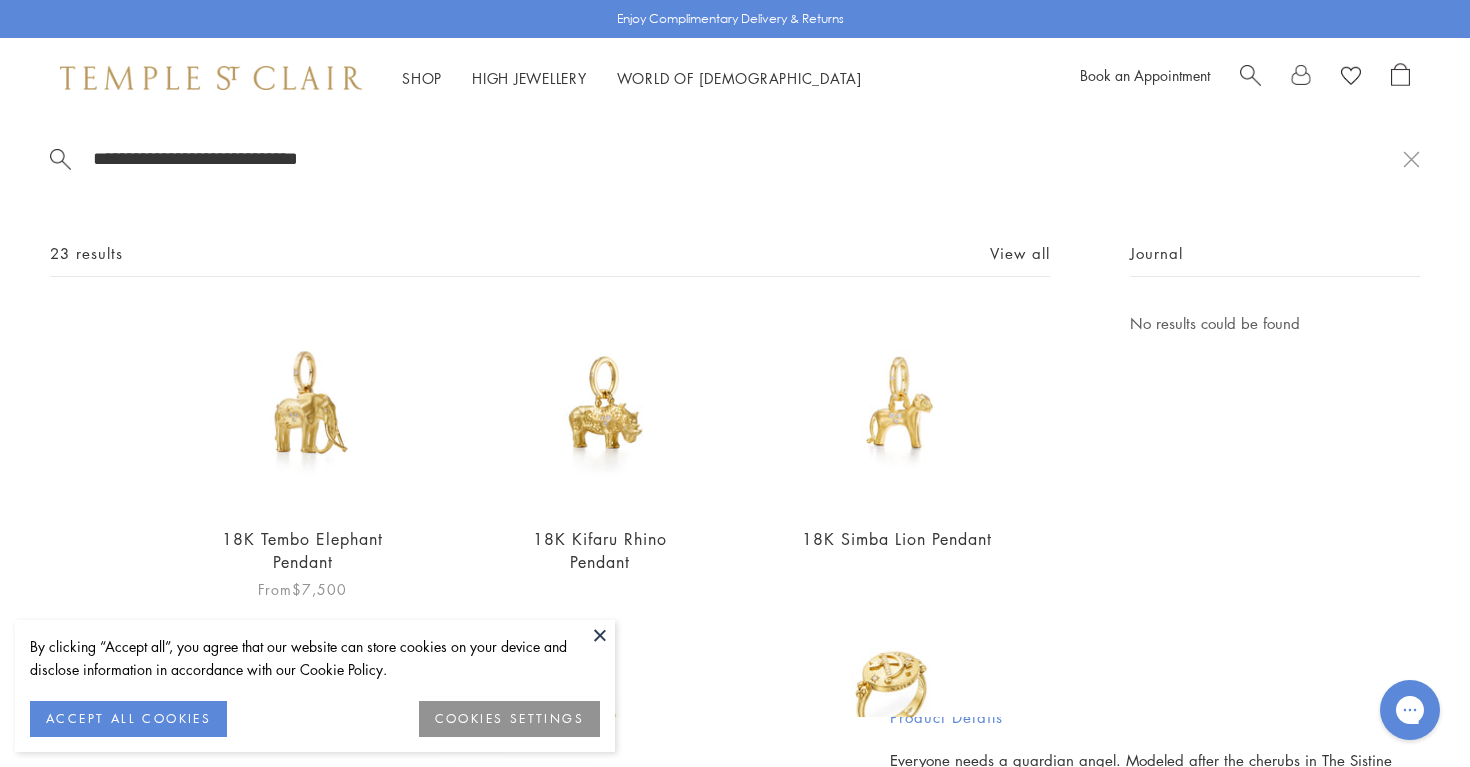type on "**********" 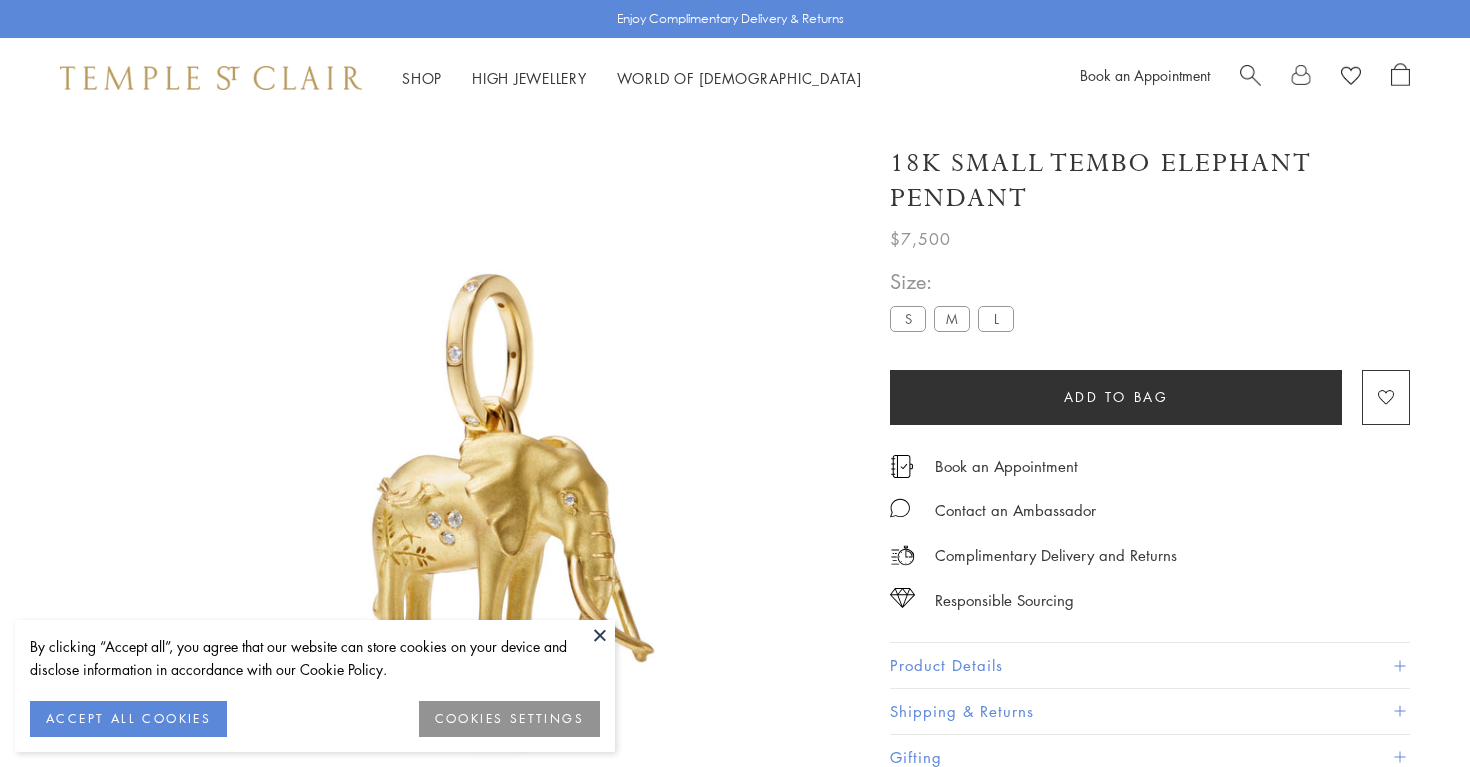 scroll, scrollTop: 0, scrollLeft: 0, axis: both 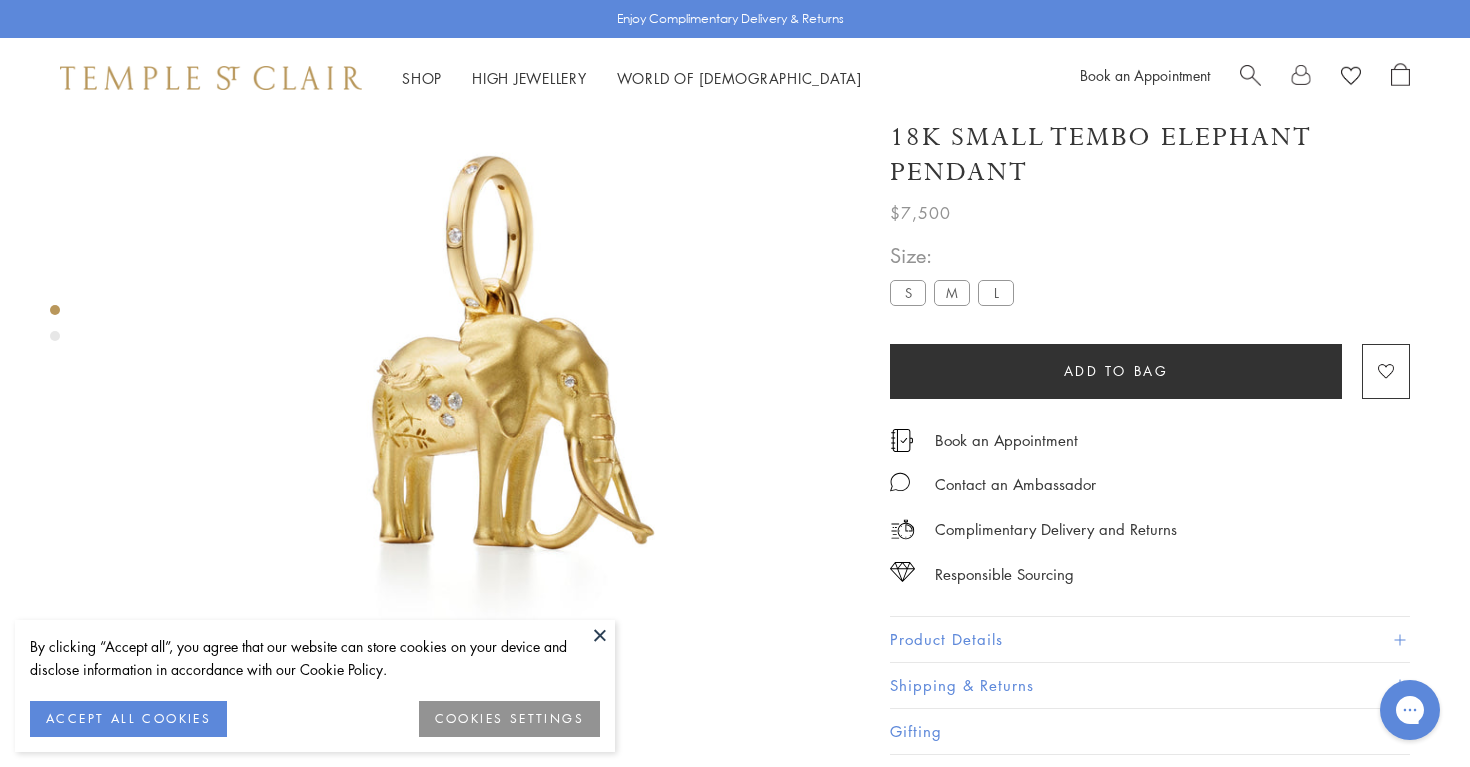 click on "M" at bounding box center (952, 293) 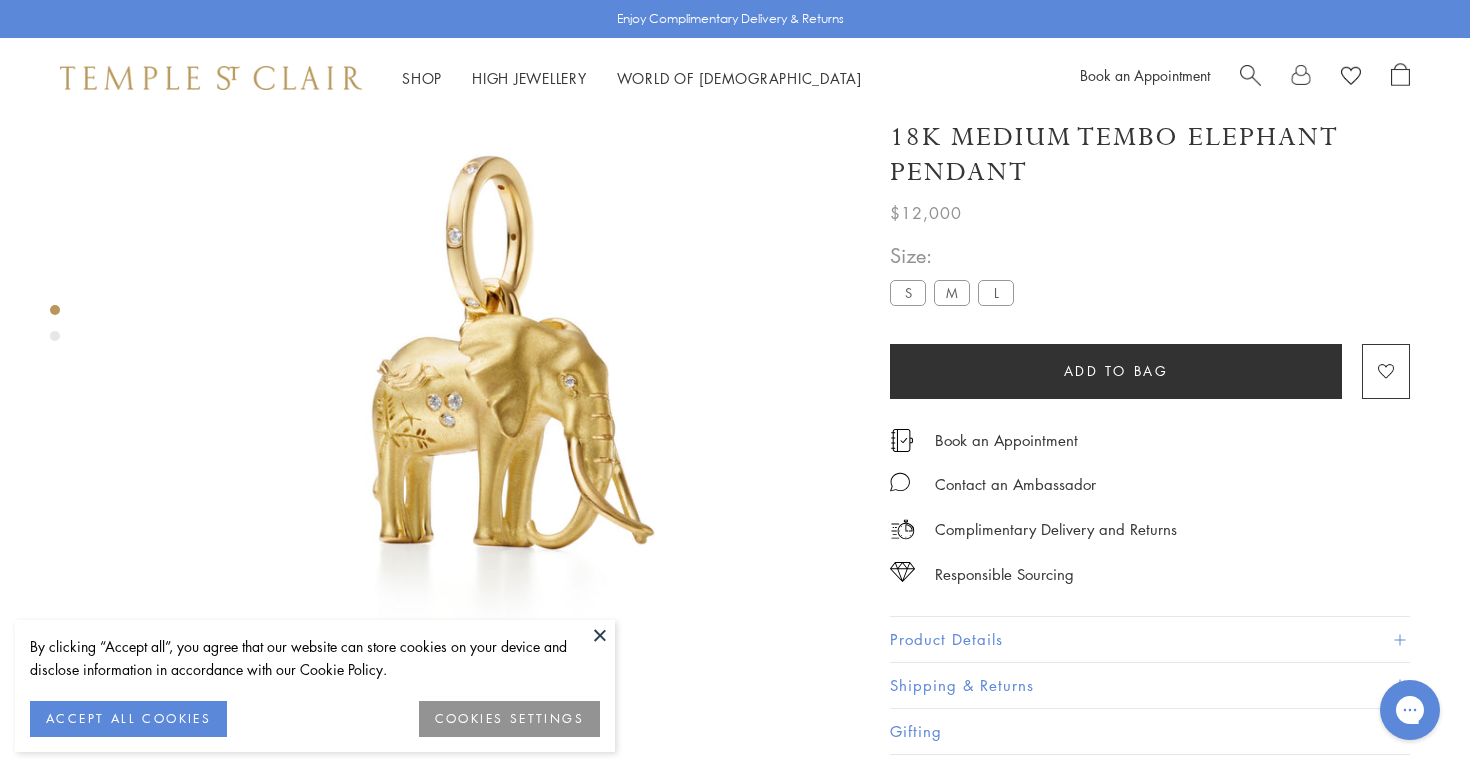 click on "L" at bounding box center (996, 293) 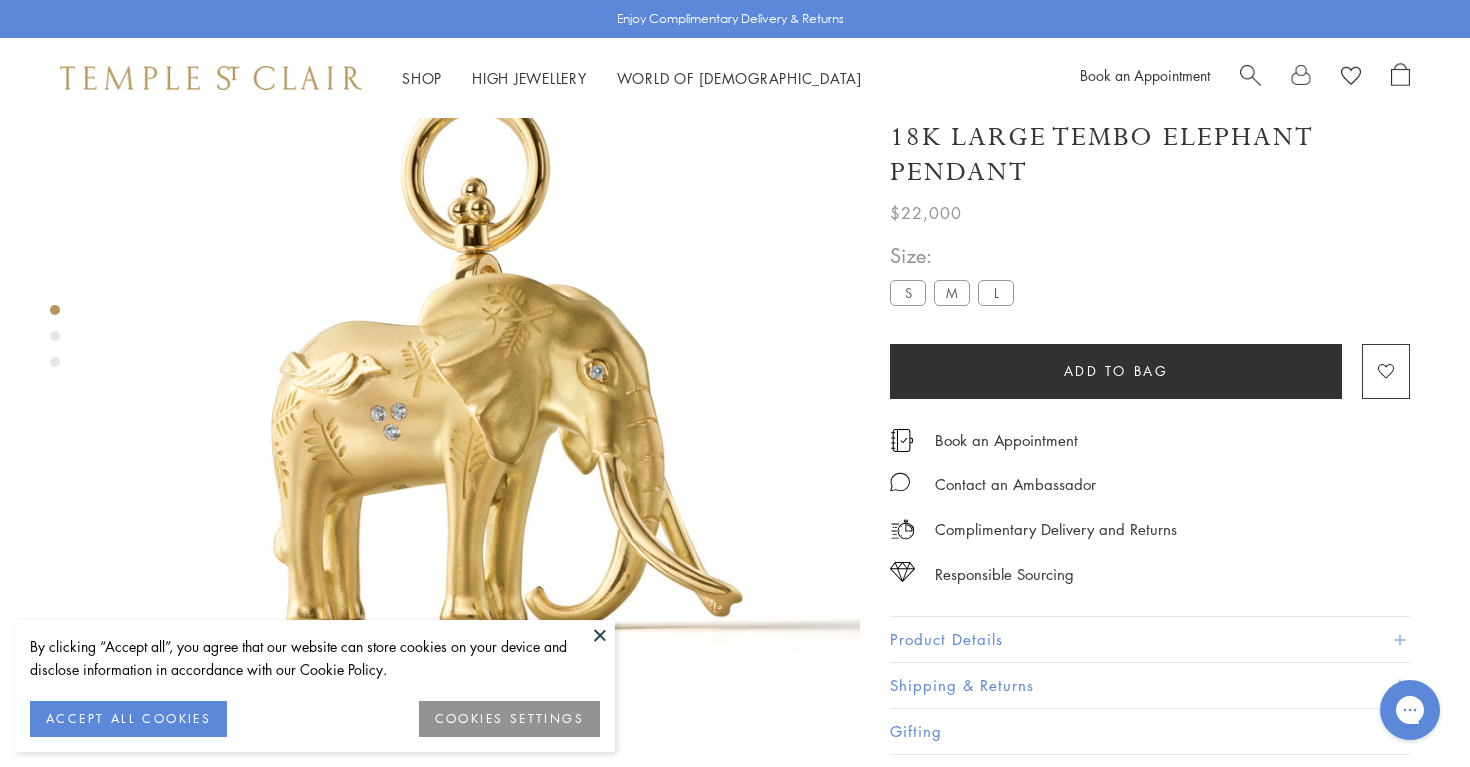 click on "M" at bounding box center (952, 293) 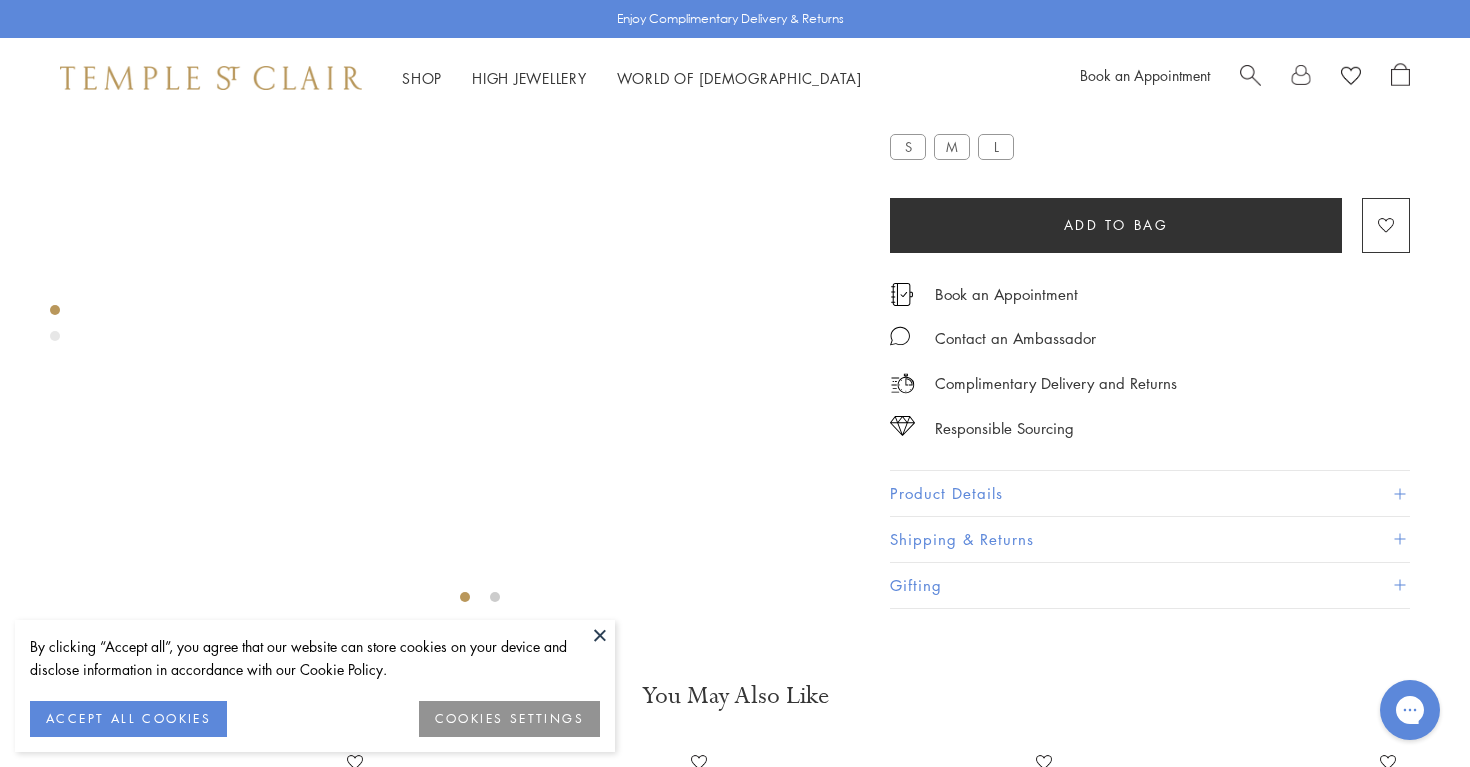 scroll, scrollTop: 263, scrollLeft: 0, axis: vertical 